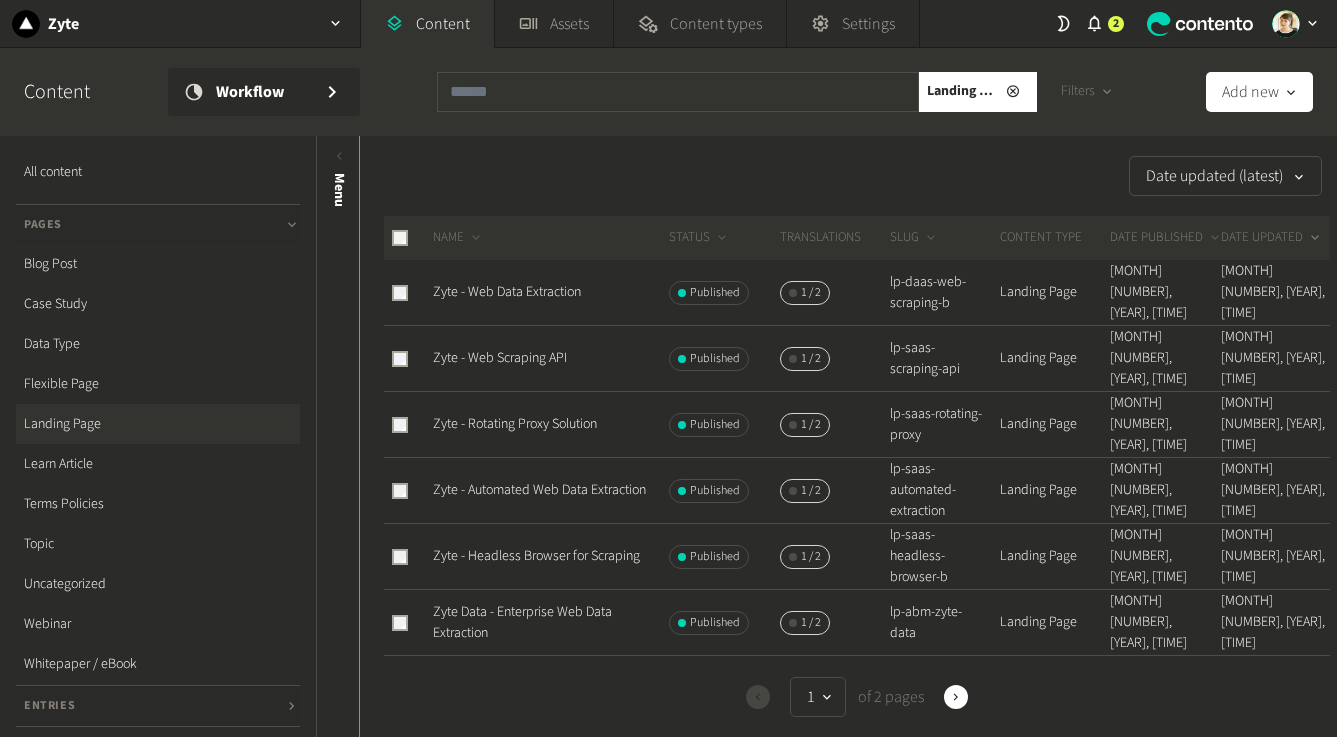 scroll, scrollTop: 0, scrollLeft: 0, axis: both 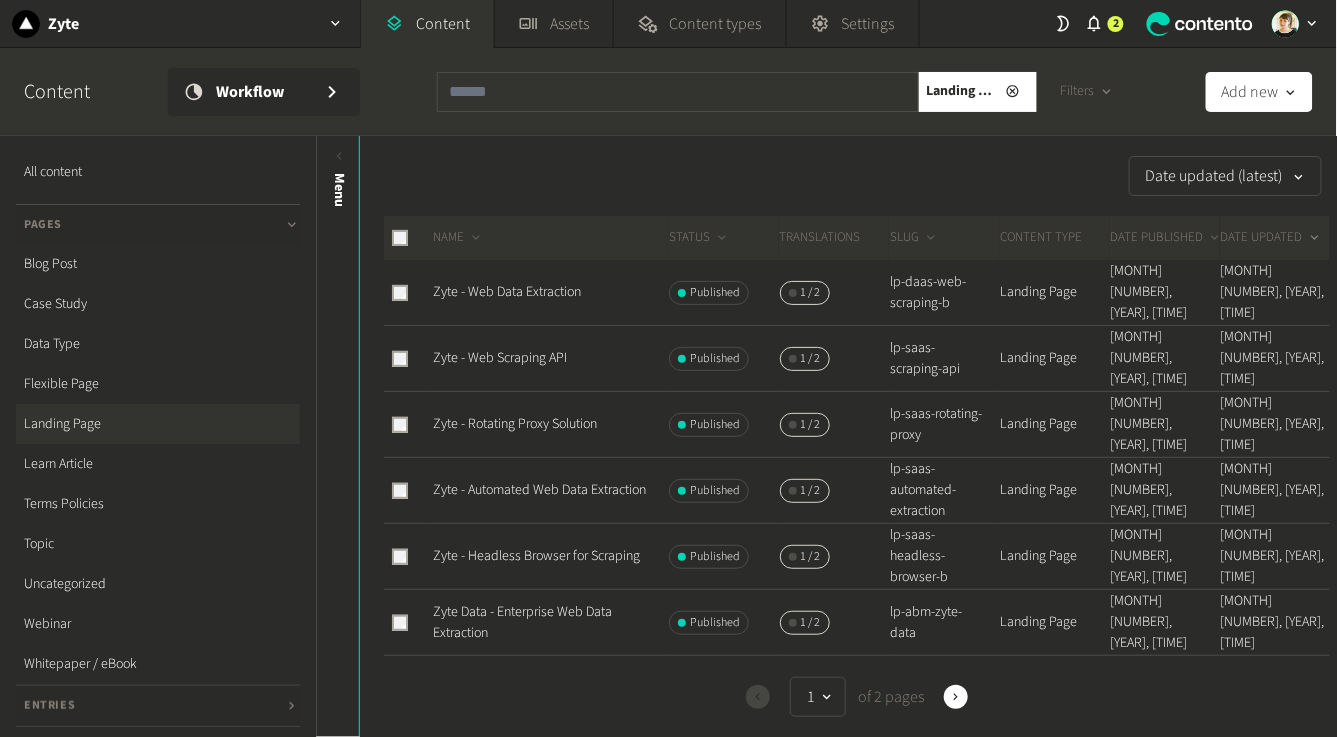 click on "Date updated (latest)" 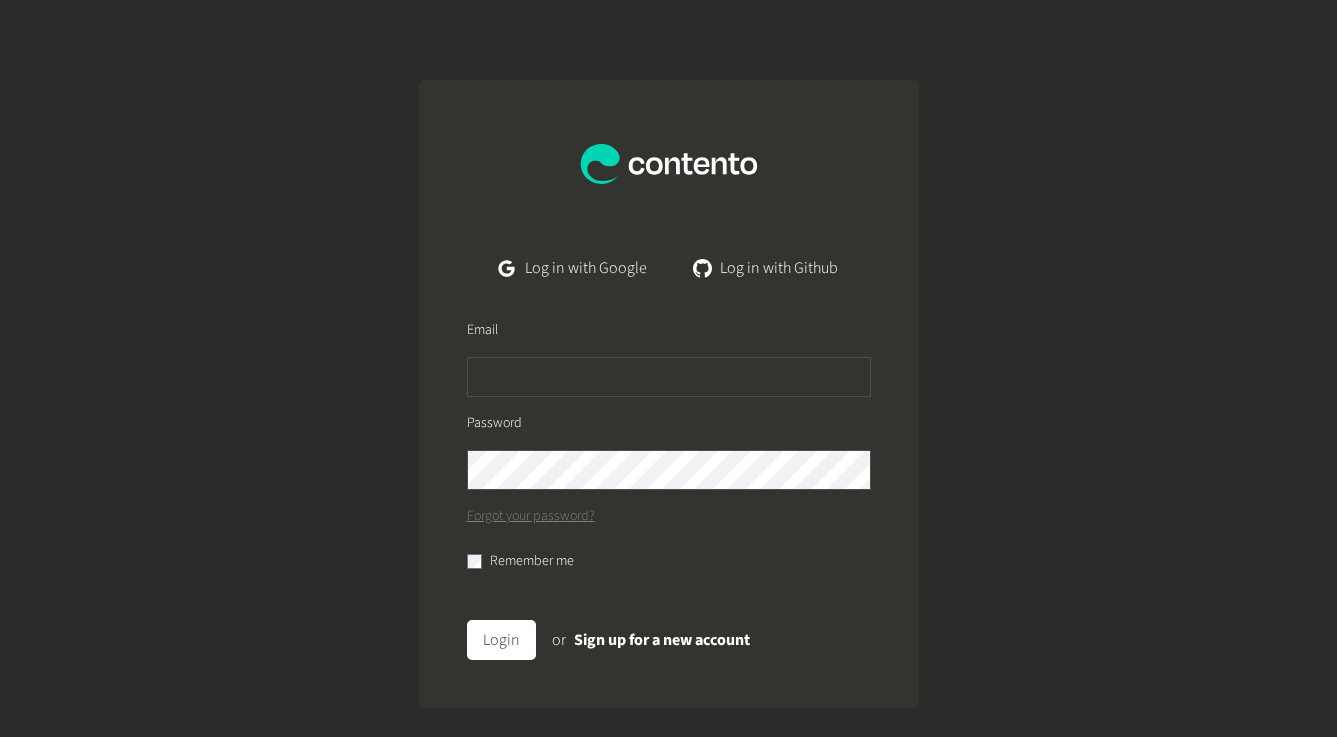 scroll, scrollTop: 0, scrollLeft: 0, axis: both 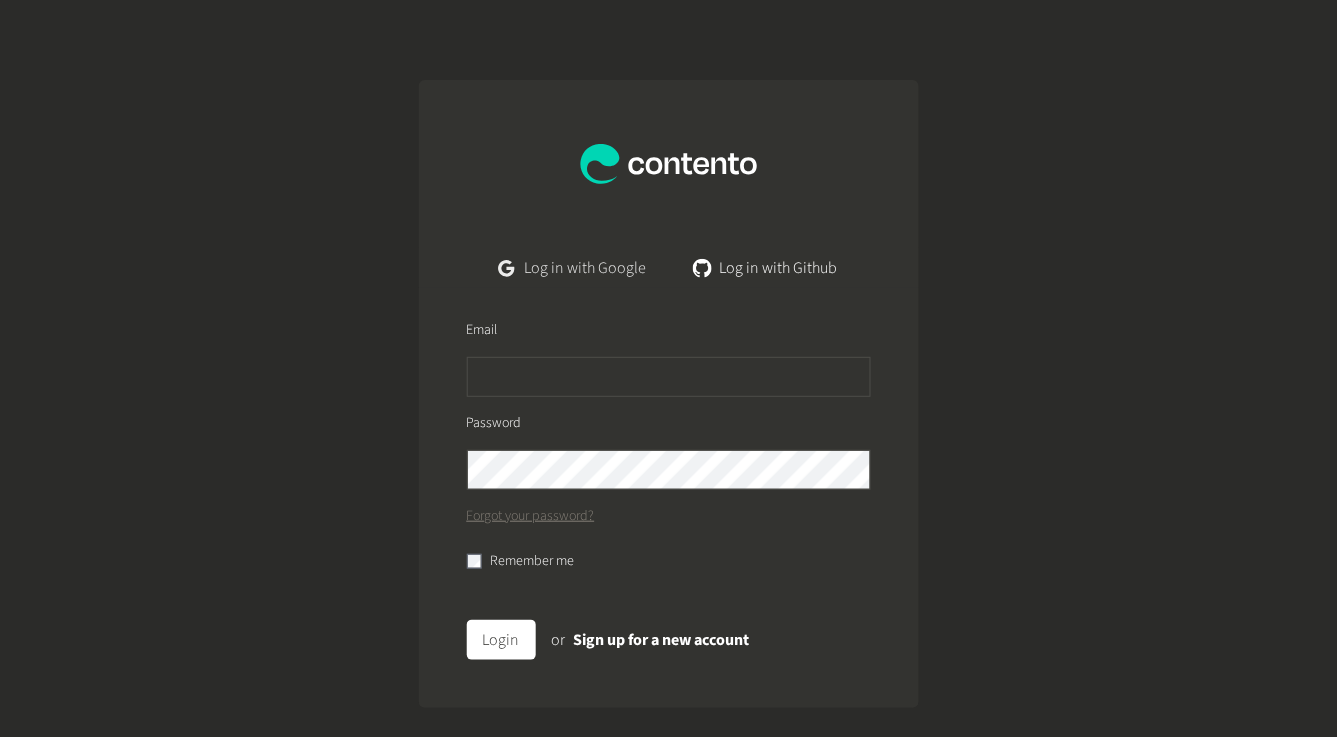 click on "Log in with Google" 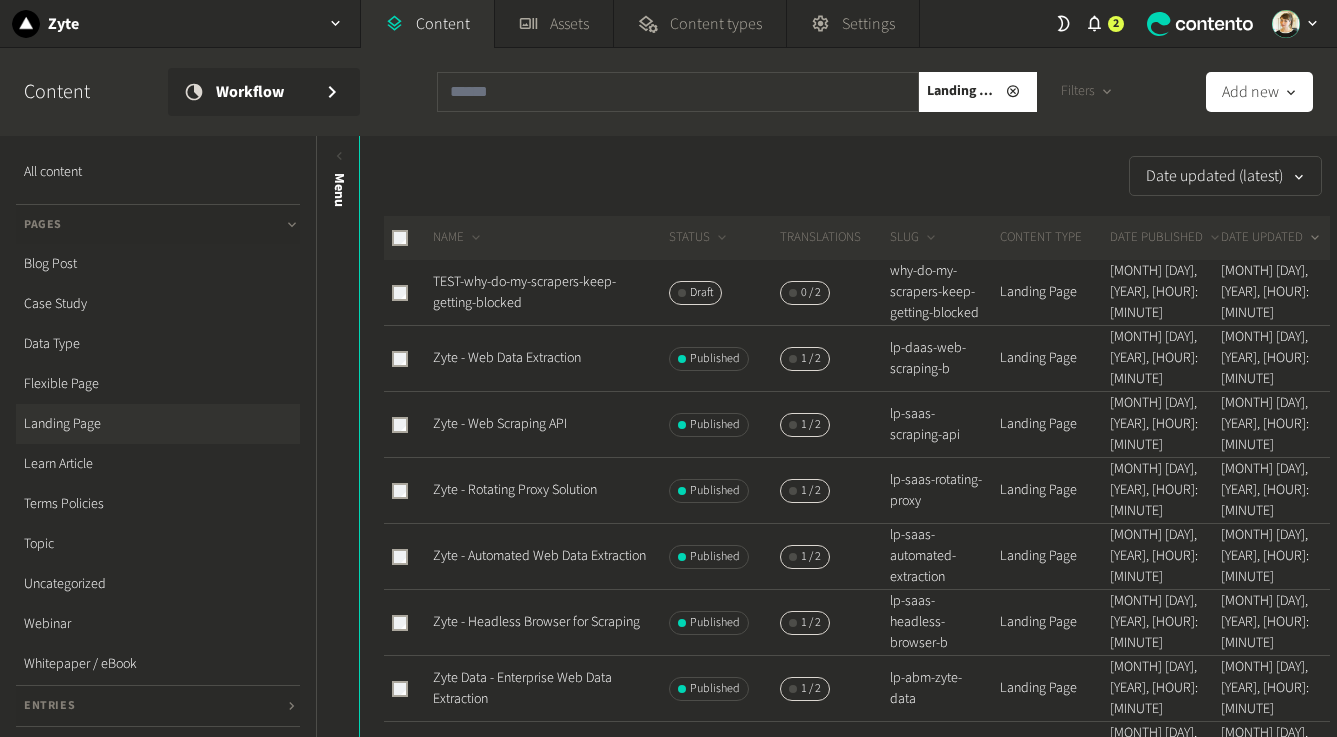 scroll, scrollTop: 0, scrollLeft: 0, axis: both 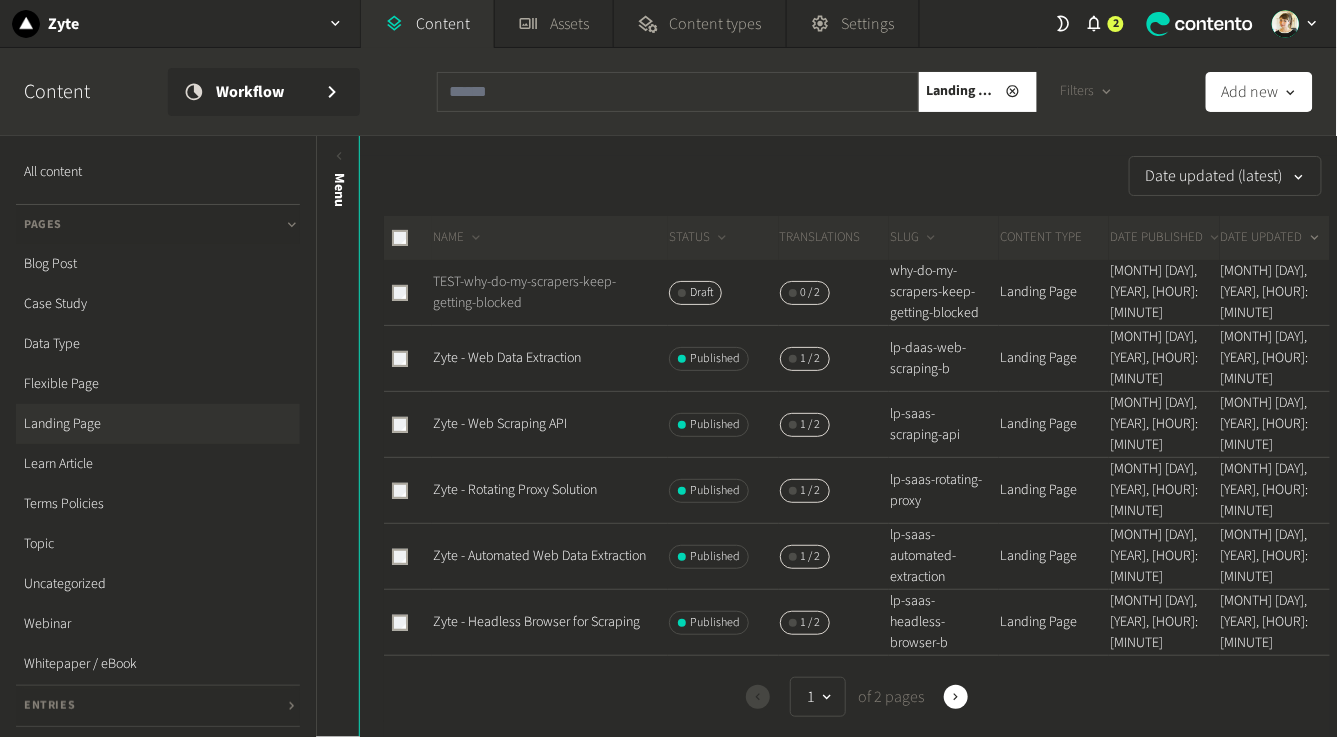 click on "TEST-why-do-my-scrapers-keep-getting-blocked" 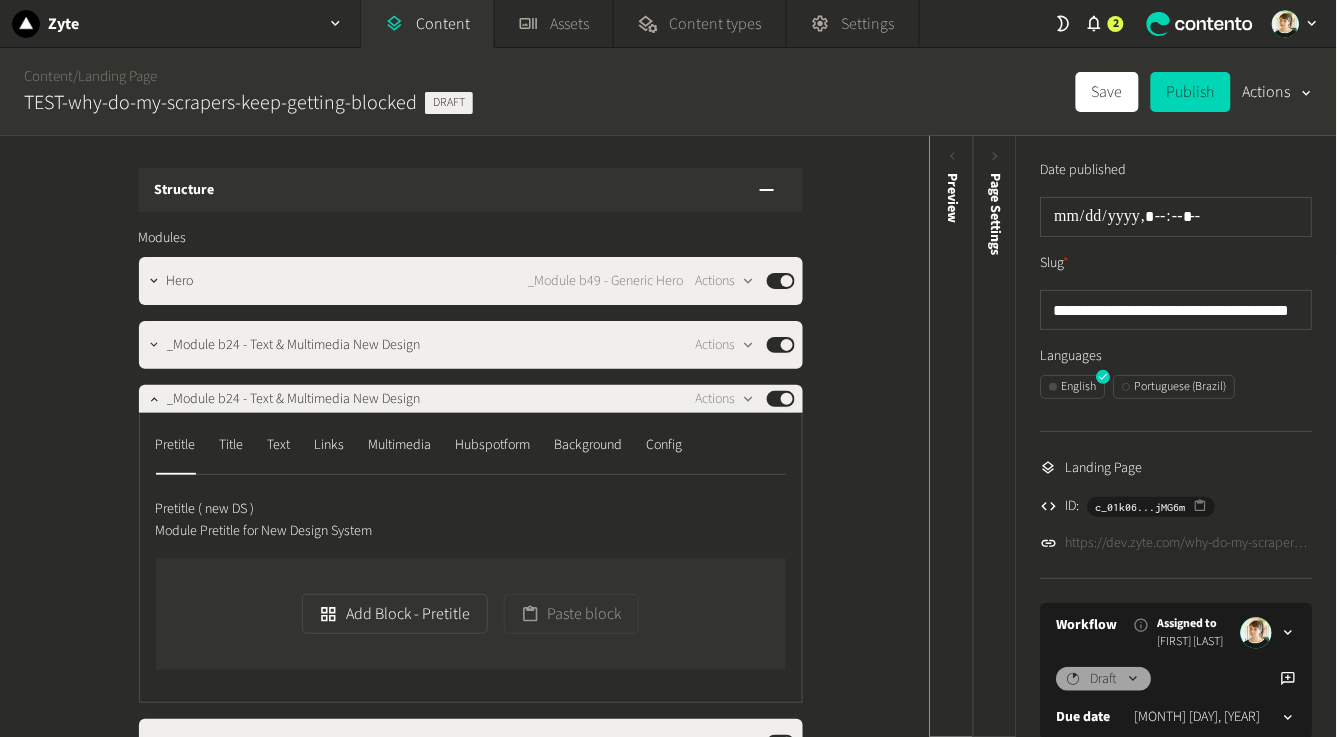 click on "https://dev.zyte.com/why-do-my-scrapers-keep-getting-blocked" 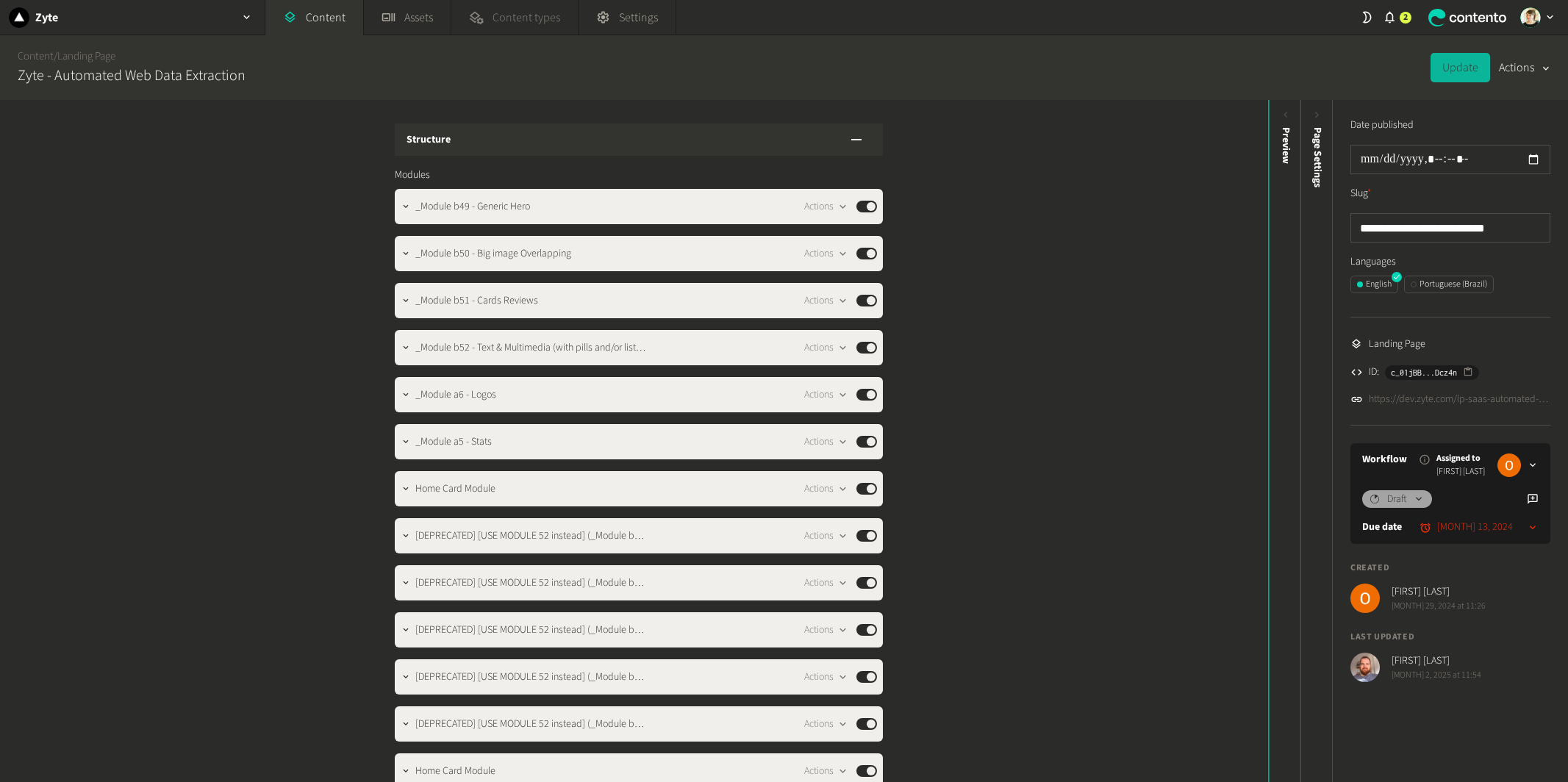 scroll, scrollTop: 0, scrollLeft: 0, axis: both 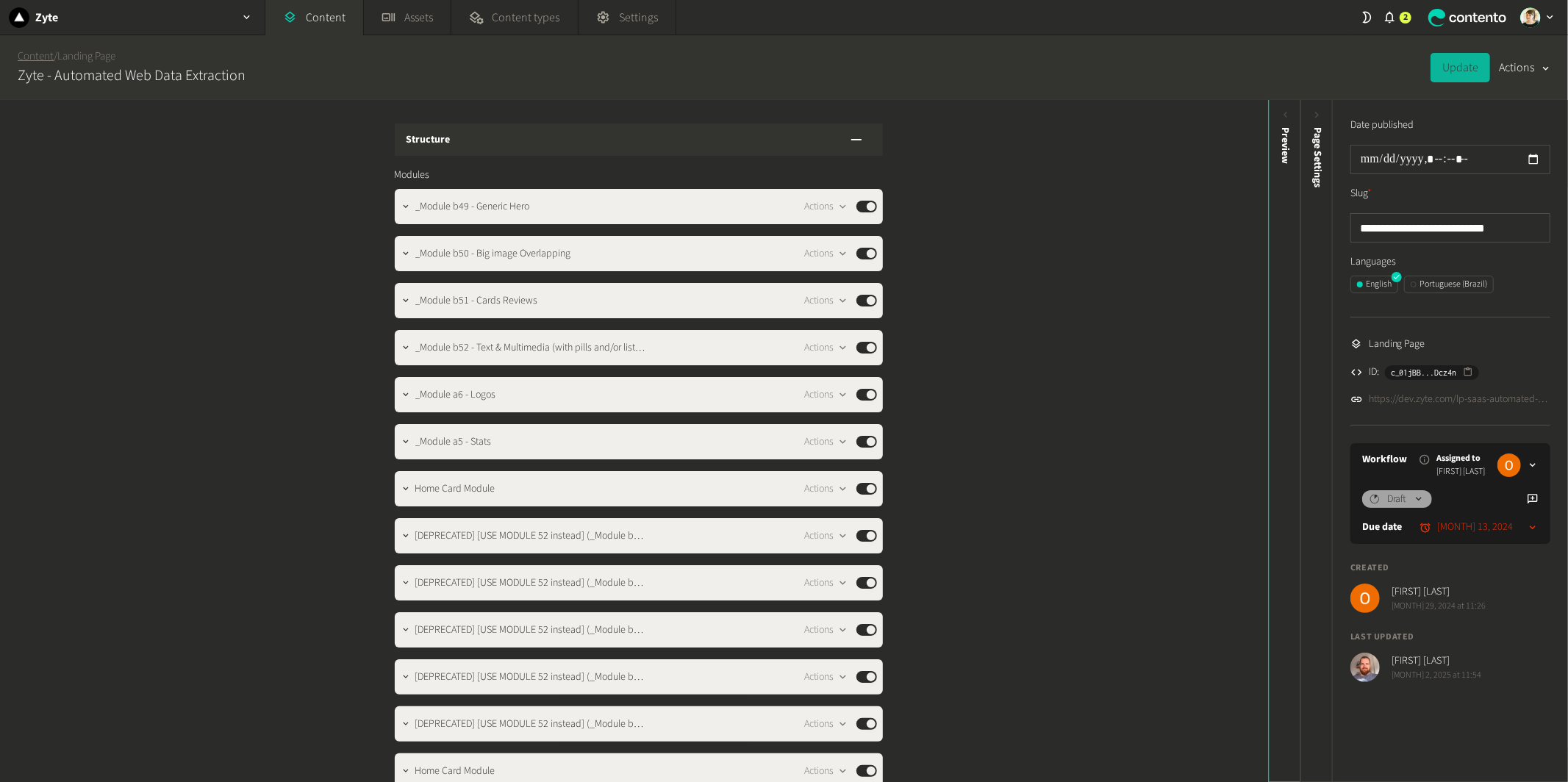 click on "Content" 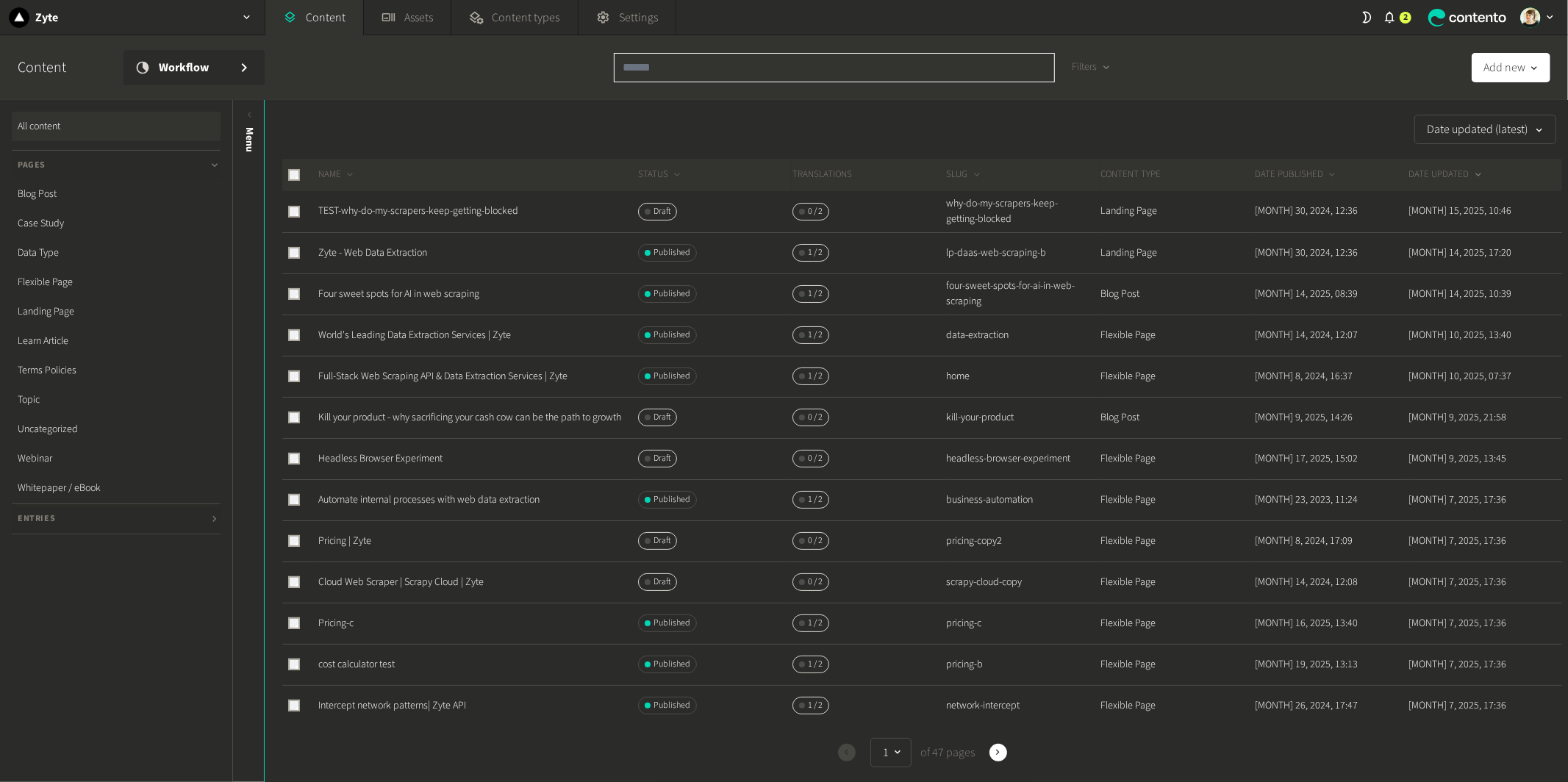 click 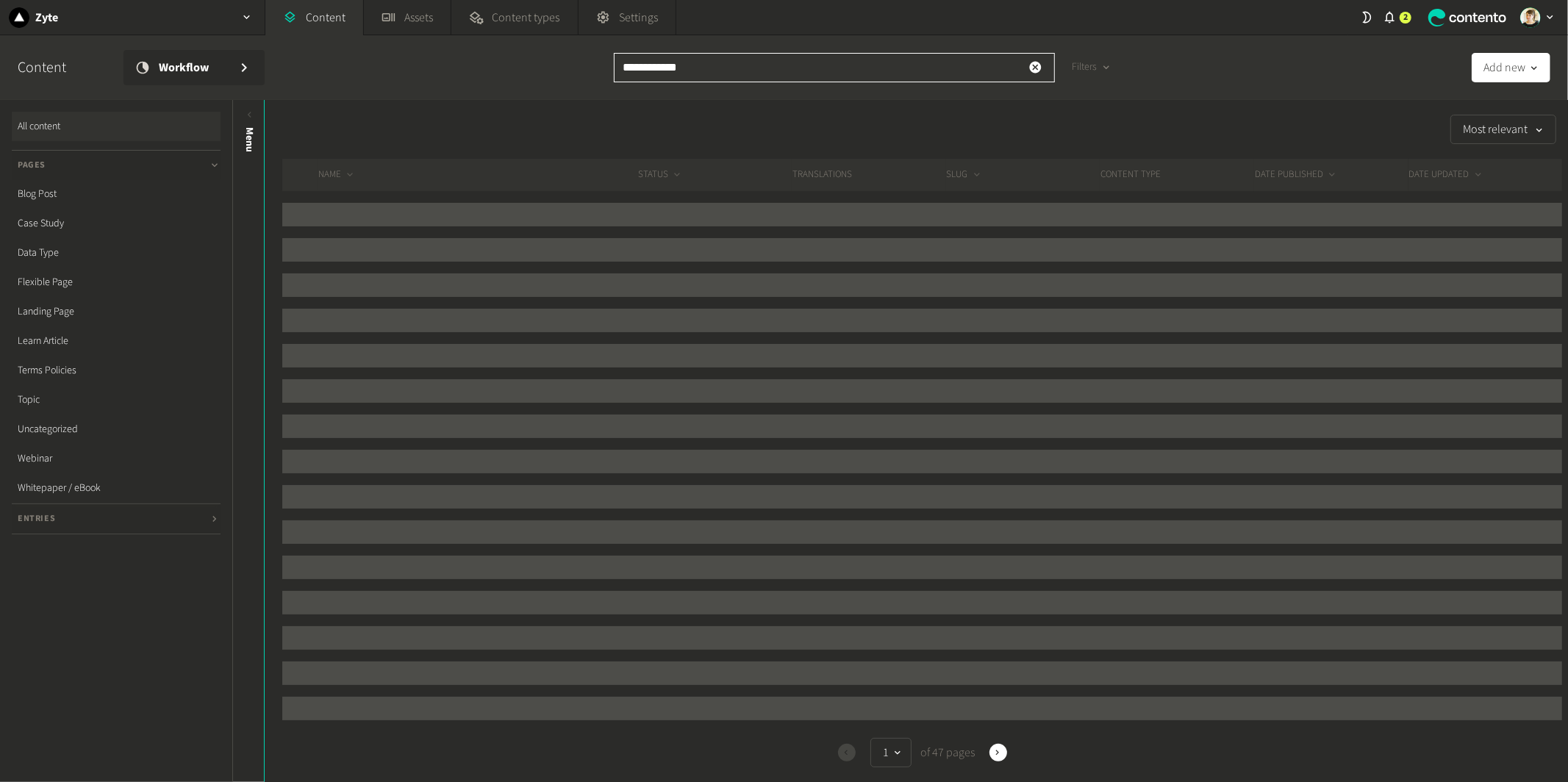 click on "**********" 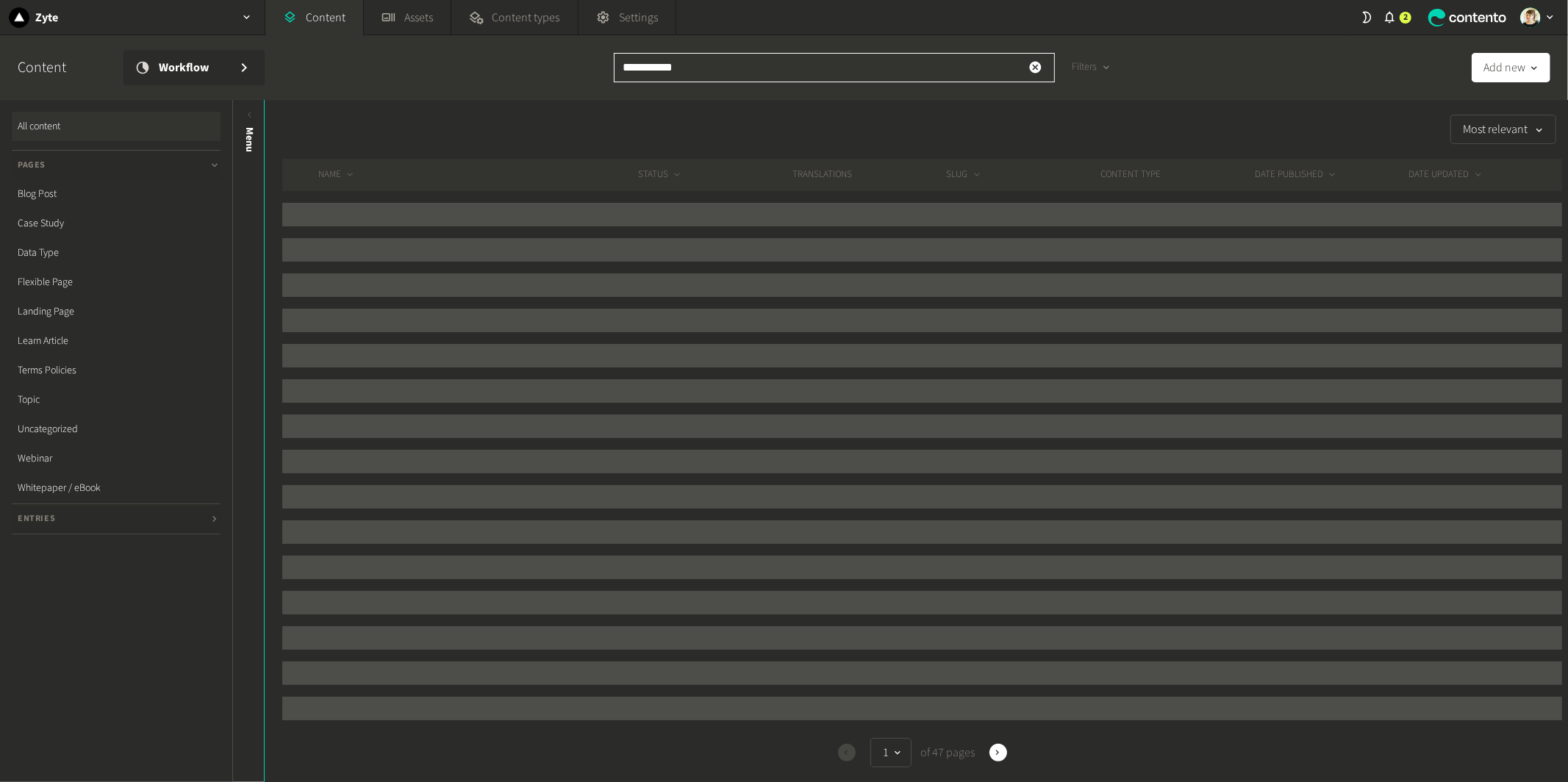 click on "**********" 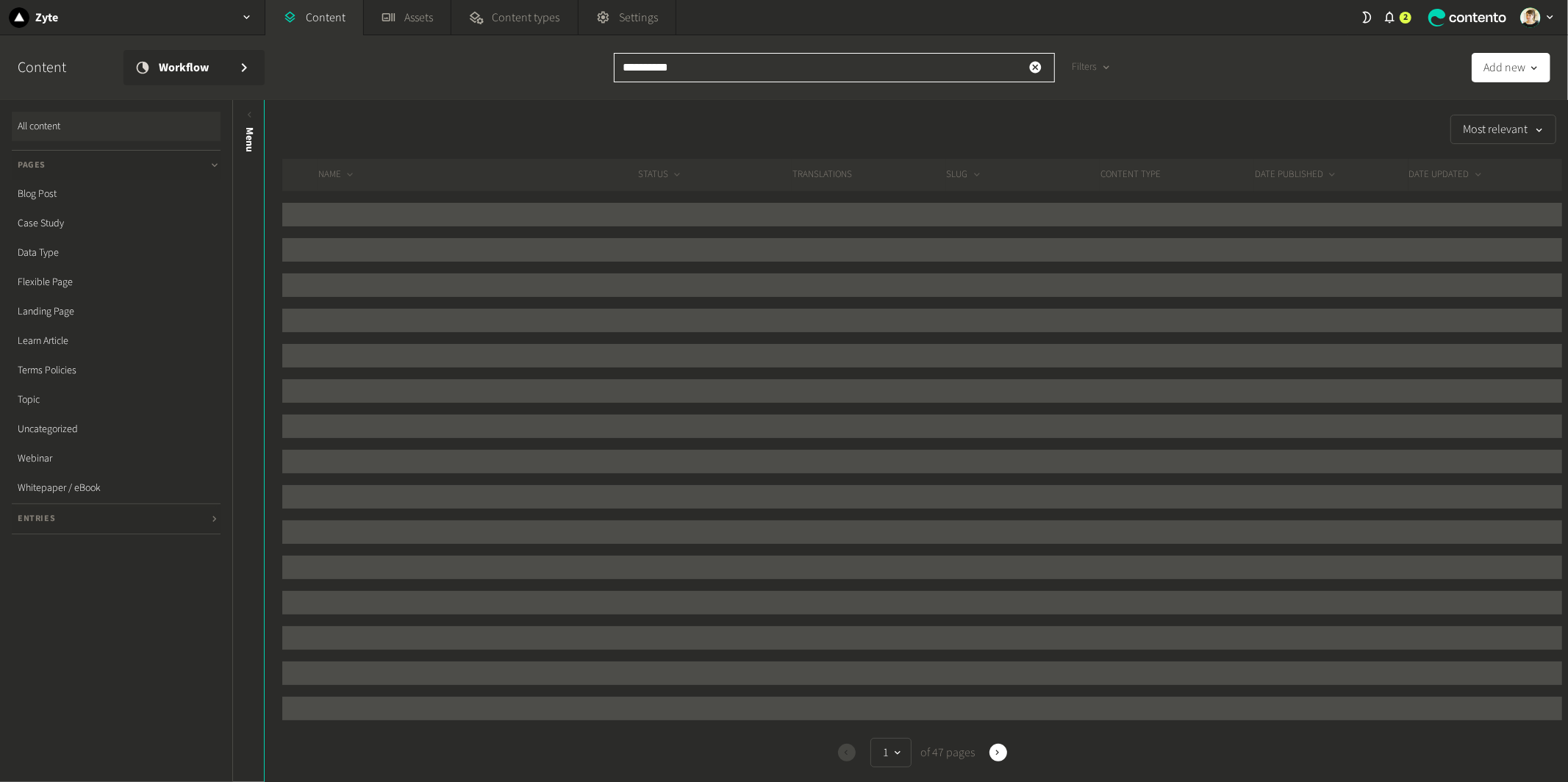 type on "**********" 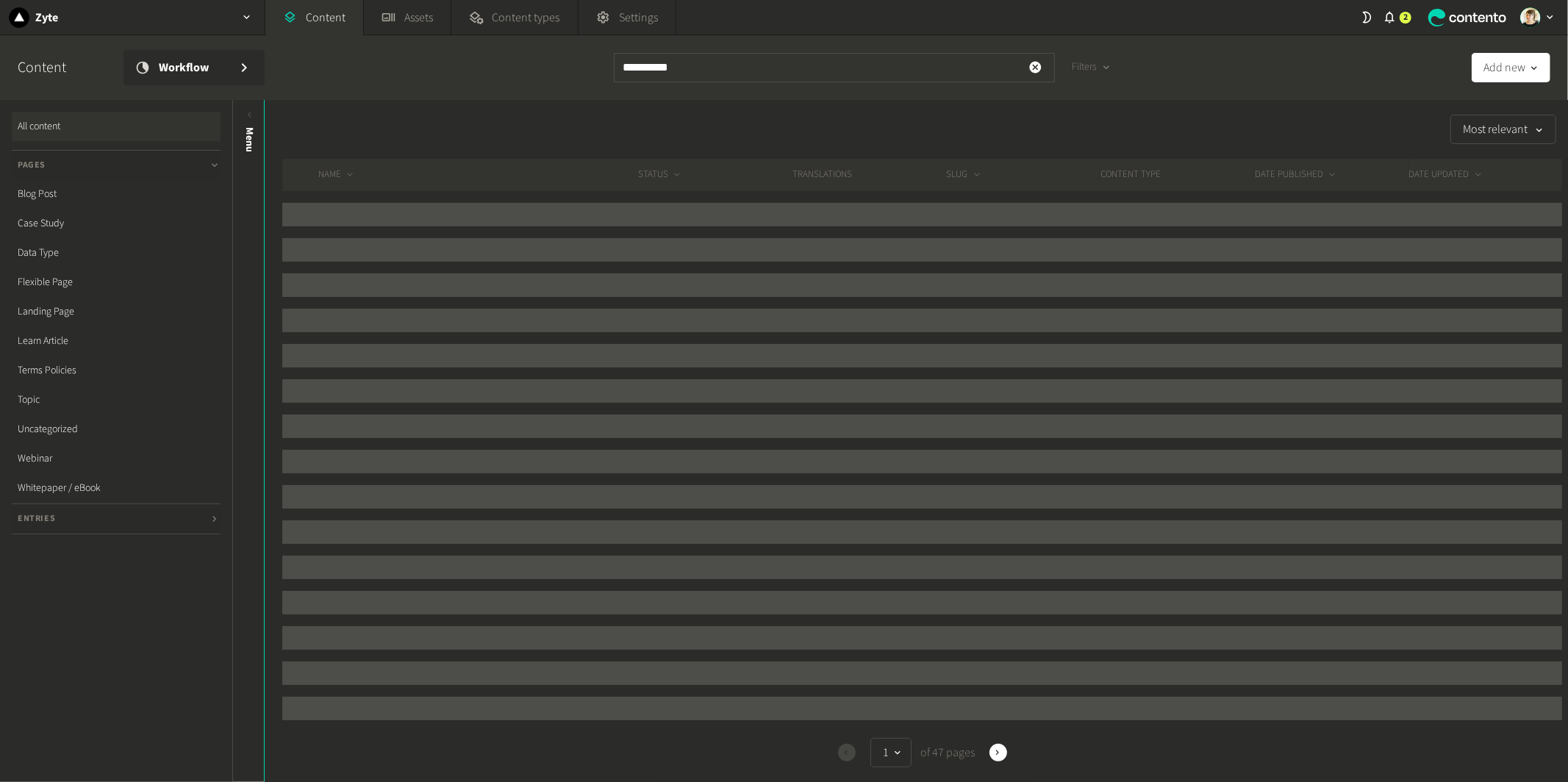click on "Most relevant   NAME   STATUS   Translations   SLUG   CONTENT TYPE   DATE PUBLISHED   DATE UPDATED  Previous 1   of 47 pages  Next" 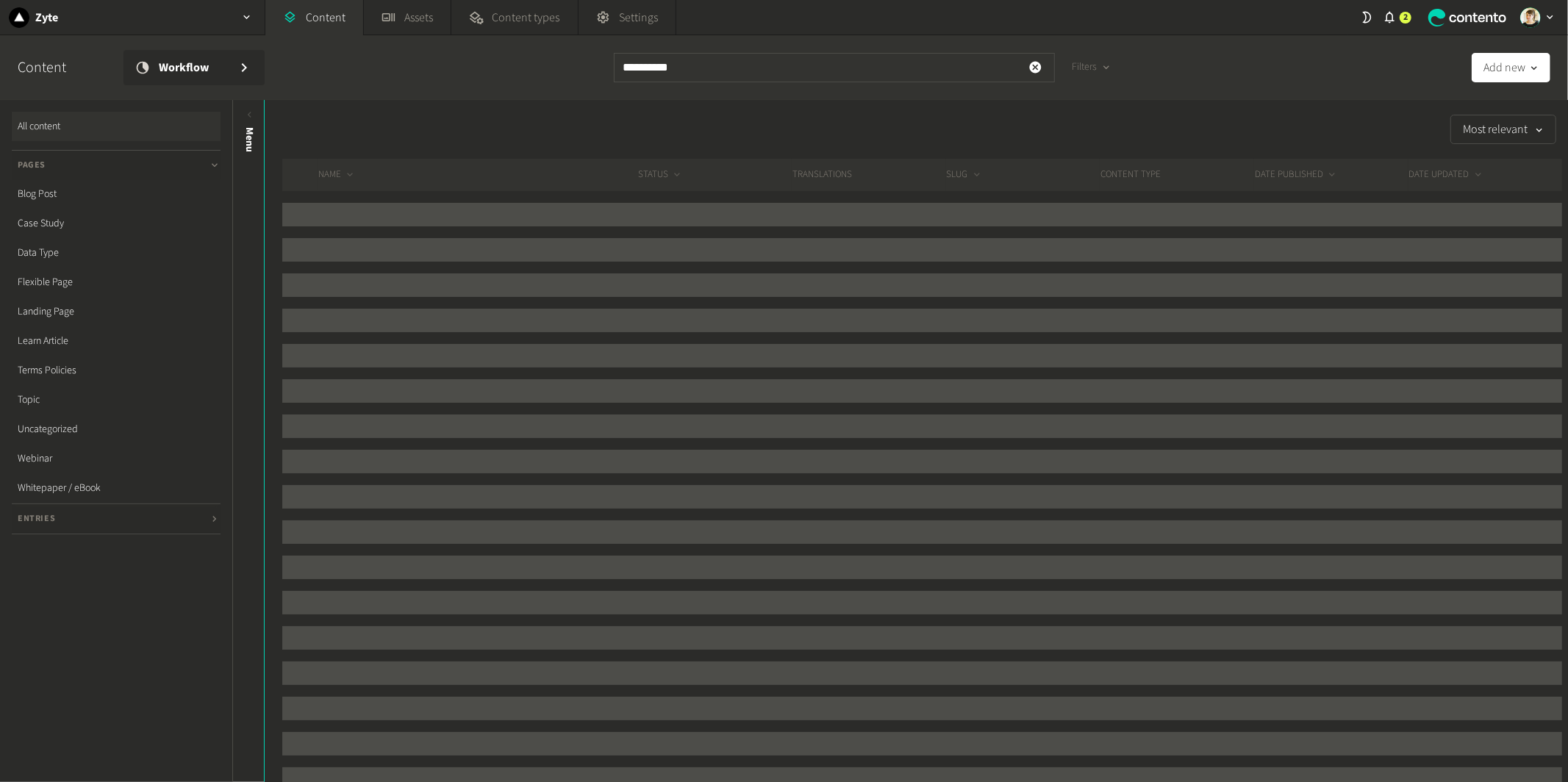 click on "Most relevant   NAME   STATUS   Translations   SLUG   CONTENT TYPE   DATE PUBLISHED   DATE UPDATED" 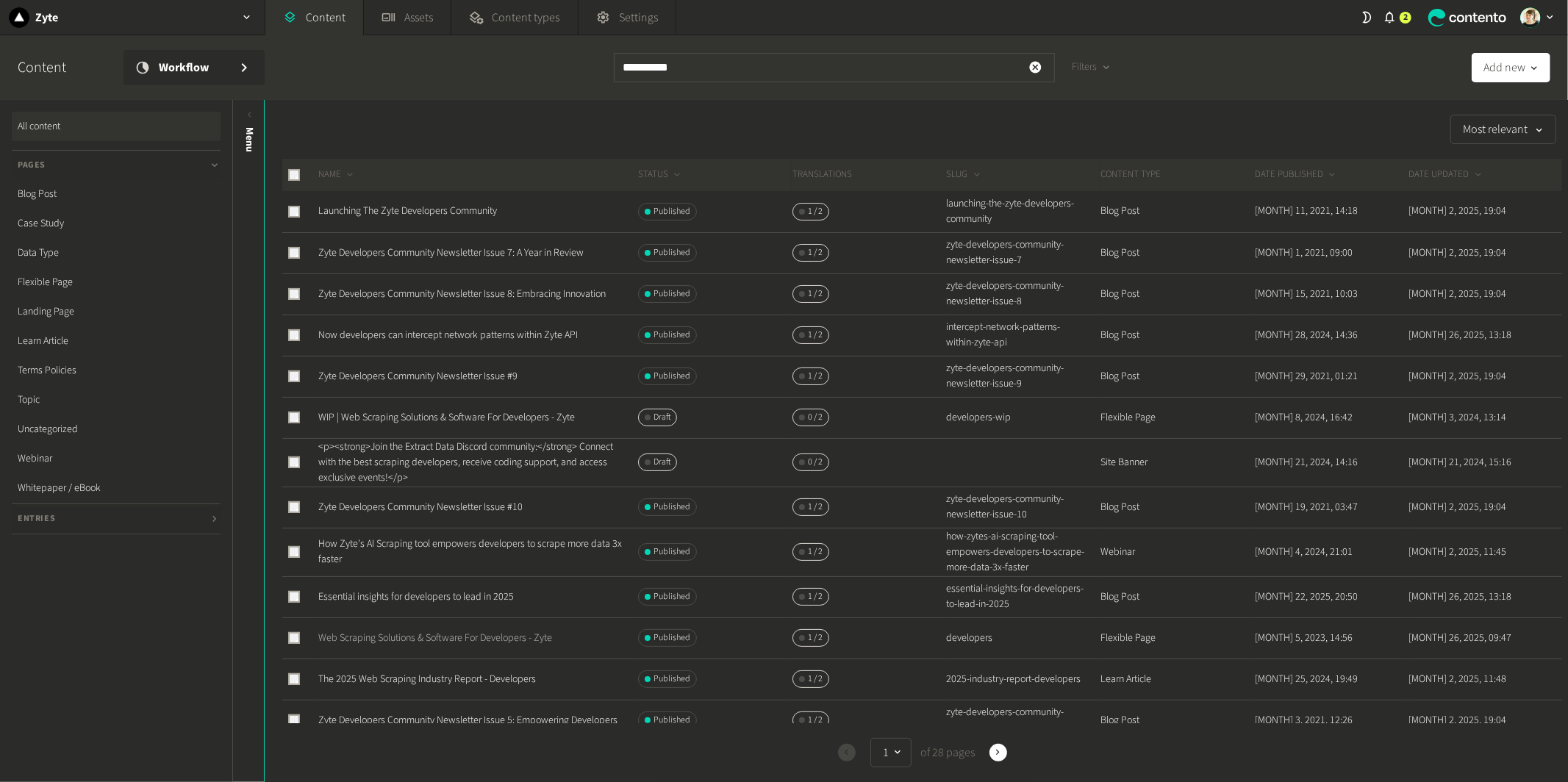 click on "Web Scraping Solutions & Software For Developers - Zyte" 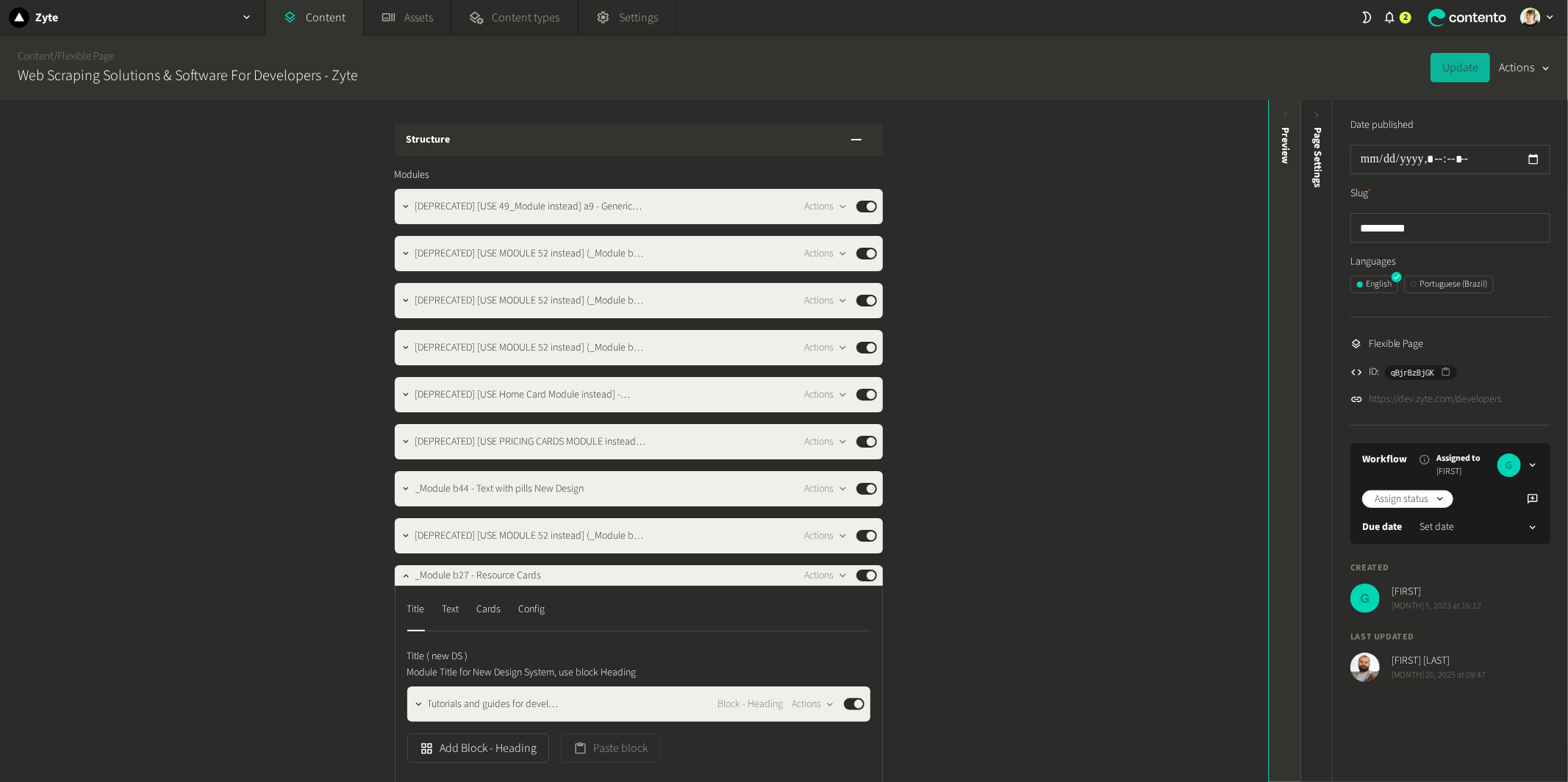 click on "Preview" 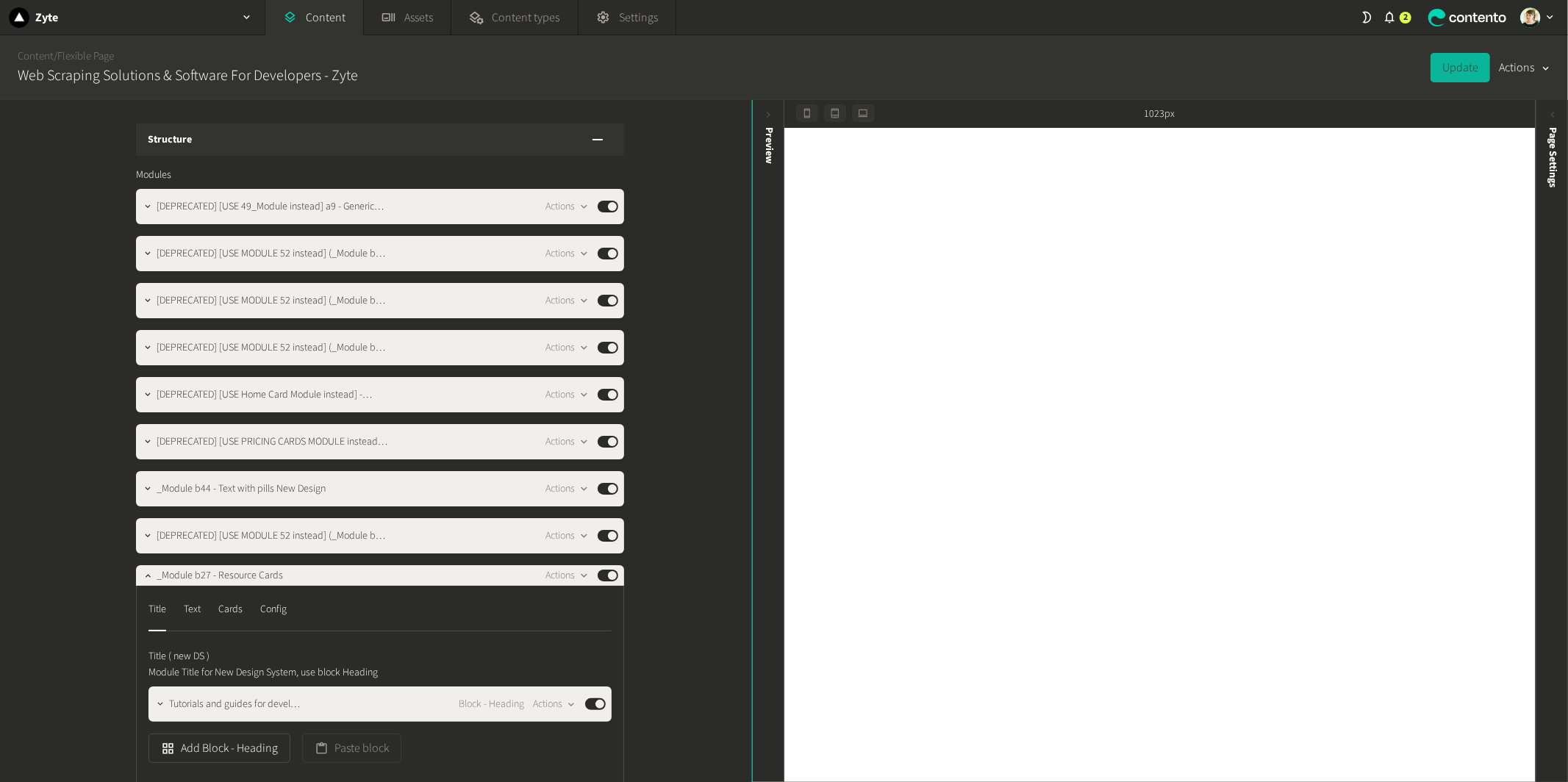 click on "Title  Text  Cards  Config  Title ( new DS ) Module Title for New Design System, use block Heading Tutorials and guides for devel… Block - Heading  Actions  Published  Add Block - Heading  Paste block" 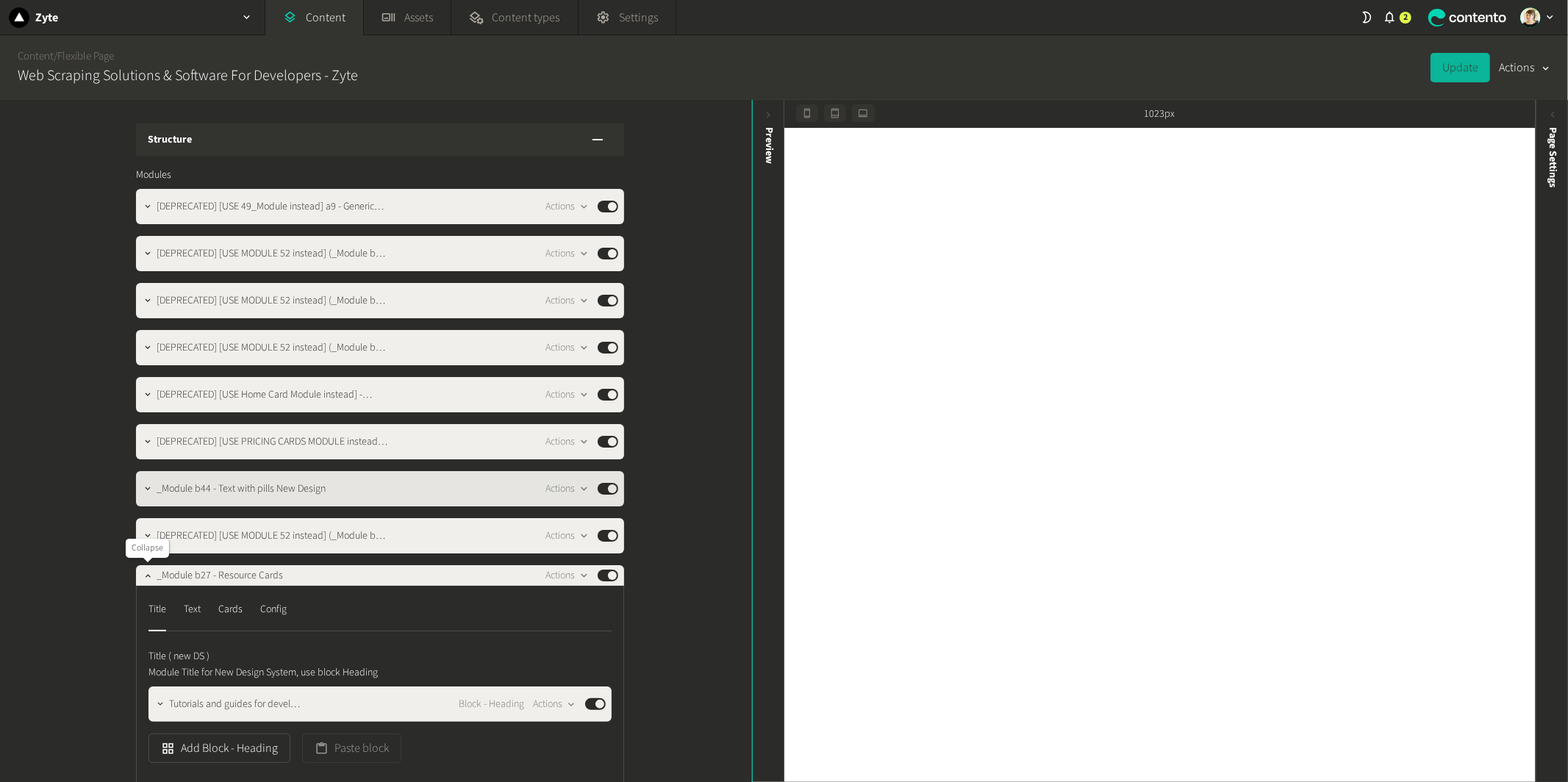 drag, startPoint x: 146, startPoint y: 573, endPoint x: 362, endPoint y: 502, distance: 227.36974 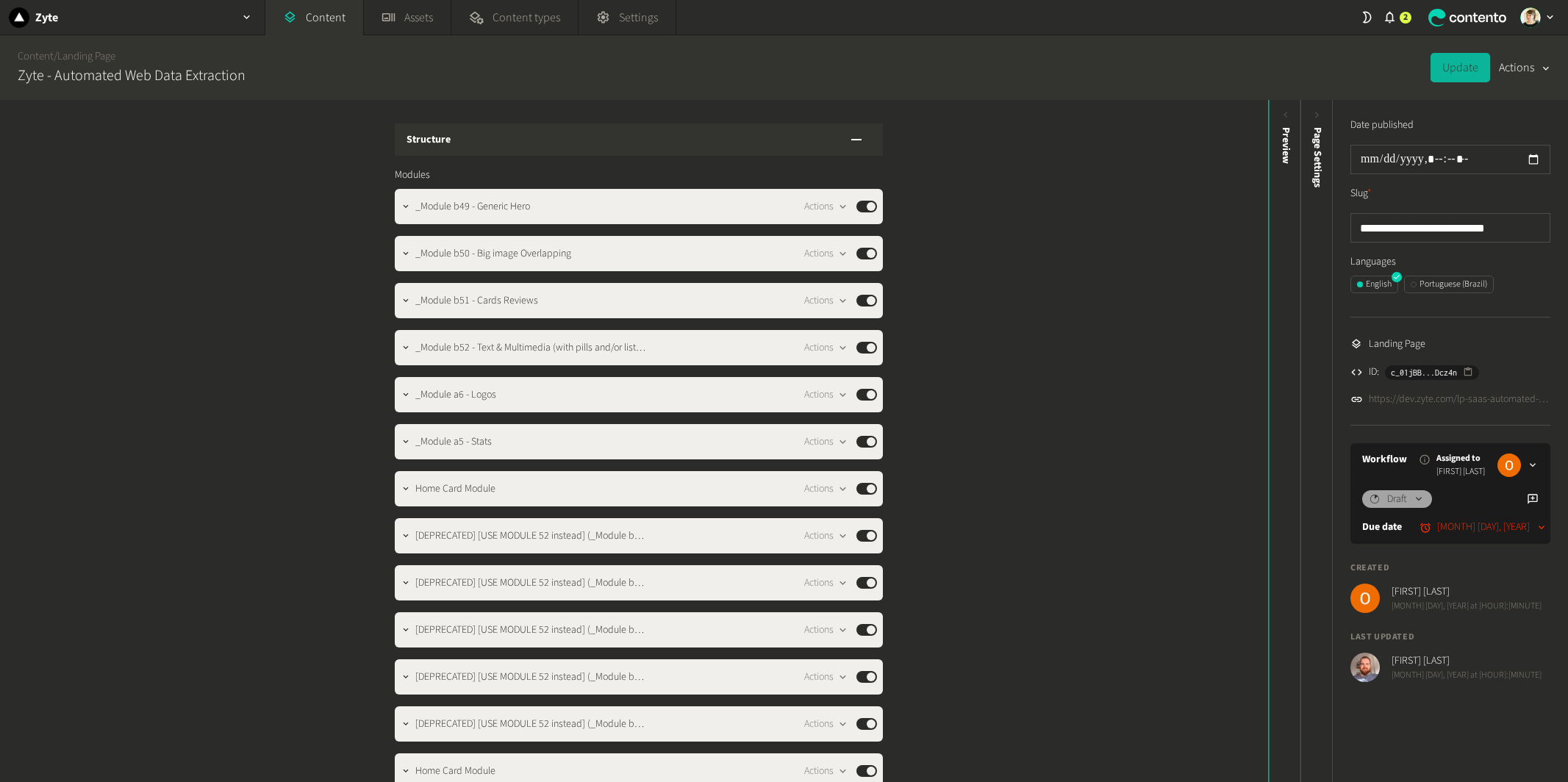 scroll, scrollTop: 0, scrollLeft: 0, axis: both 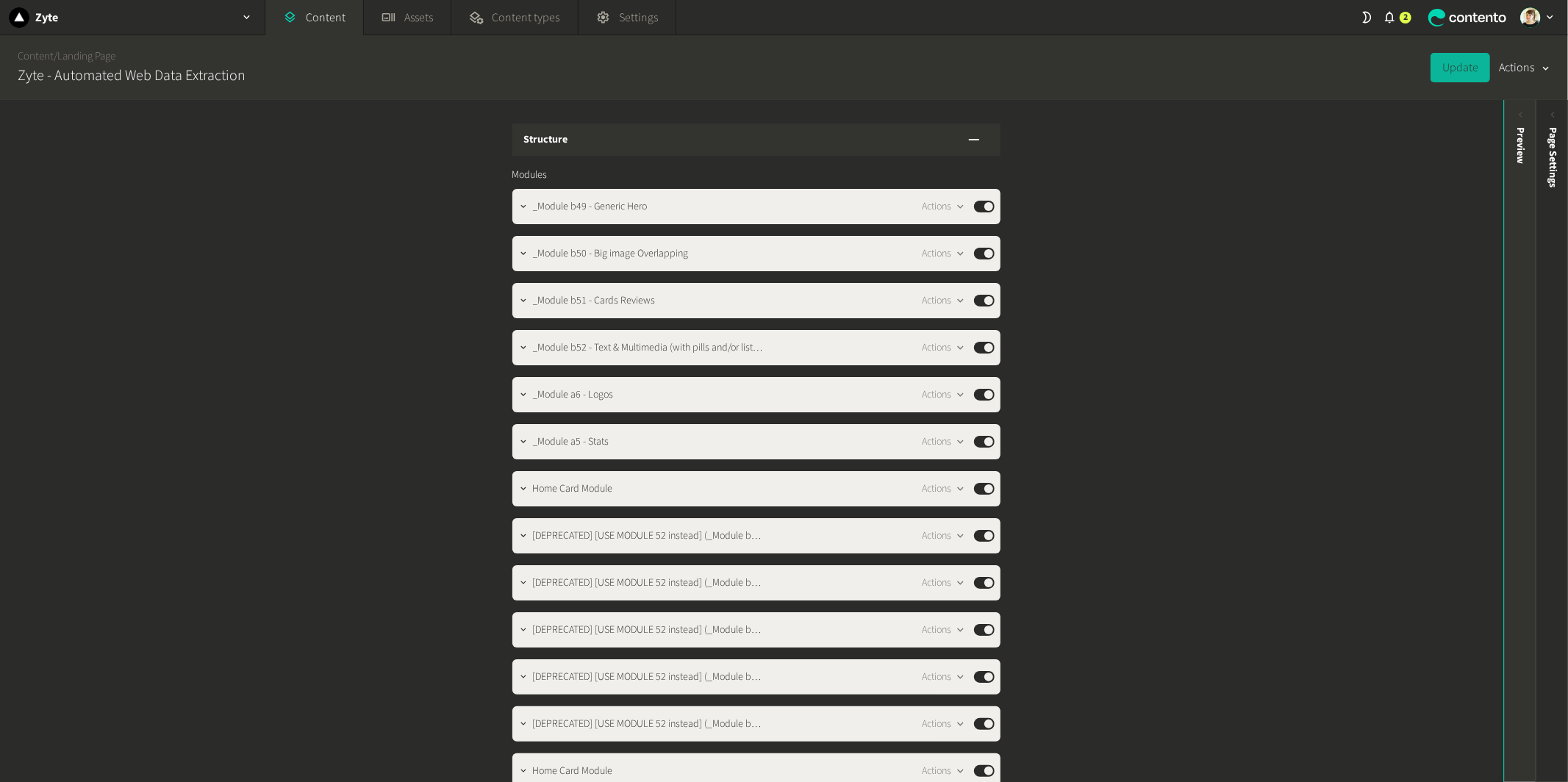 click on "Preview" 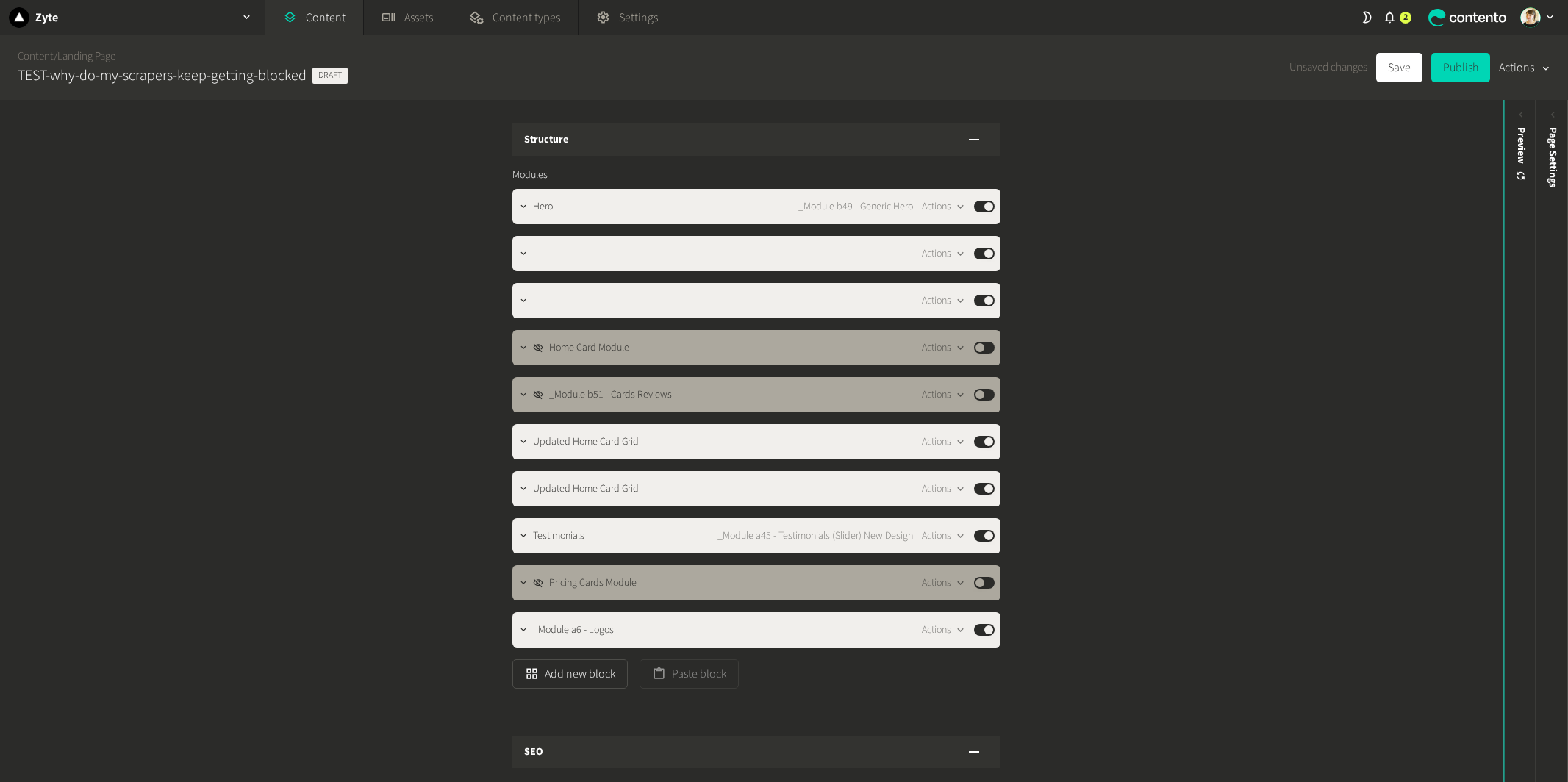 scroll, scrollTop: 0, scrollLeft: 0, axis: both 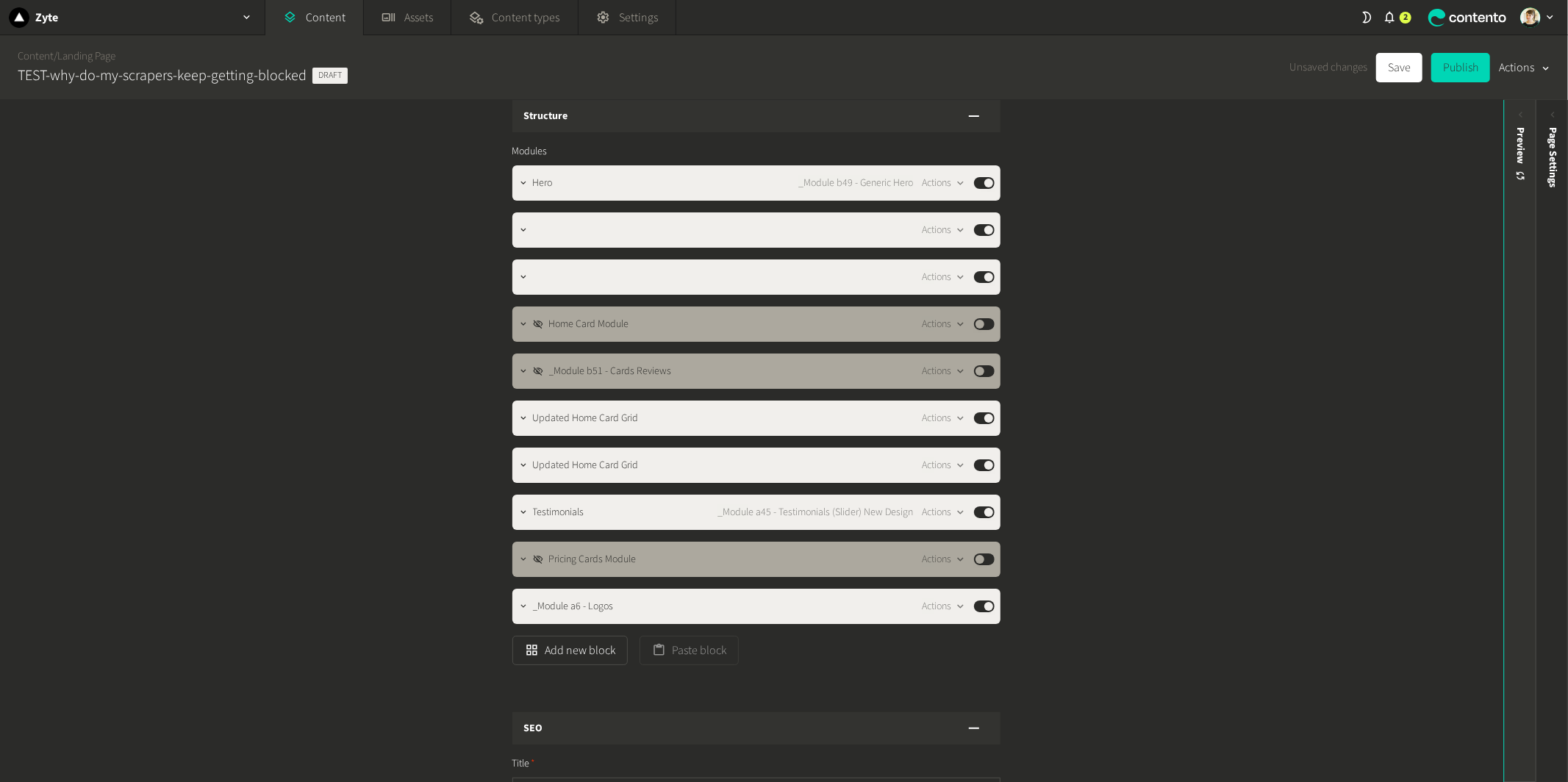 click on "Preview" 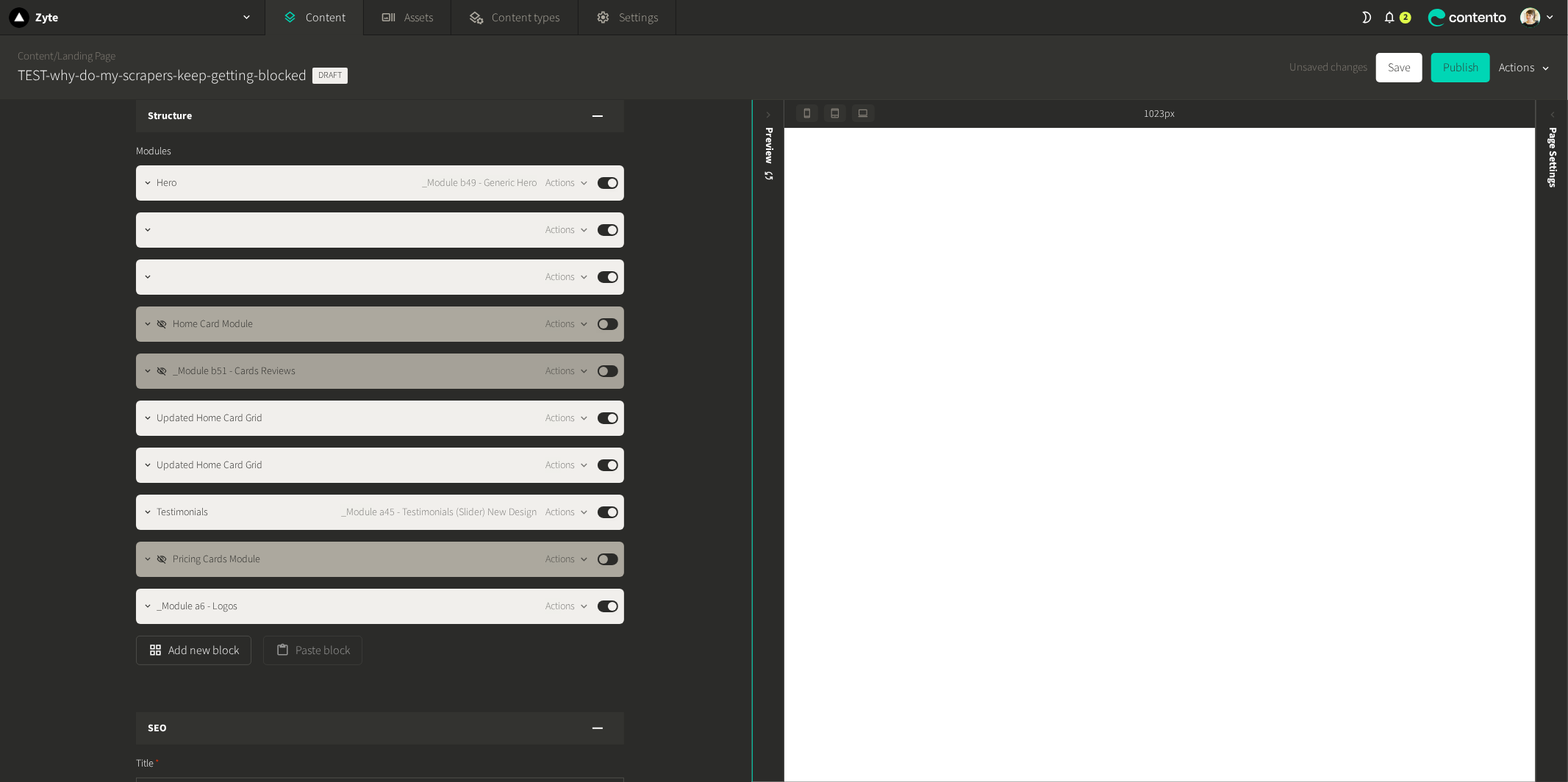 scroll, scrollTop: 0, scrollLeft: 0, axis: both 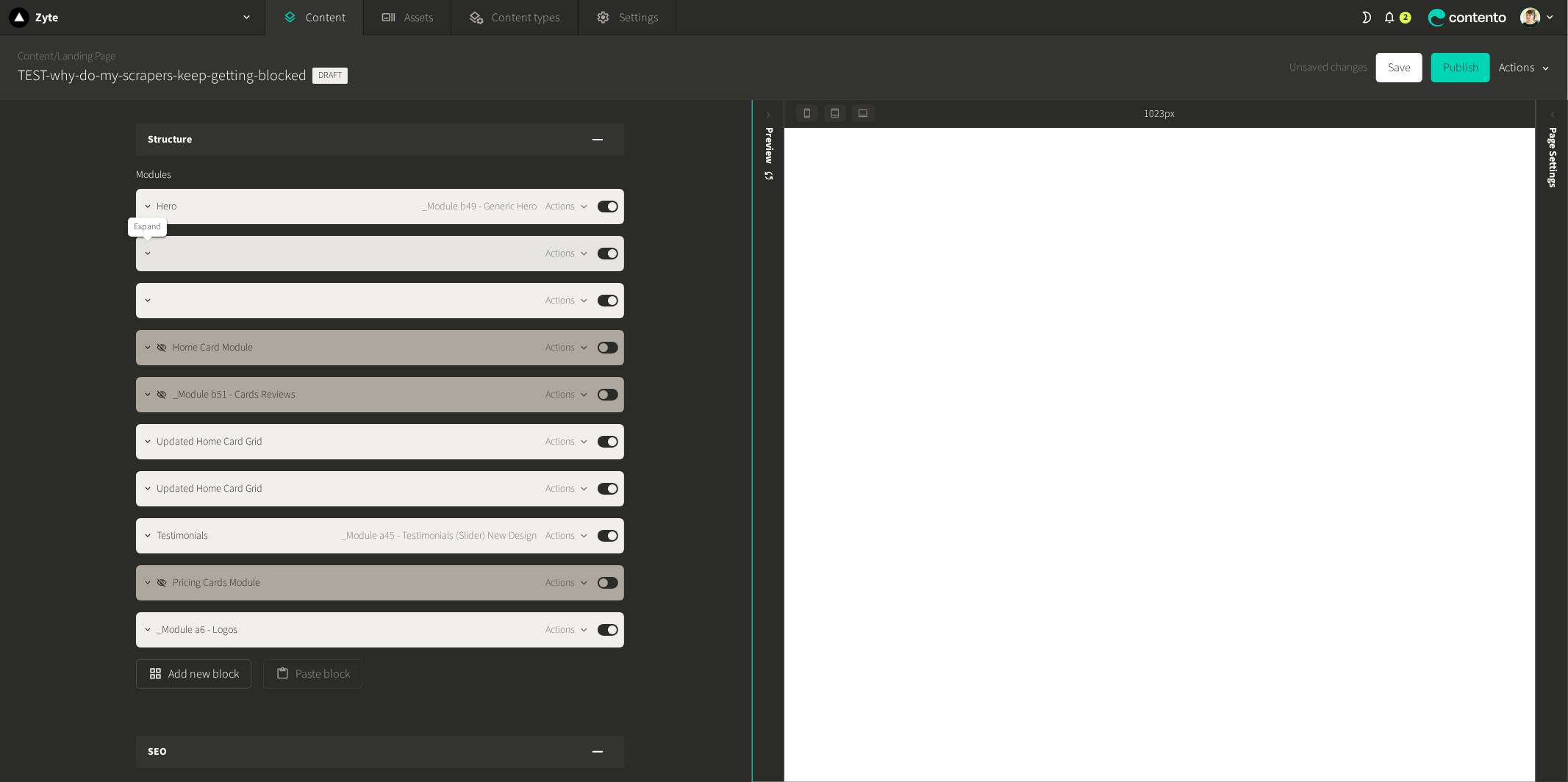 click 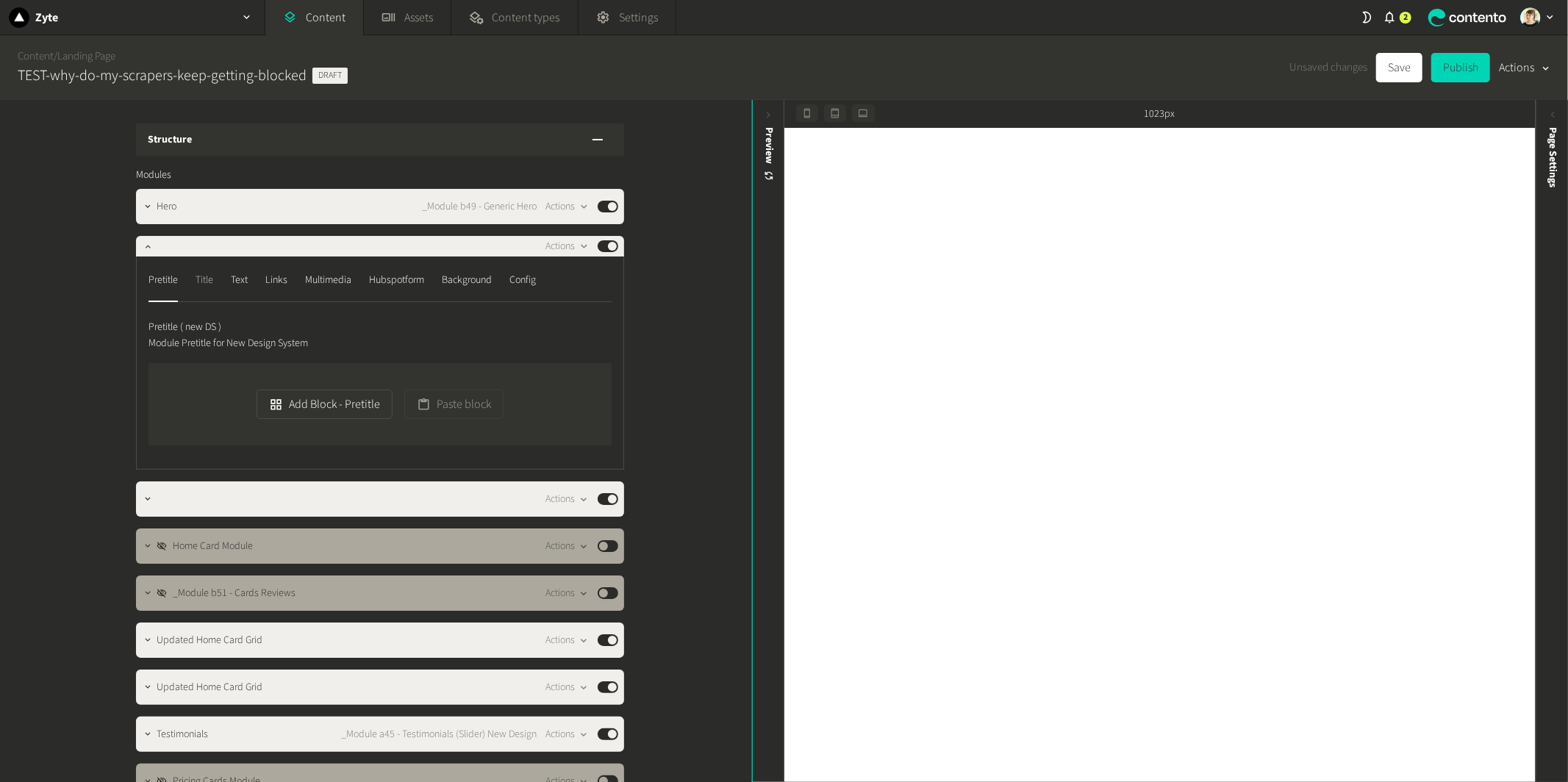 click on "Title" 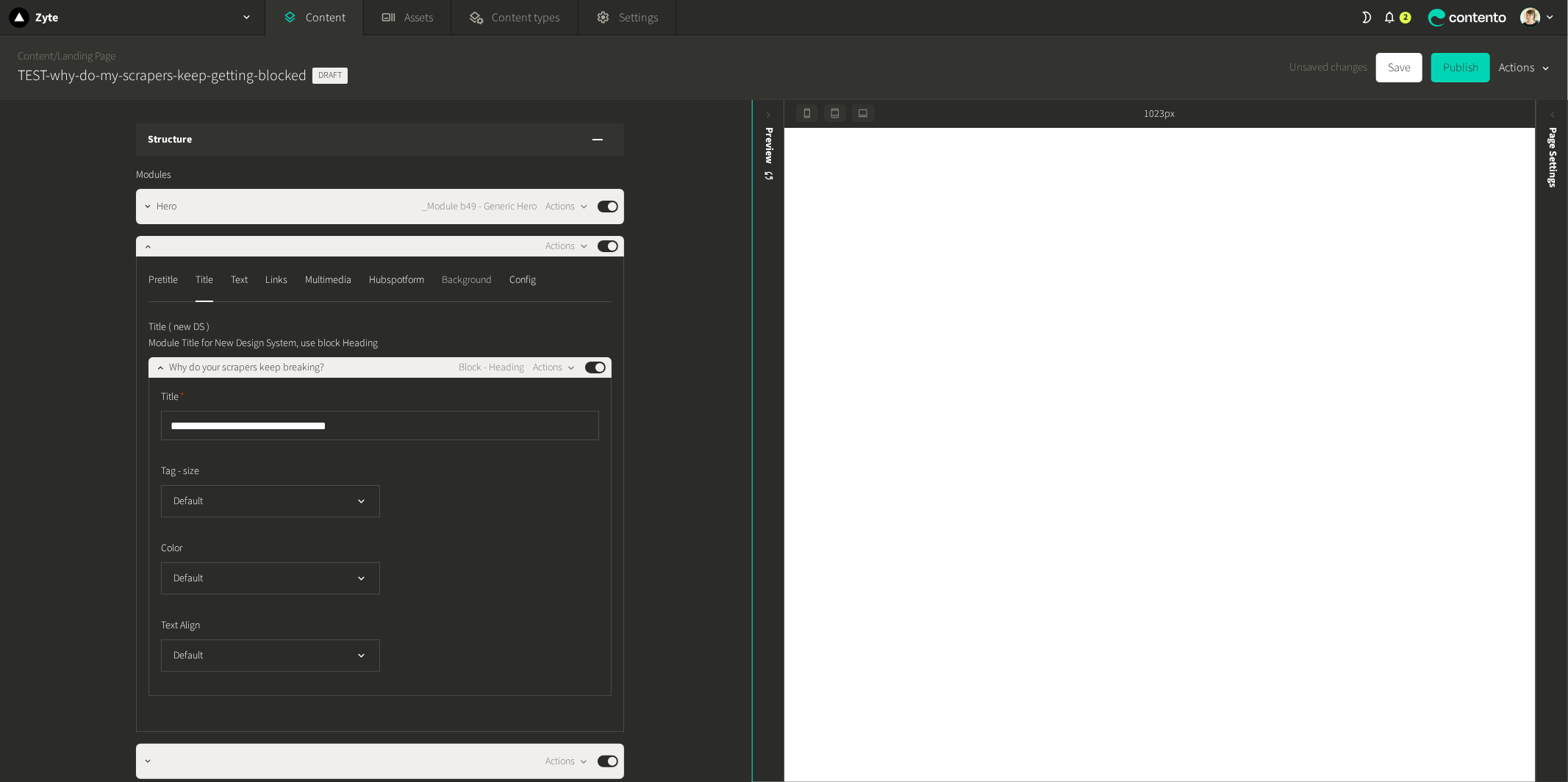 click on "Background" 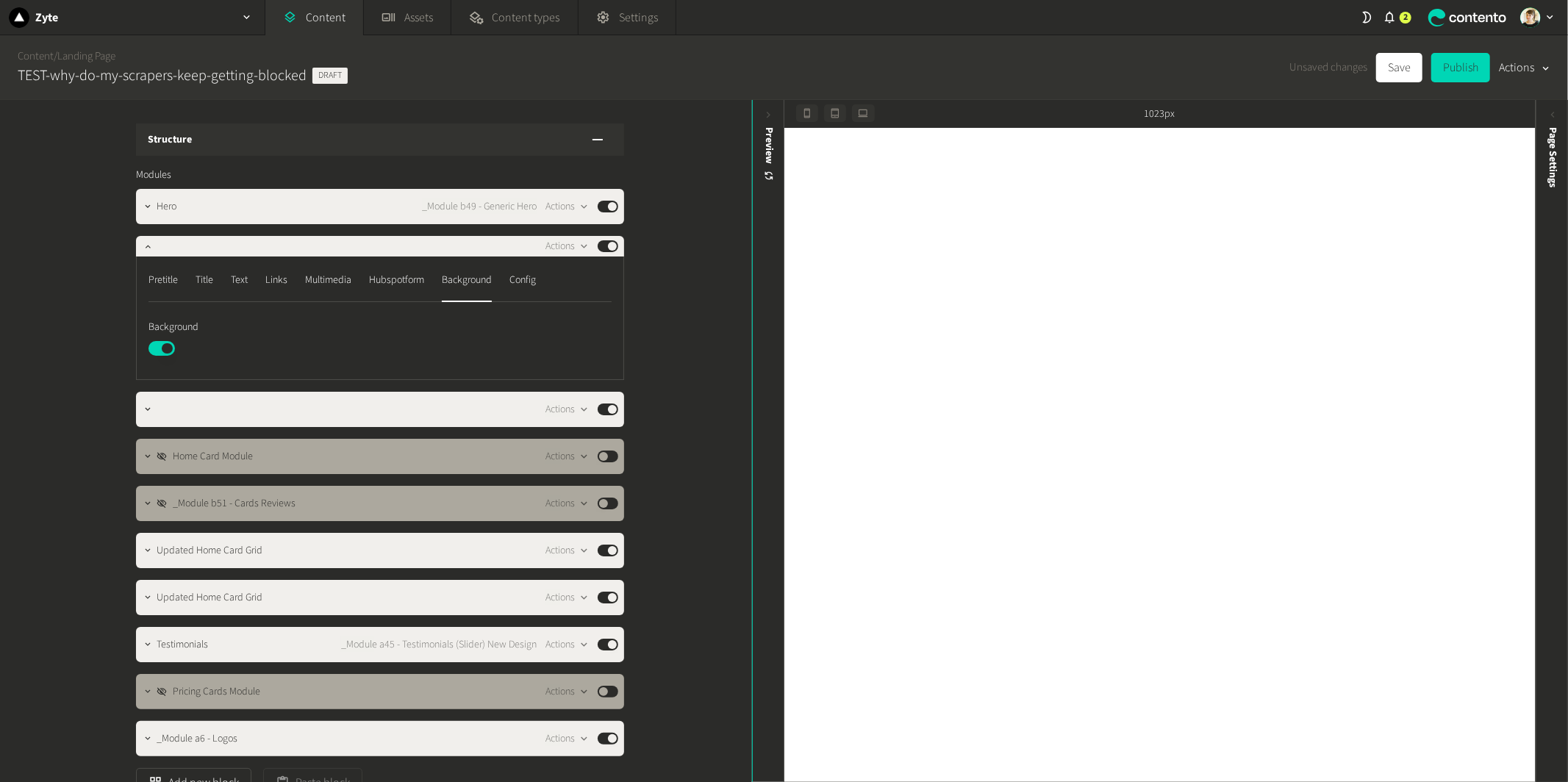 click on "Published" 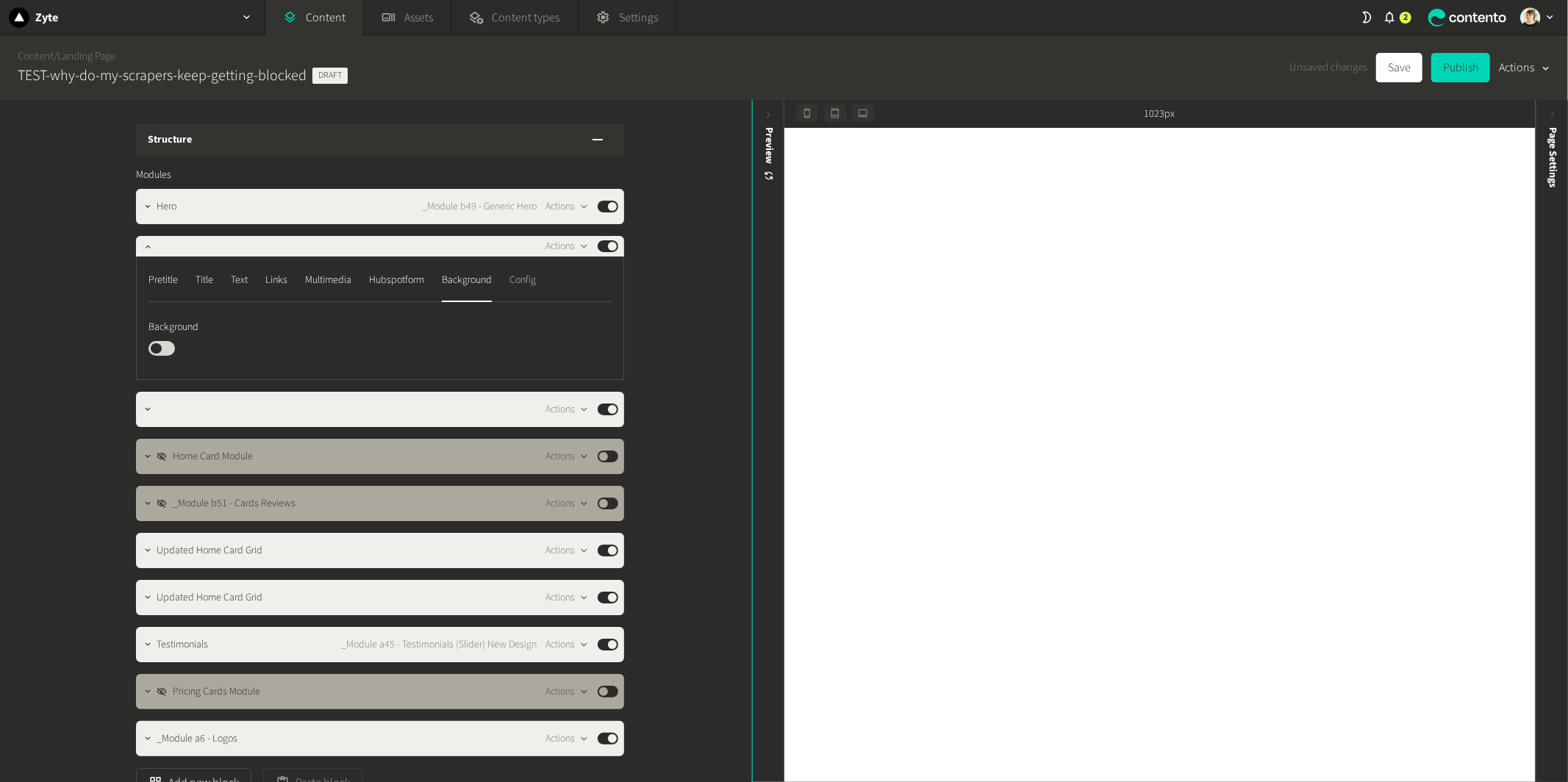 click on "Config" 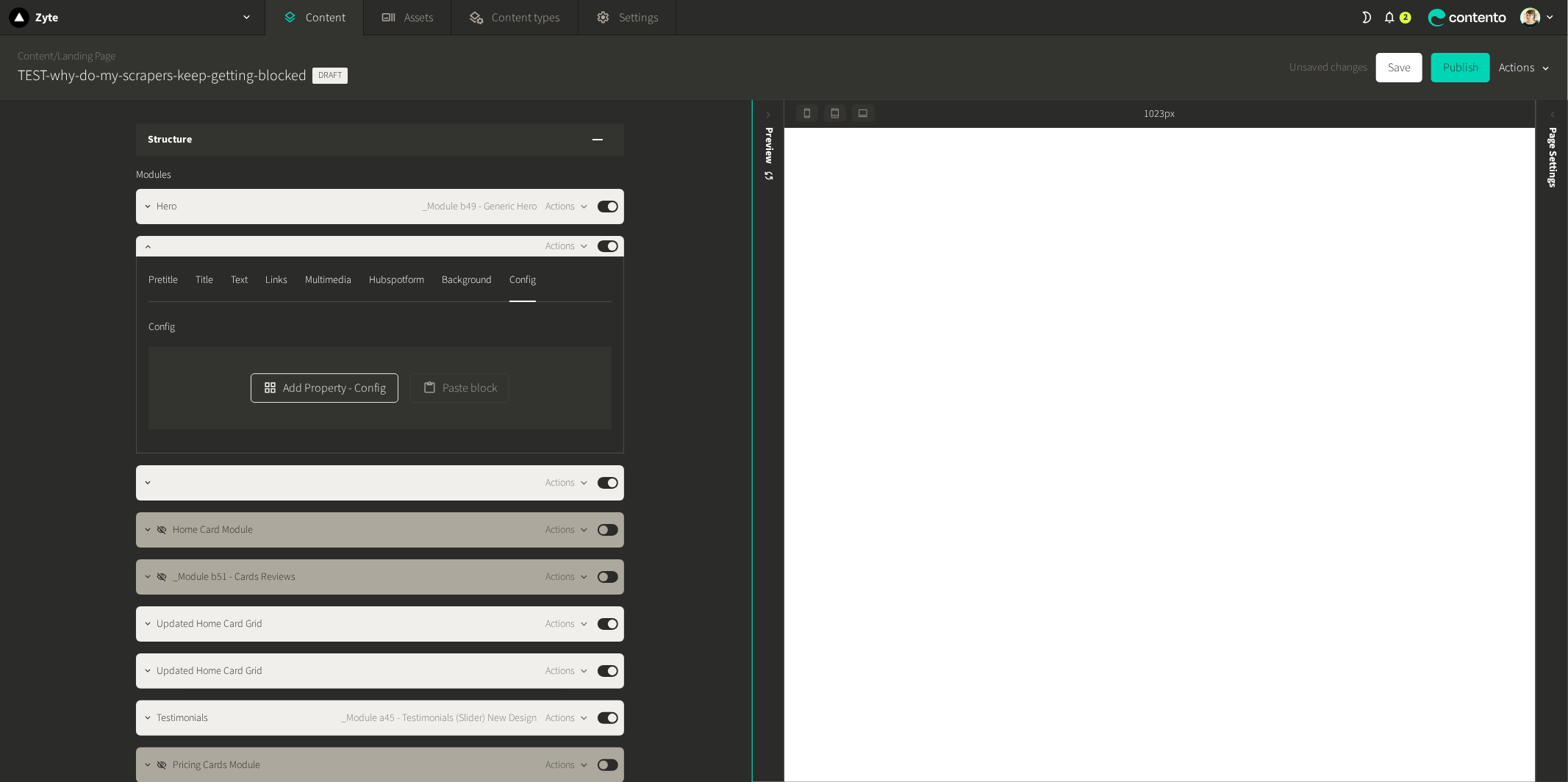 click 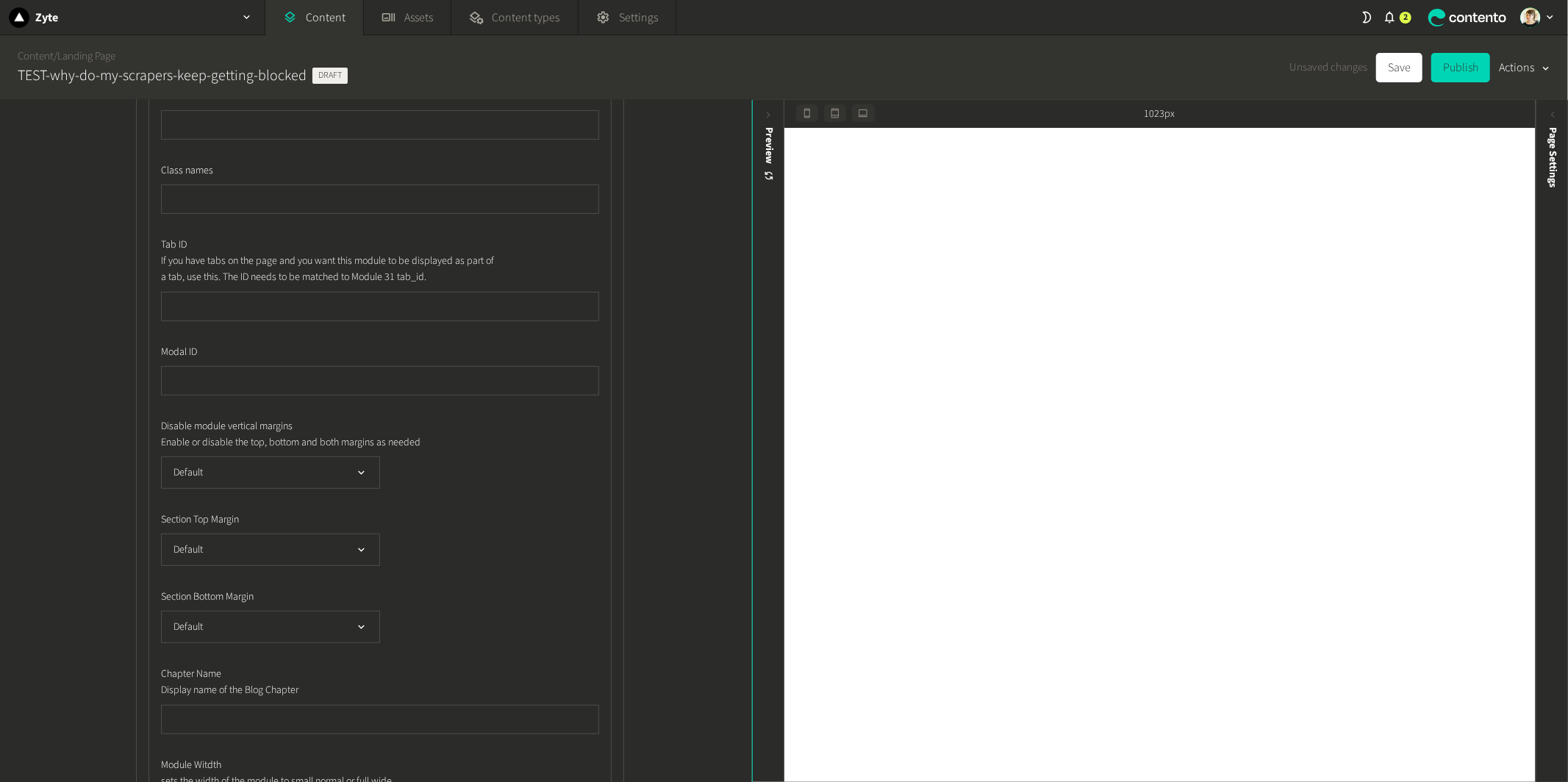 scroll, scrollTop: 320, scrollLeft: 0, axis: vertical 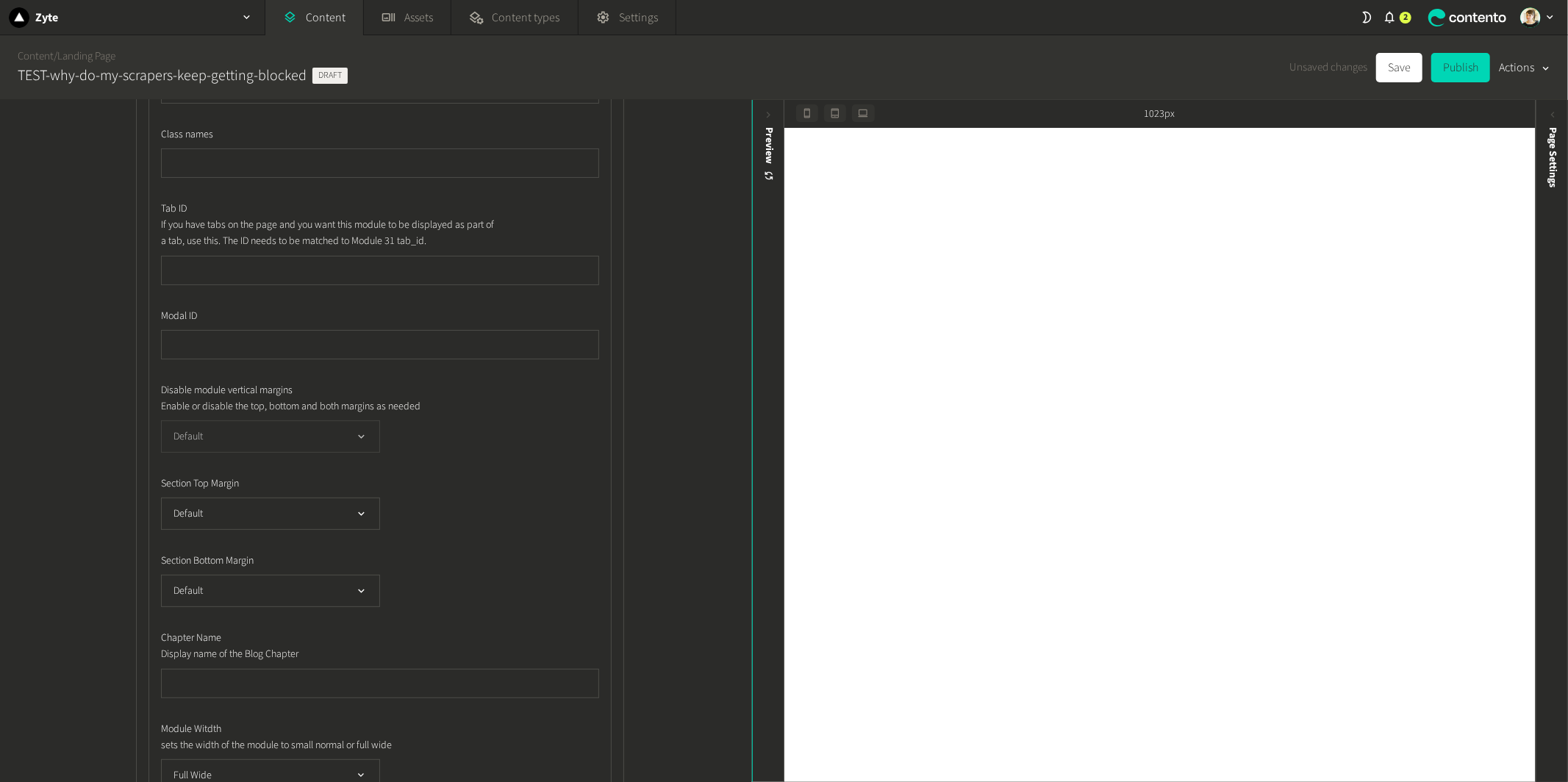 click on "Default" 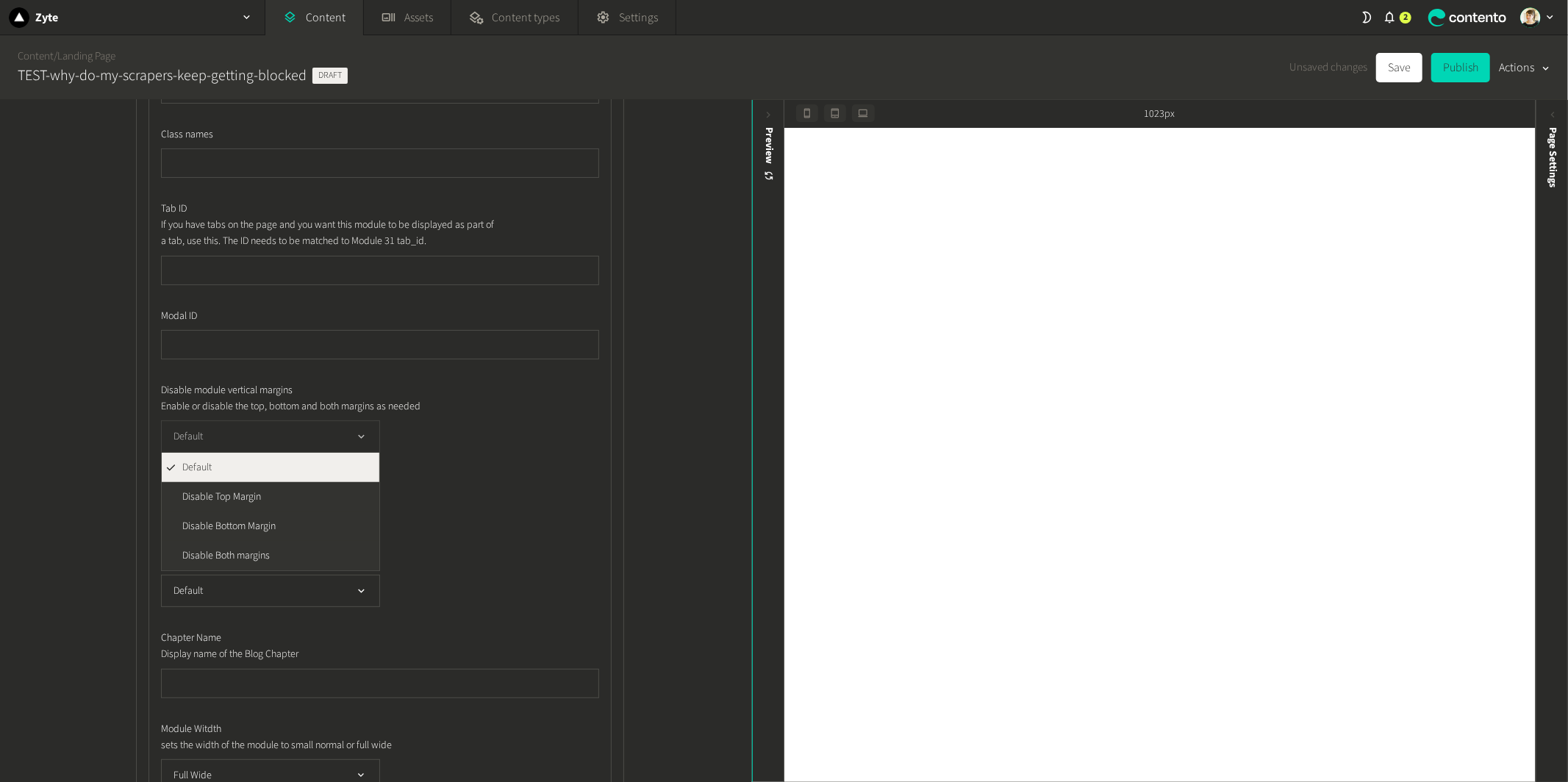 click on "Default" 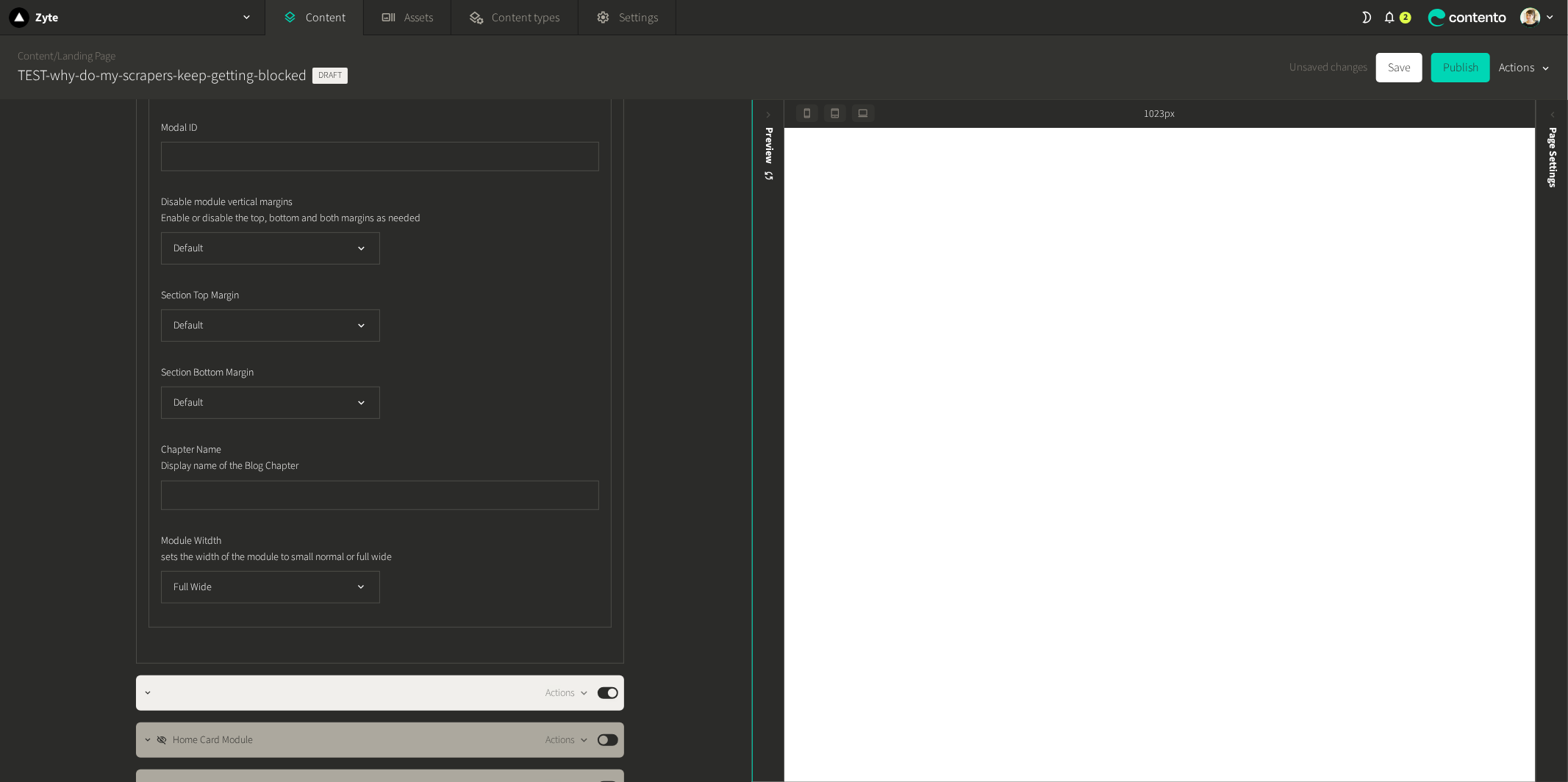 scroll, scrollTop: 517, scrollLeft: 0, axis: vertical 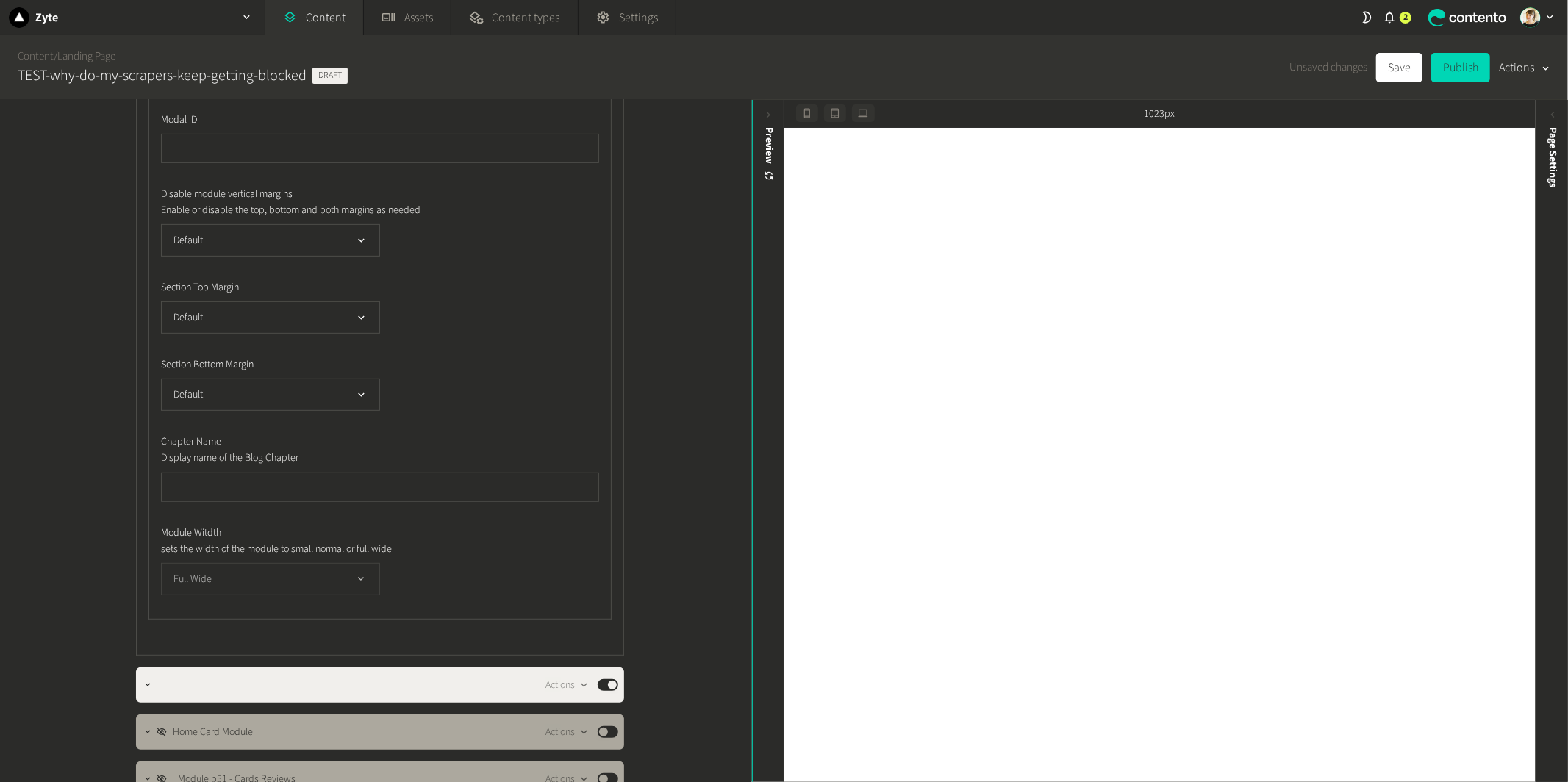 click on "Full Wide" 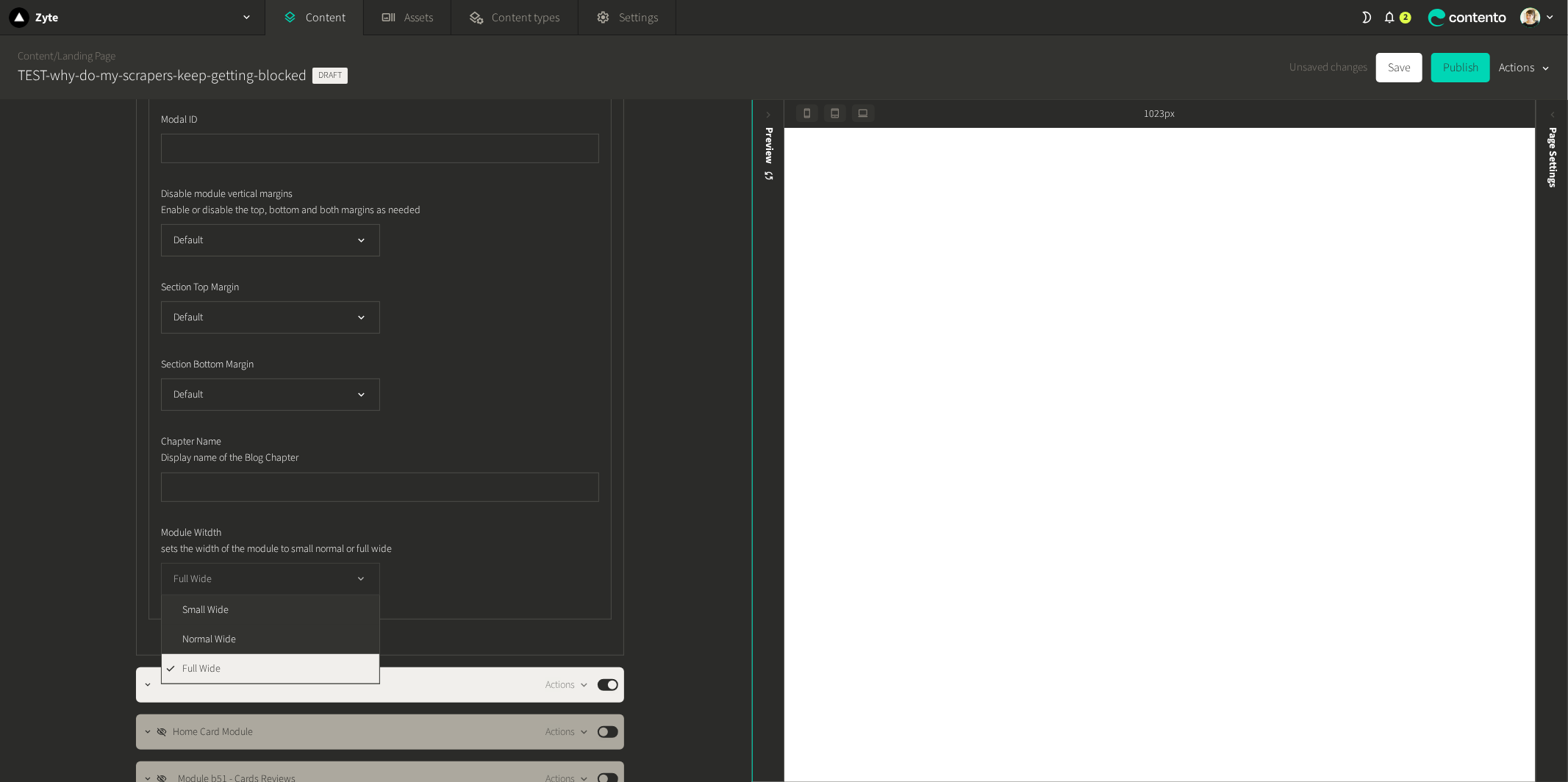 click on "Full Wide" 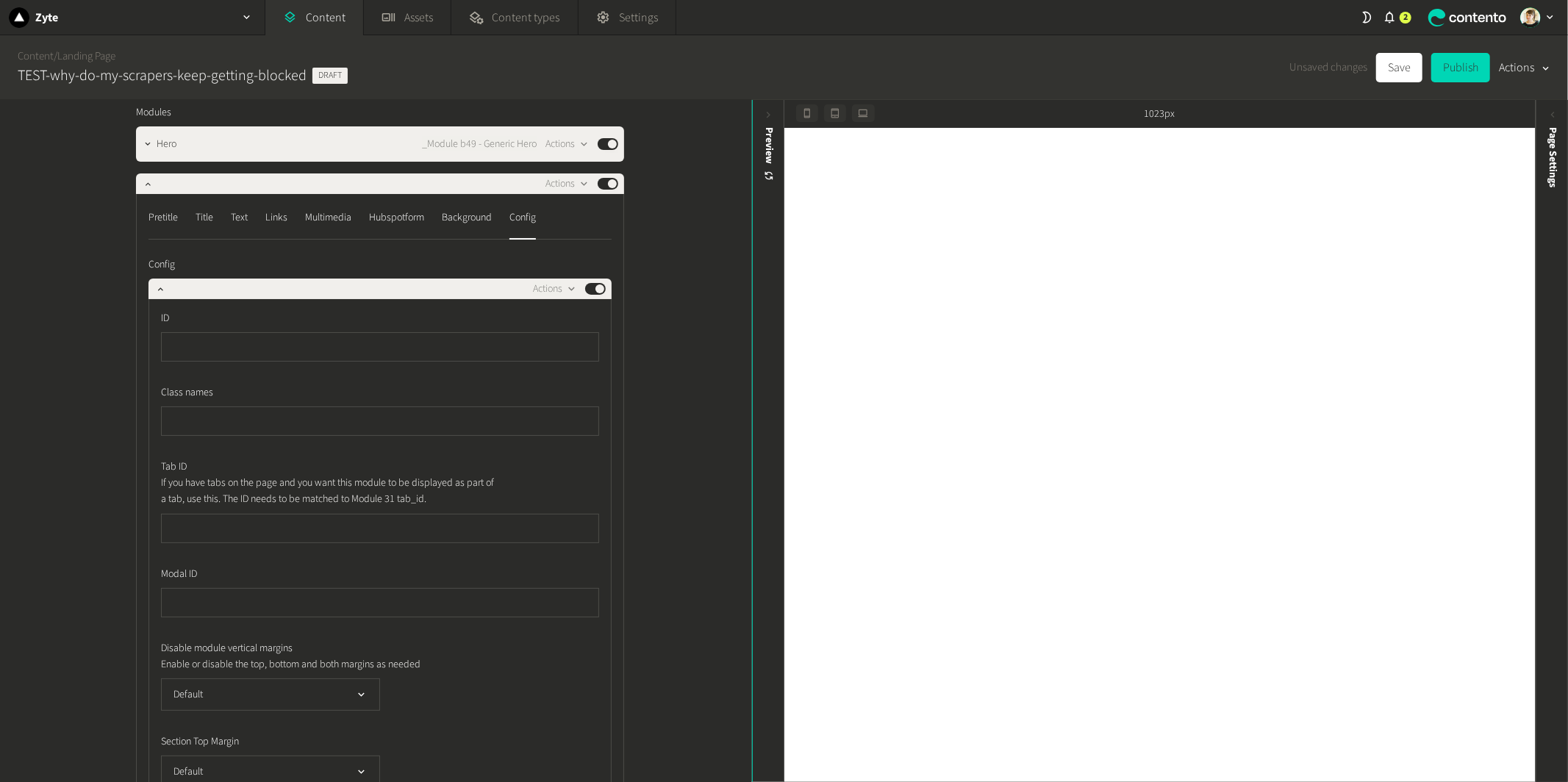 scroll, scrollTop: 23, scrollLeft: 0, axis: vertical 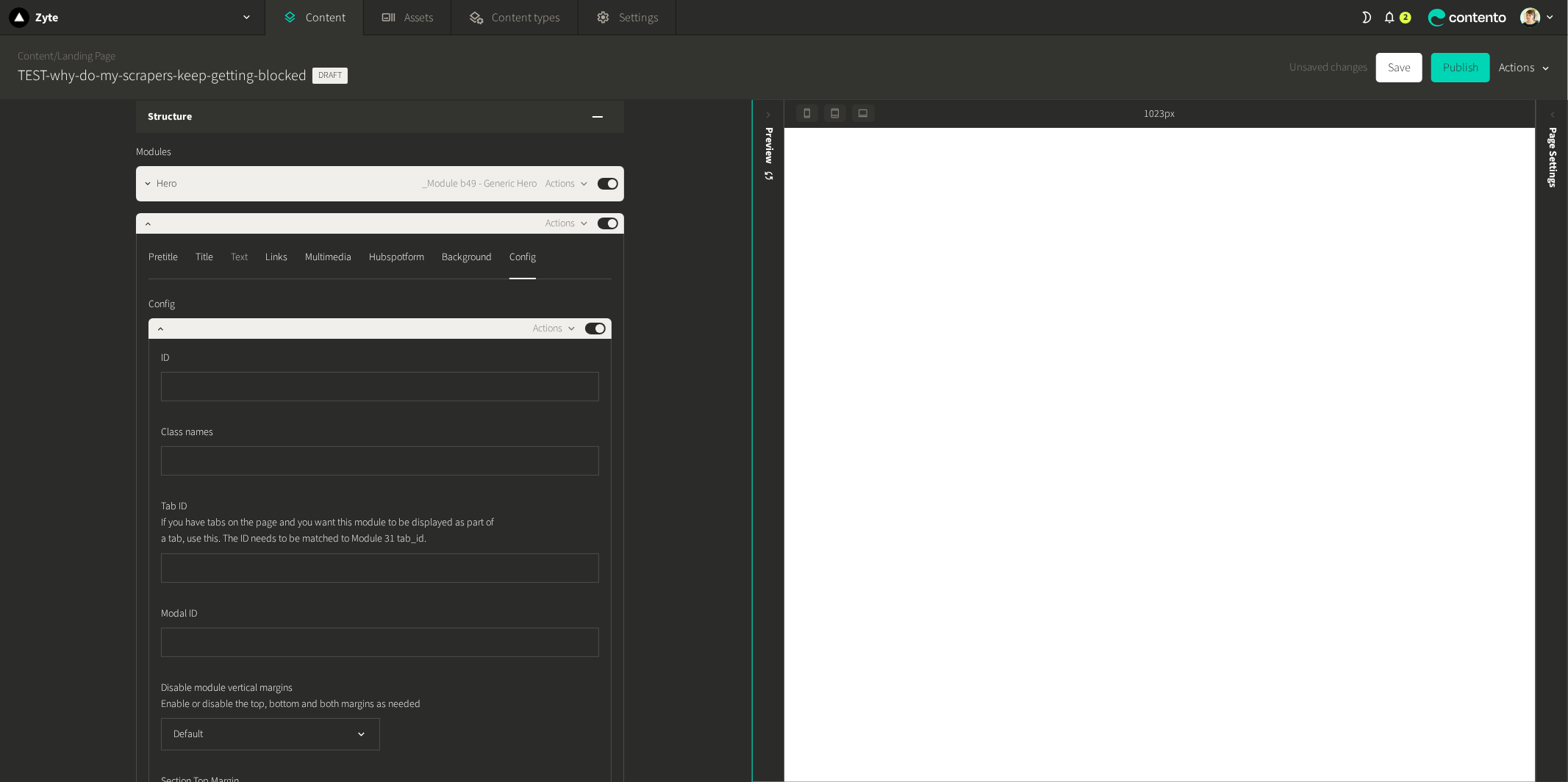 click on "Text" 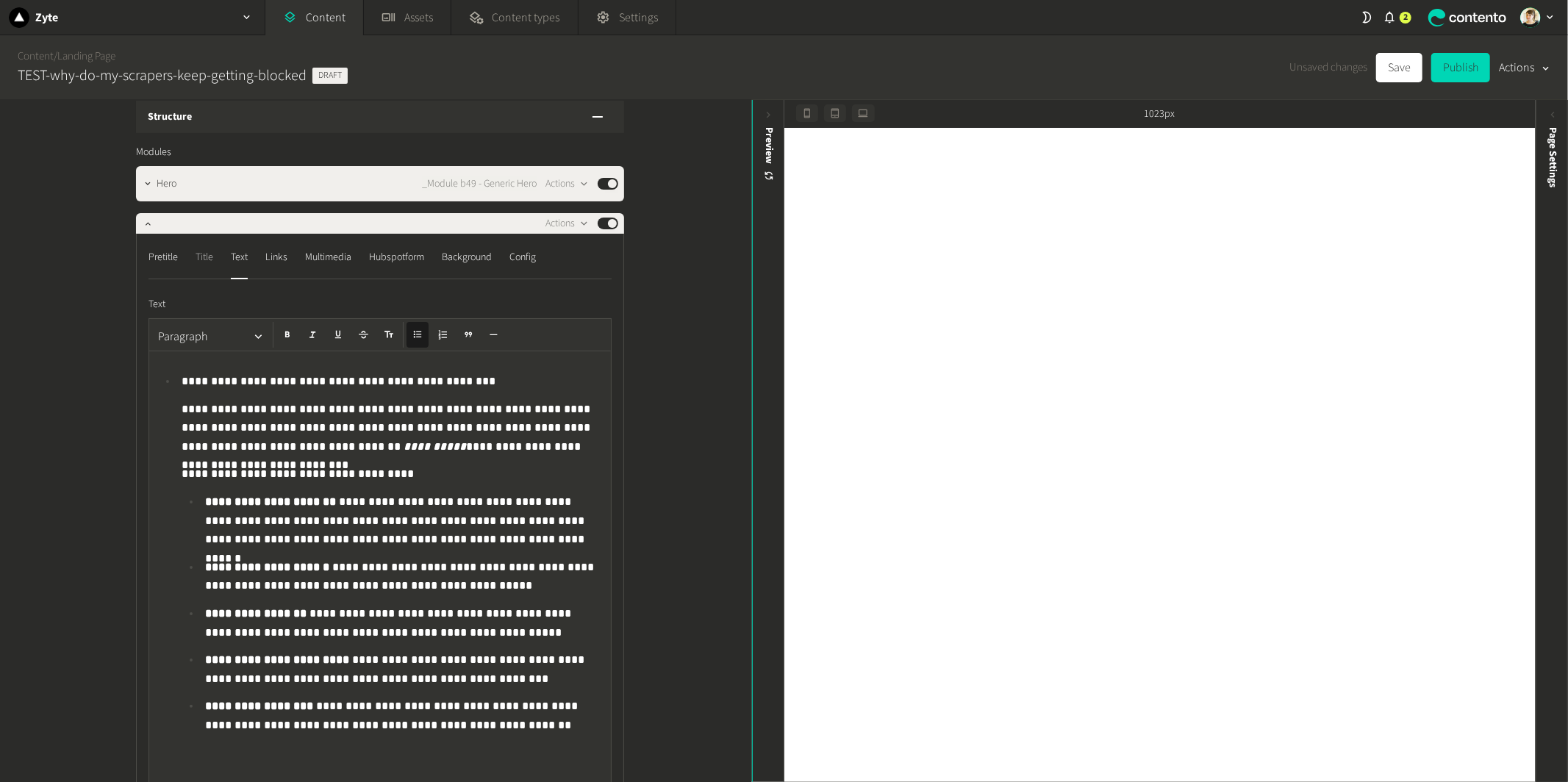 click on "Title" 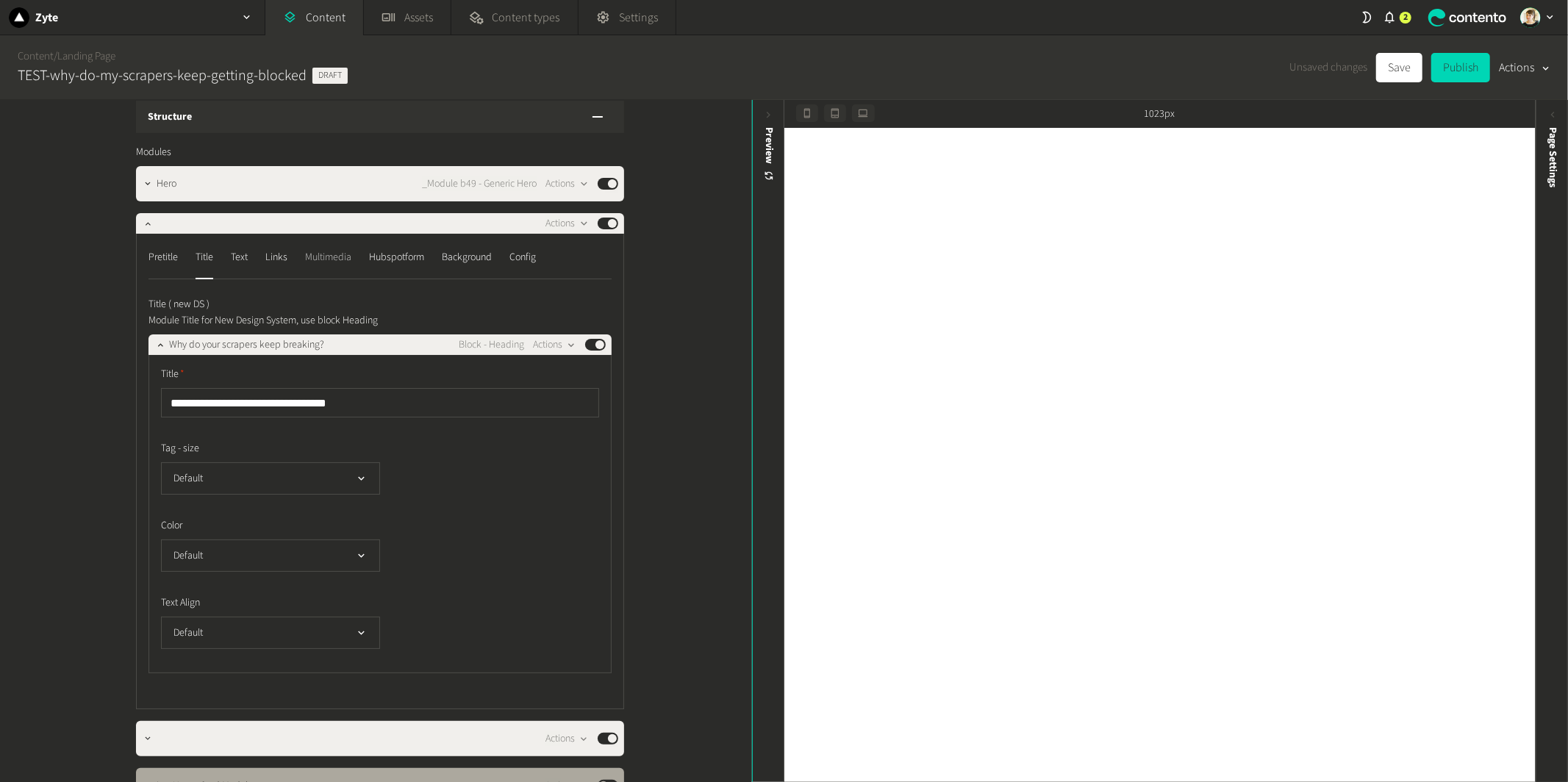 click on "Multimedia" 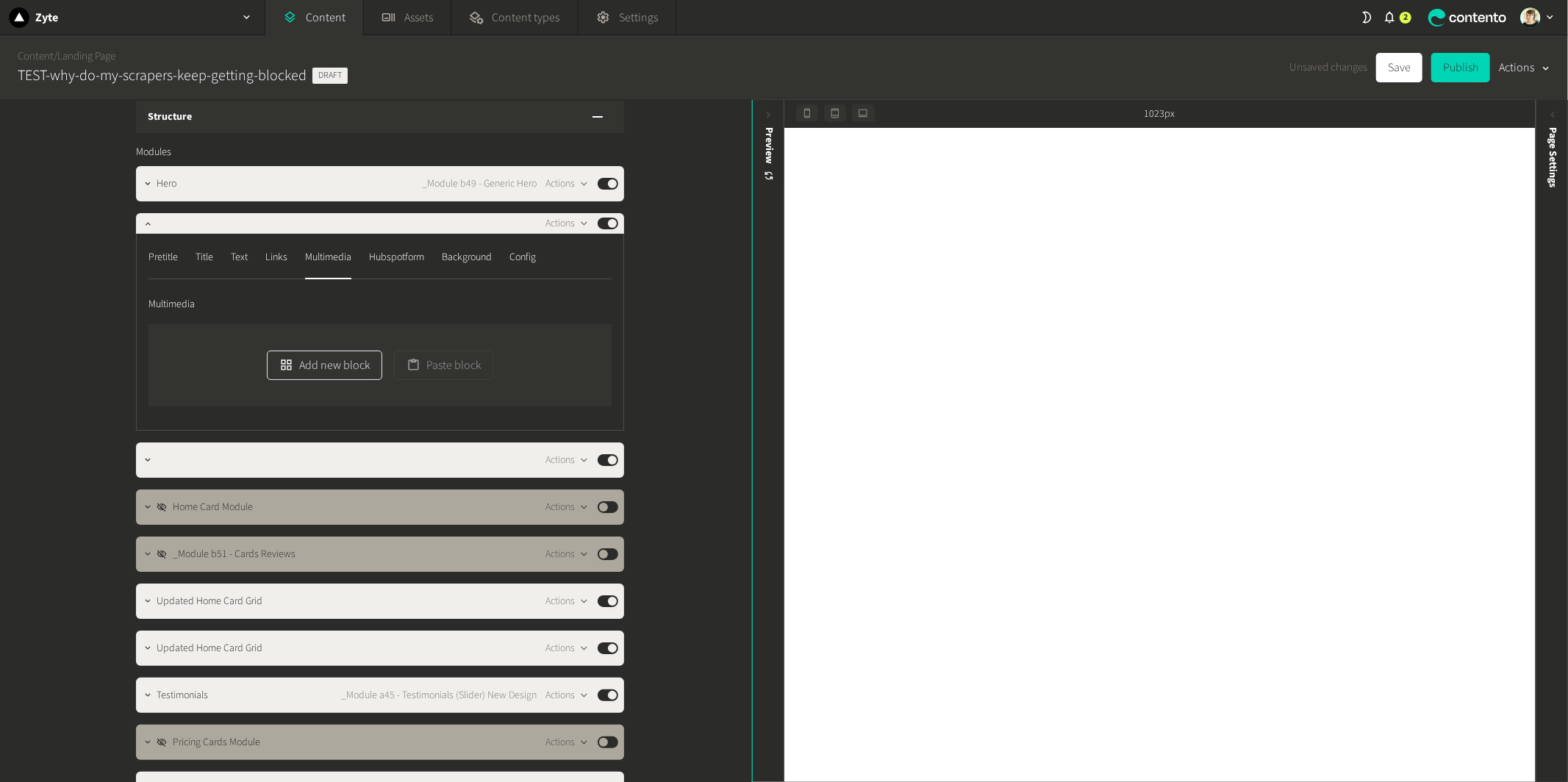 click on "Add new block" 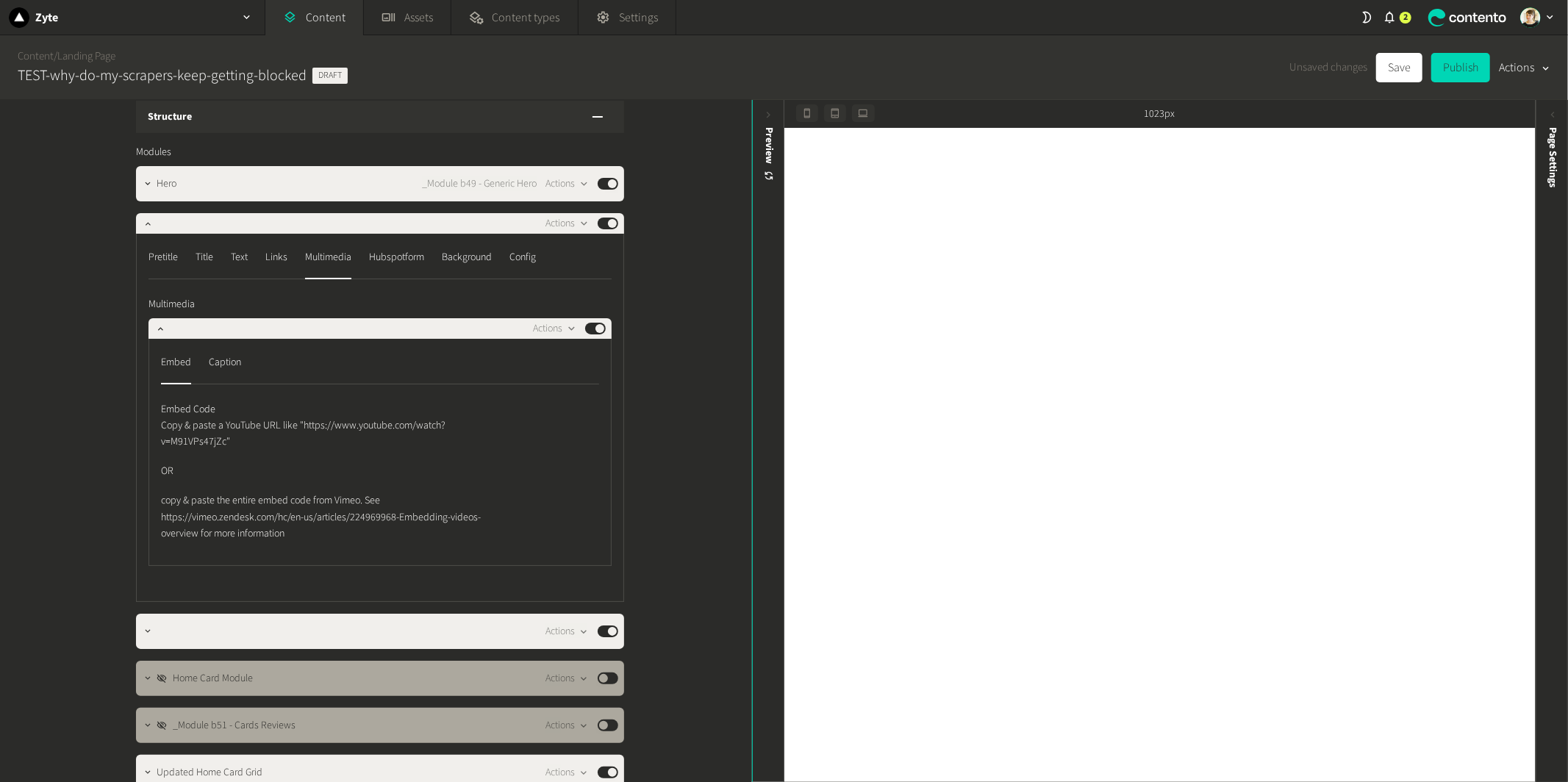 drag, startPoint x: 341, startPoint y: 313, endPoint x: 340, endPoint y: 305, distance: 8.06226 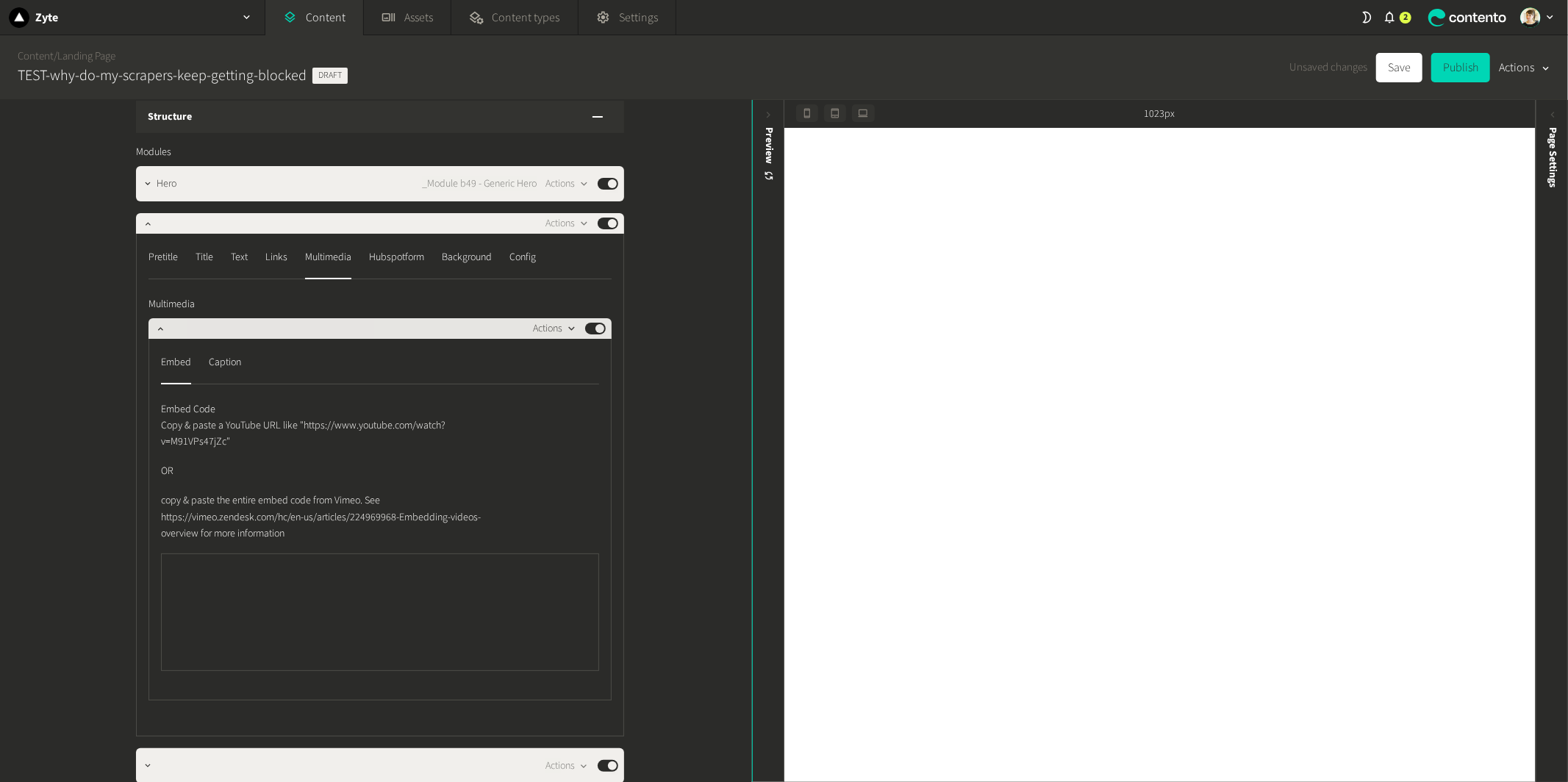 click 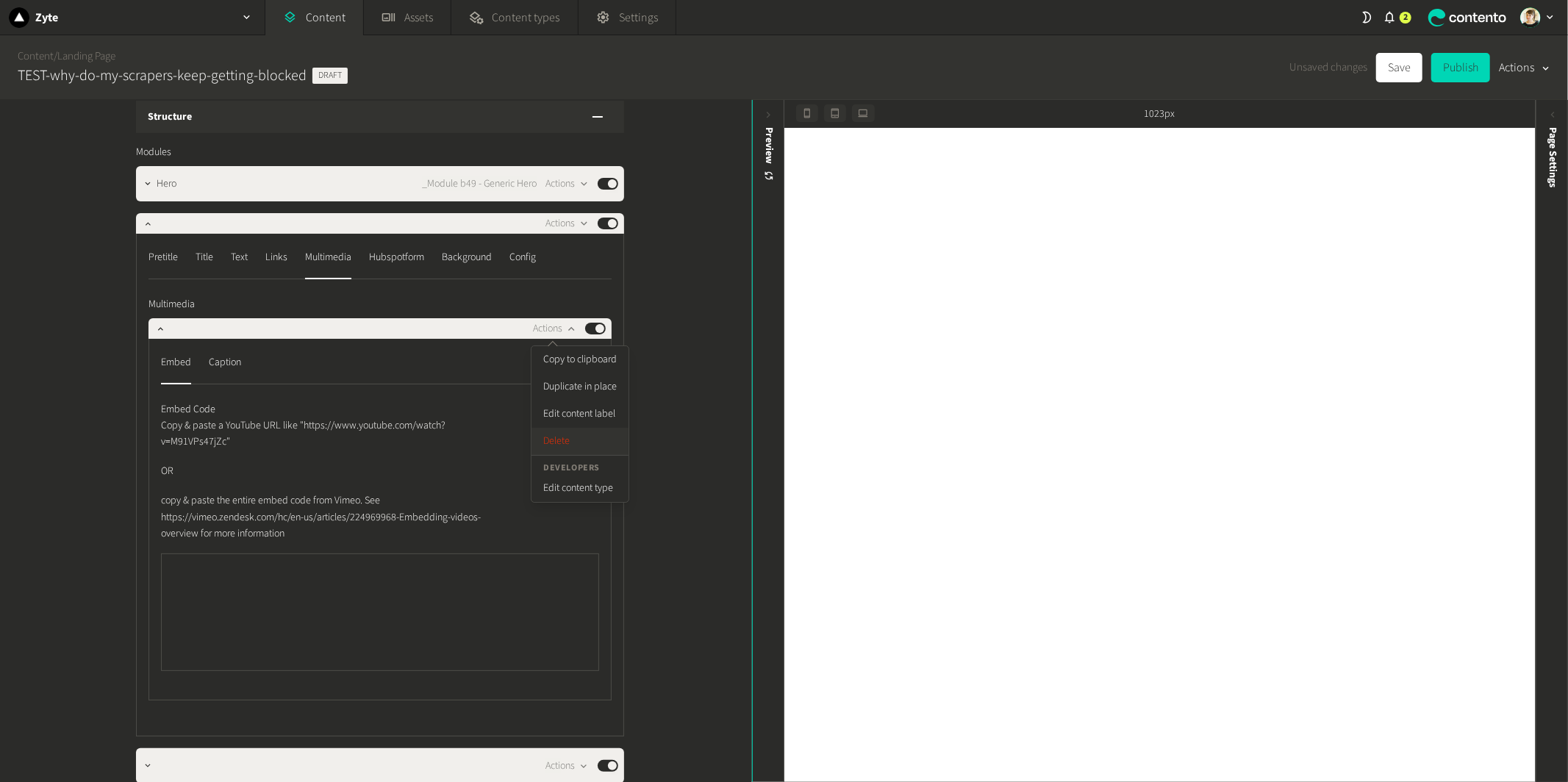 click on "Delete" 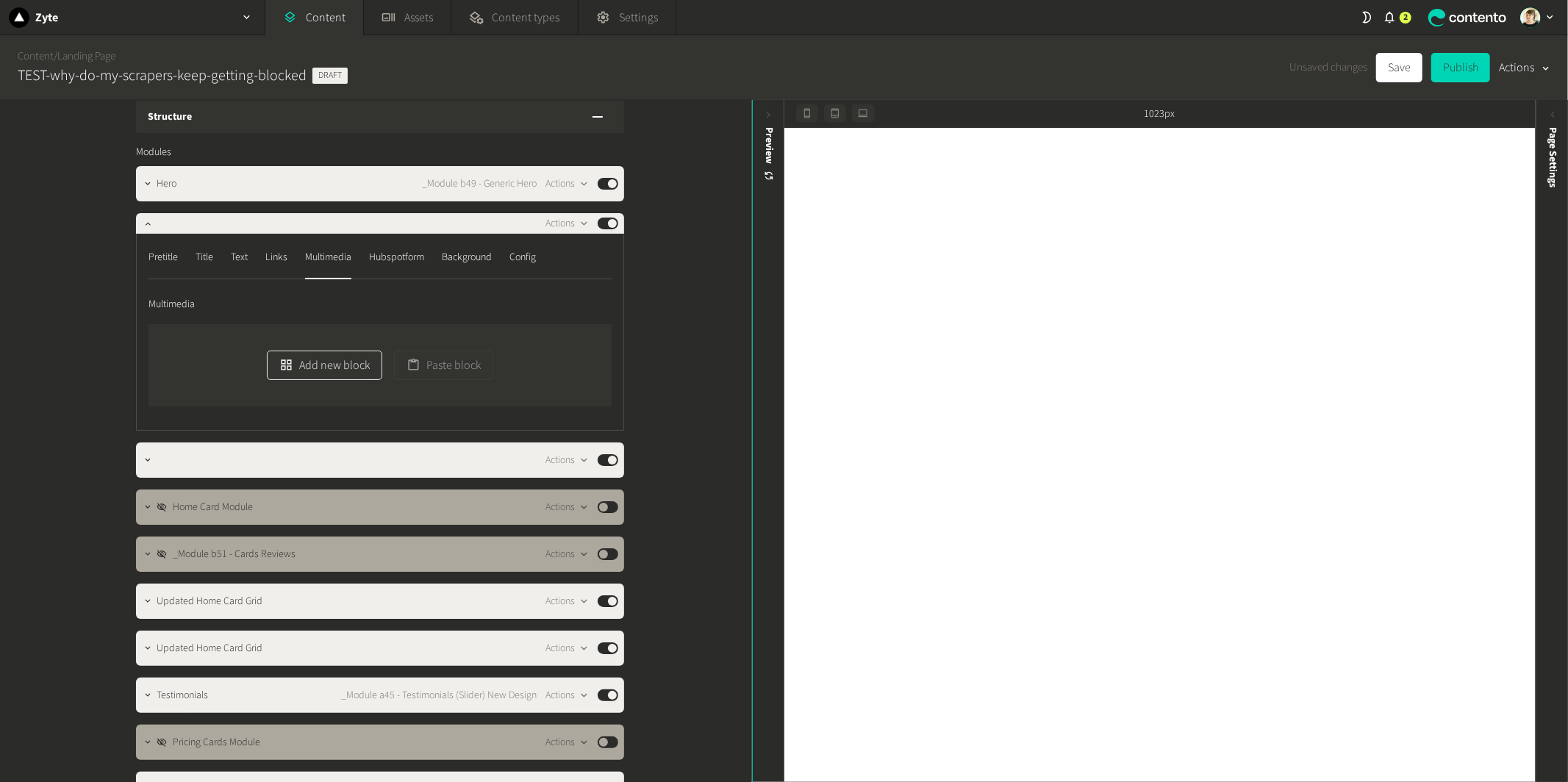 click on "Add new block" 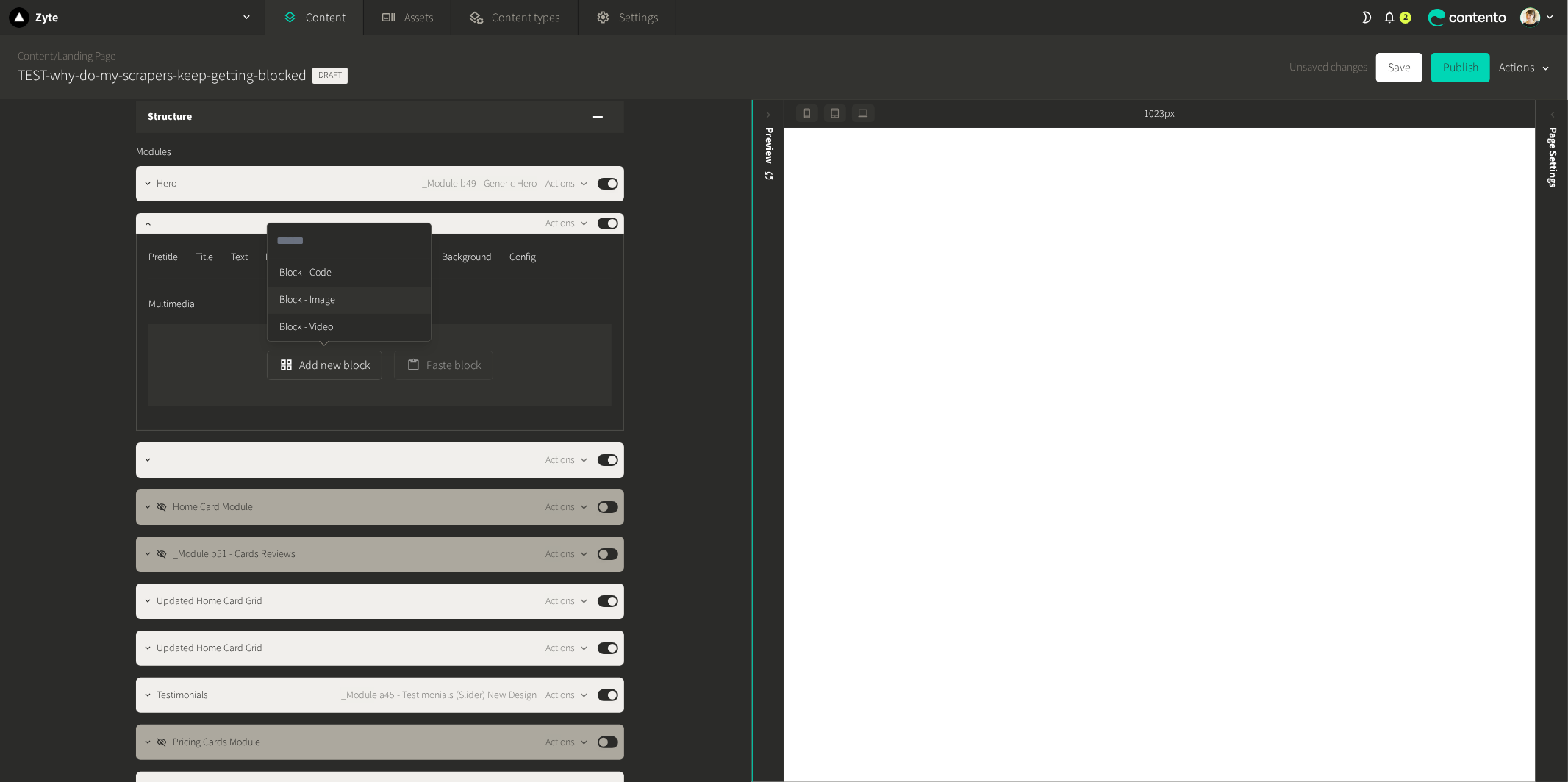 click on "Block - Image" 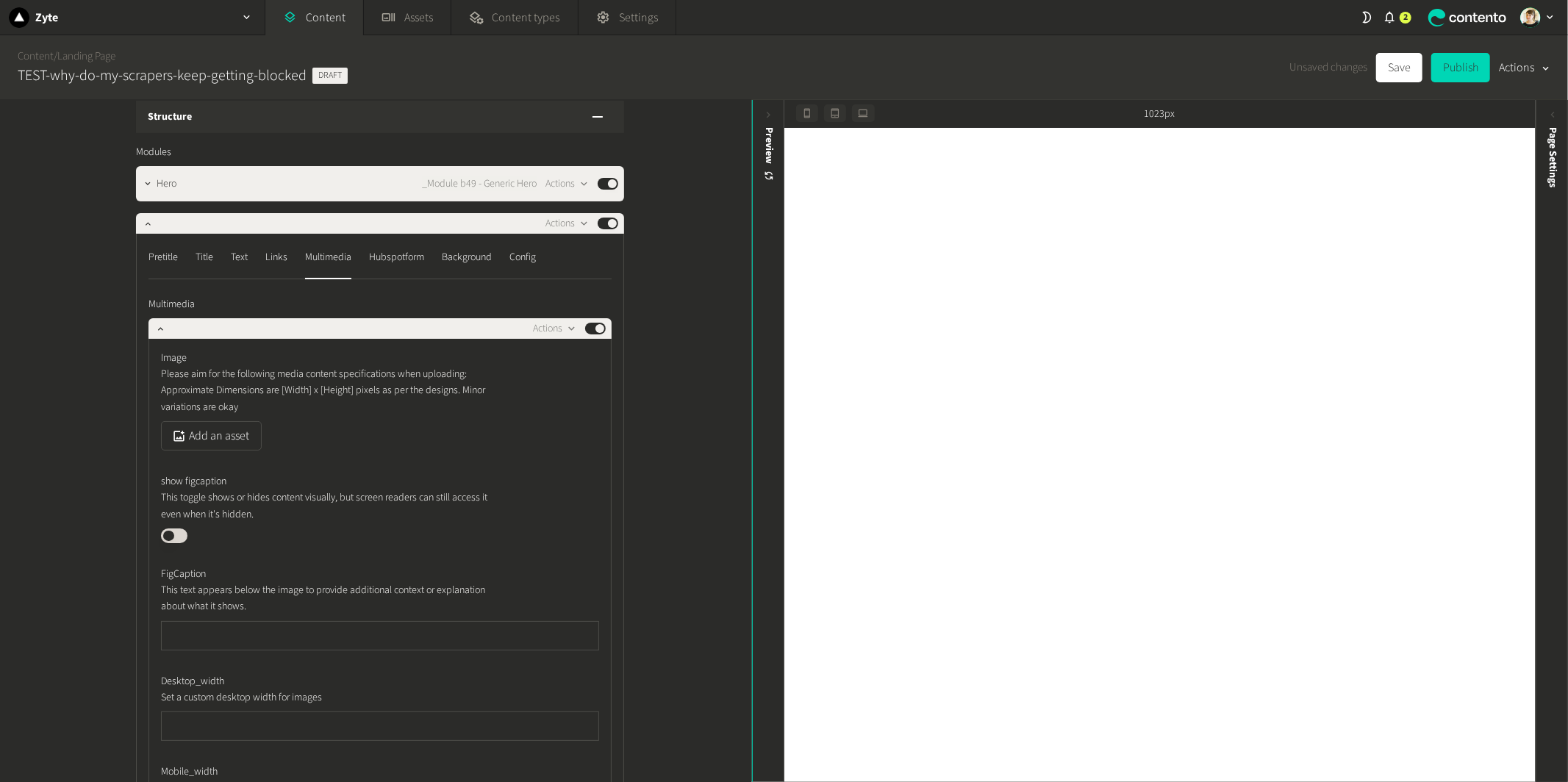 scroll, scrollTop: 56, scrollLeft: 0, axis: vertical 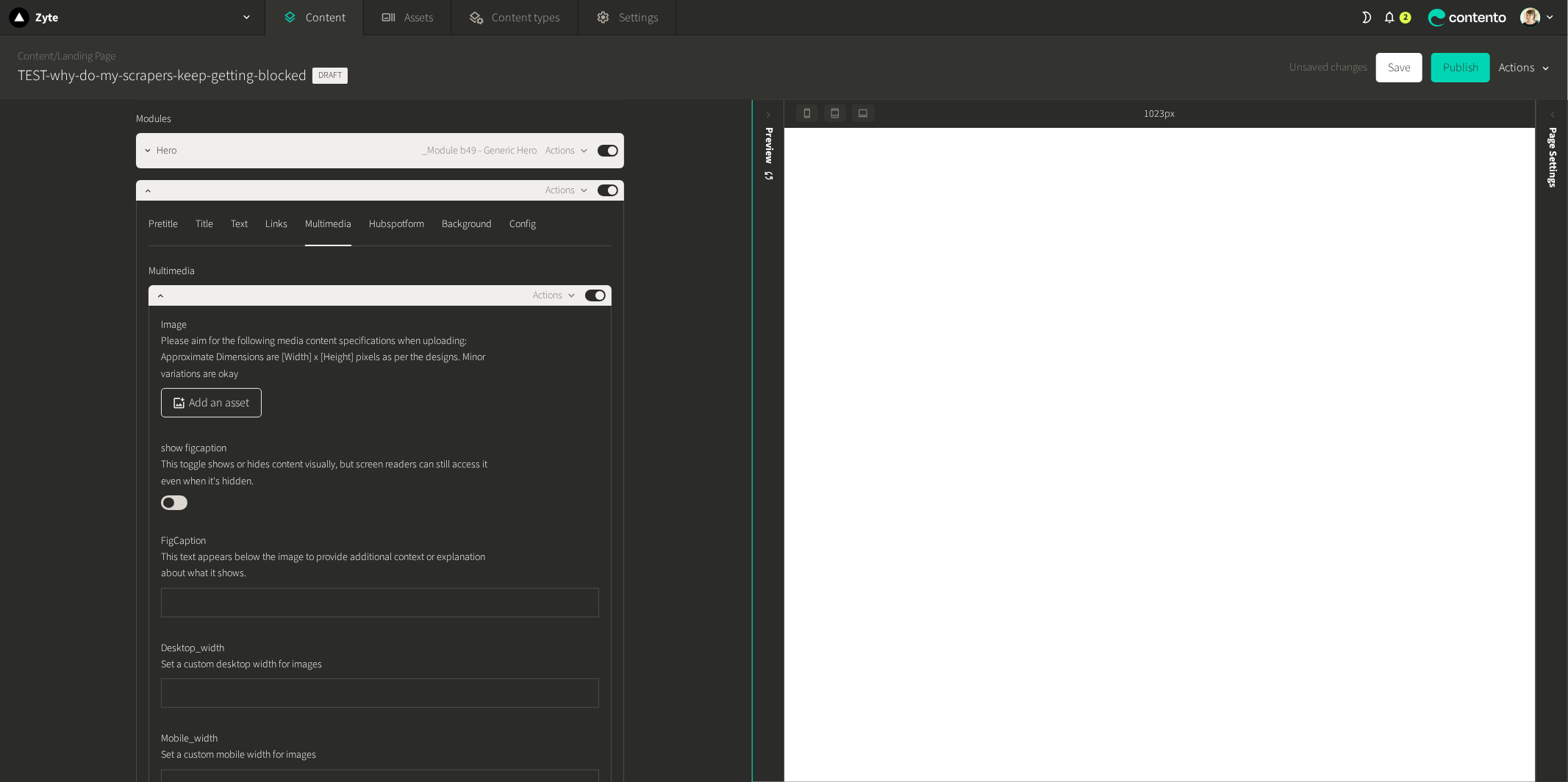 click on "Add an asset" 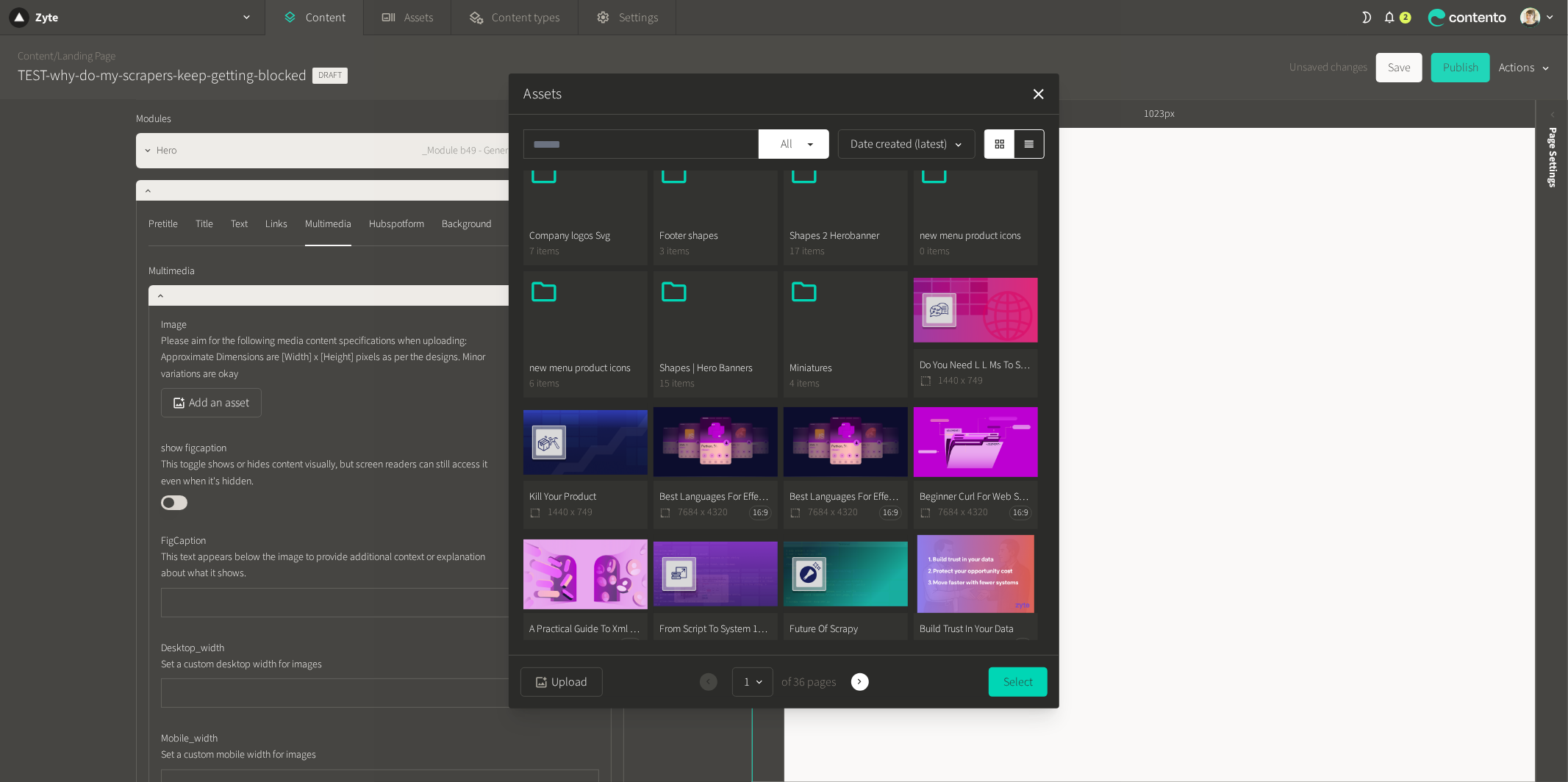 scroll, scrollTop: 257, scrollLeft: 0, axis: vertical 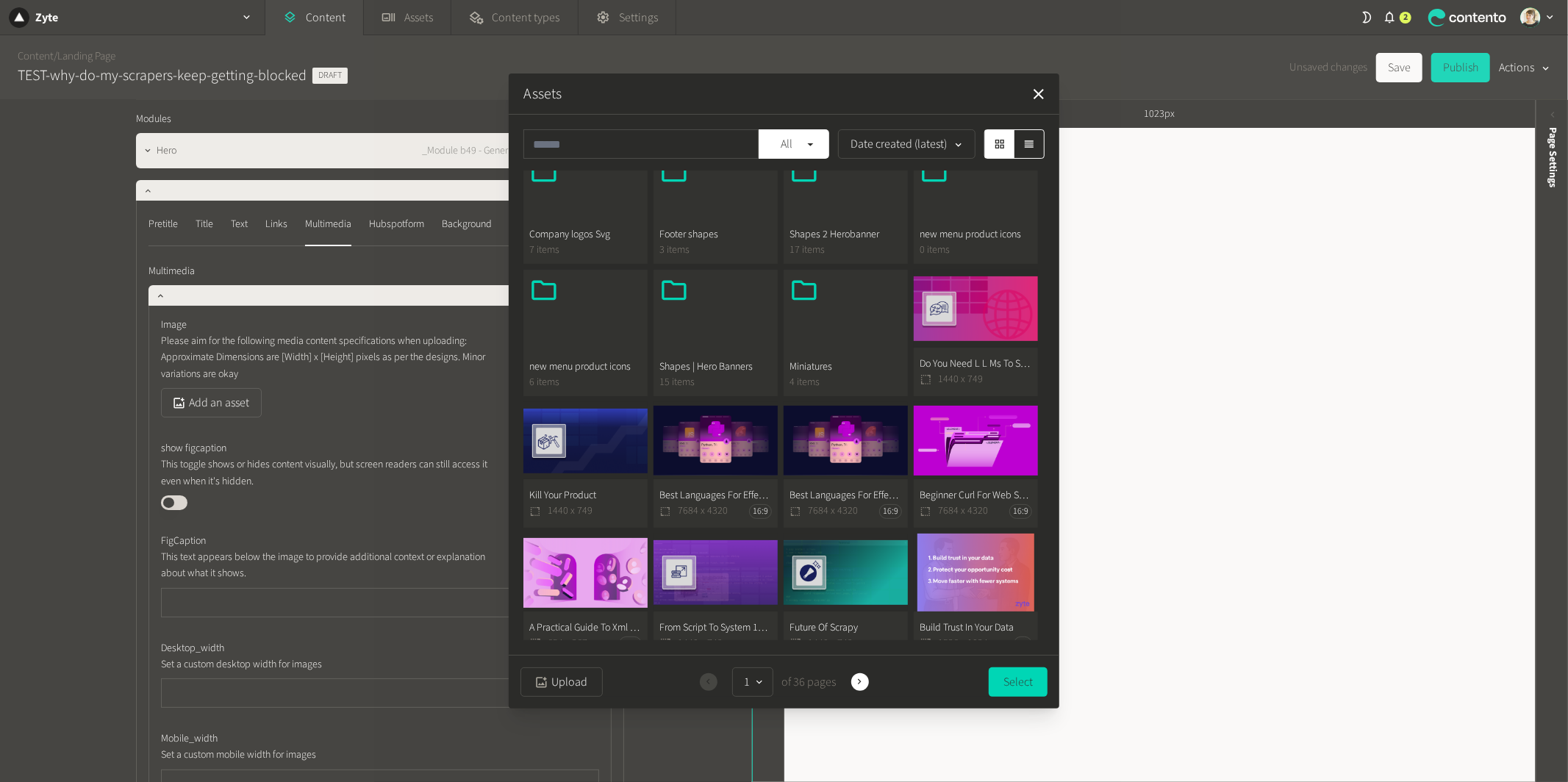 click on "Best Languages For Effective Web Scraping  7684 x 4320 16:9" 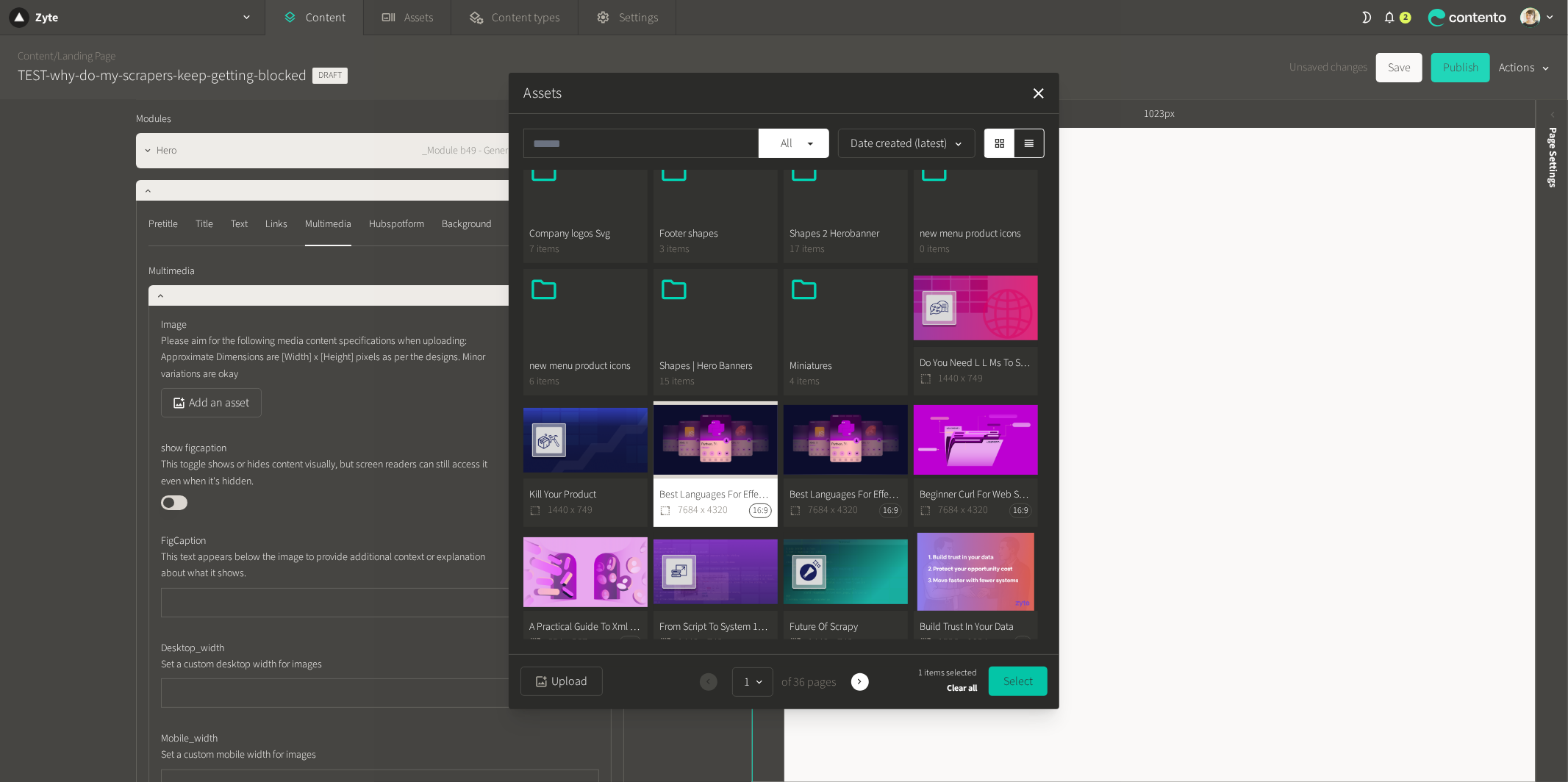 click on "Select" at bounding box center [1018, 681] 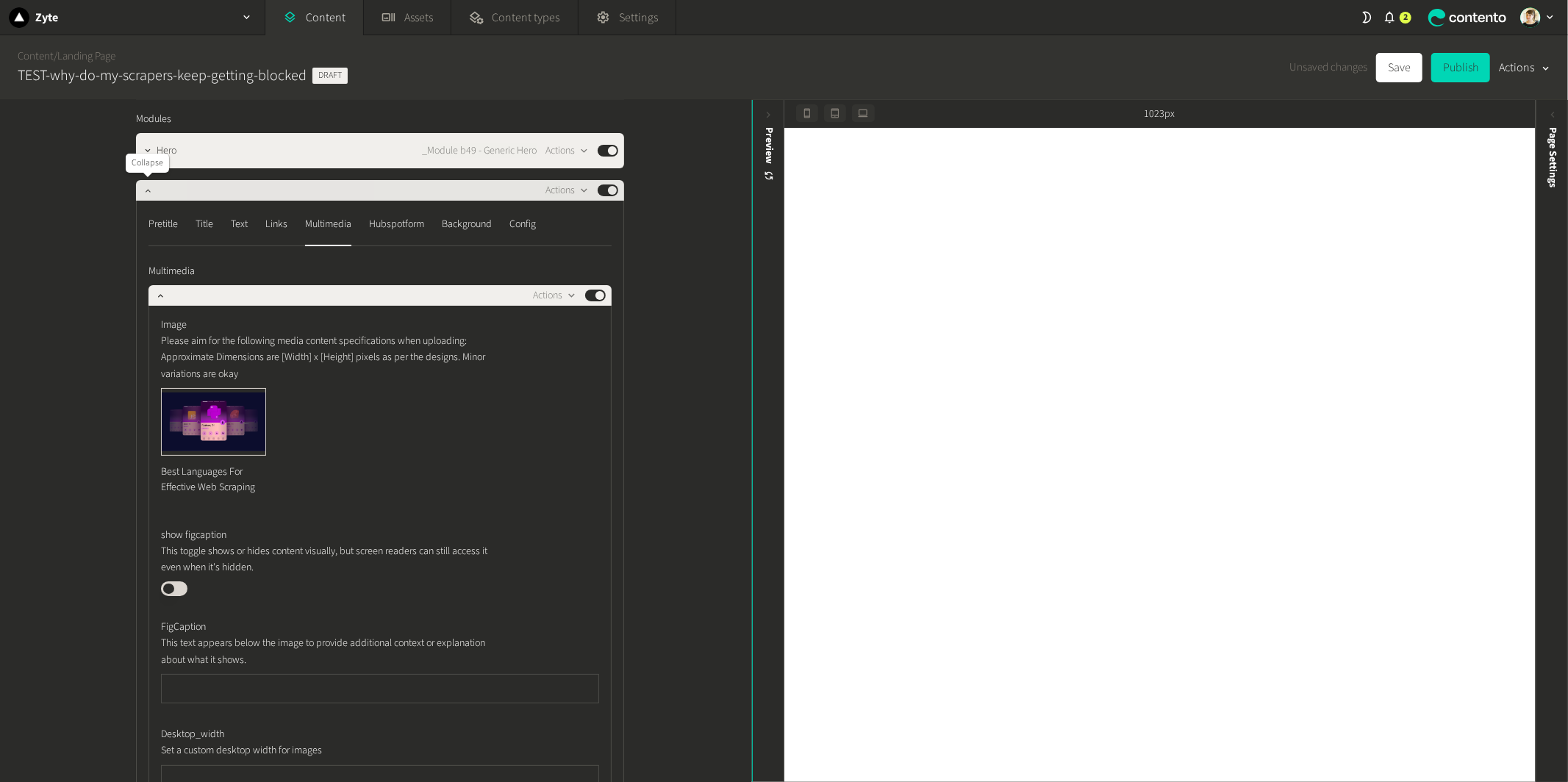 click 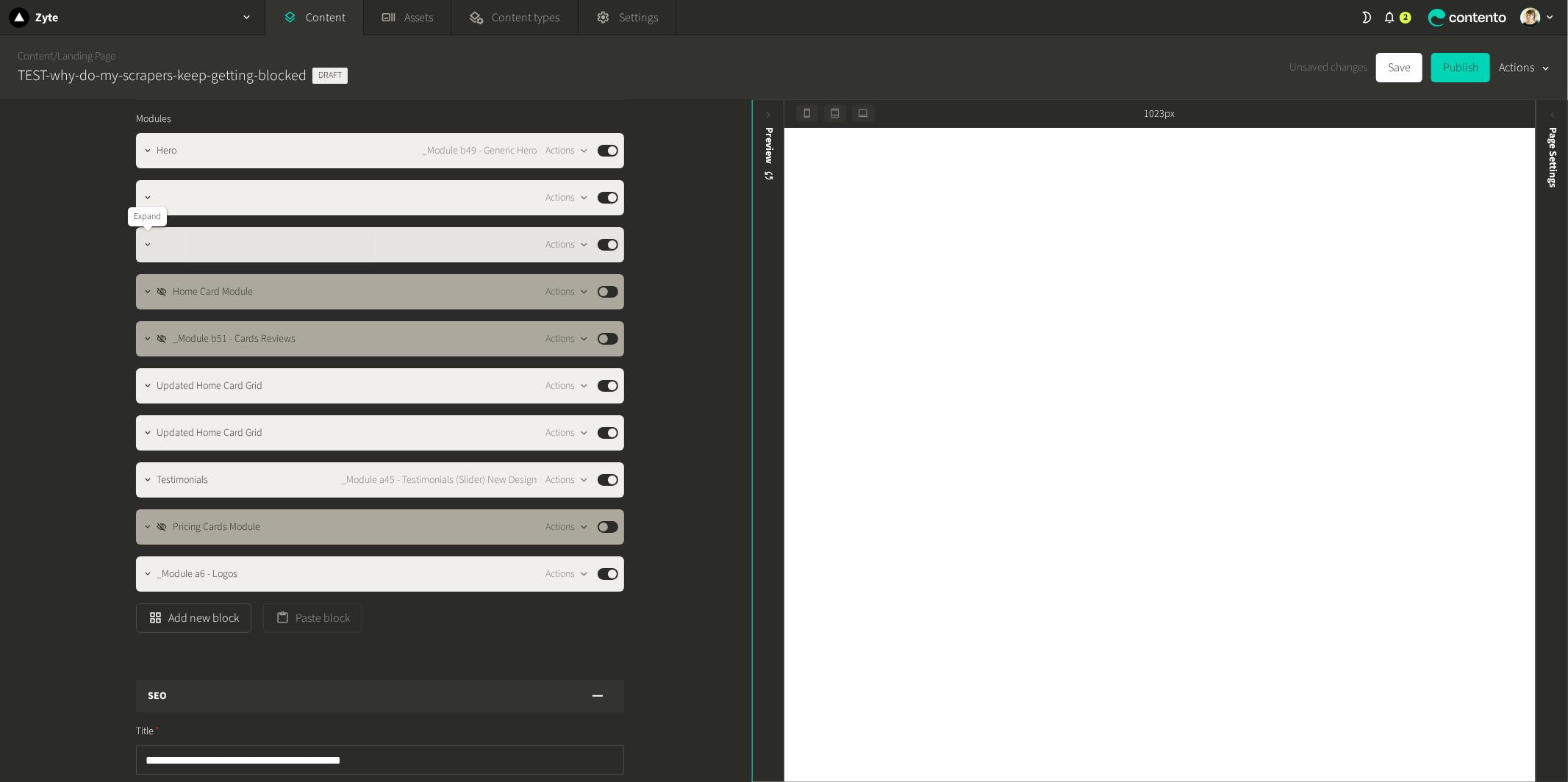 click 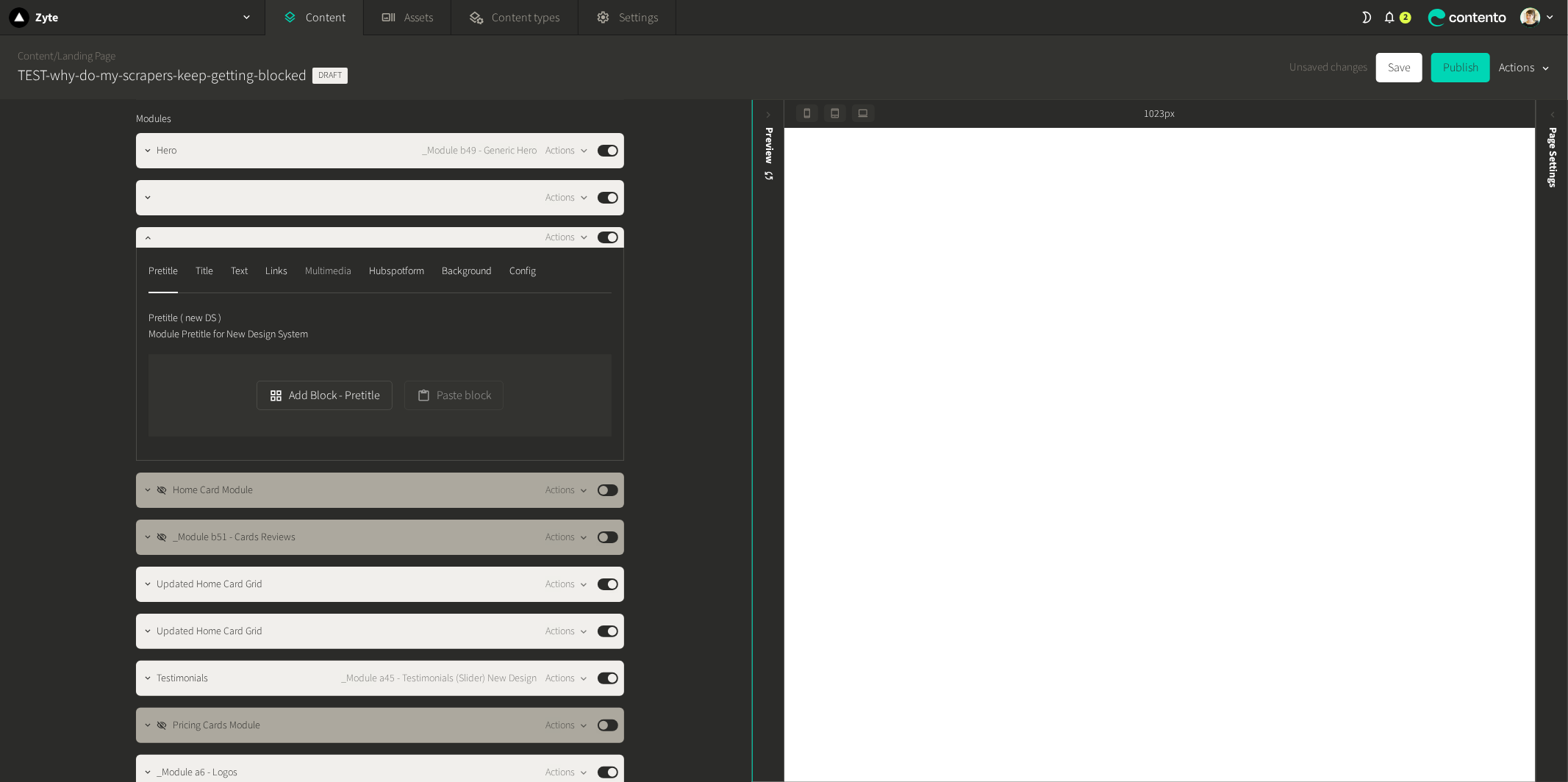 click on "Multimedia" 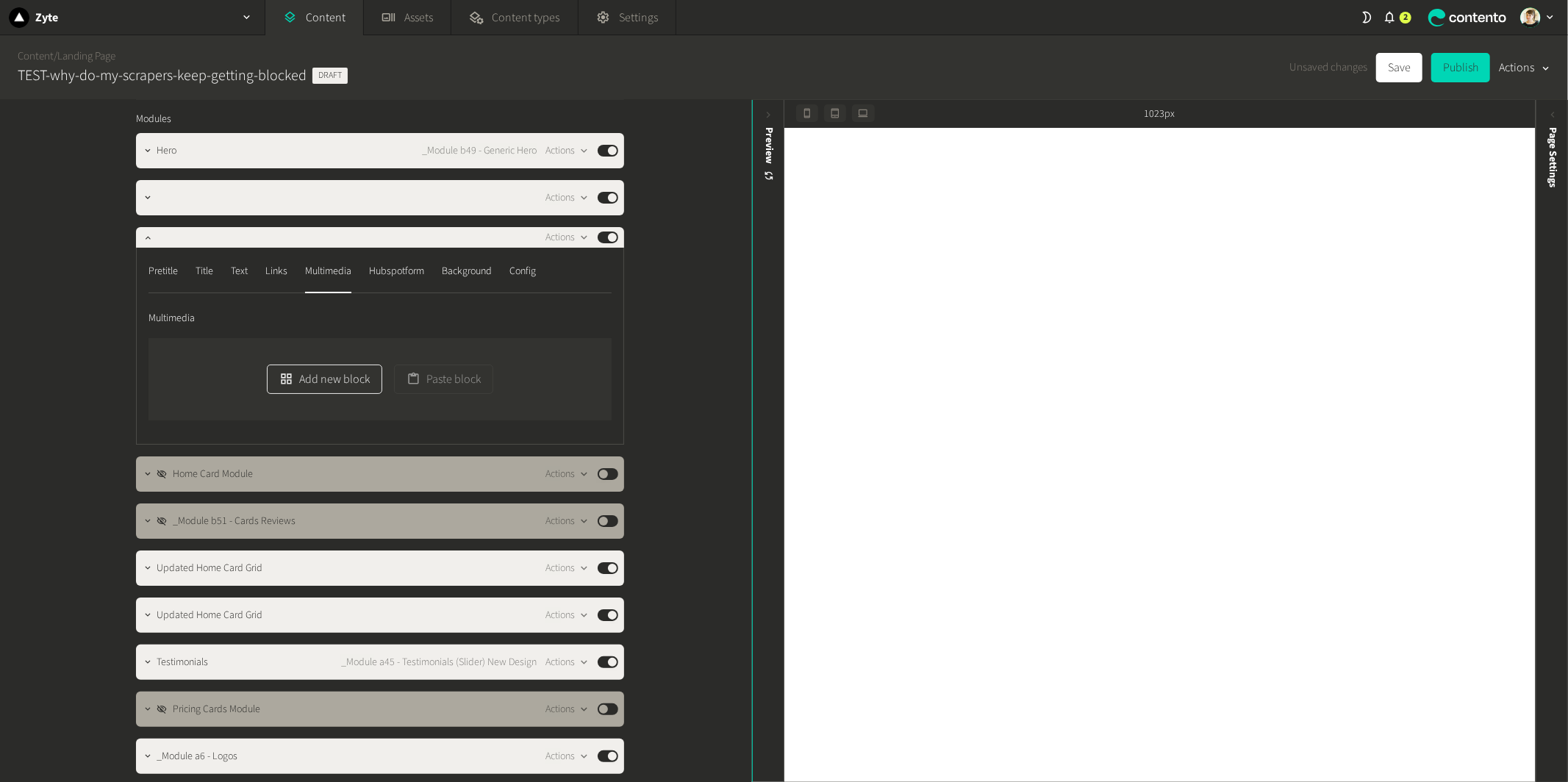 click on "Add new block" 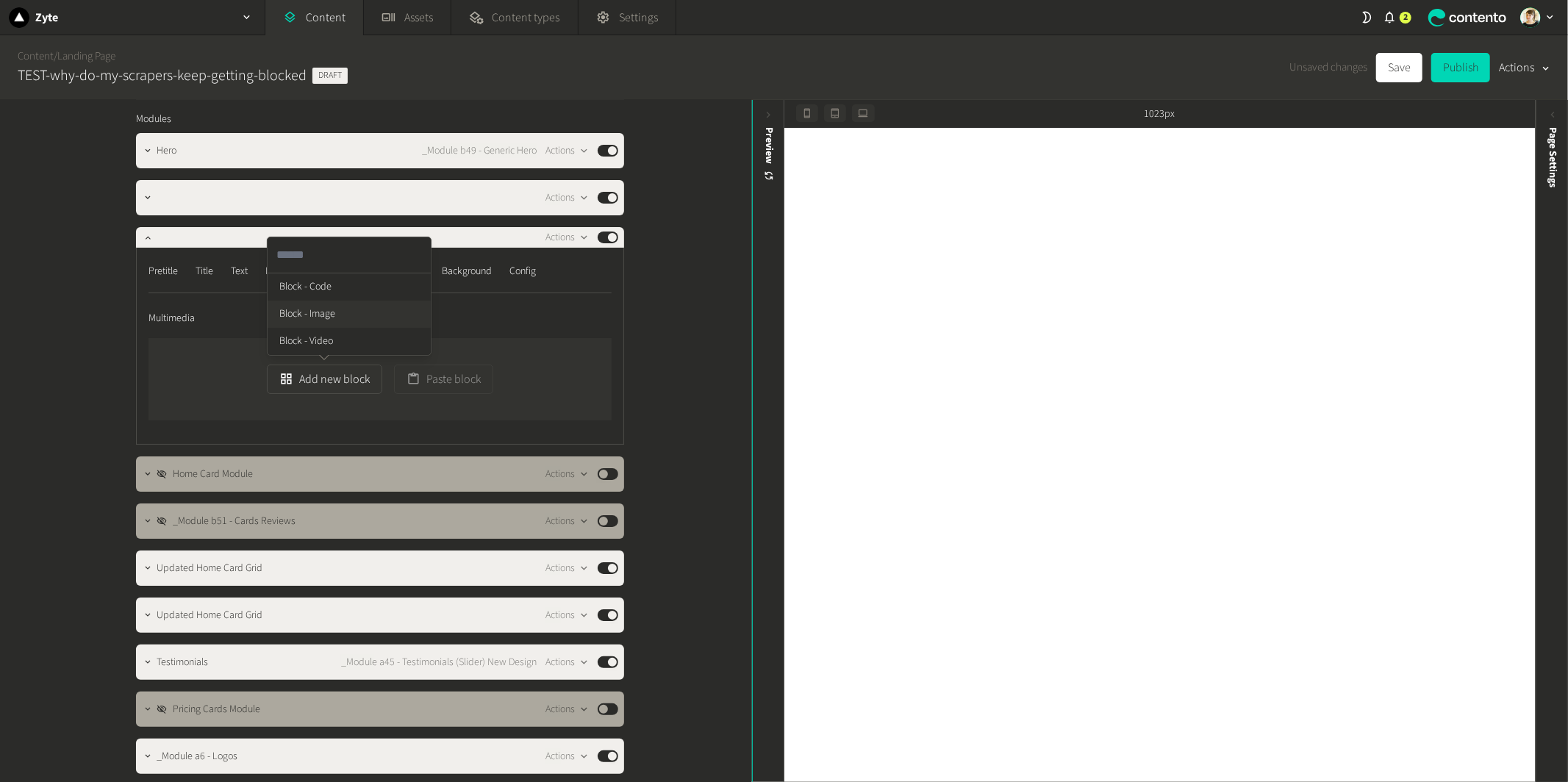 click on "Block - Image" 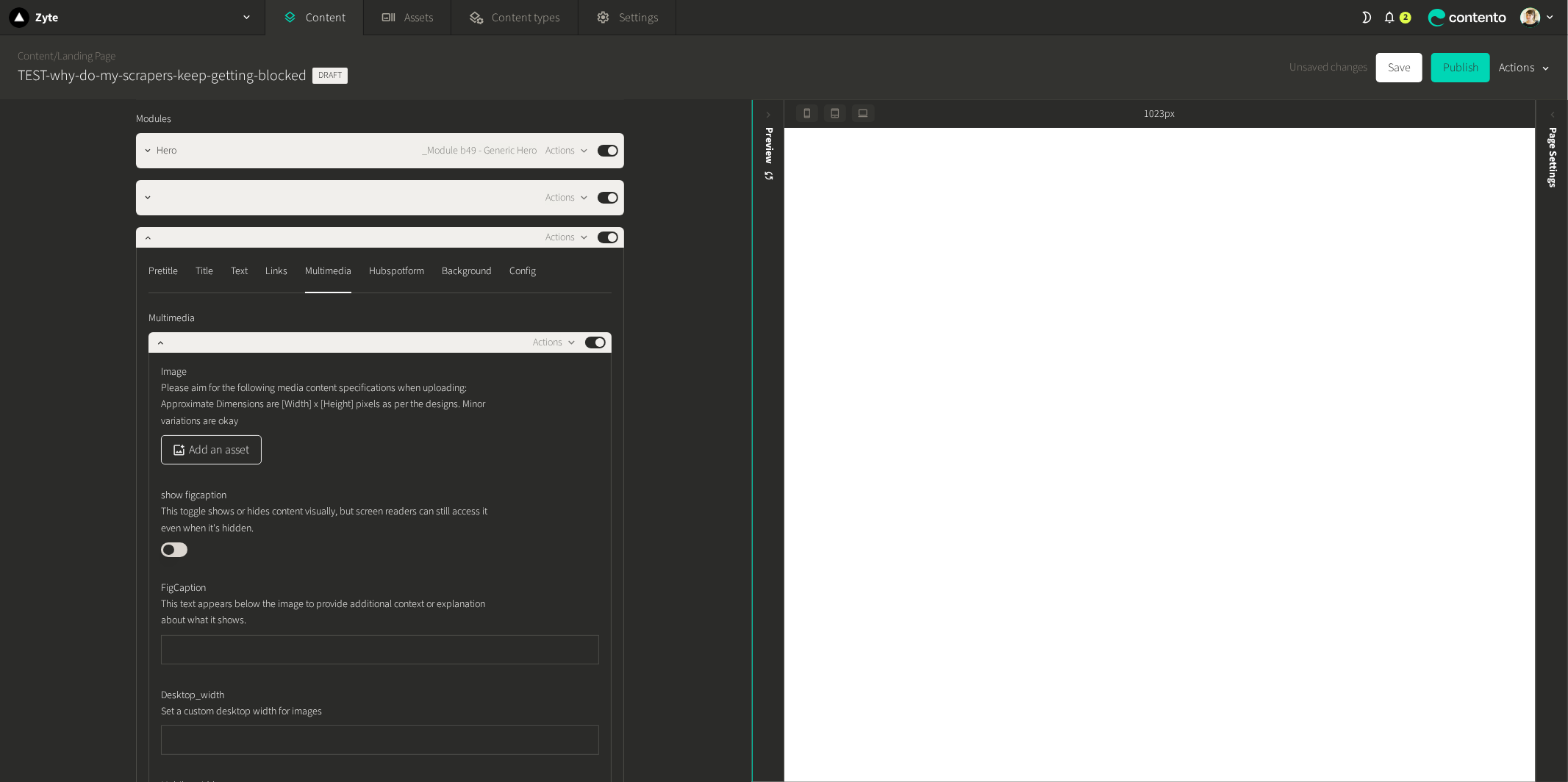 click on "Add an asset" 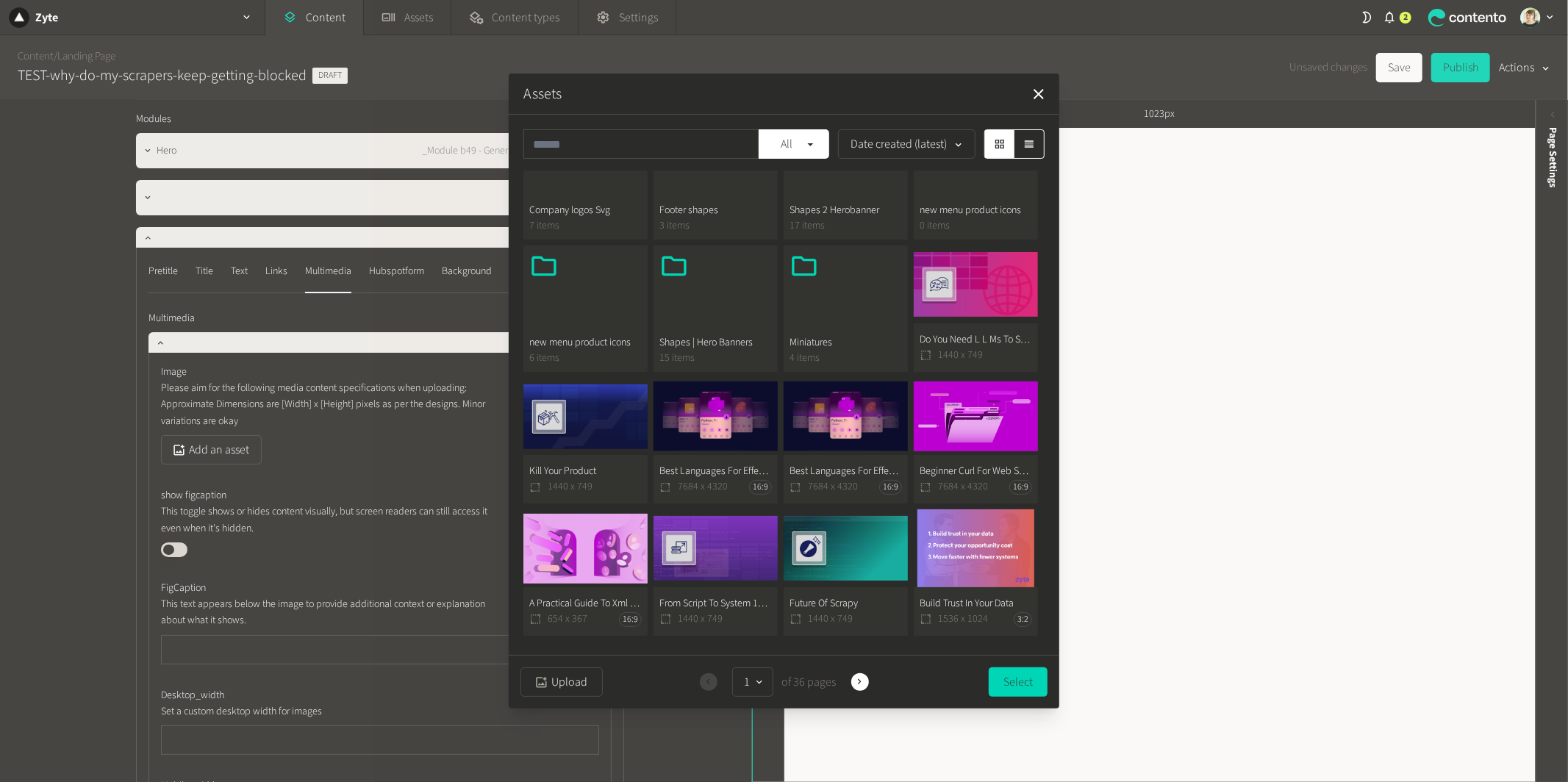 scroll, scrollTop: 284, scrollLeft: 0, axis: vertical 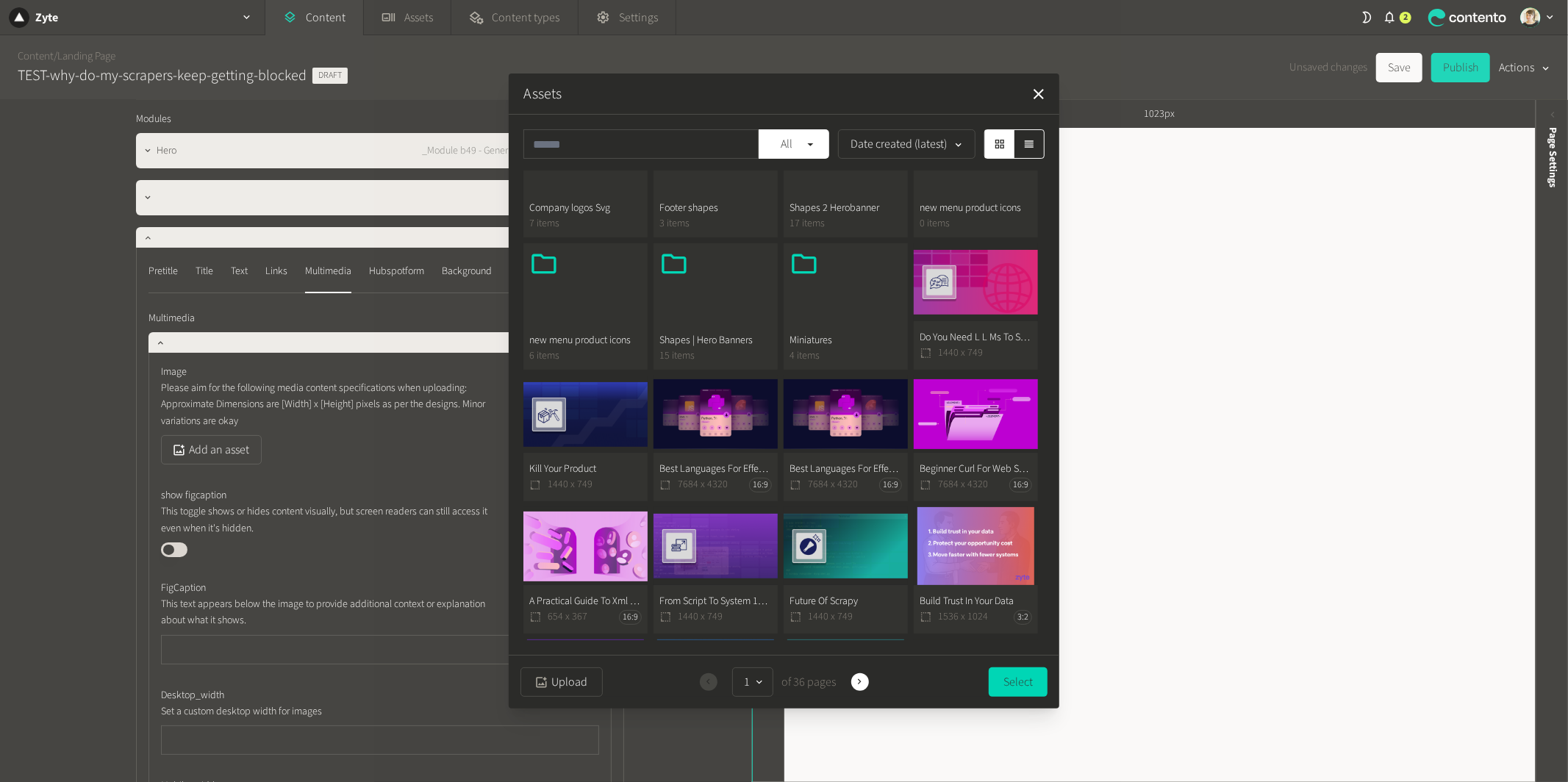 click on "Beginner Curl For Web Scraping  7684 x 4320 16:9" 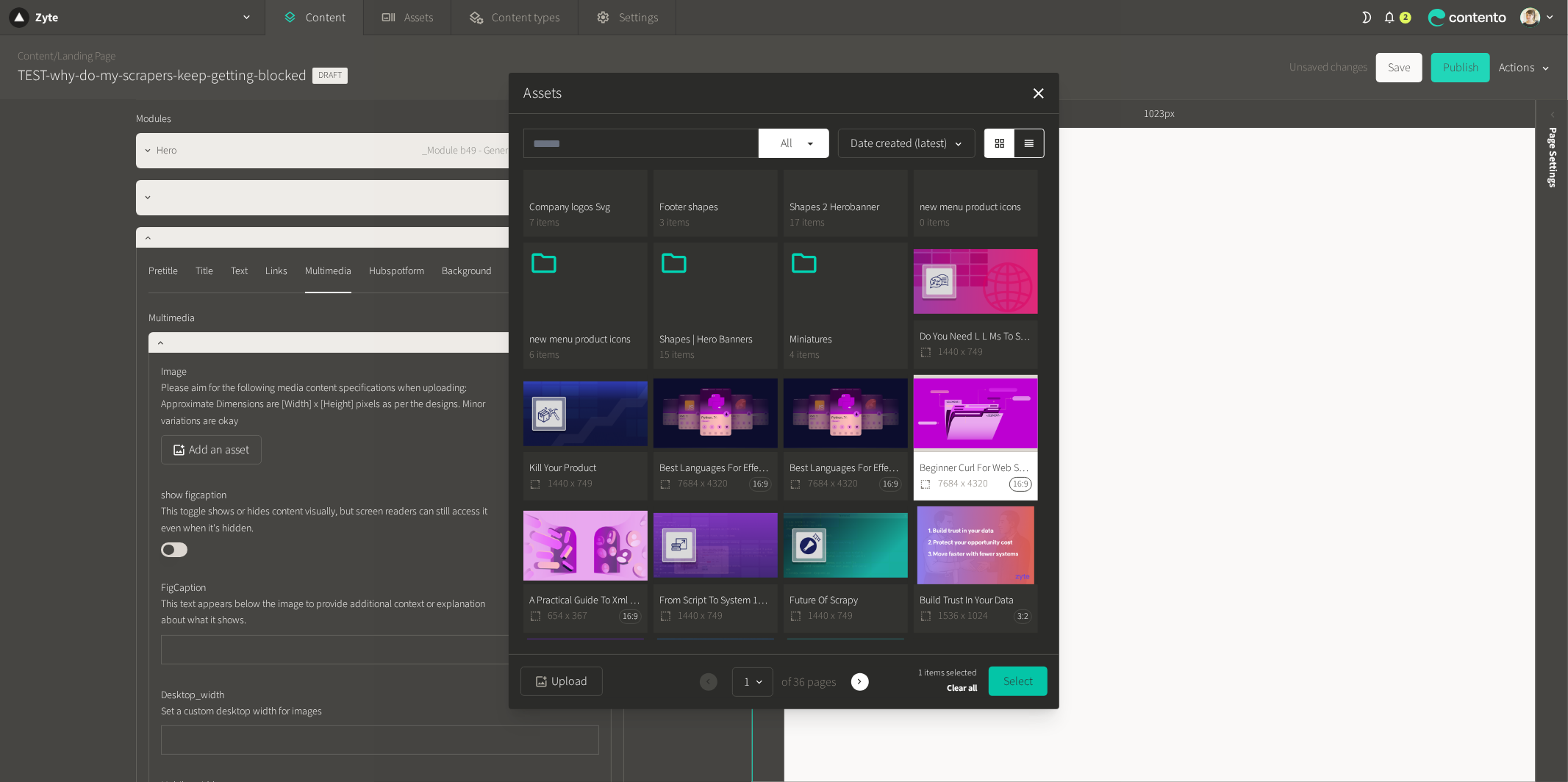 click on "Select" at bounding box center (1018, 681) 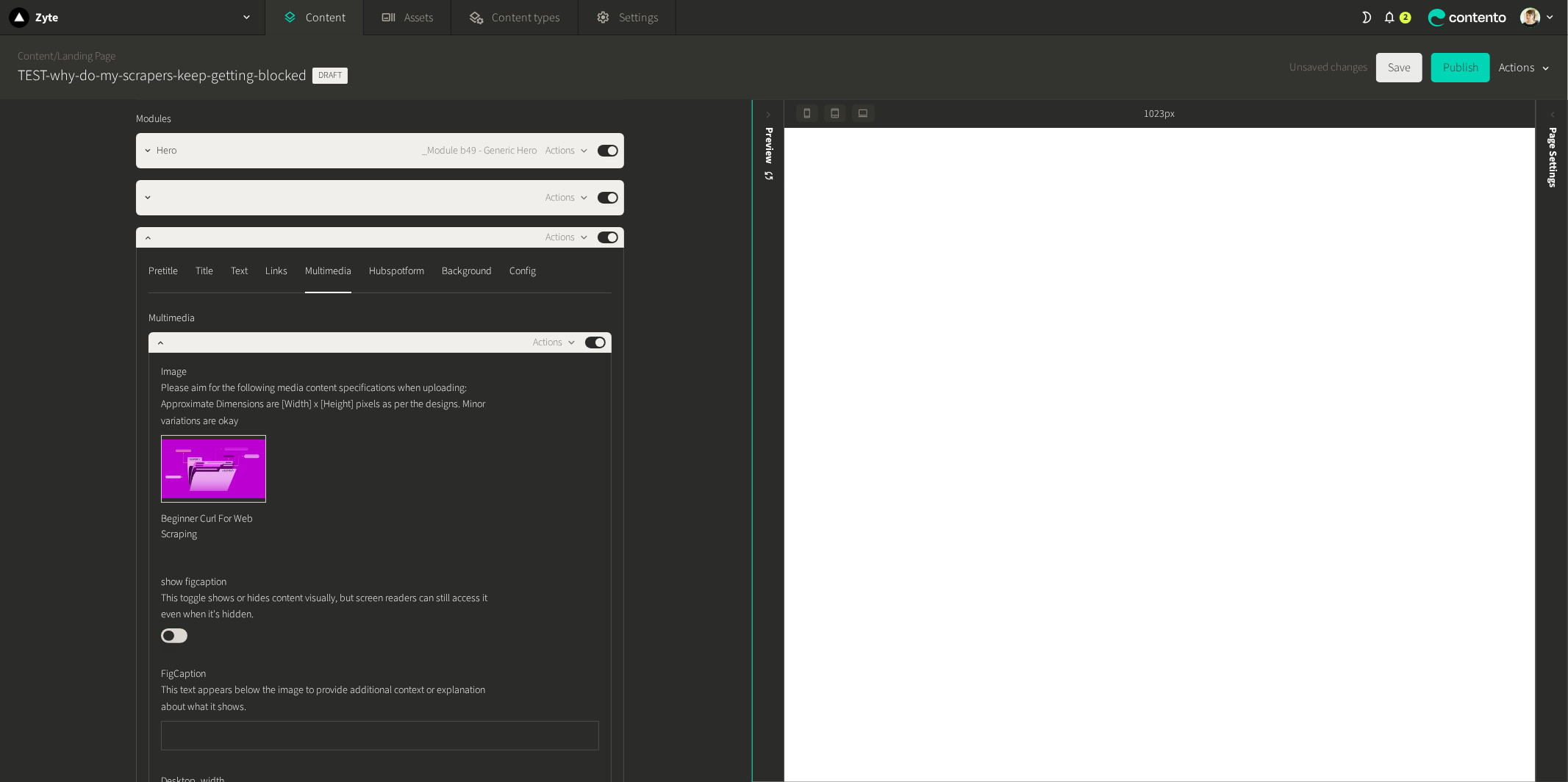 click on "Save" 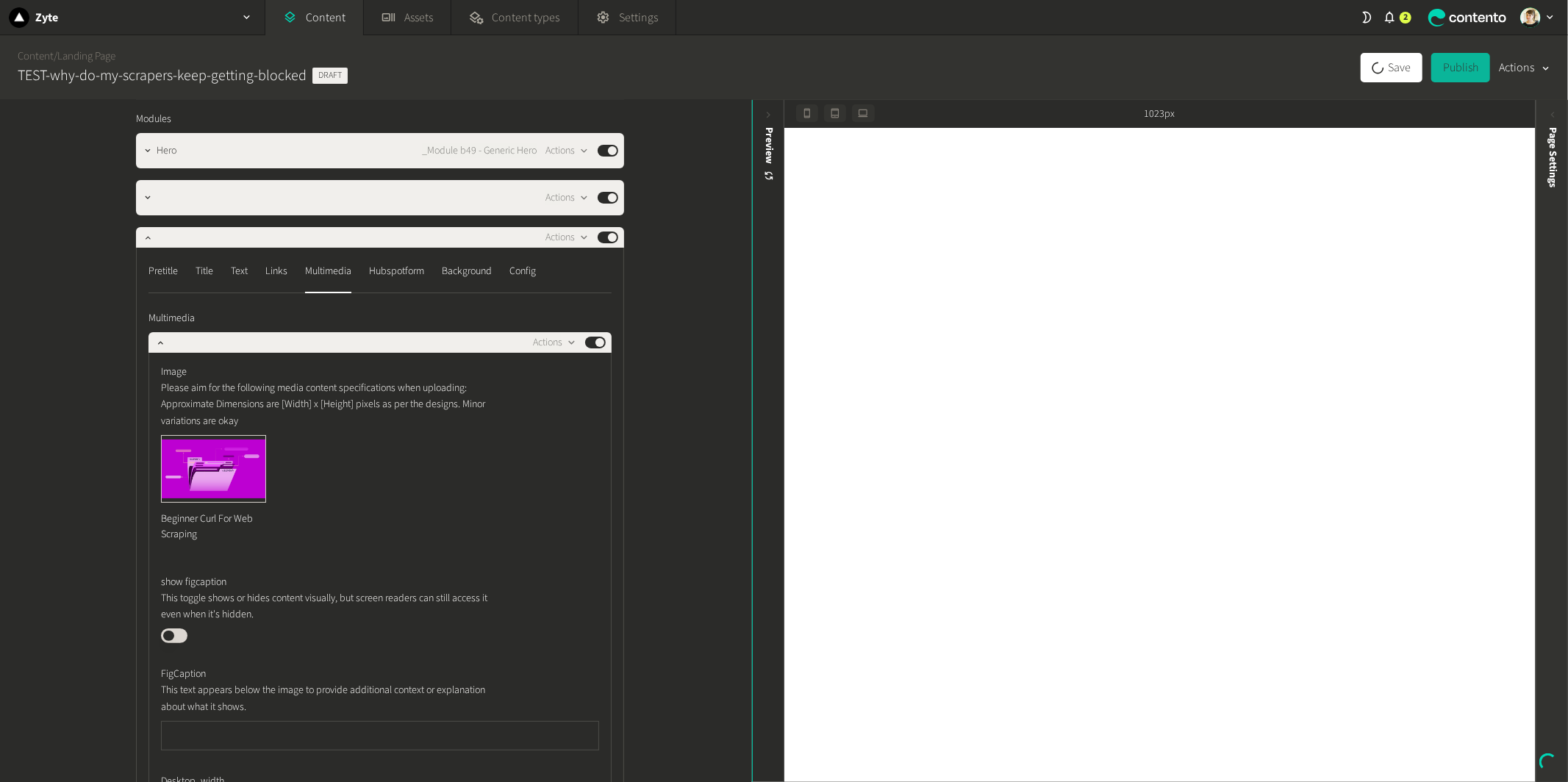 click on "Page Settings" 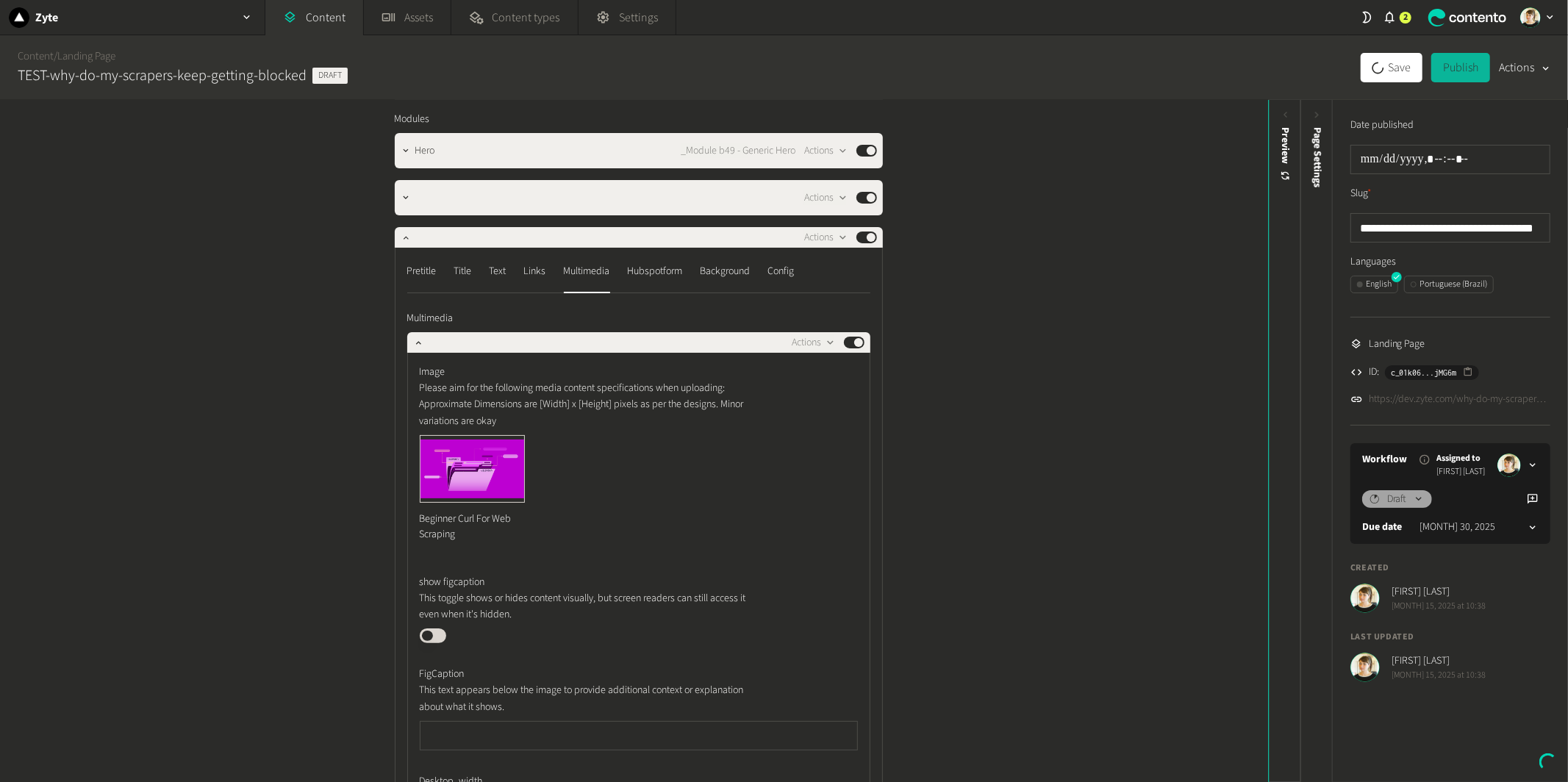 click on "https://dev.zyte.com/why-do-my-scrapers-keep-getting-blocked" 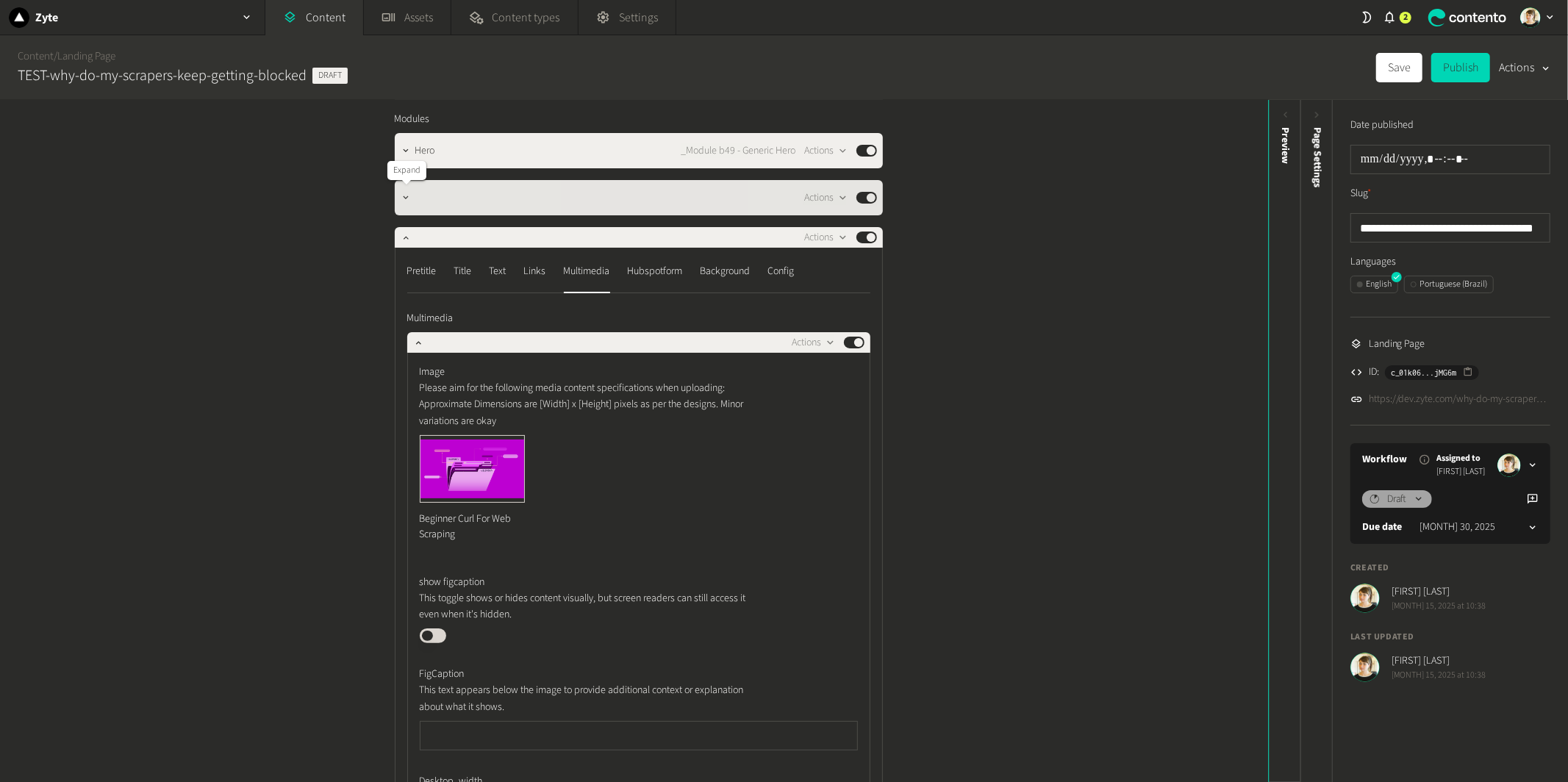 click 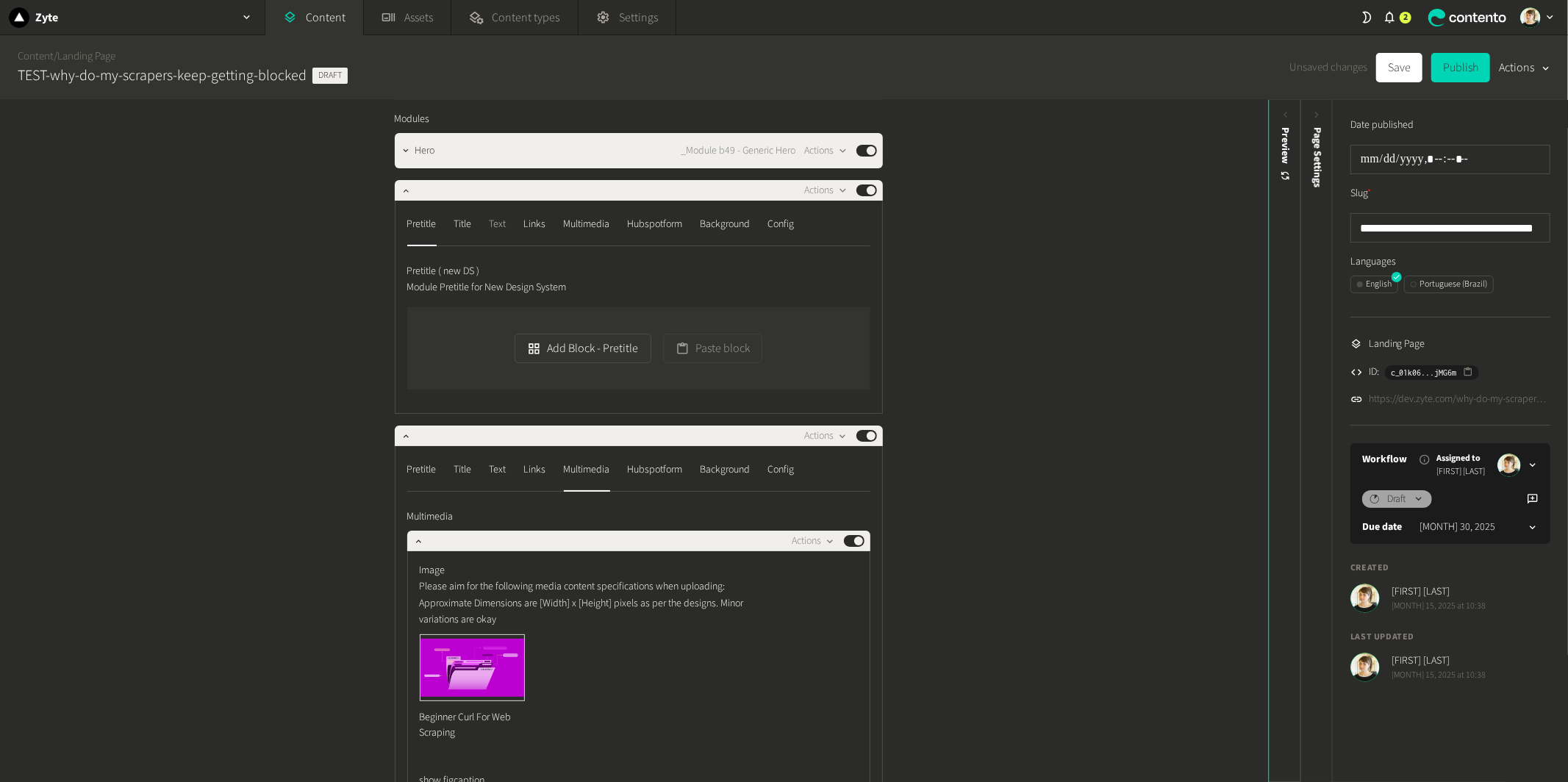 click on "Text" 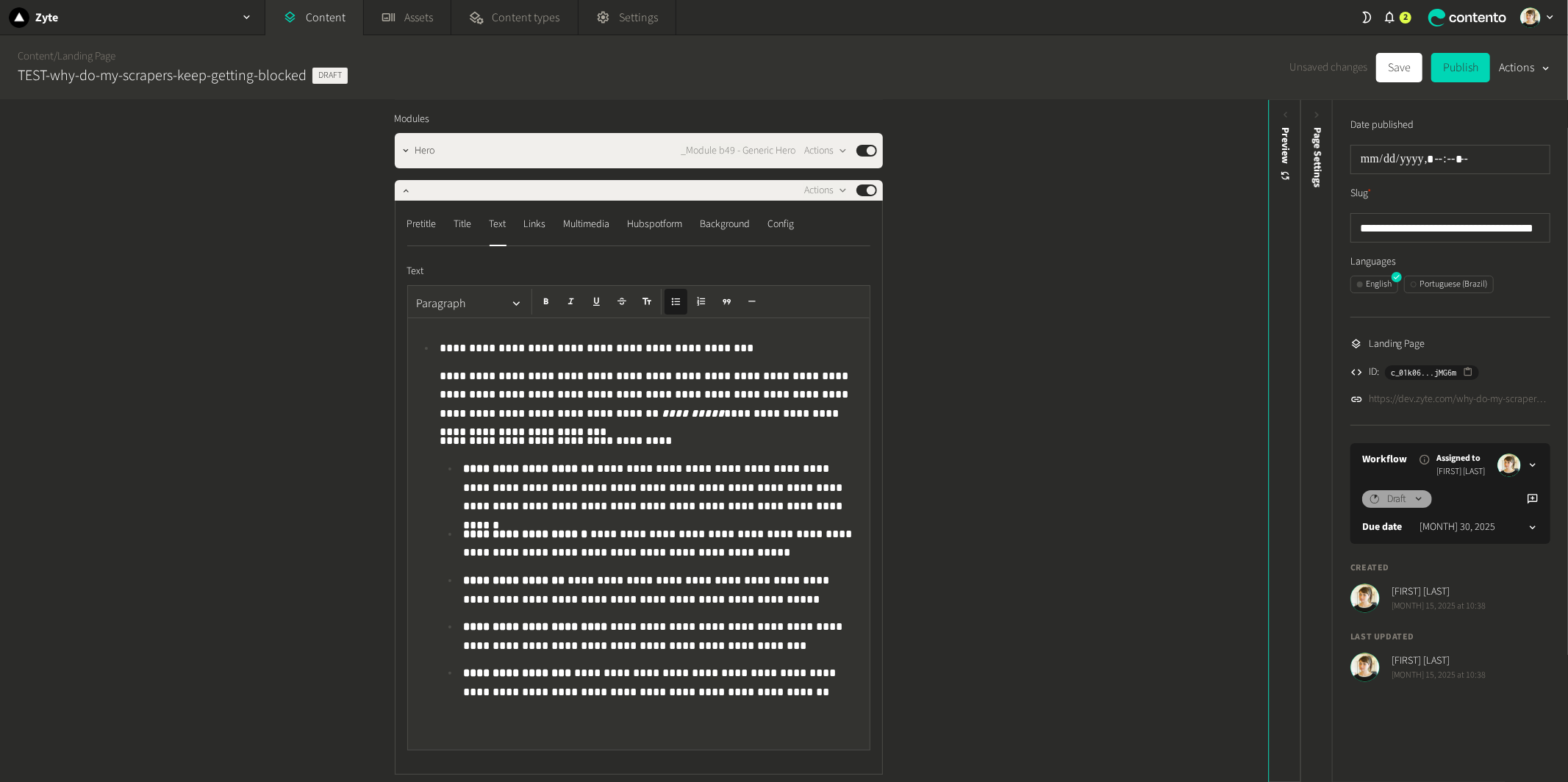click on "**********" 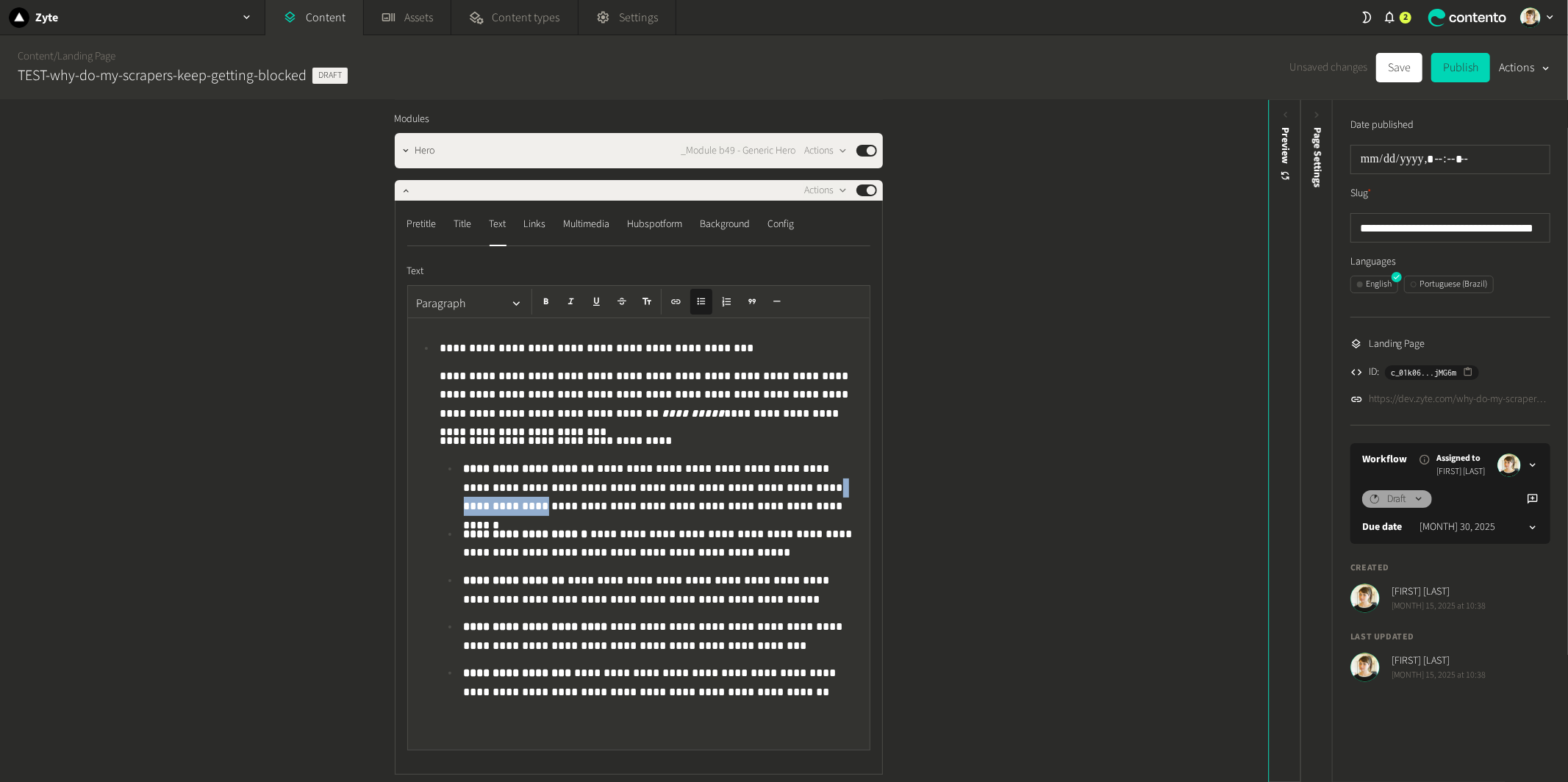 drag, startPoint x: 703, startPoint y: 484, endPoint x: 775, endPoint y: 481, distance: 72.0625 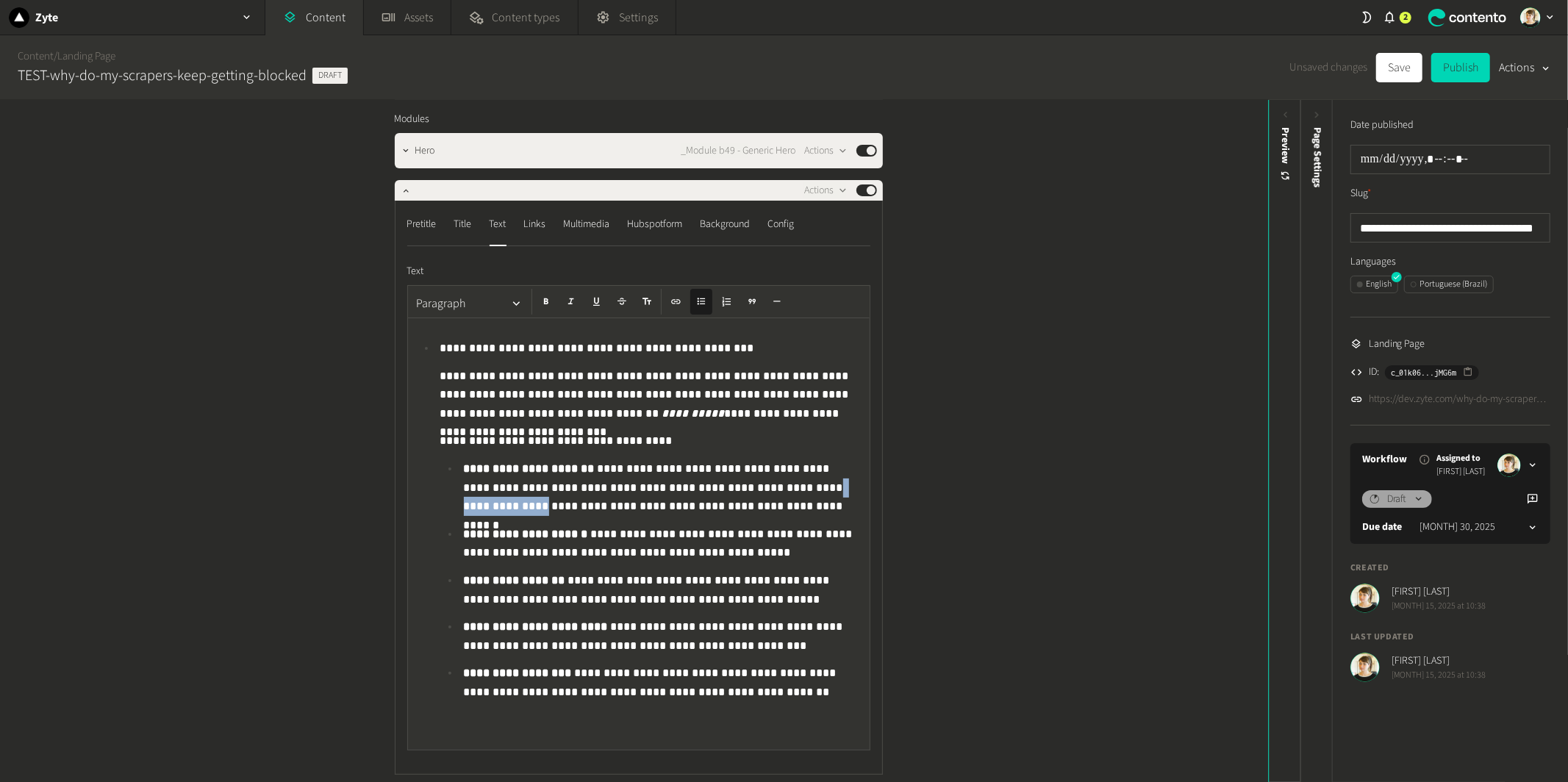 click on "**********" 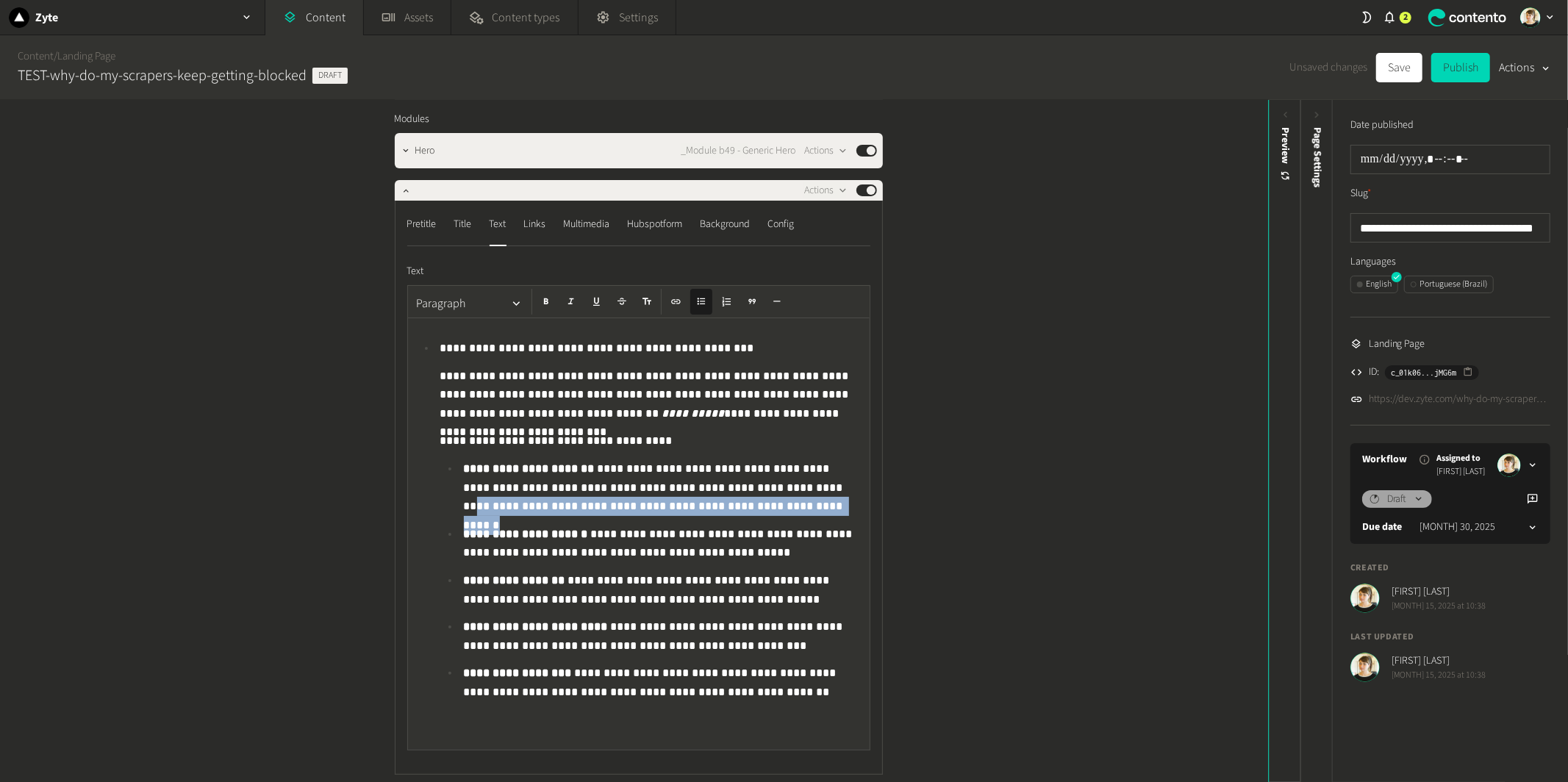 drag, startPoint x: 715, startPoint y: 486, endPoint x: 810, endPoint y: 517, distance: 99.92998 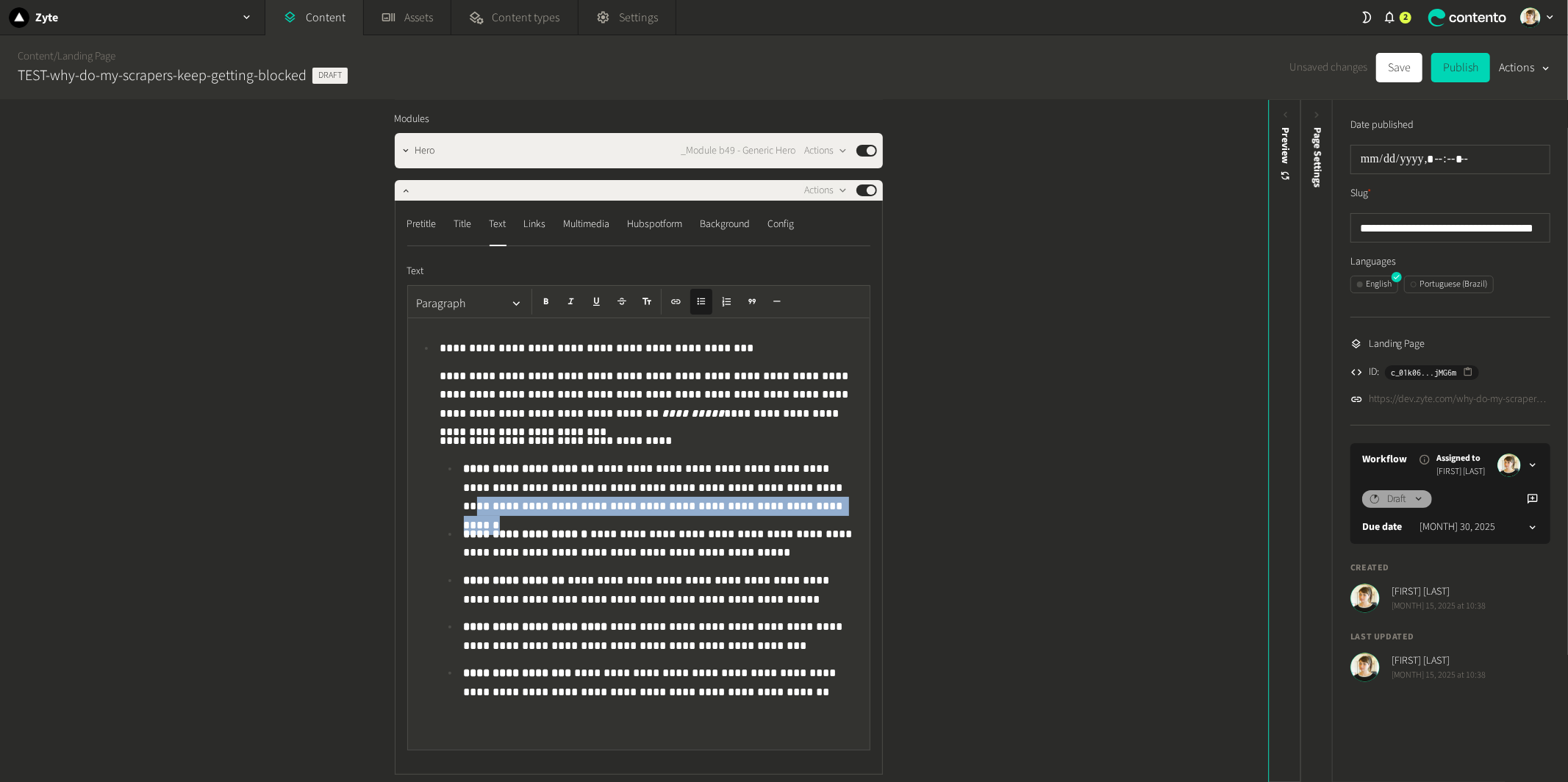 click on "**********" 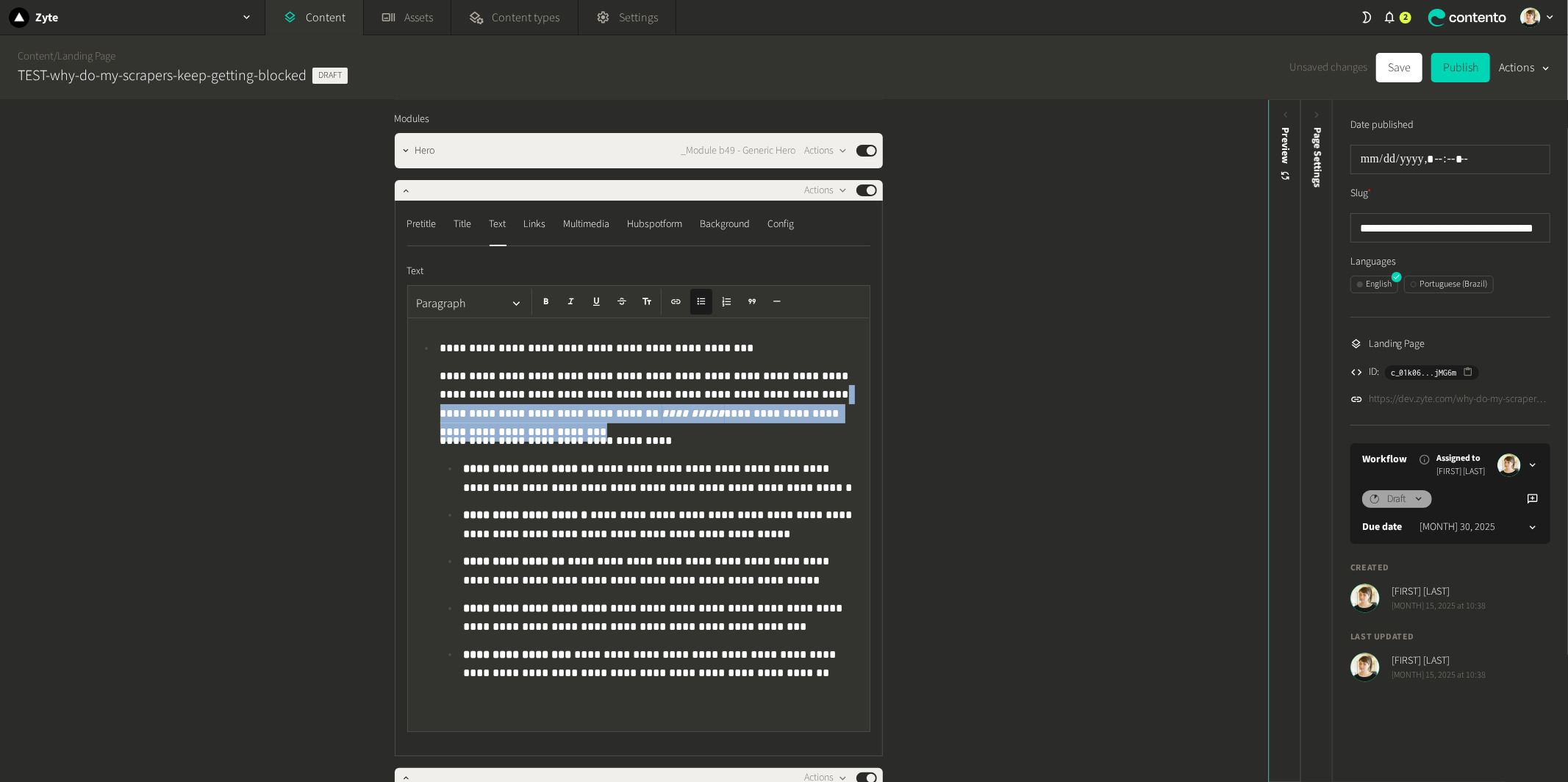 drag, startPoint x: 759, startPoint y: 391, endPoint x: 887, endPoint y: 409, distance: 129.25943 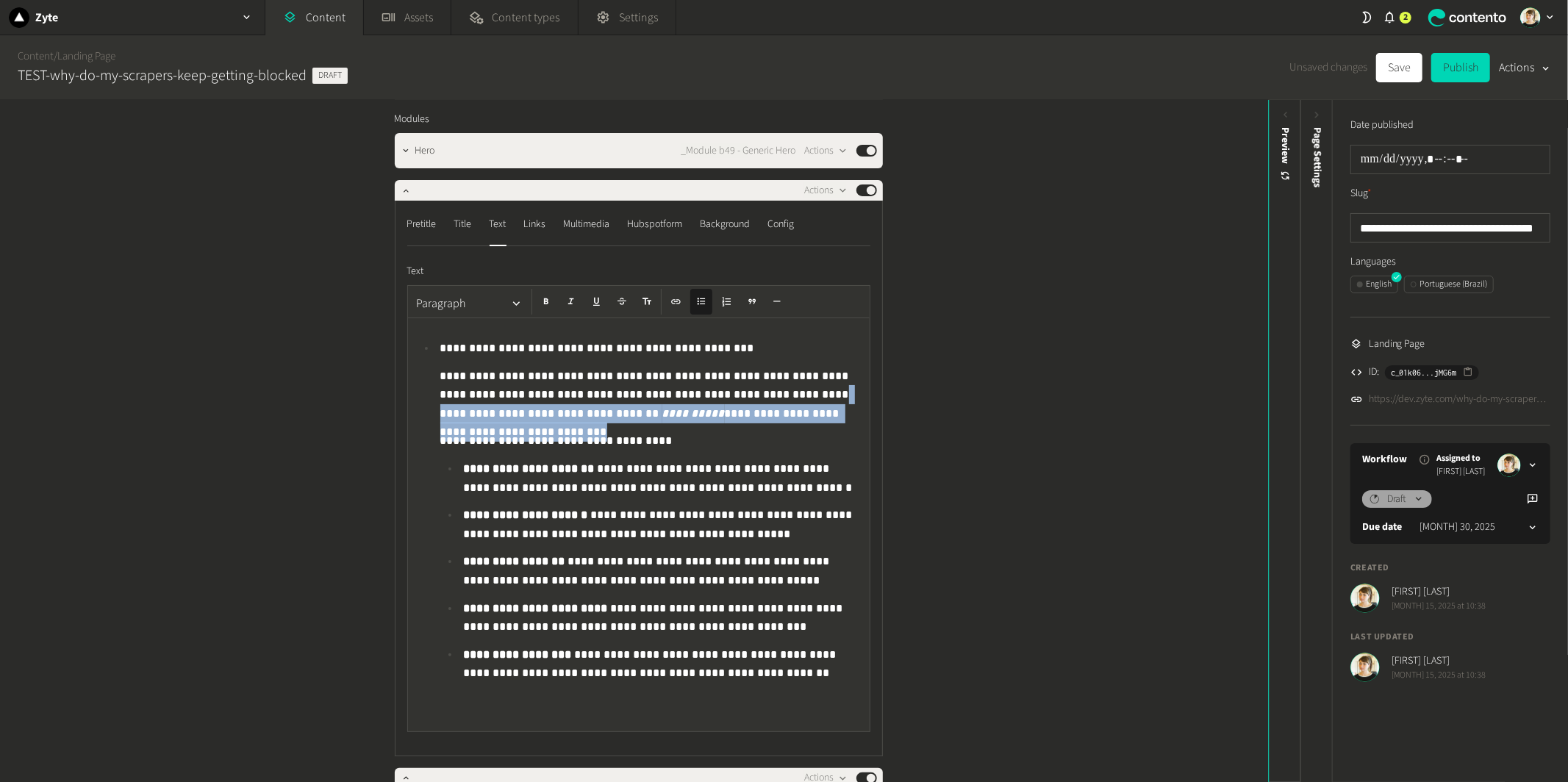 click on "**********" 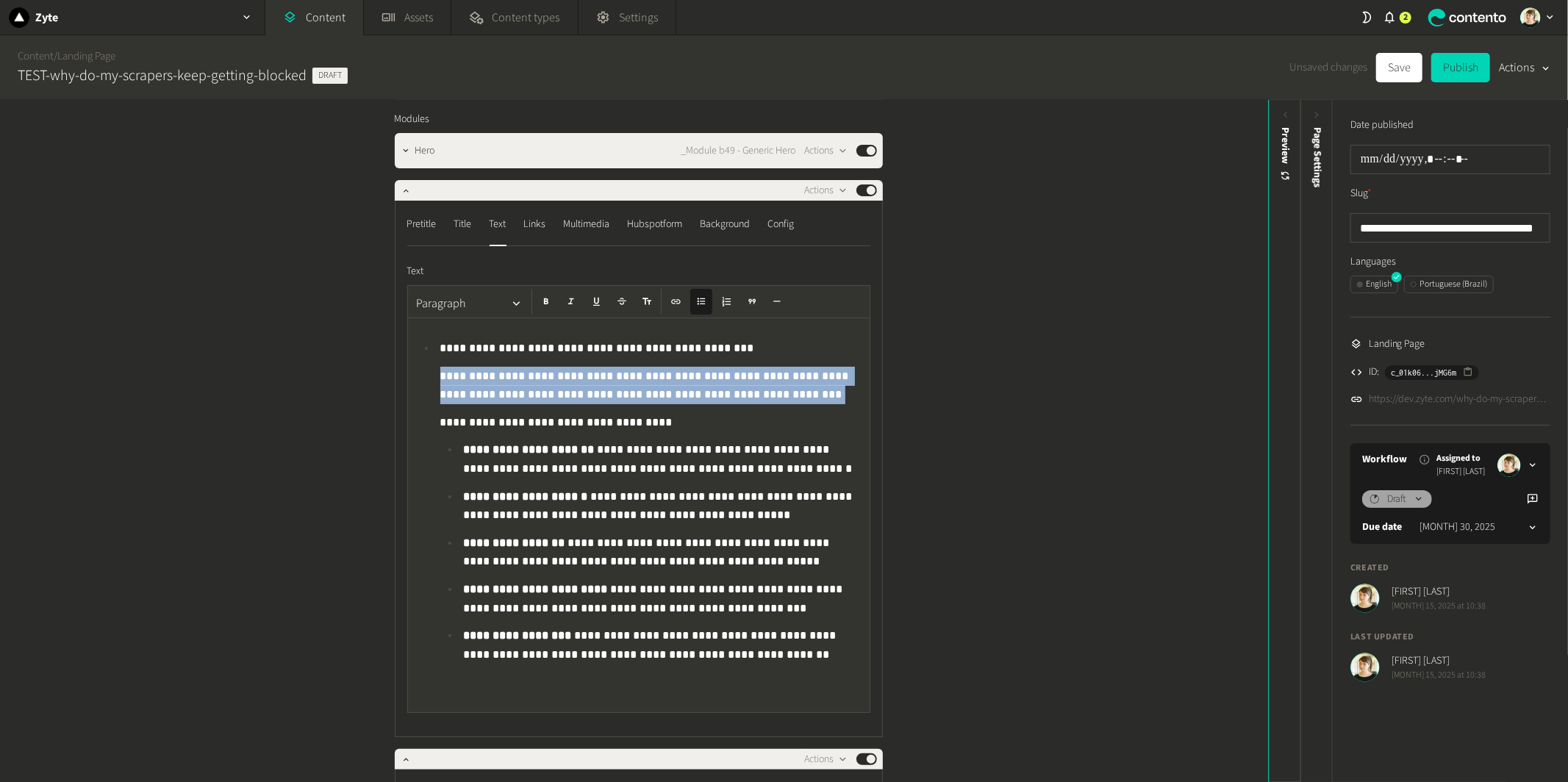 drag, startPoint x: 770, startPoint y: 395, endPoint x: 422, endPoint y: 377, distance: 348.4652 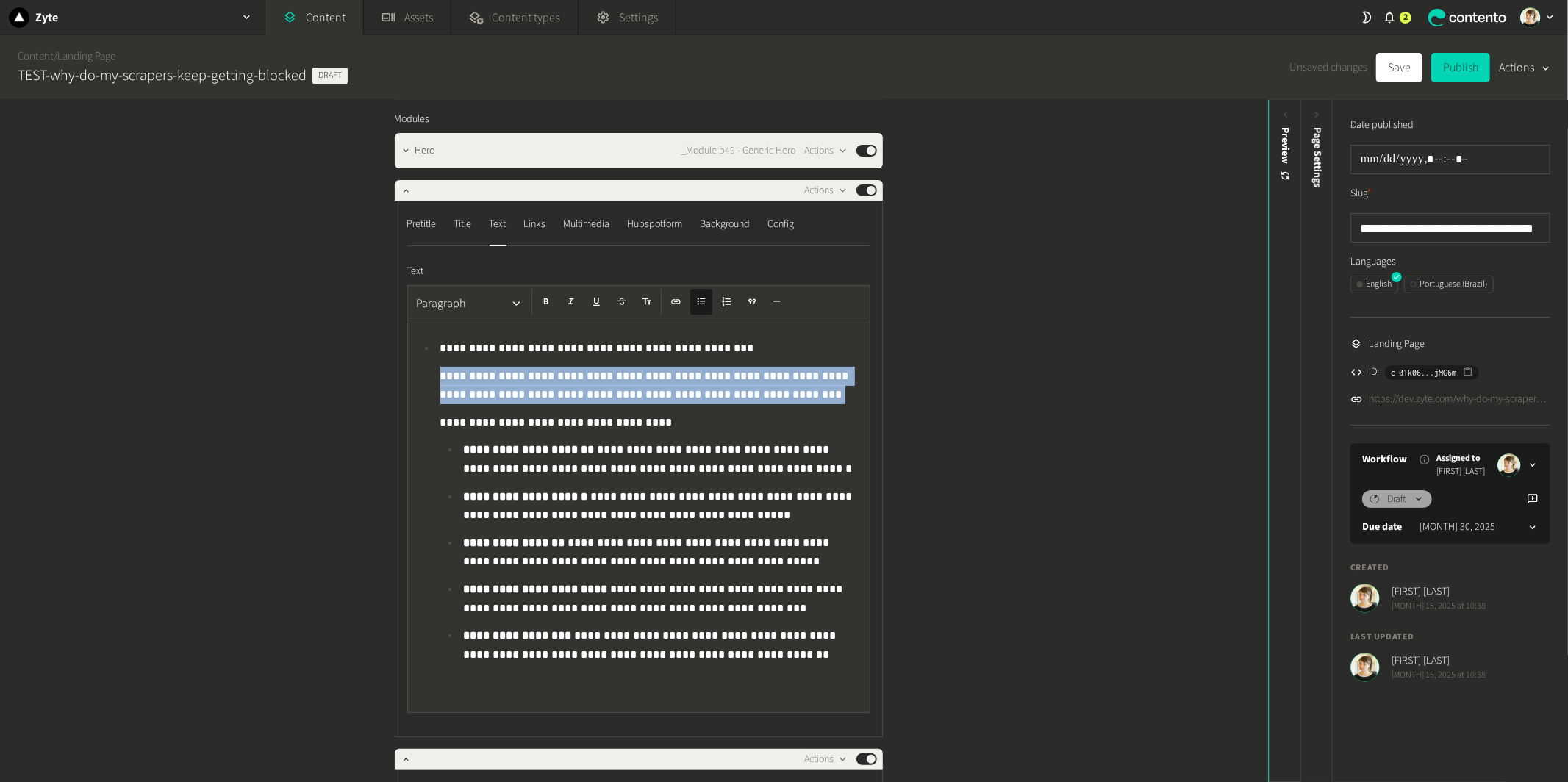 click on "**********" 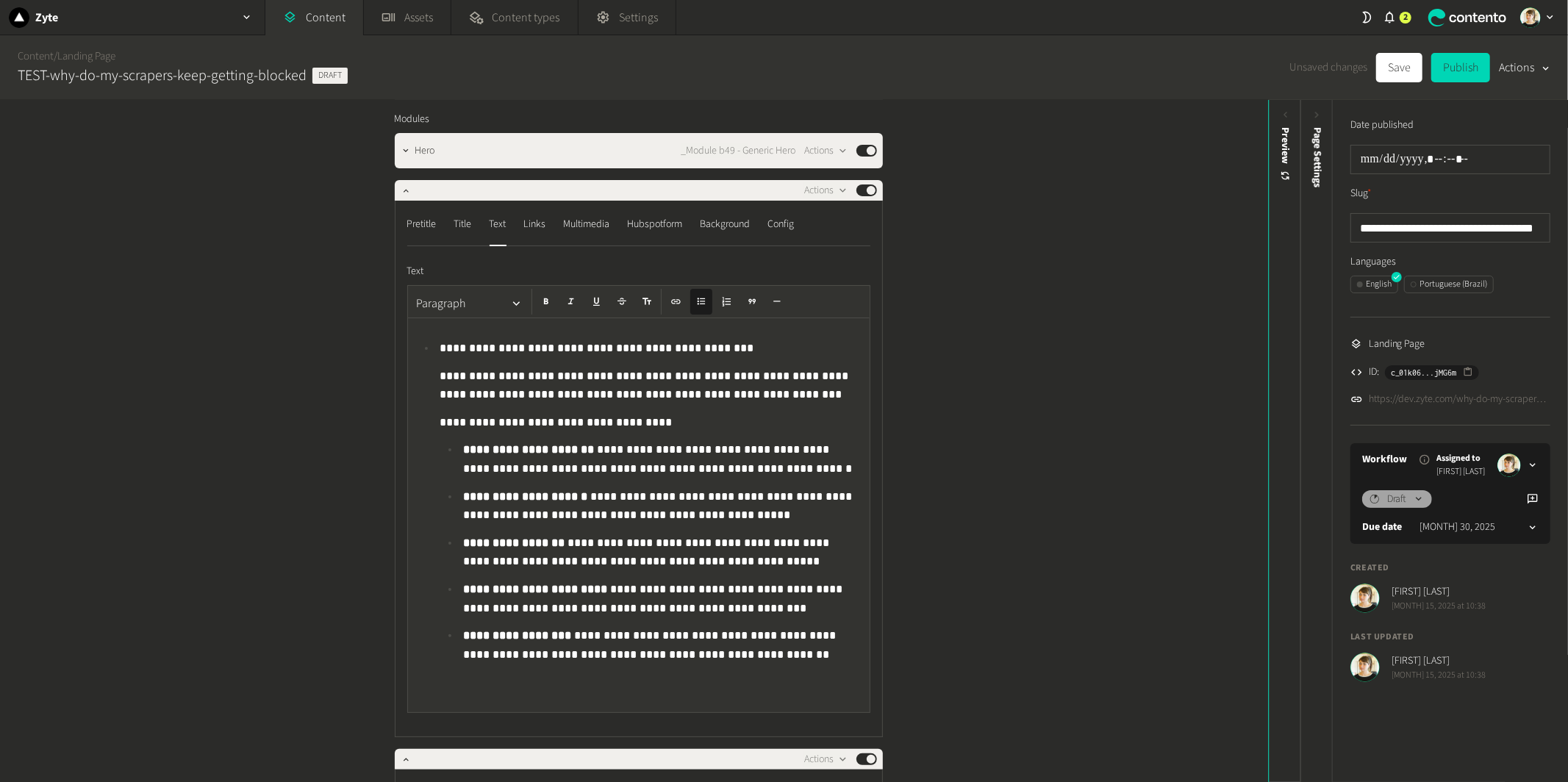 click on "**********" 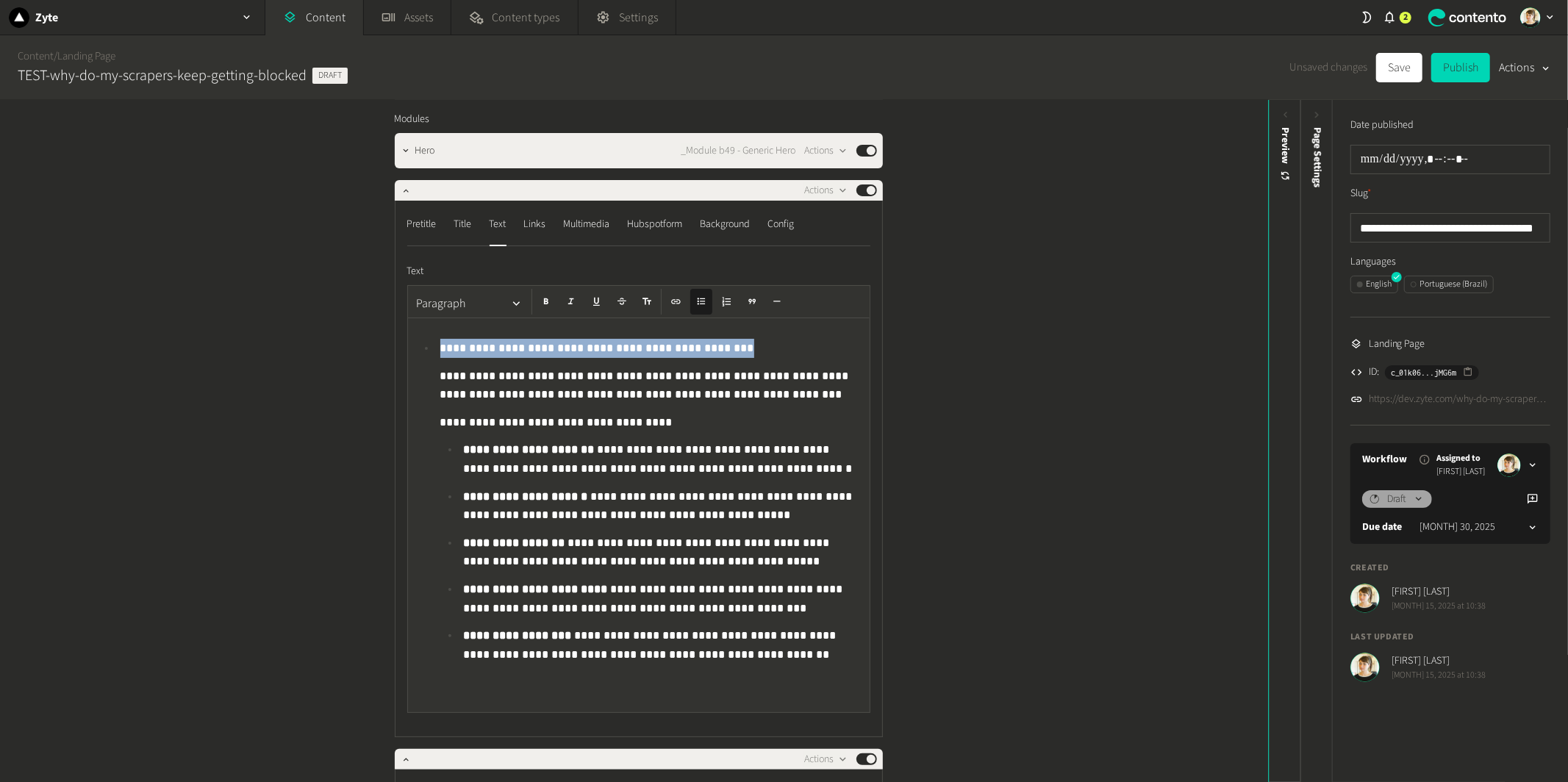 drag, startPoint x: 730, startPoint y: 346, endPoint x: 315, endPoint y: 342, distance: 415.01928 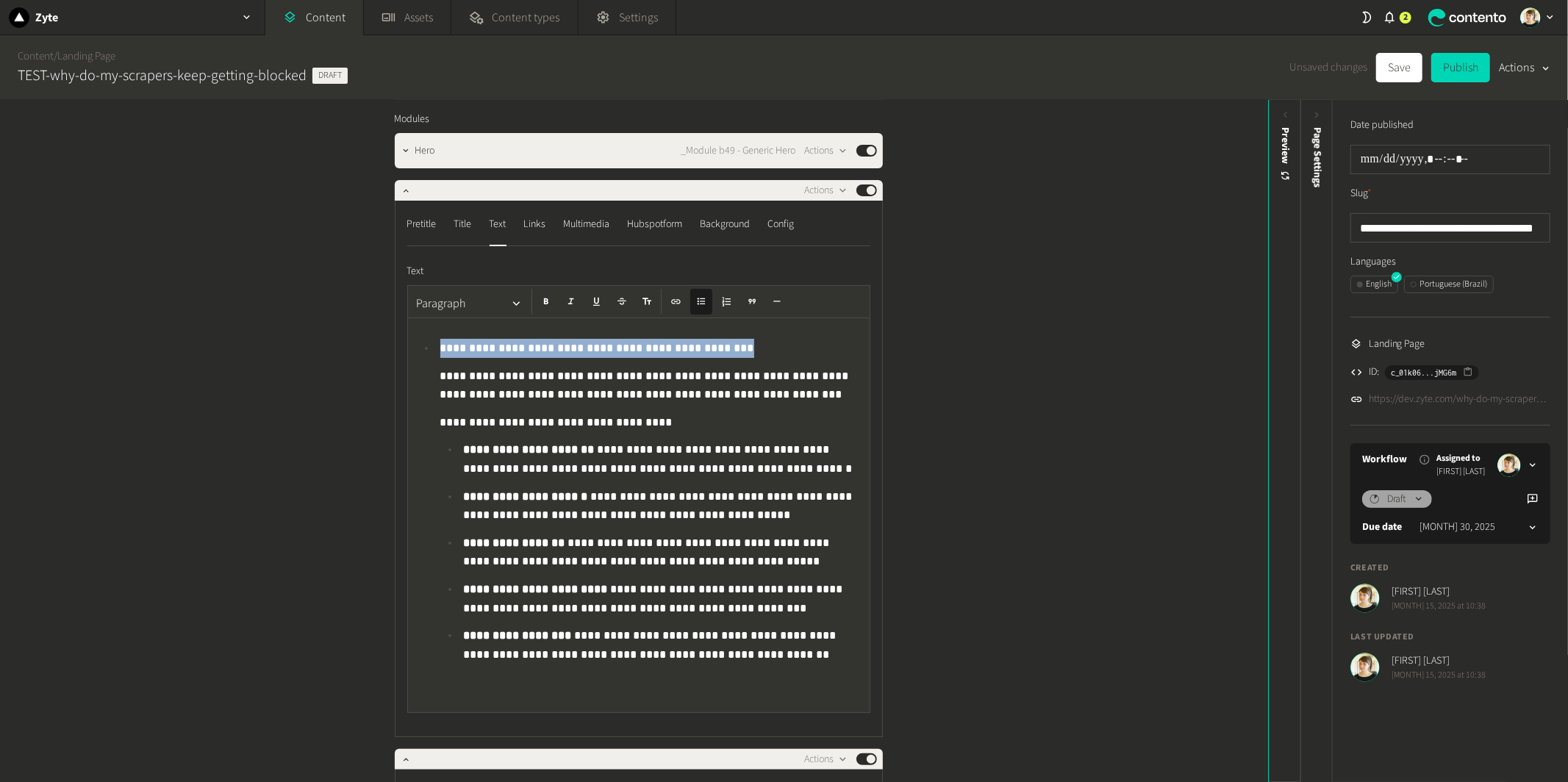 click on "**********" 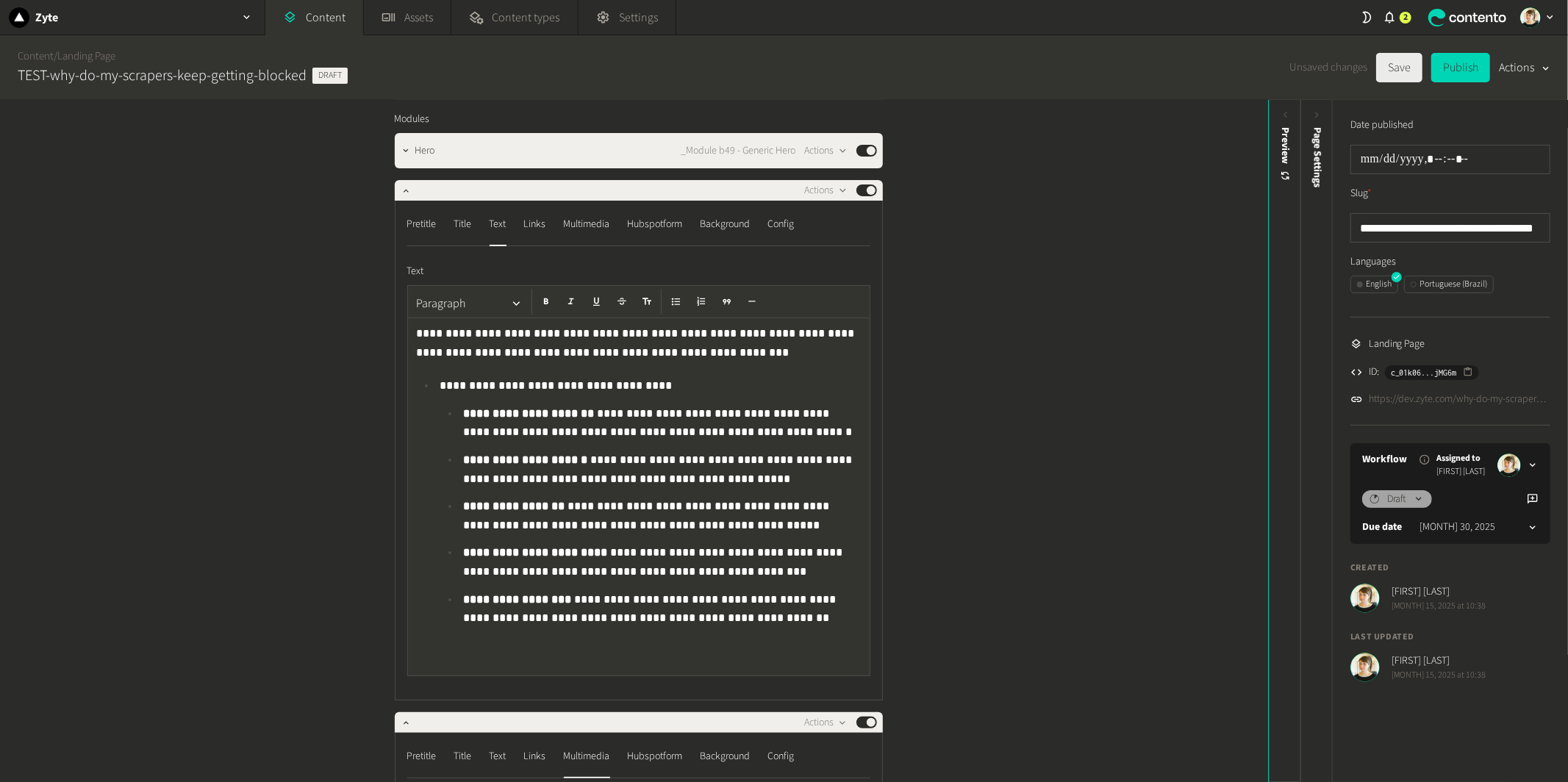 click on "Save" 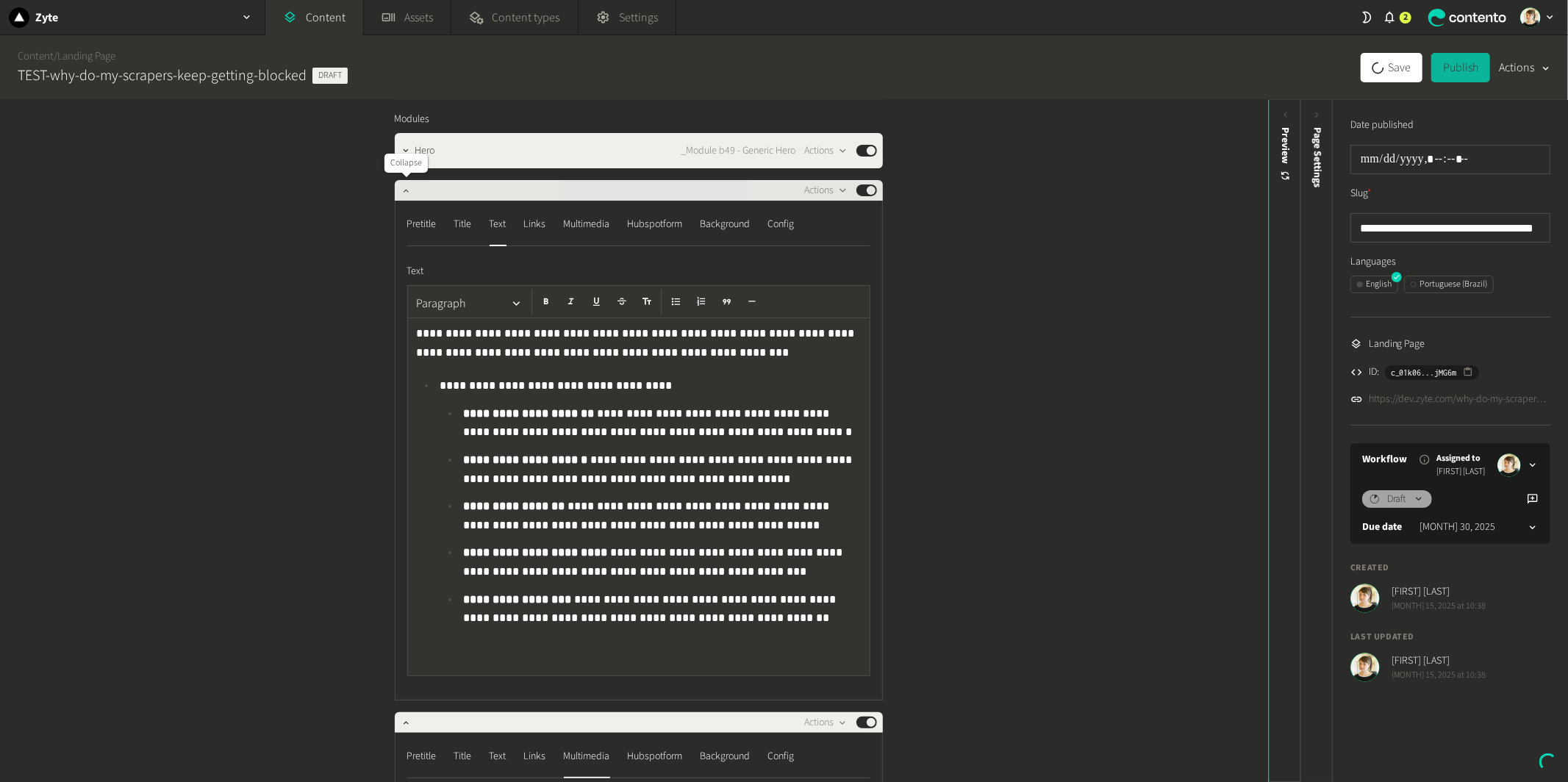 click 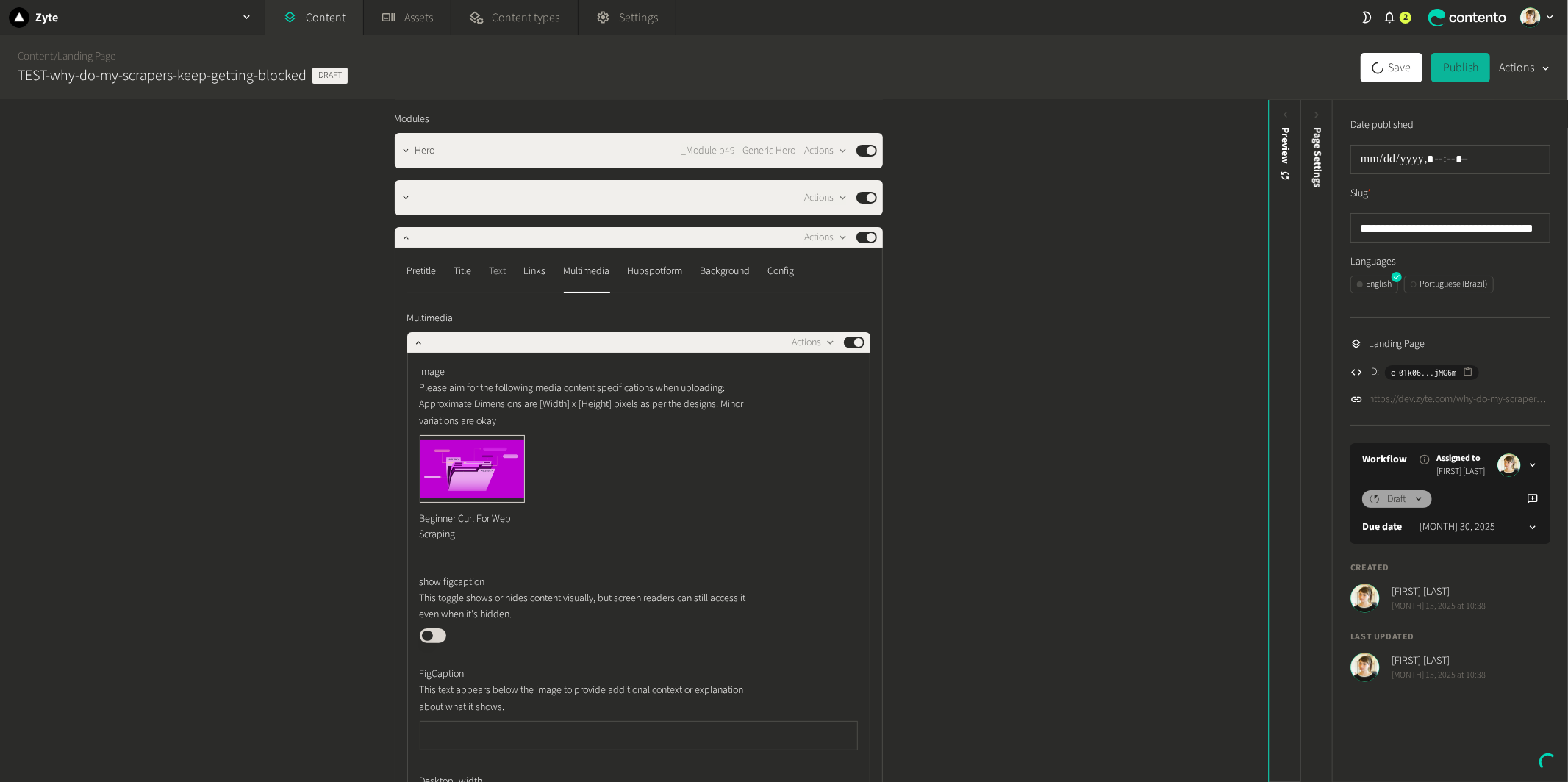 click on "Text" 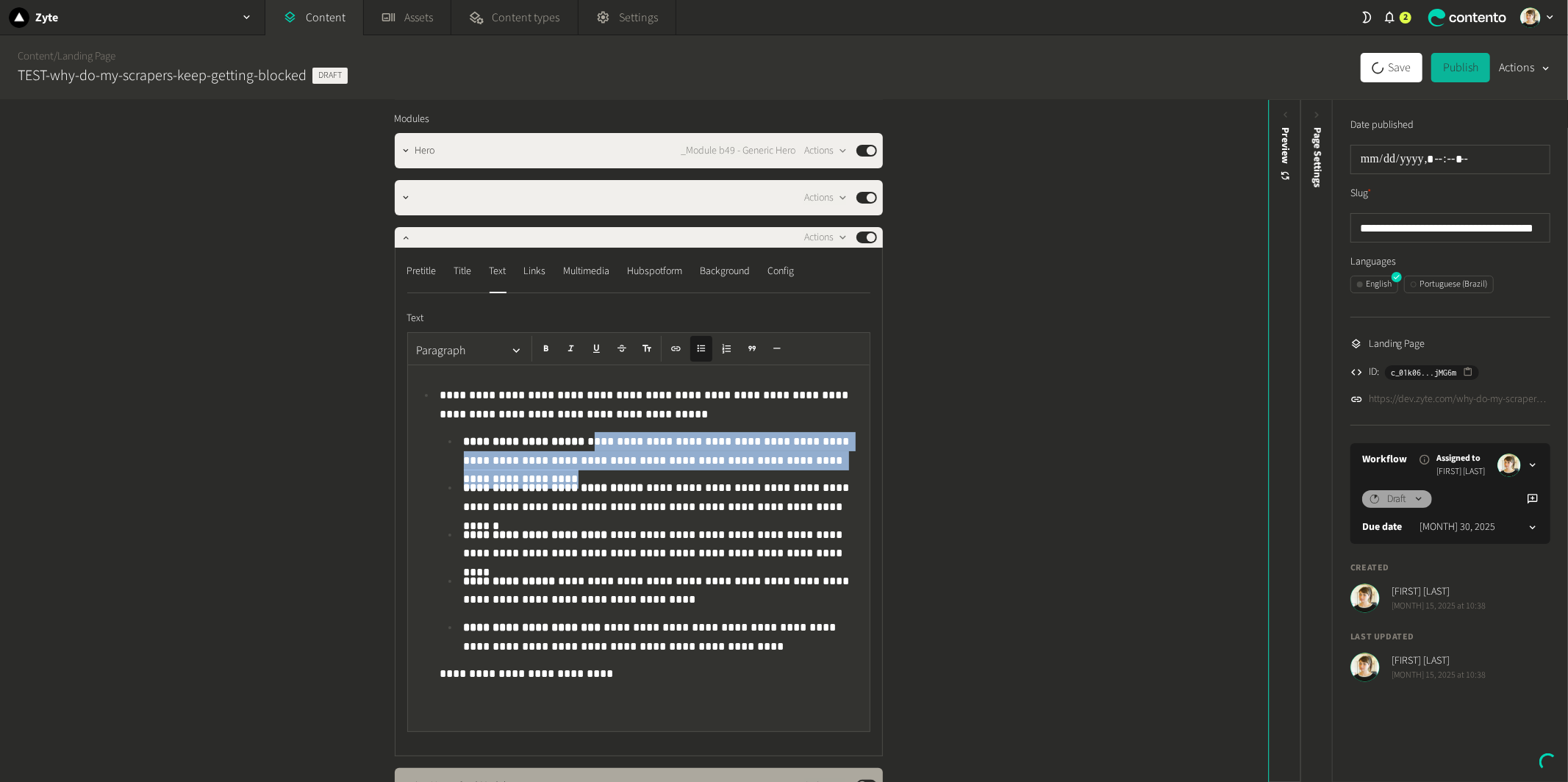drag, startPoint x: 565, startPoint y: 437, endPoint x: 882, endPoint y: 467, distance: 318.4164 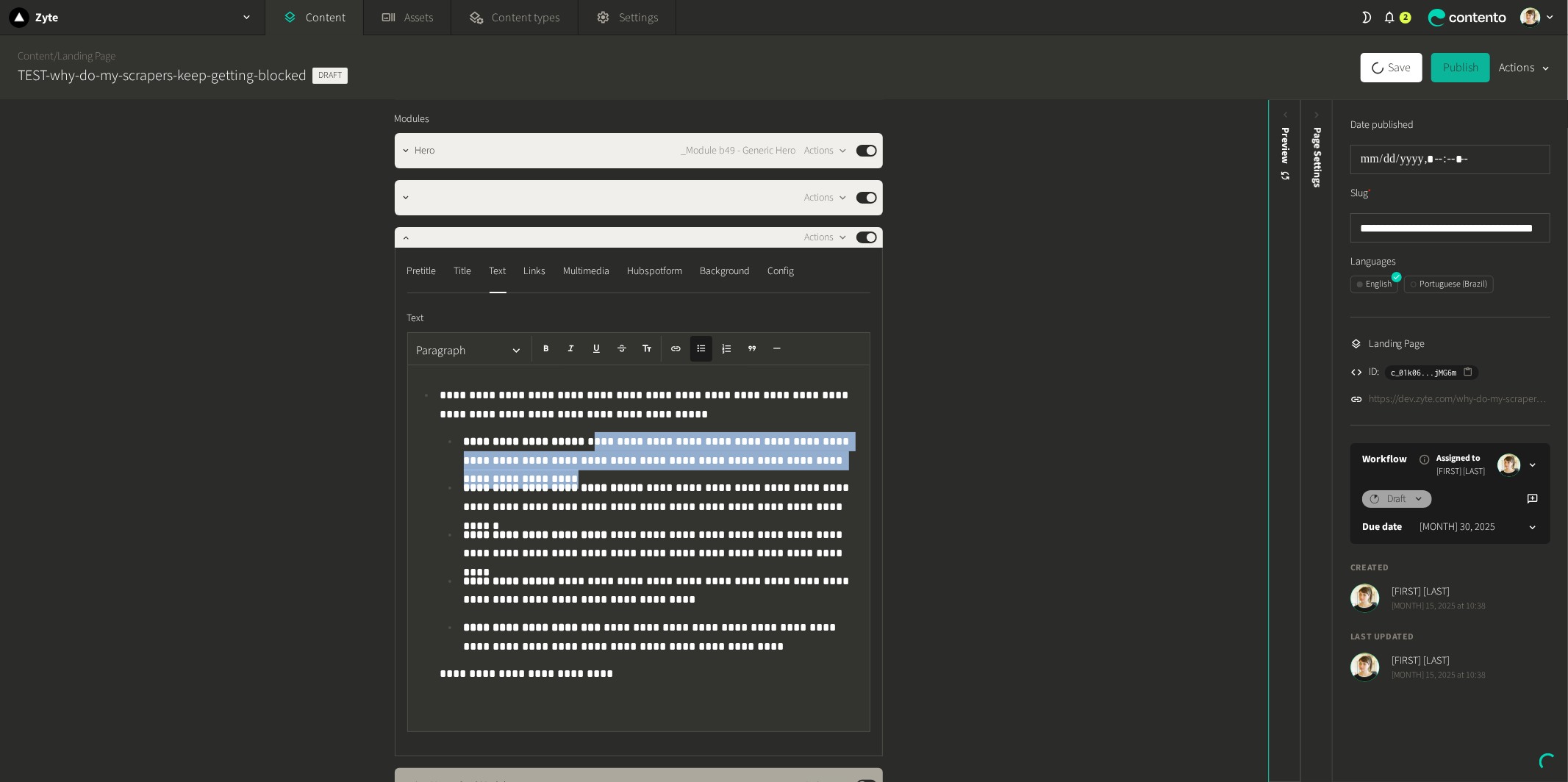 click on "**********" 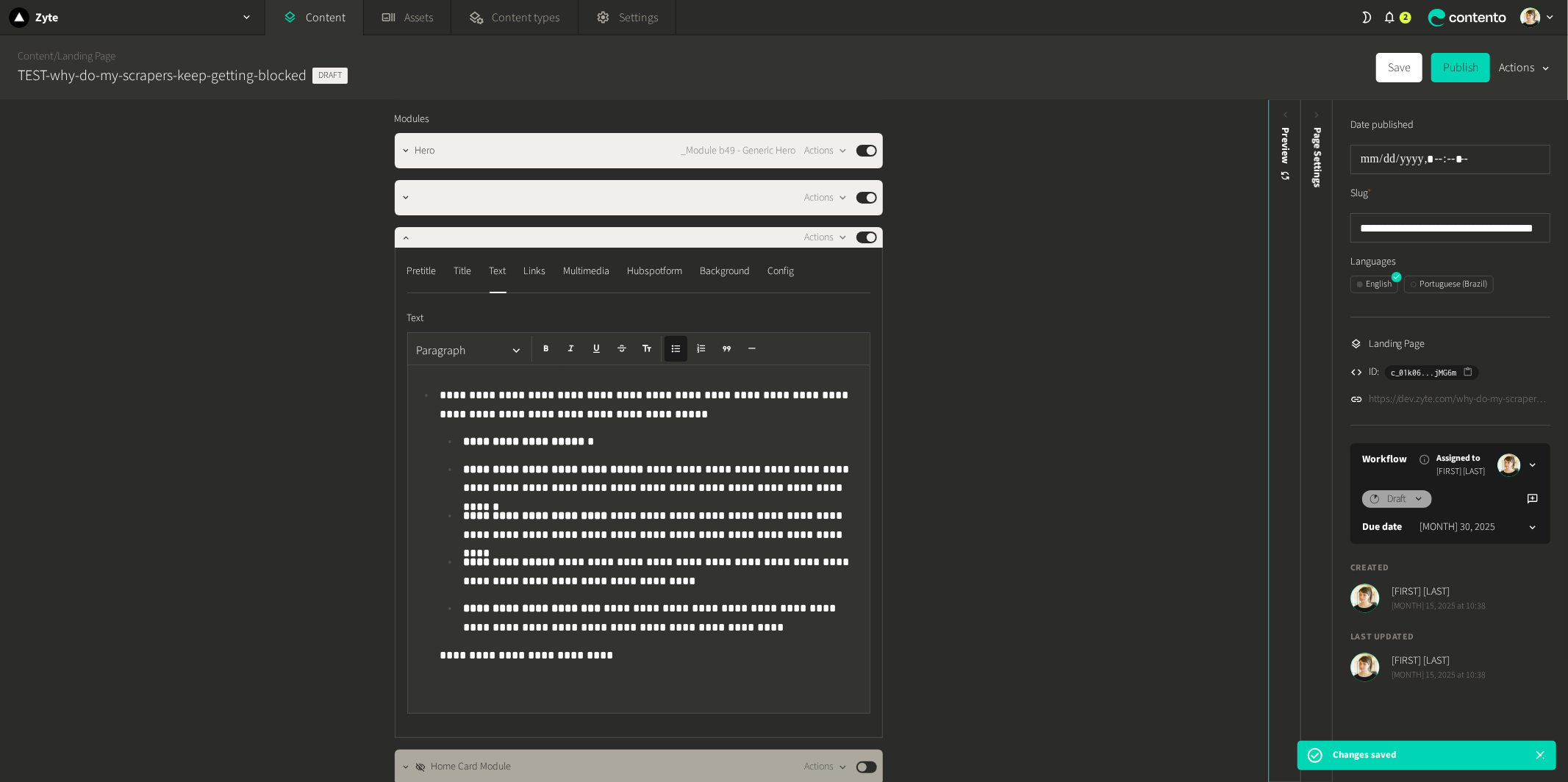 type 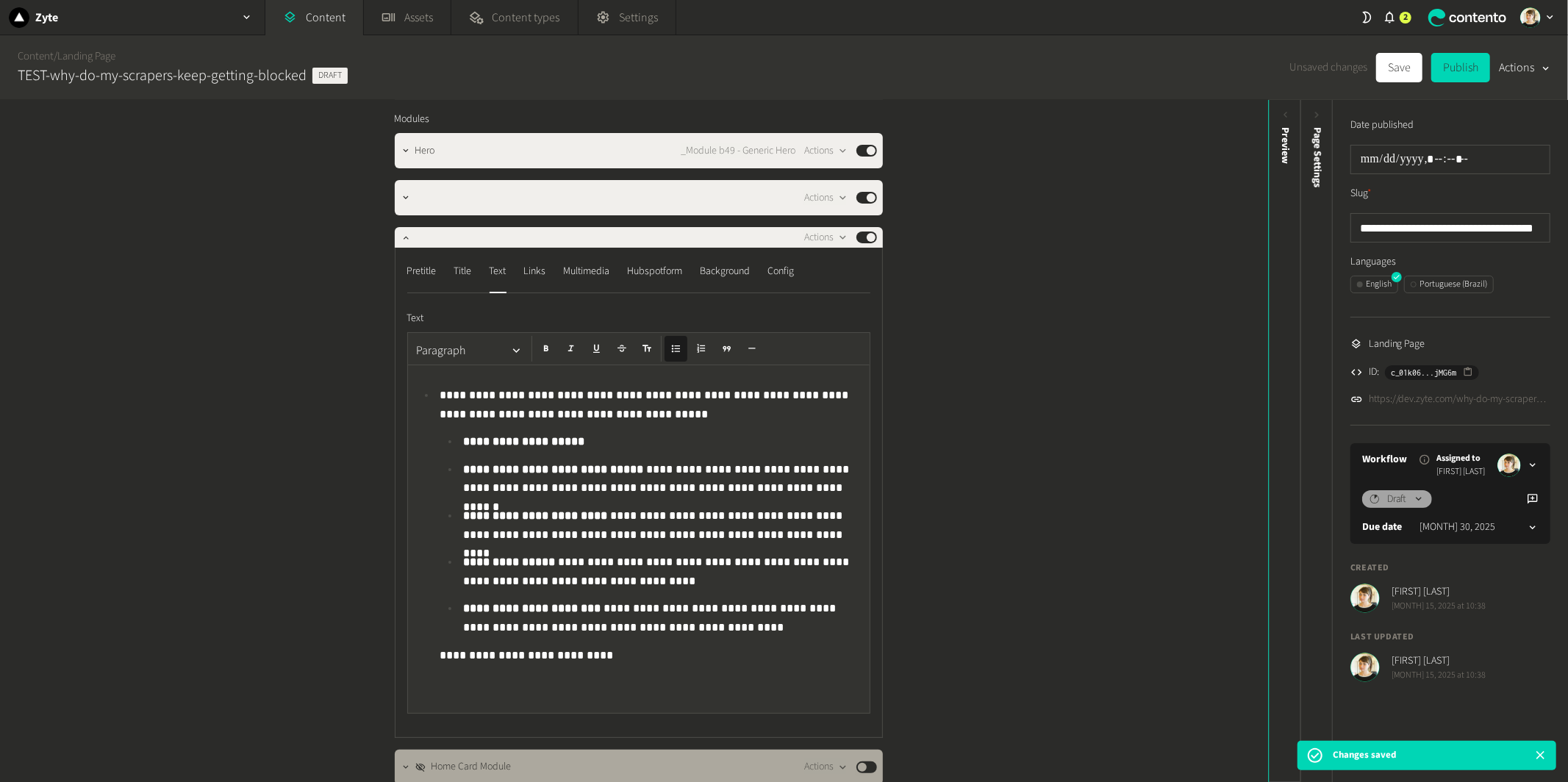 drag, startPoint x: 622, startPoint y: 468, endPoint x: 833, endPoint y: 489, distance: 212.04245 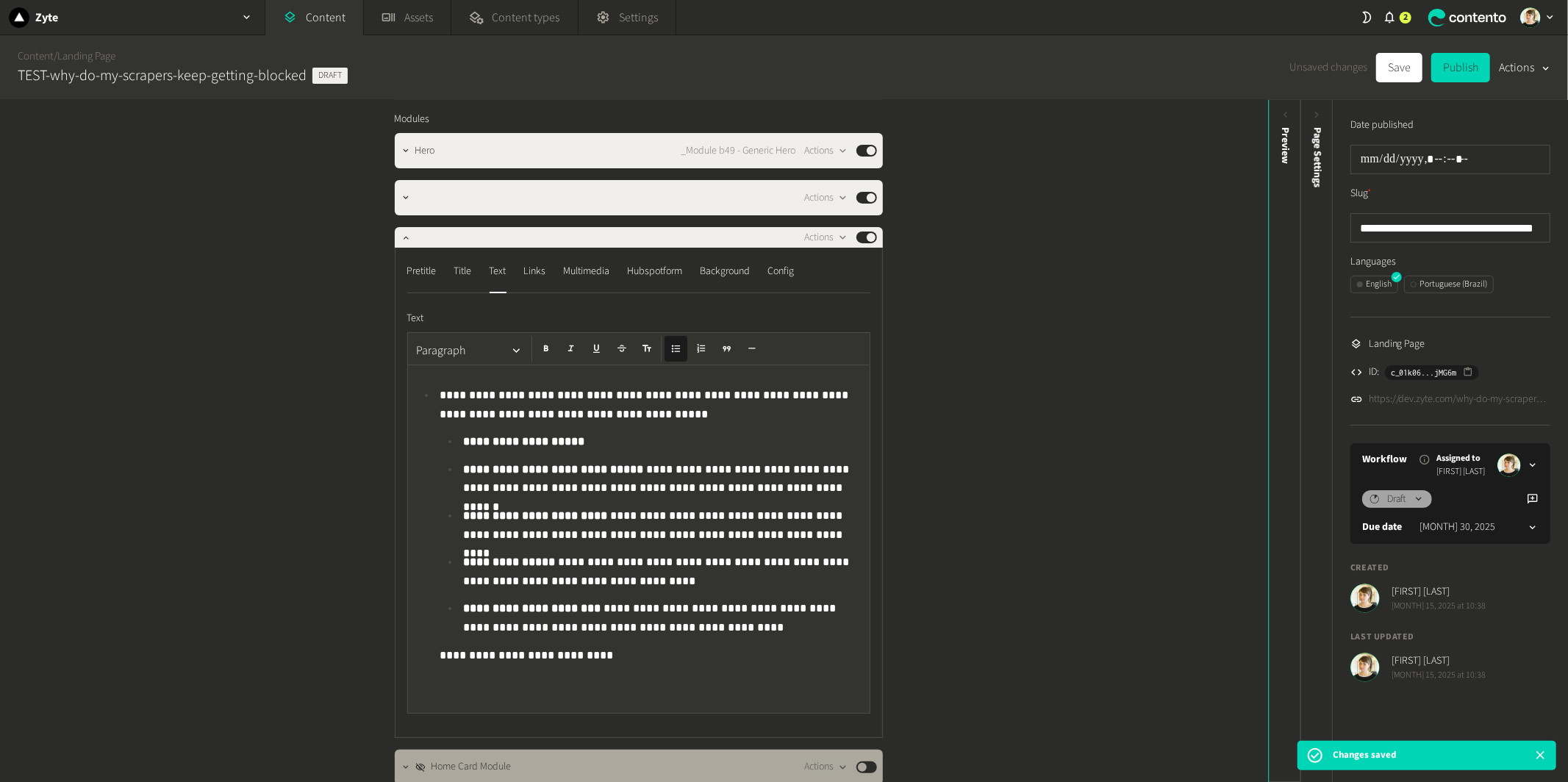 click on "**********" 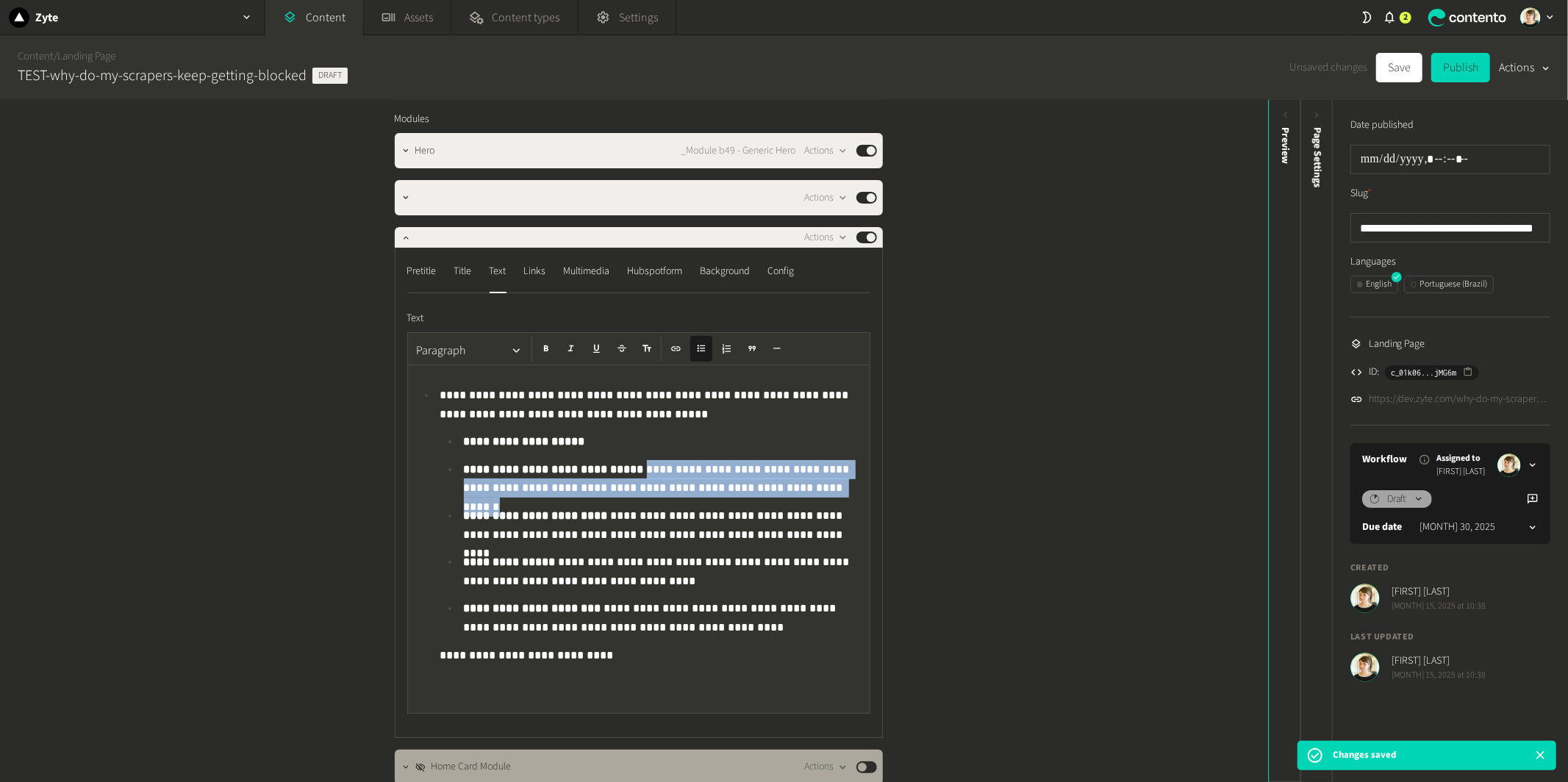 drag, startPoint x: 622, startPoint y: 467, endPoint x: 816, endPoint y: 498, distance: 196.46119 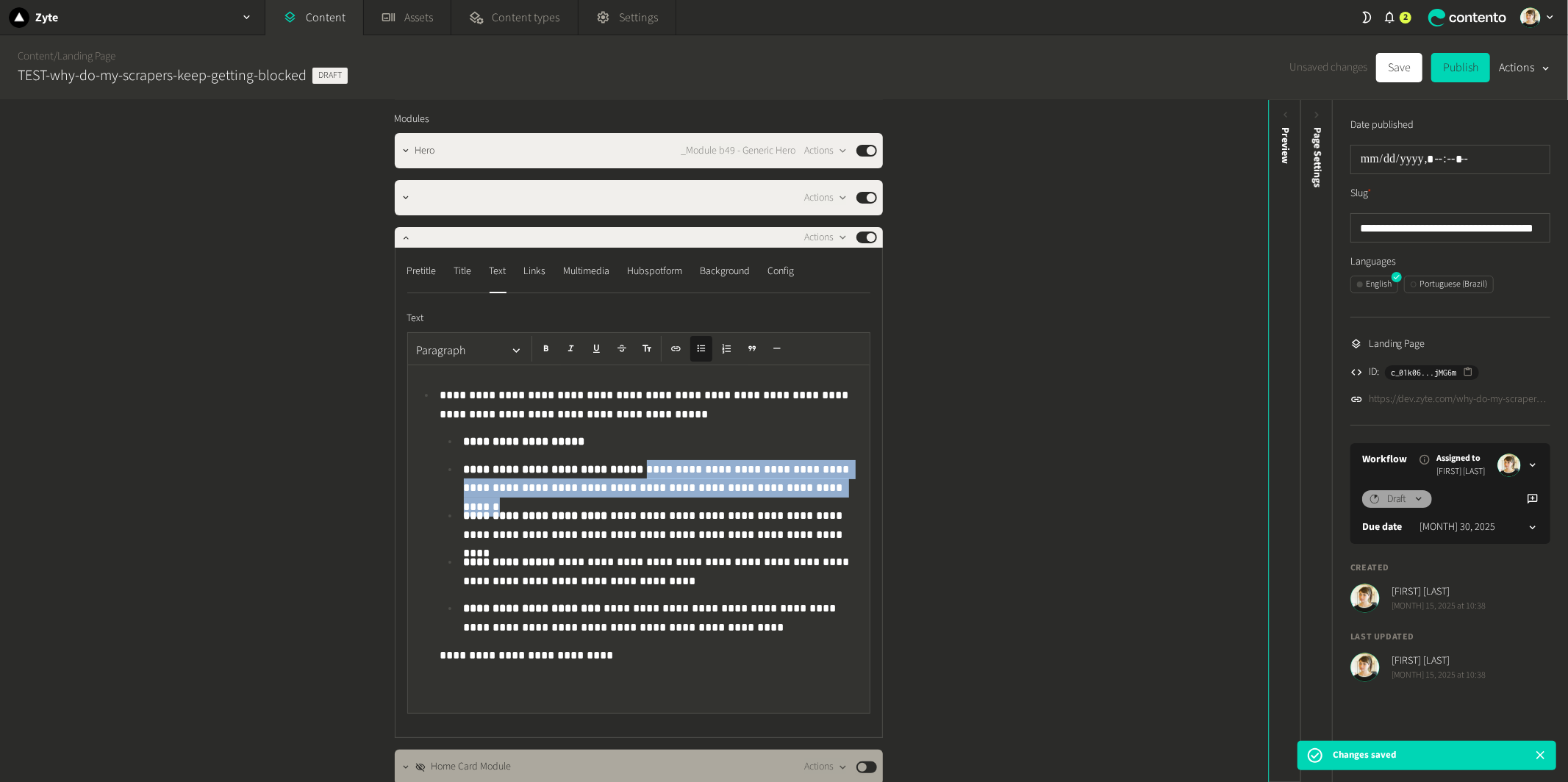 click on "**********" 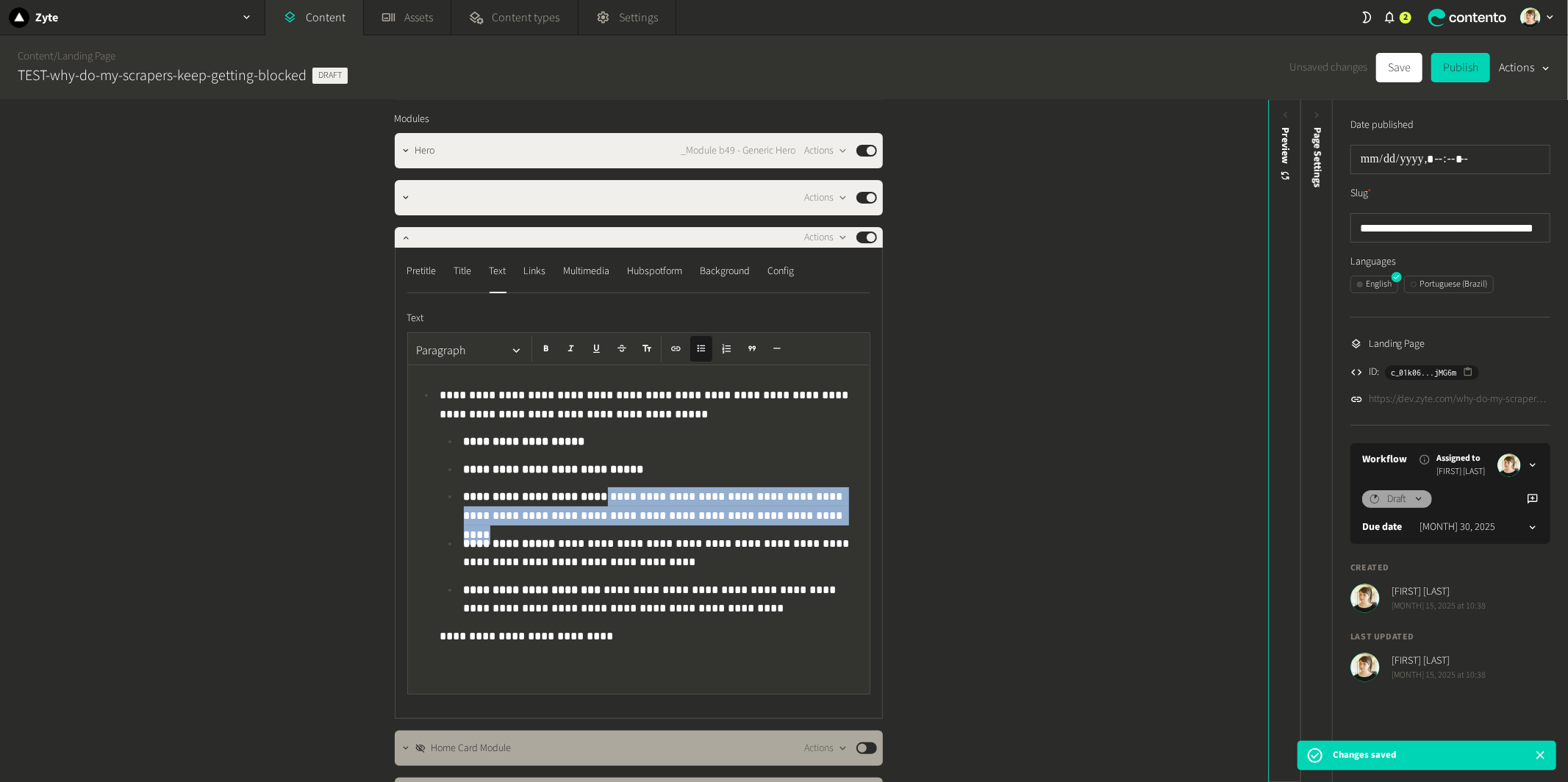 drag, startPoint x: 596, startPoint y: 499, endPoint x: 767, endPoint y: 523, distance: 172.676 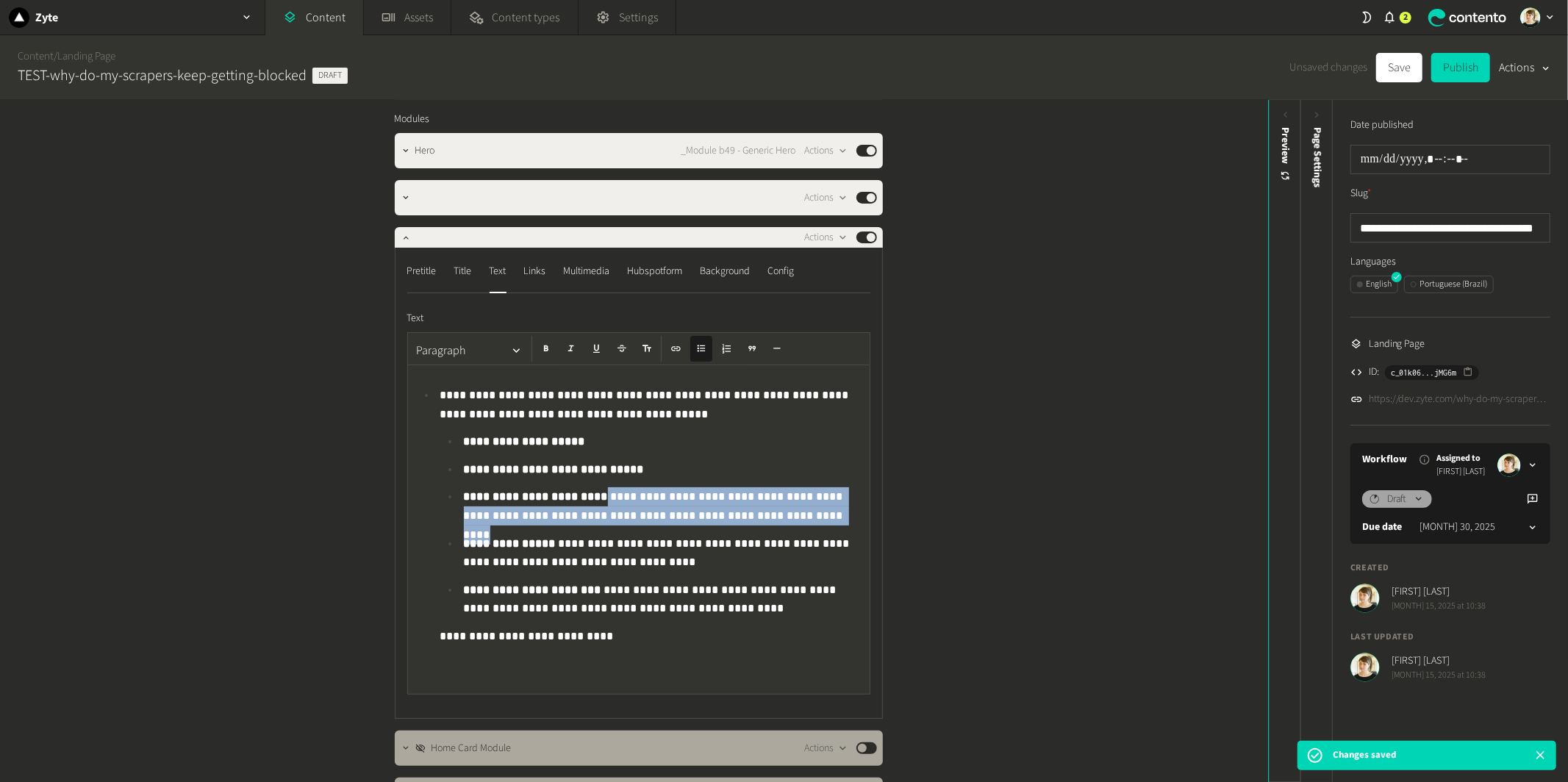 click on "**********" 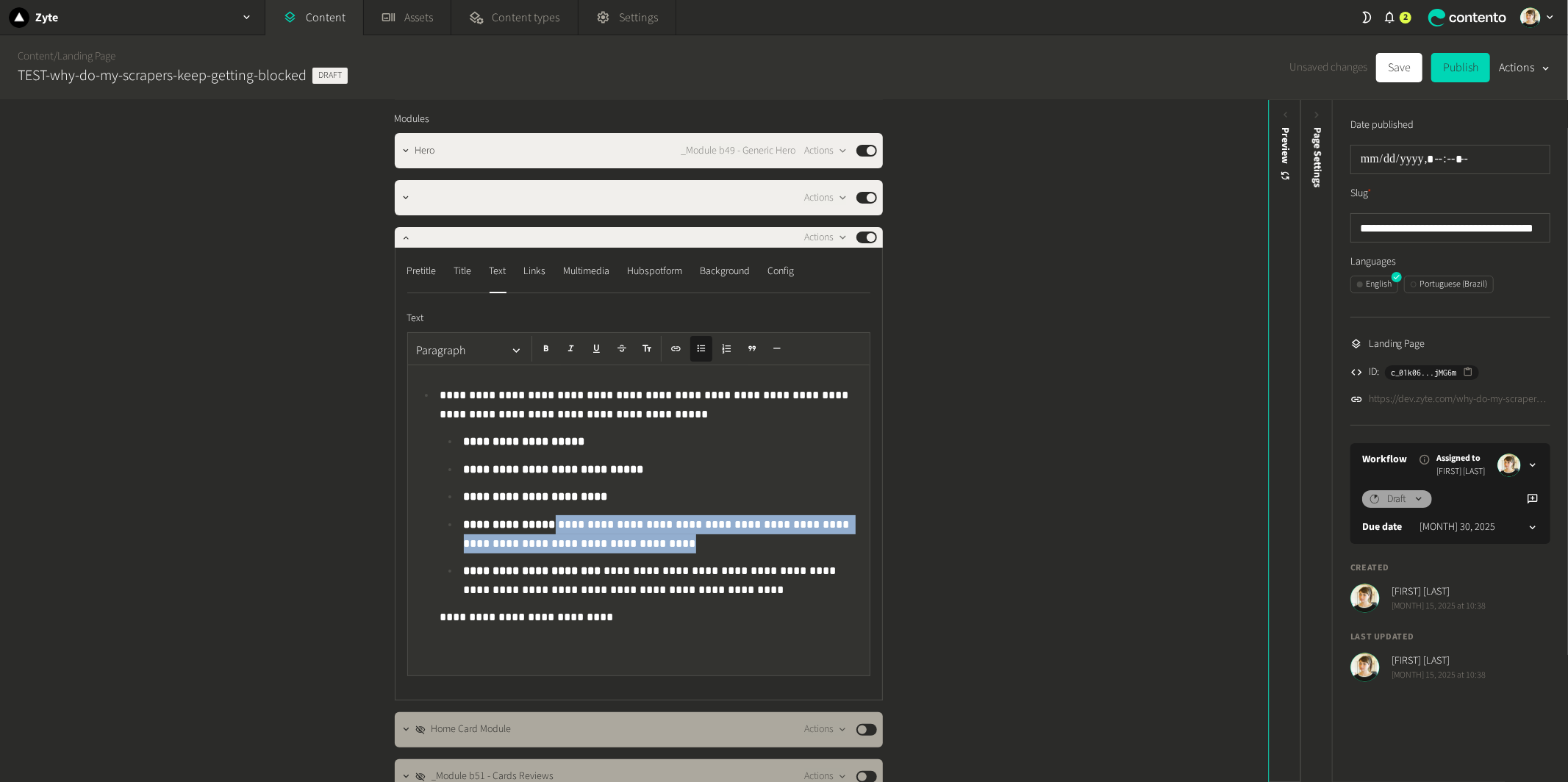 drag, startPoint x: 538, startPoint y: 526, endPoint x: 686, endPoint y: 542, distance: 148.8624 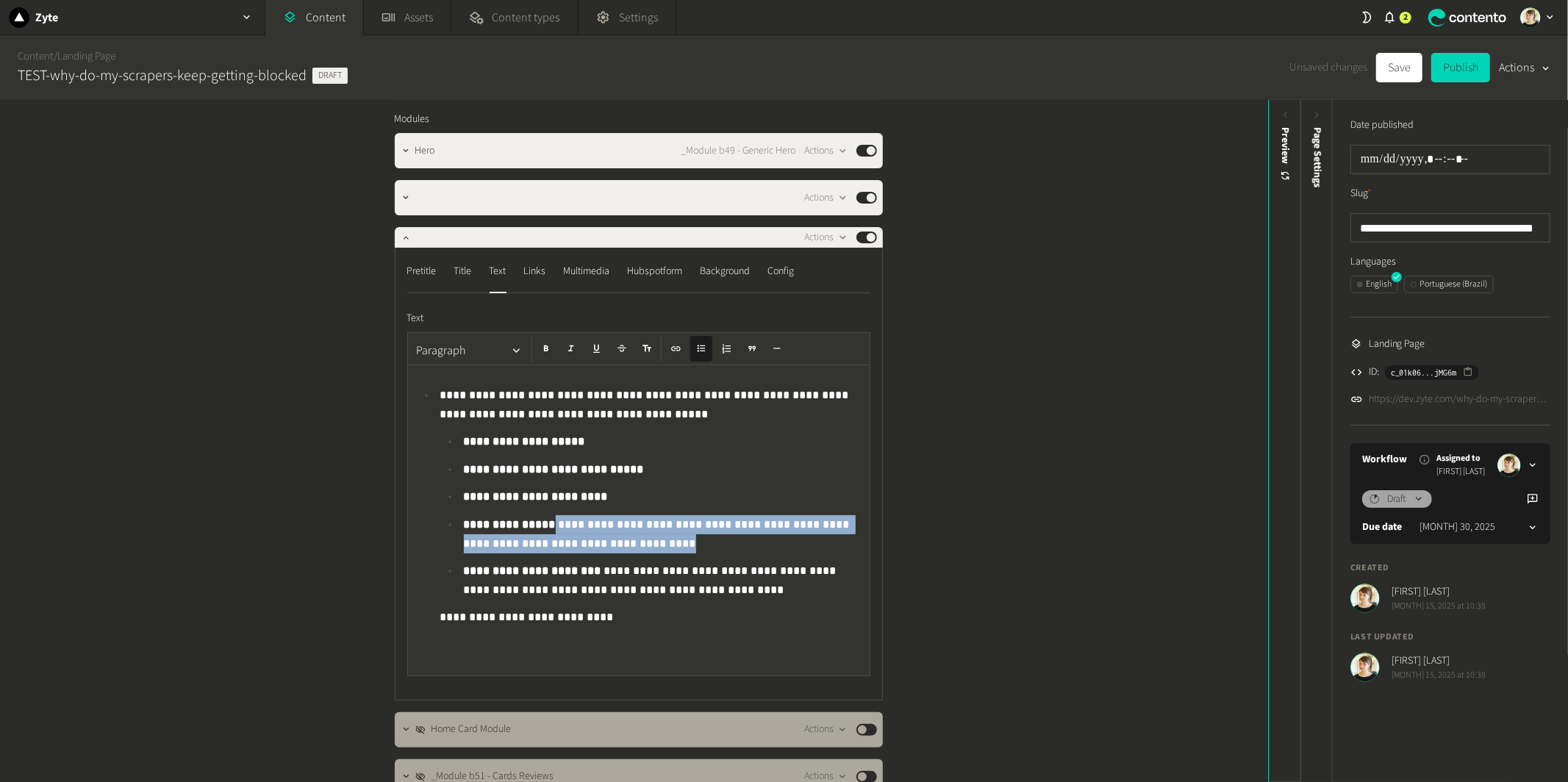 click on "**********" 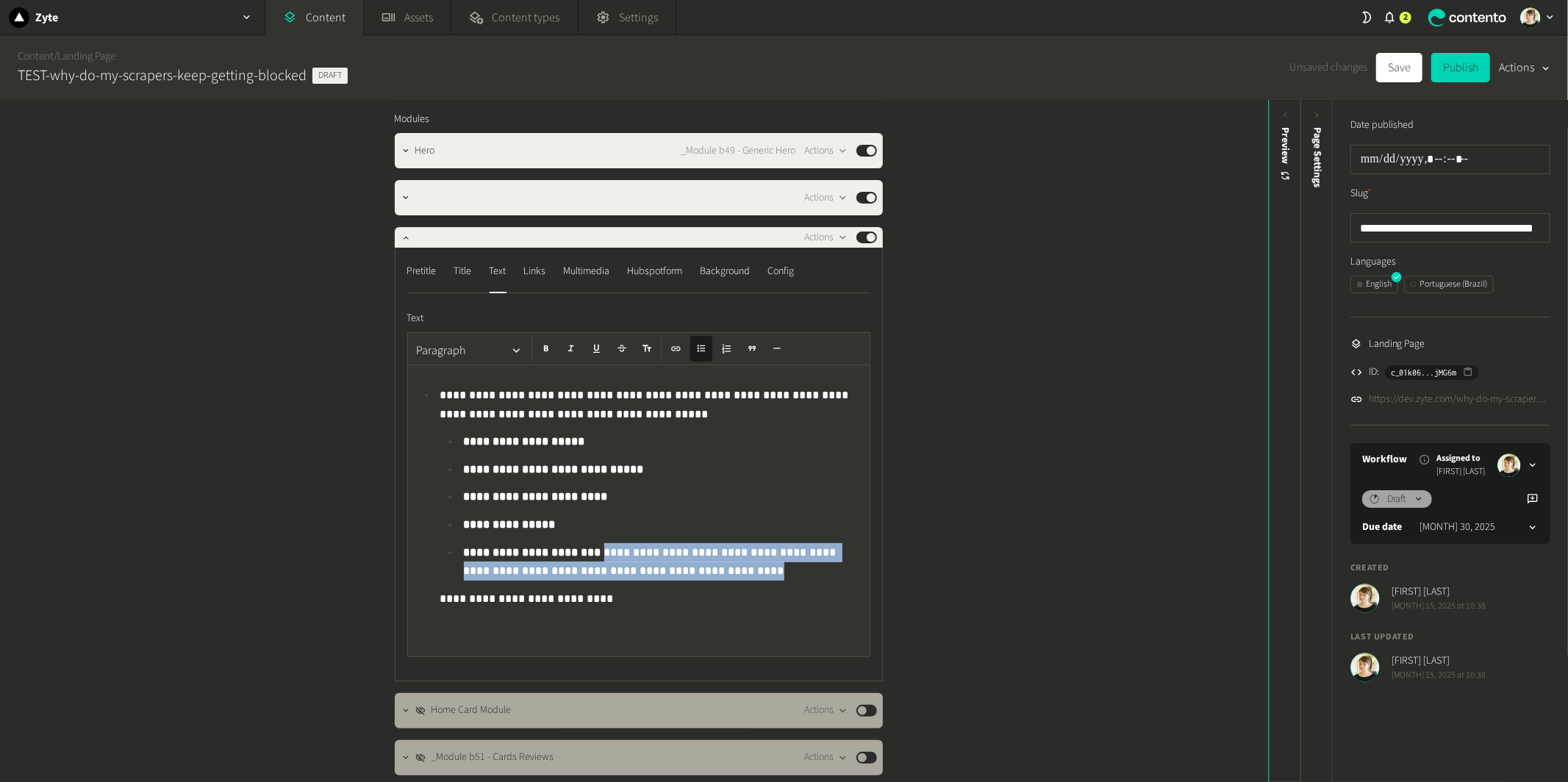 drag, startPoint x: 589, startPoint y: 550, endPoint x: 705, endPoint y: 578, distance: 119.33147 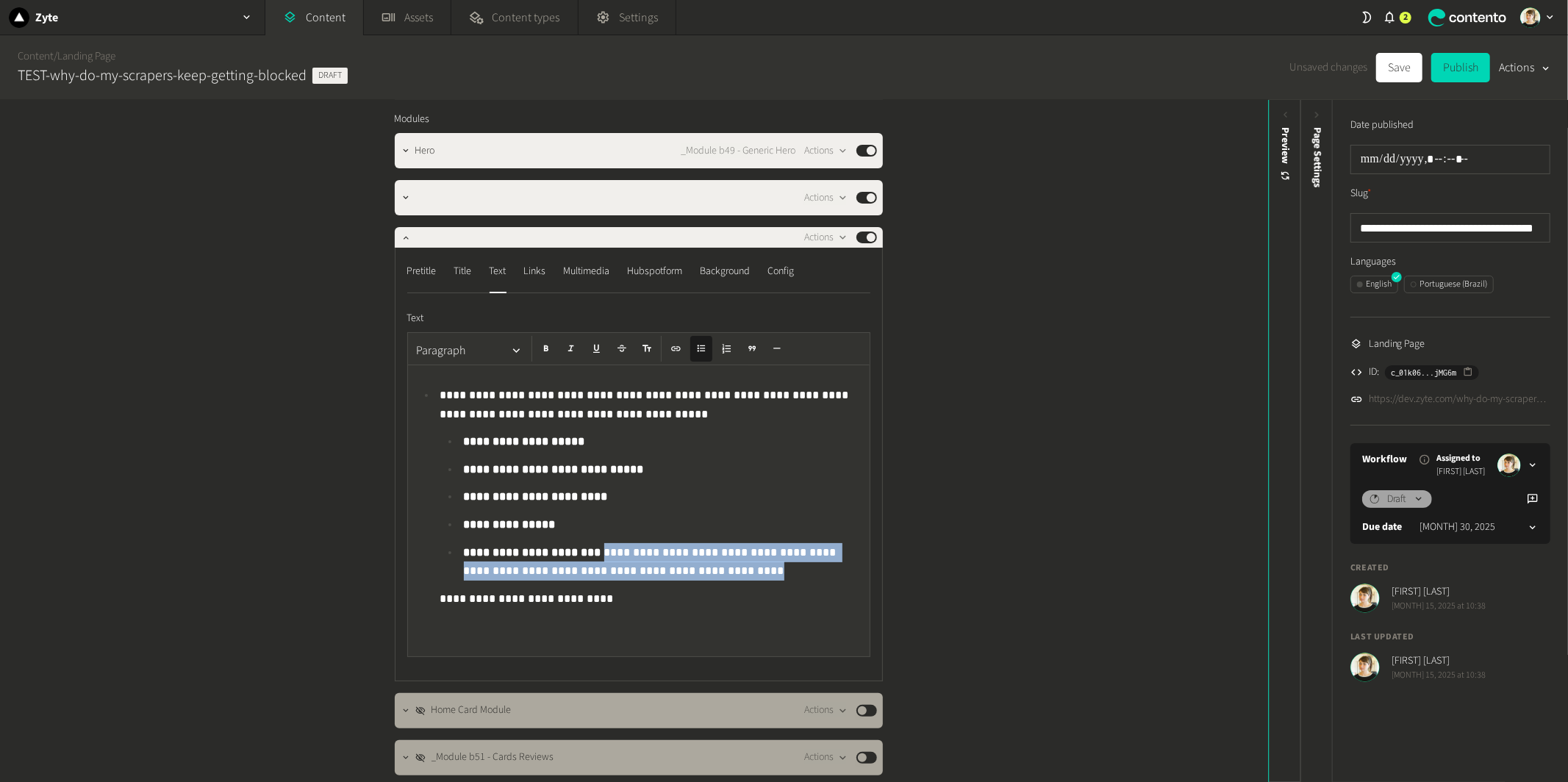 click on "**********" 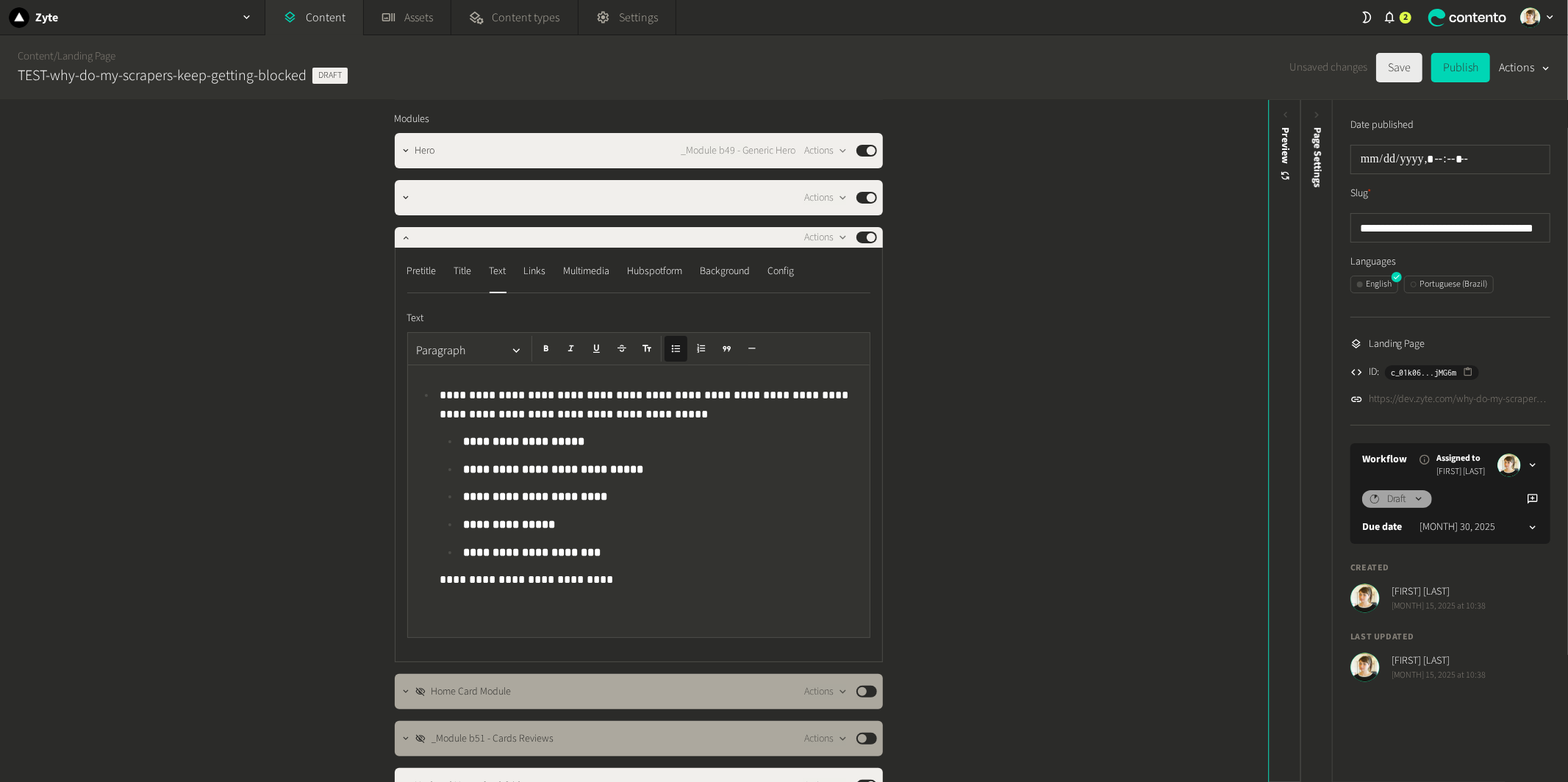 click on "Save" 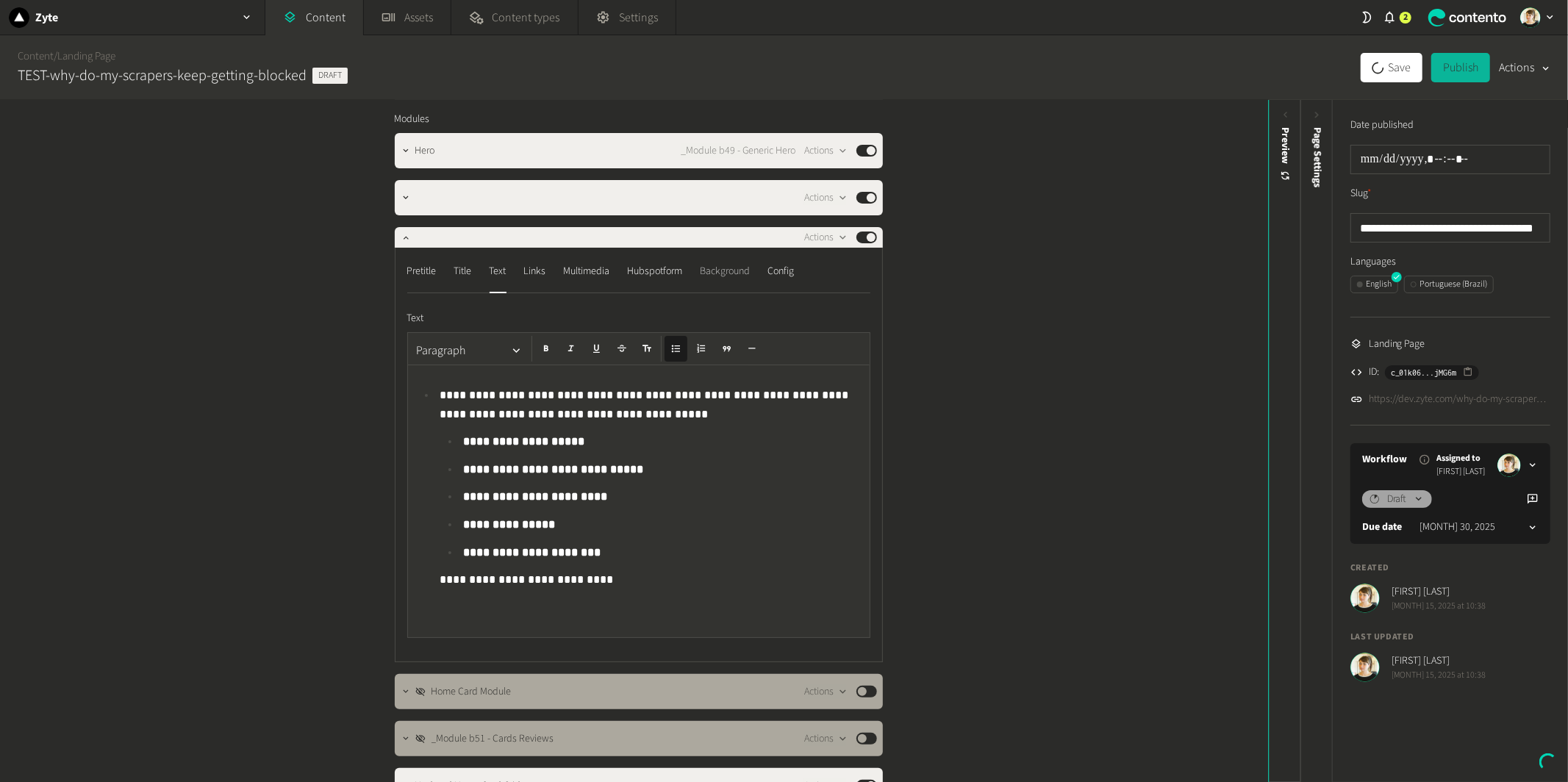 click on "Background" 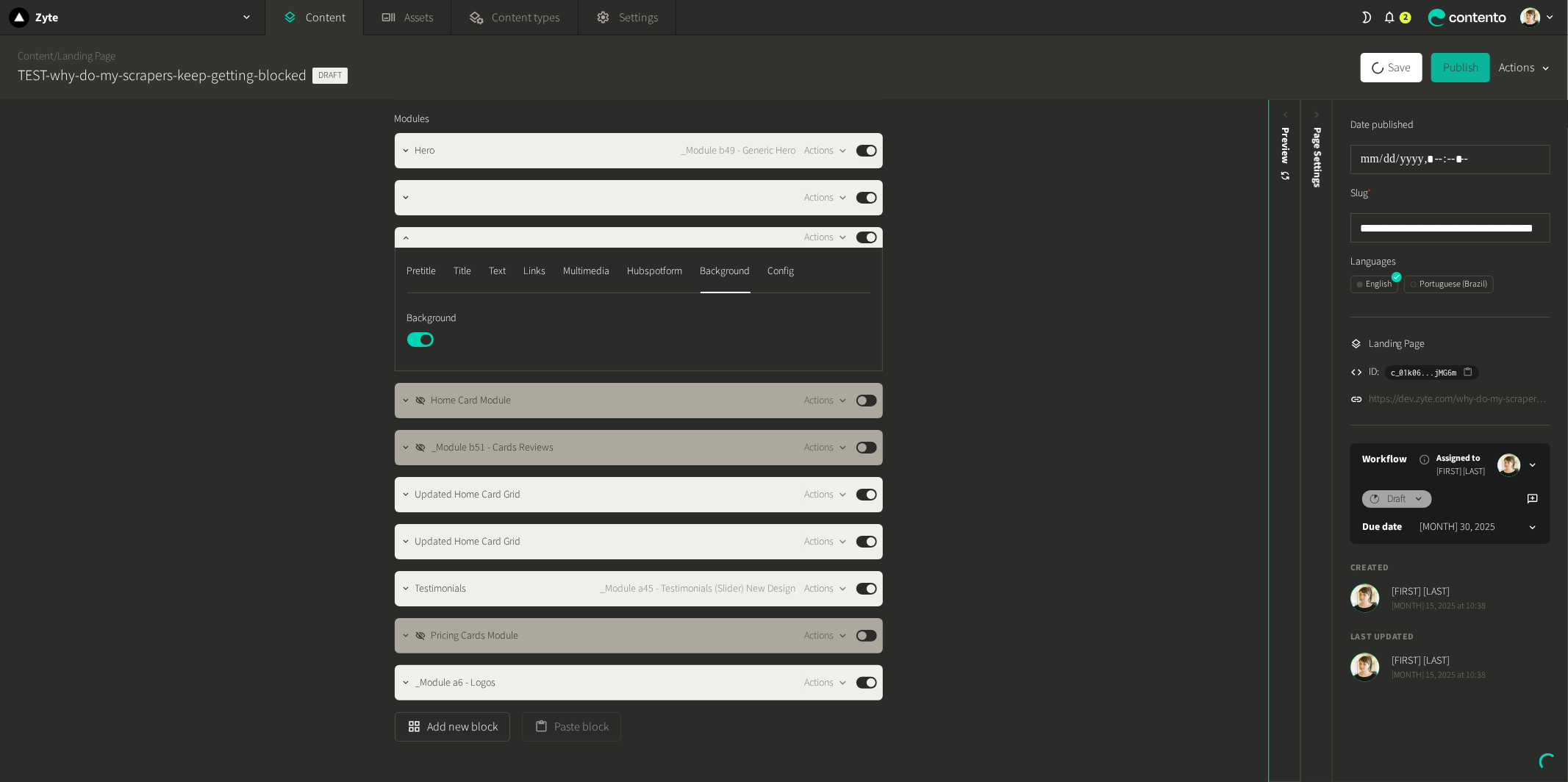 click on "Published" 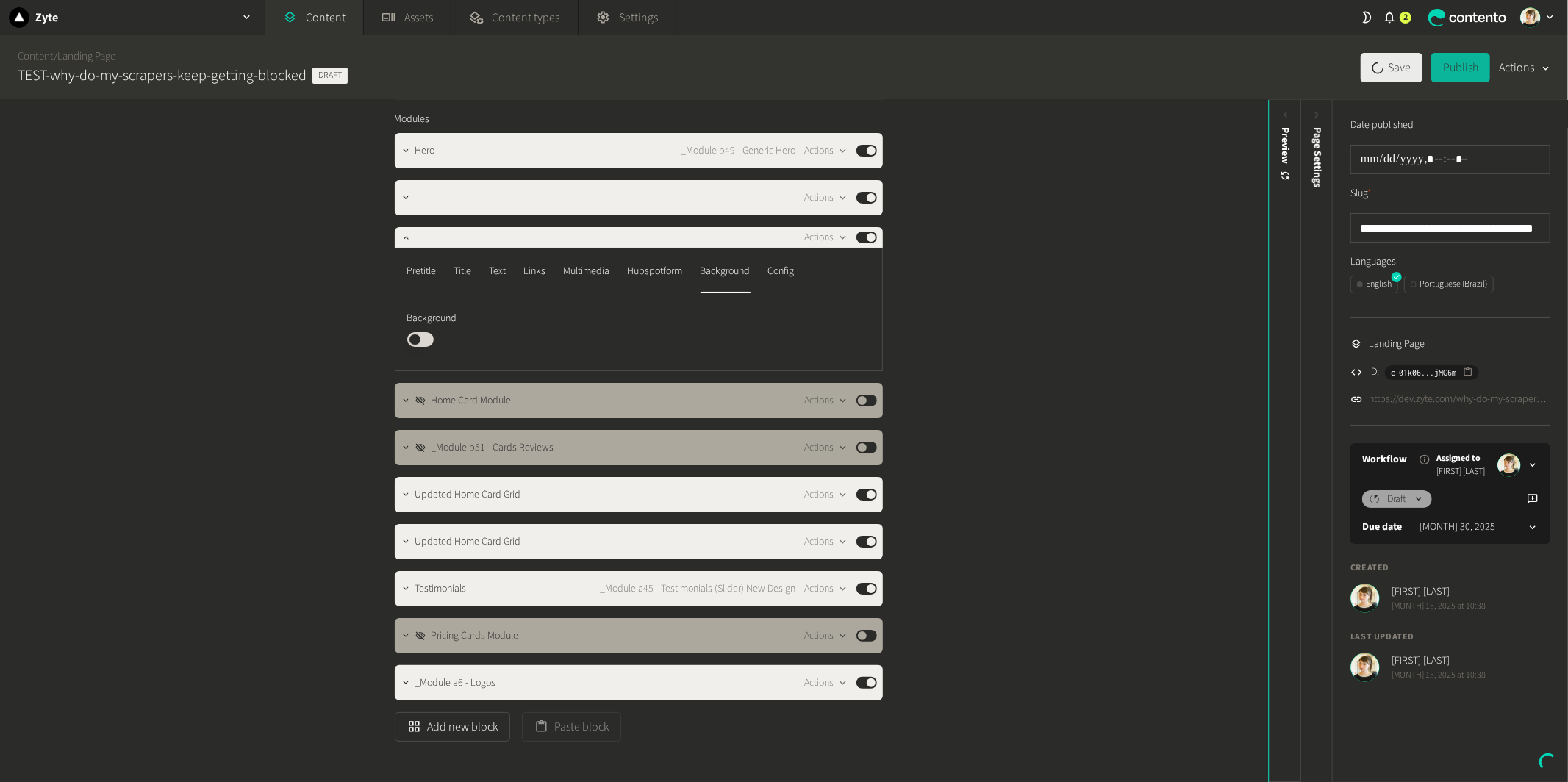 click 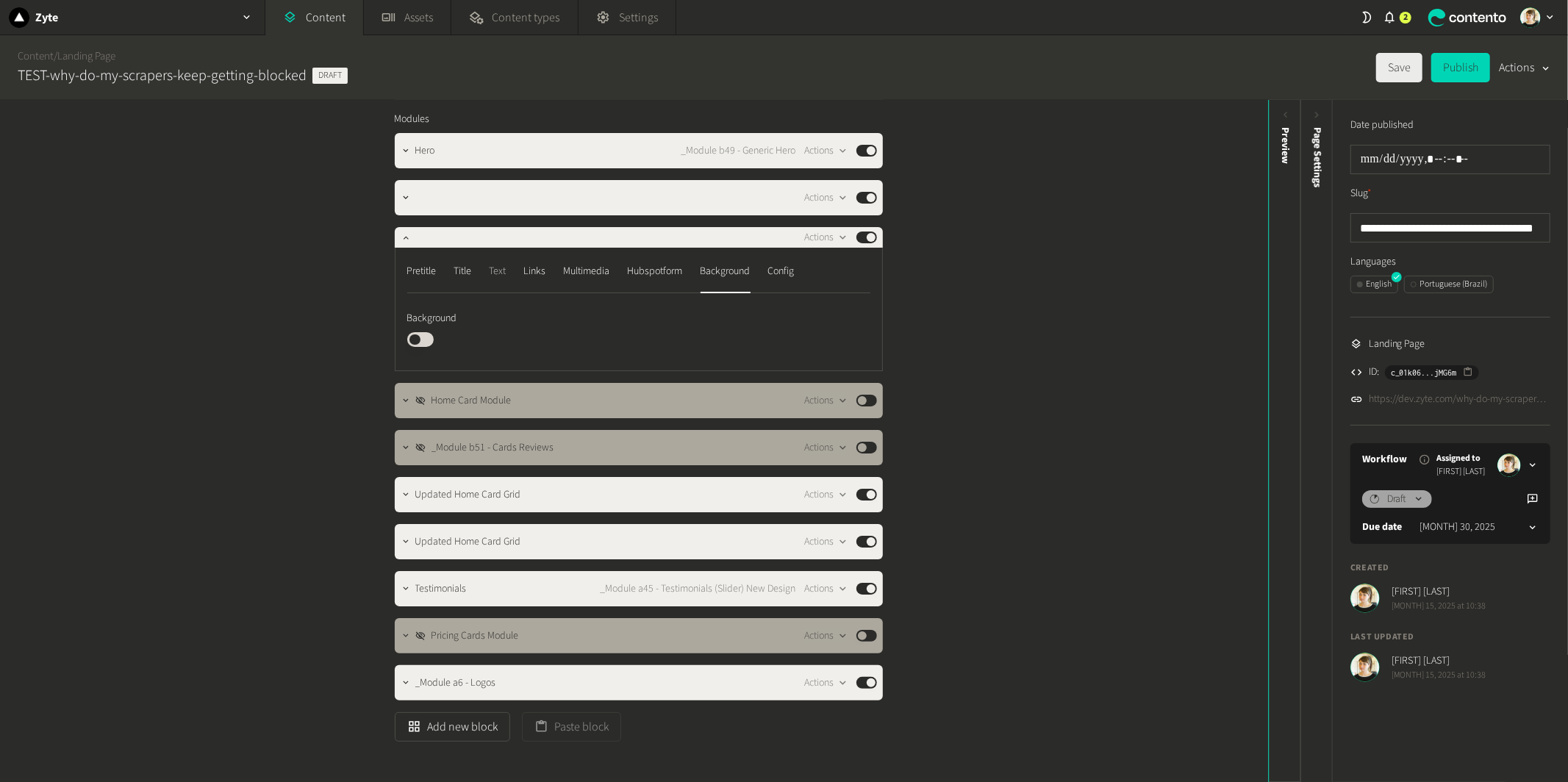 click on "Text" 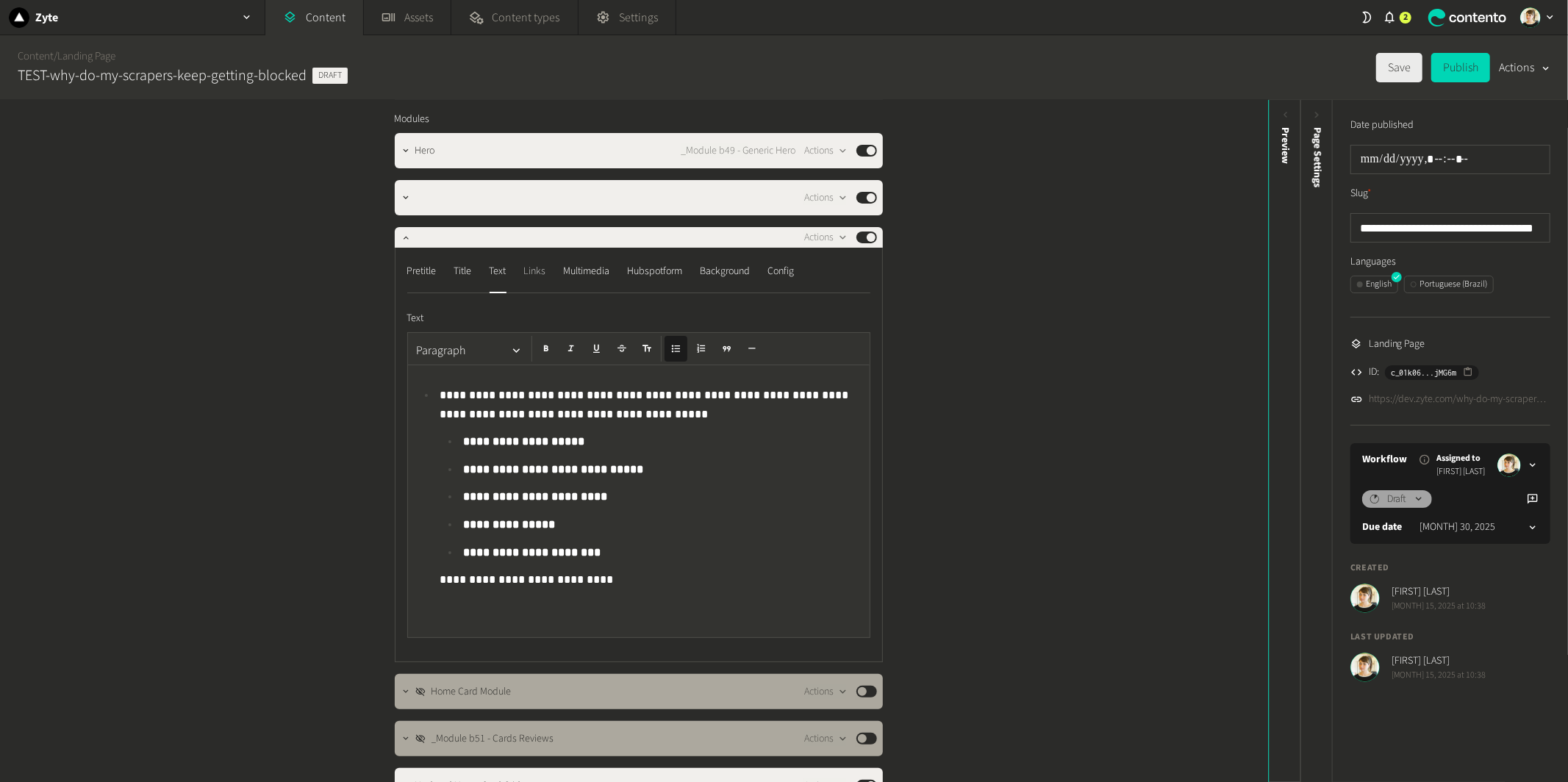 click on "Links" 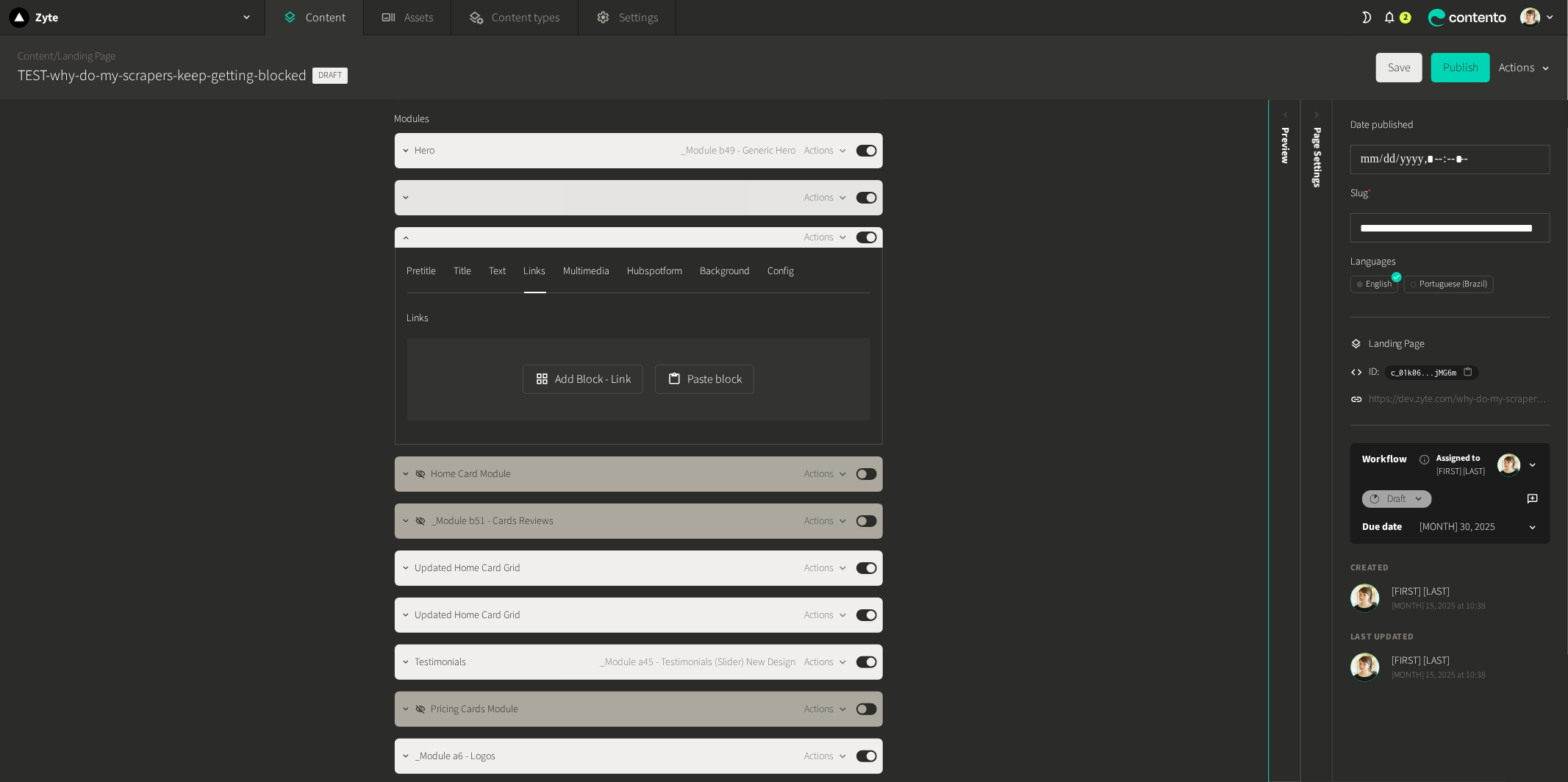 click 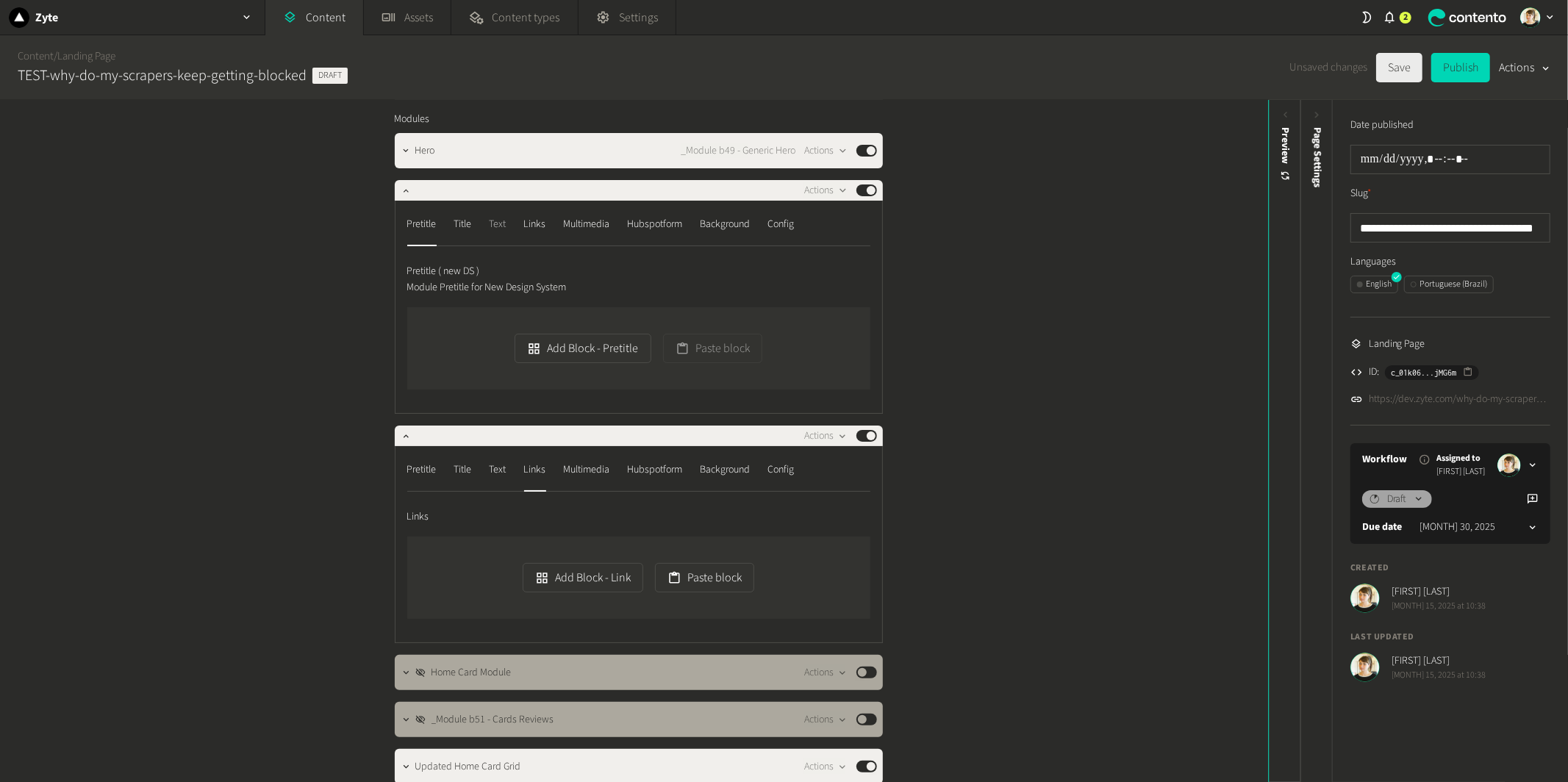 click on "Text" 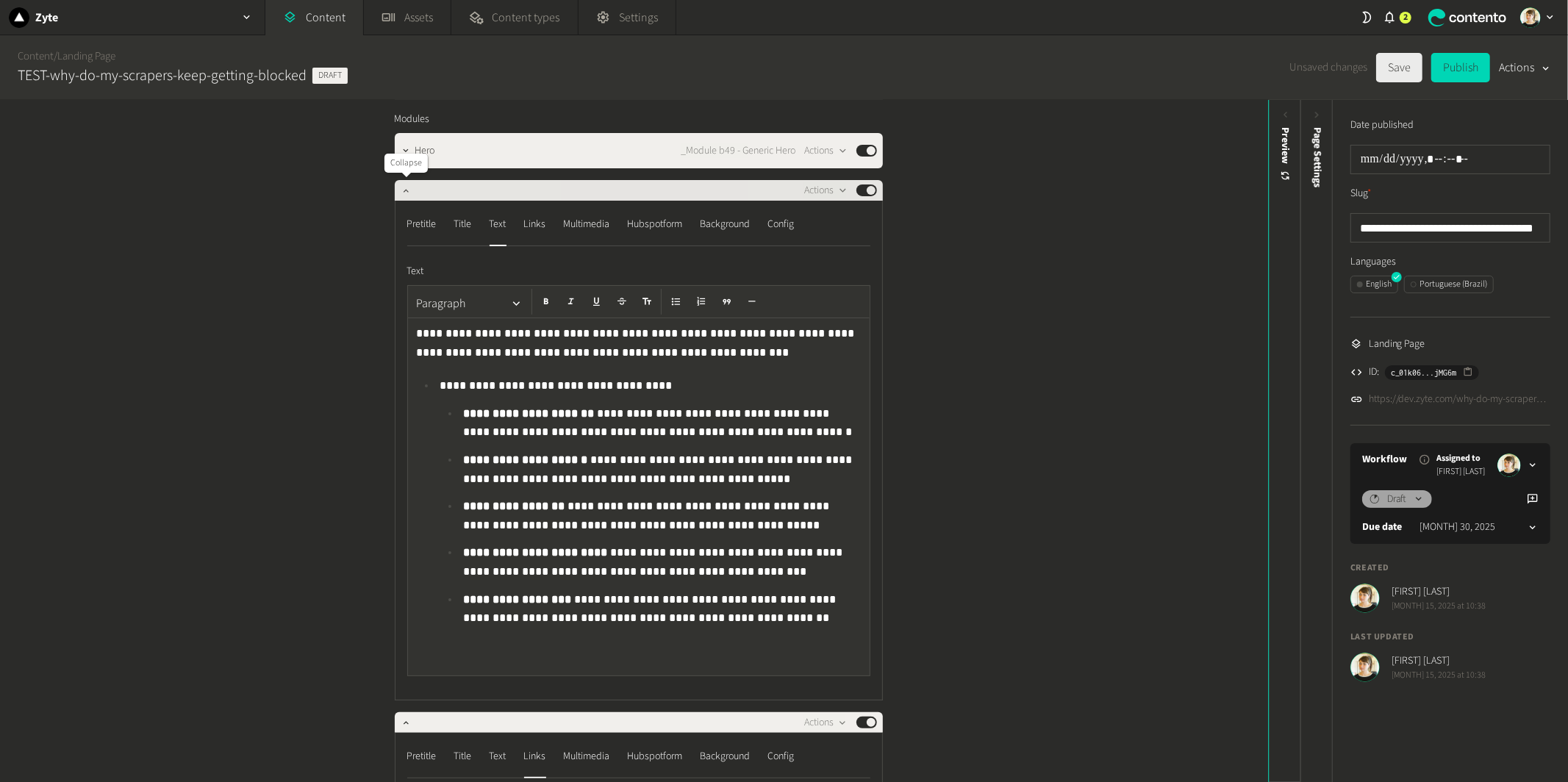 click 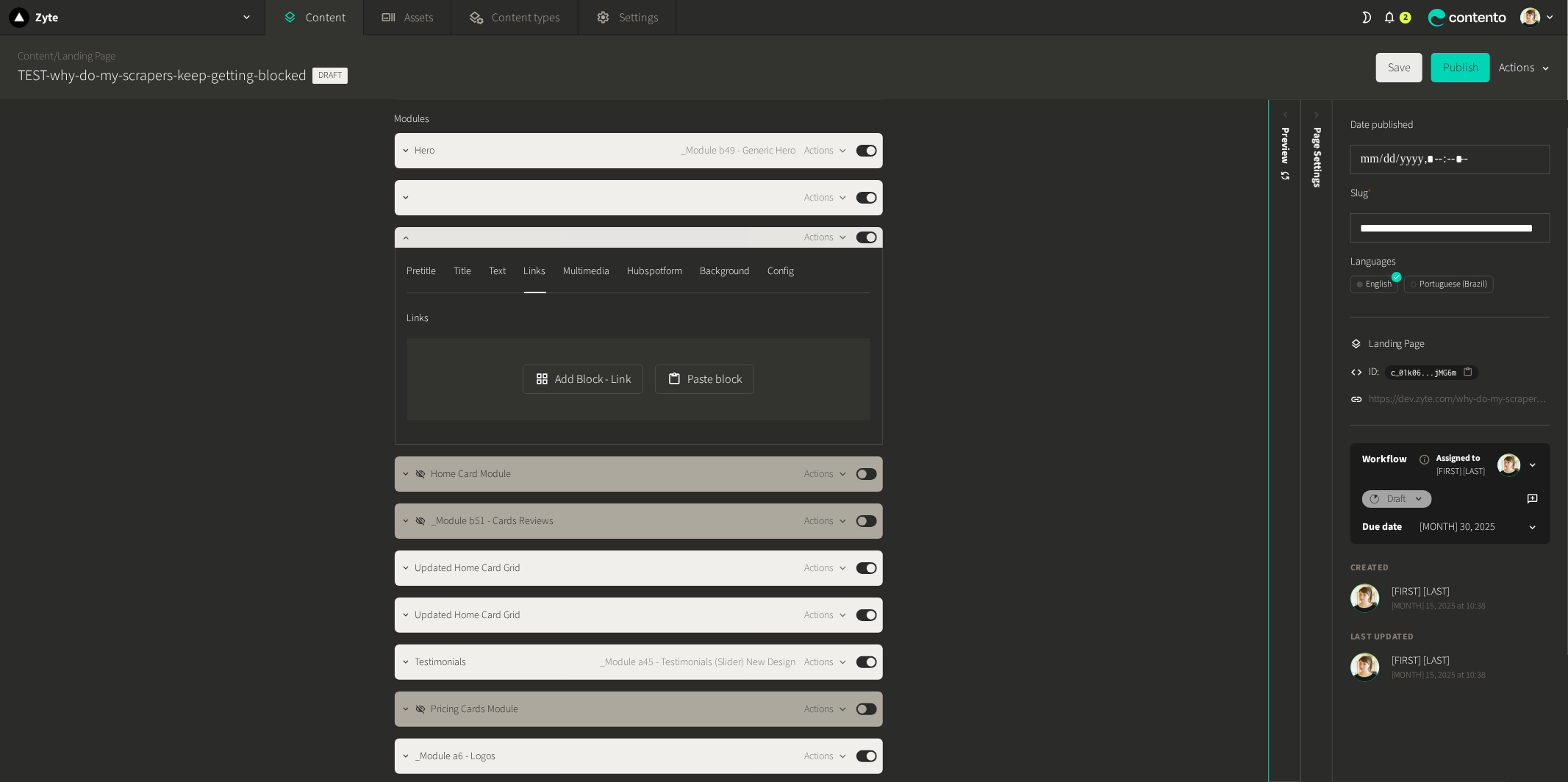 click 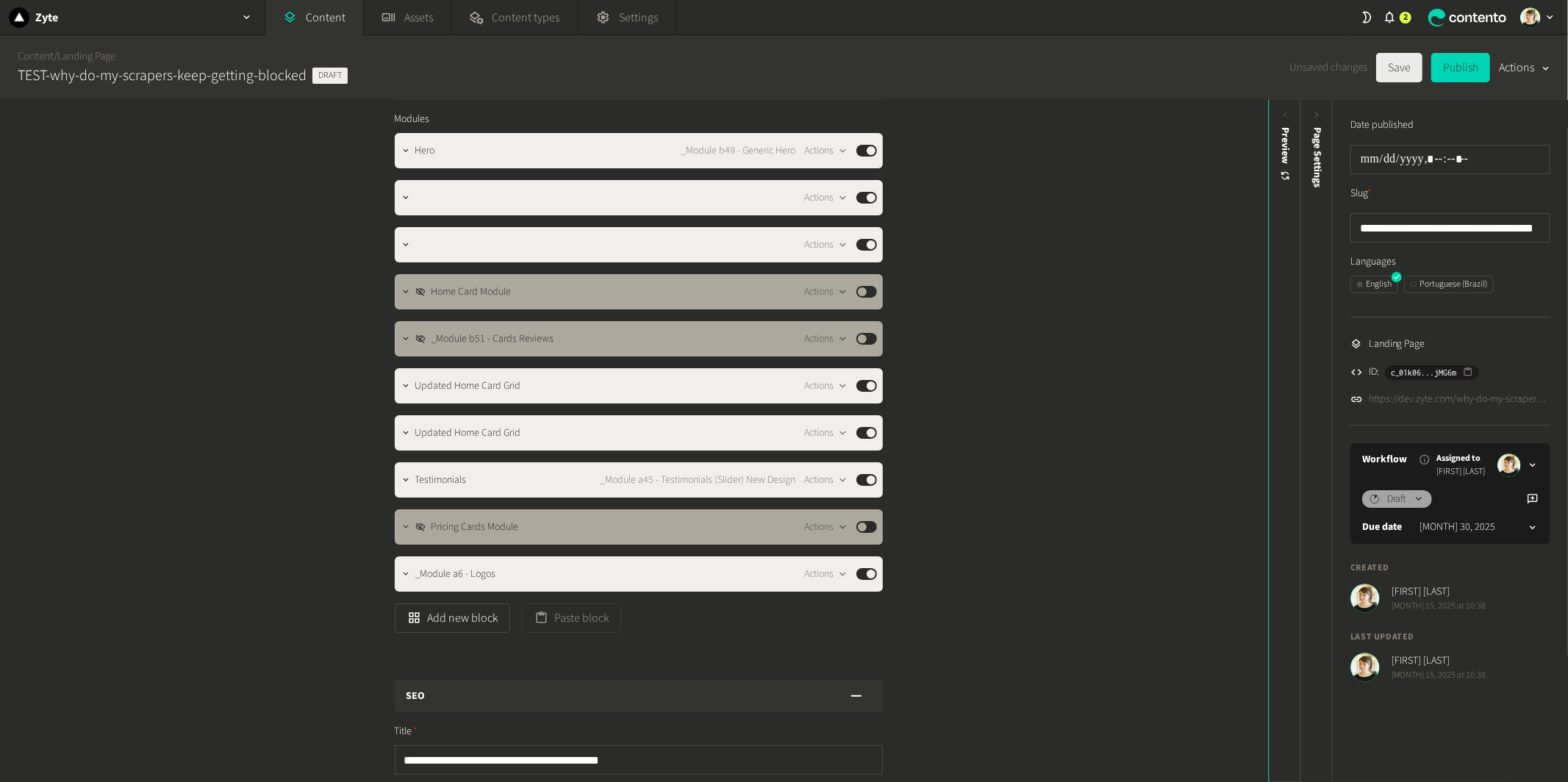 click on "Modules Hero _Module b49 - Generic Hero  Actions  Published  Actions  Published  Actions  Published Home Card Module  Actions  Published _Module b51 - Cards Reviews  Actions  Published Updated Home Card Grid  Actions  Published Updated Home Card Grid  Actions  Published Testimonials _Module a45 - Testimonials (Slider) New Design  Actions  Published Pricing Cards Module  Actions  Published _Module a6 - Logos  Actions  Published  Add new block   Paste block" 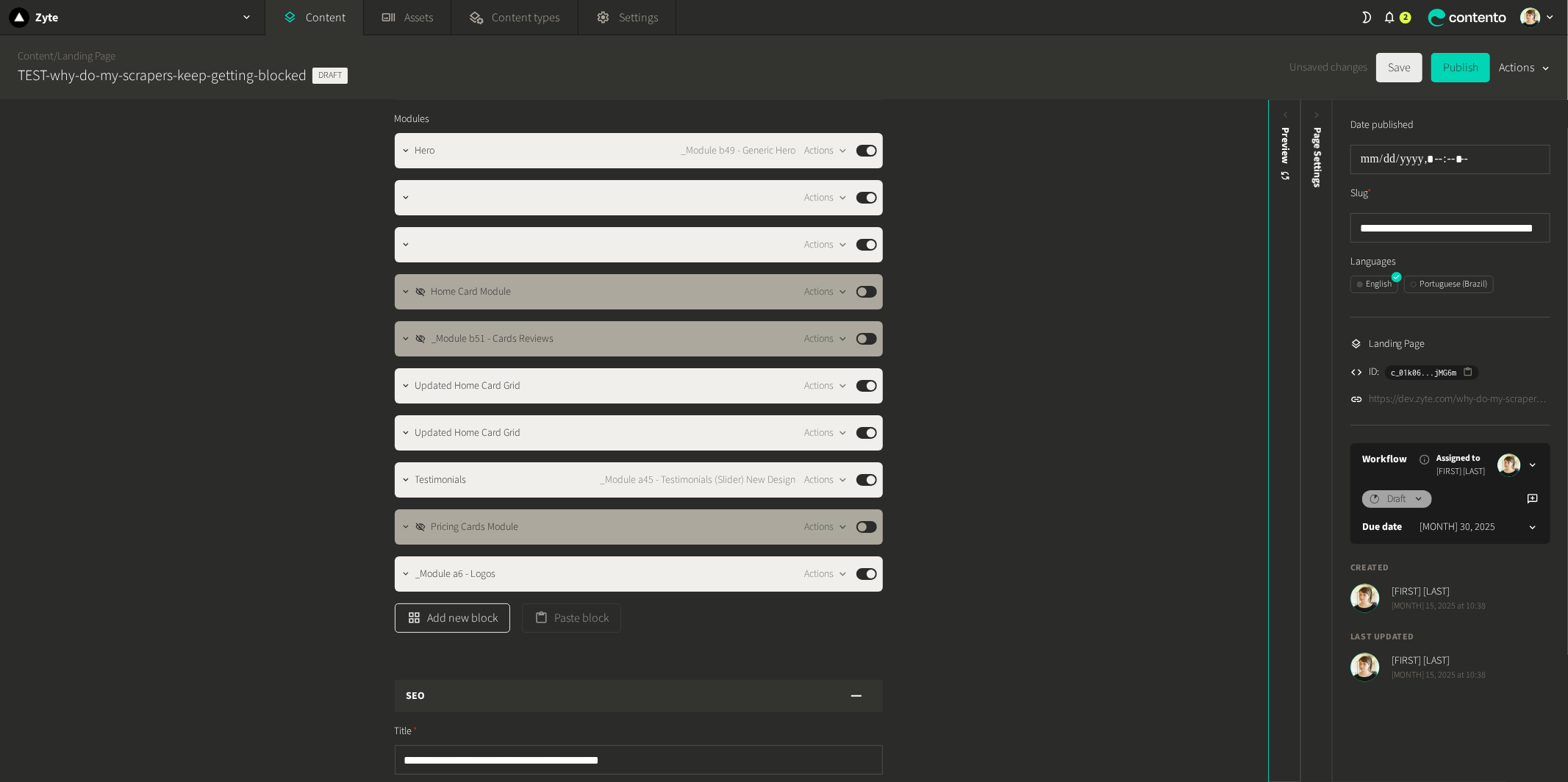 click on "Add new block" 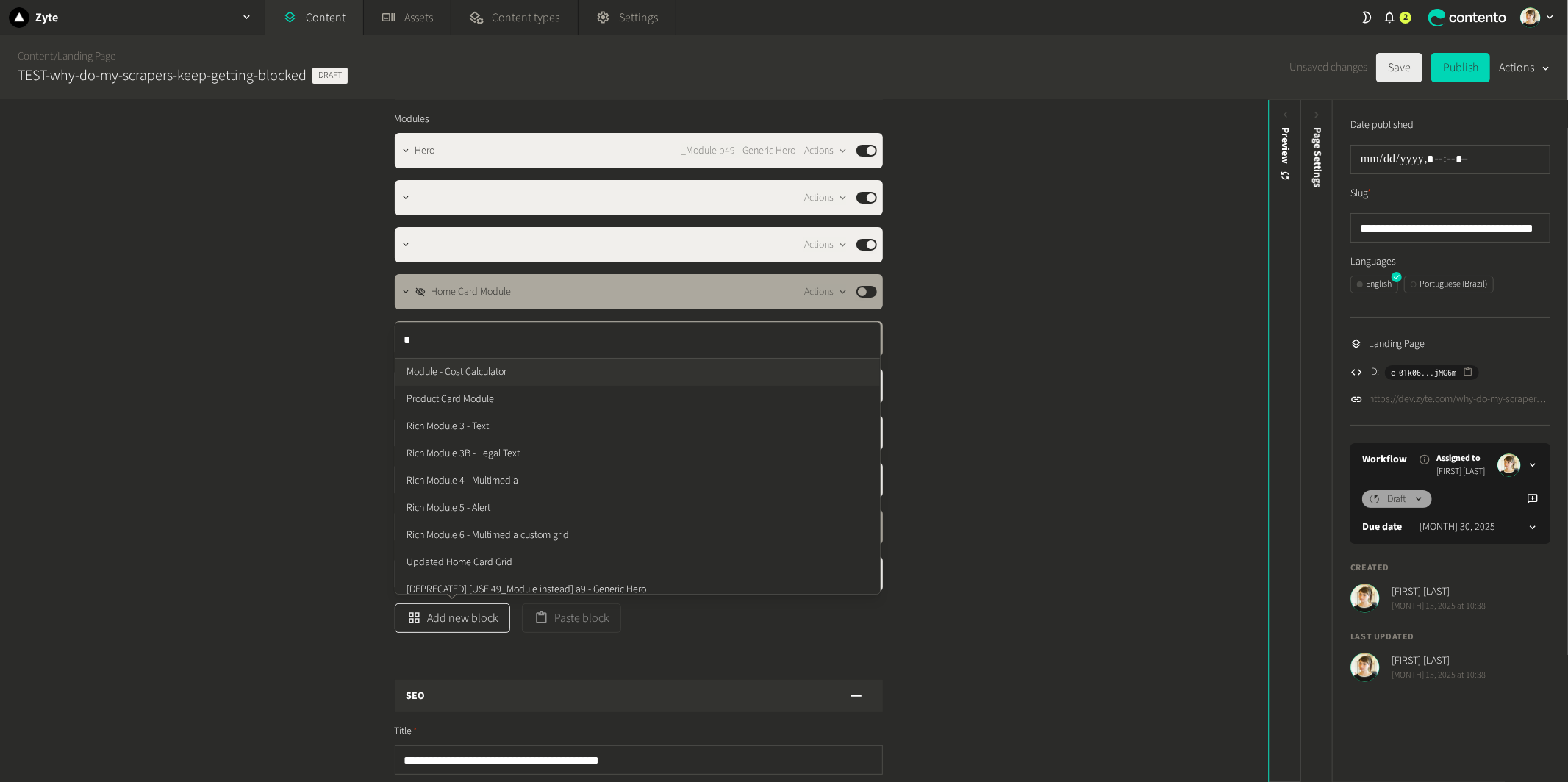 type on "**" 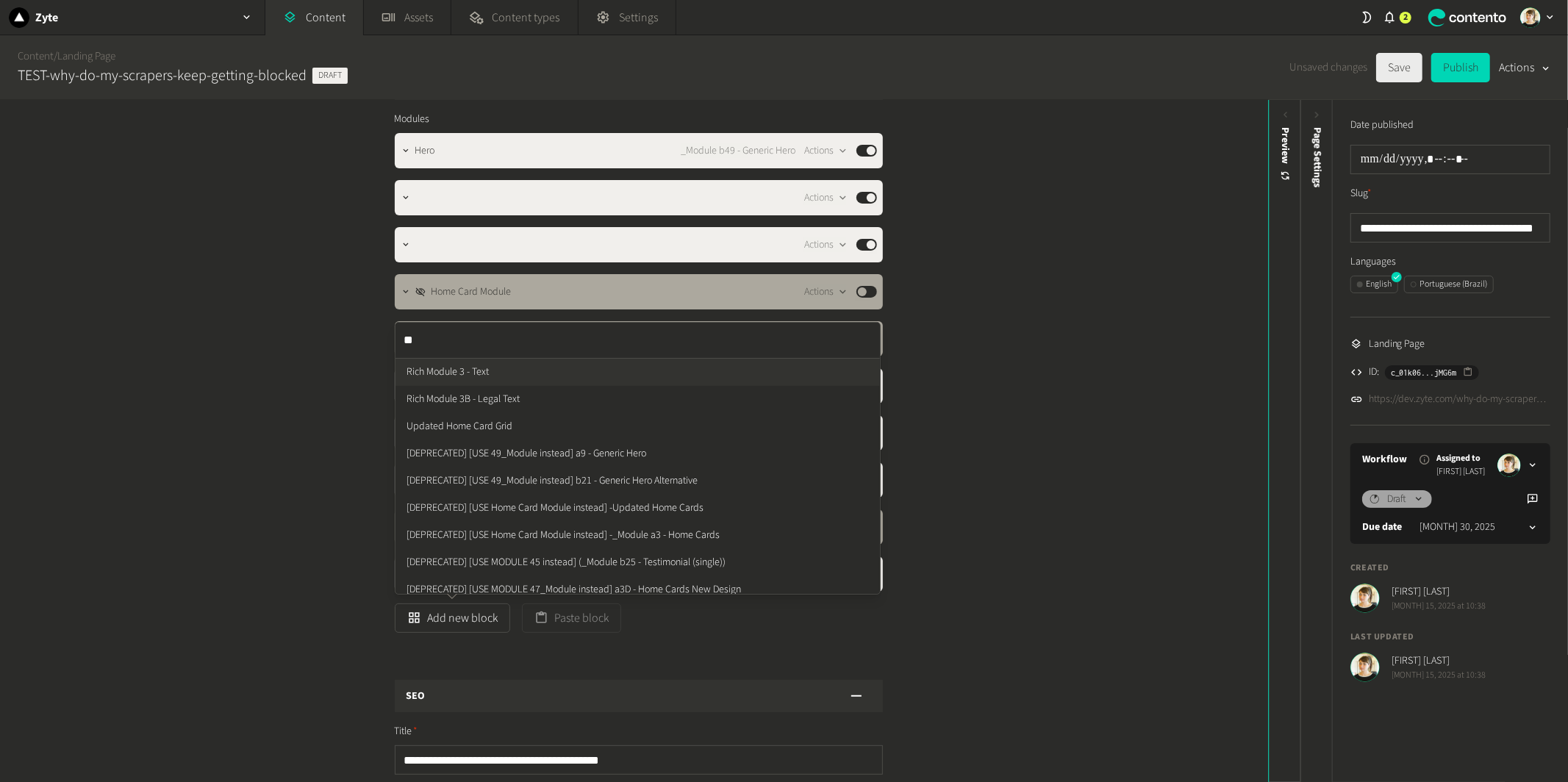 type 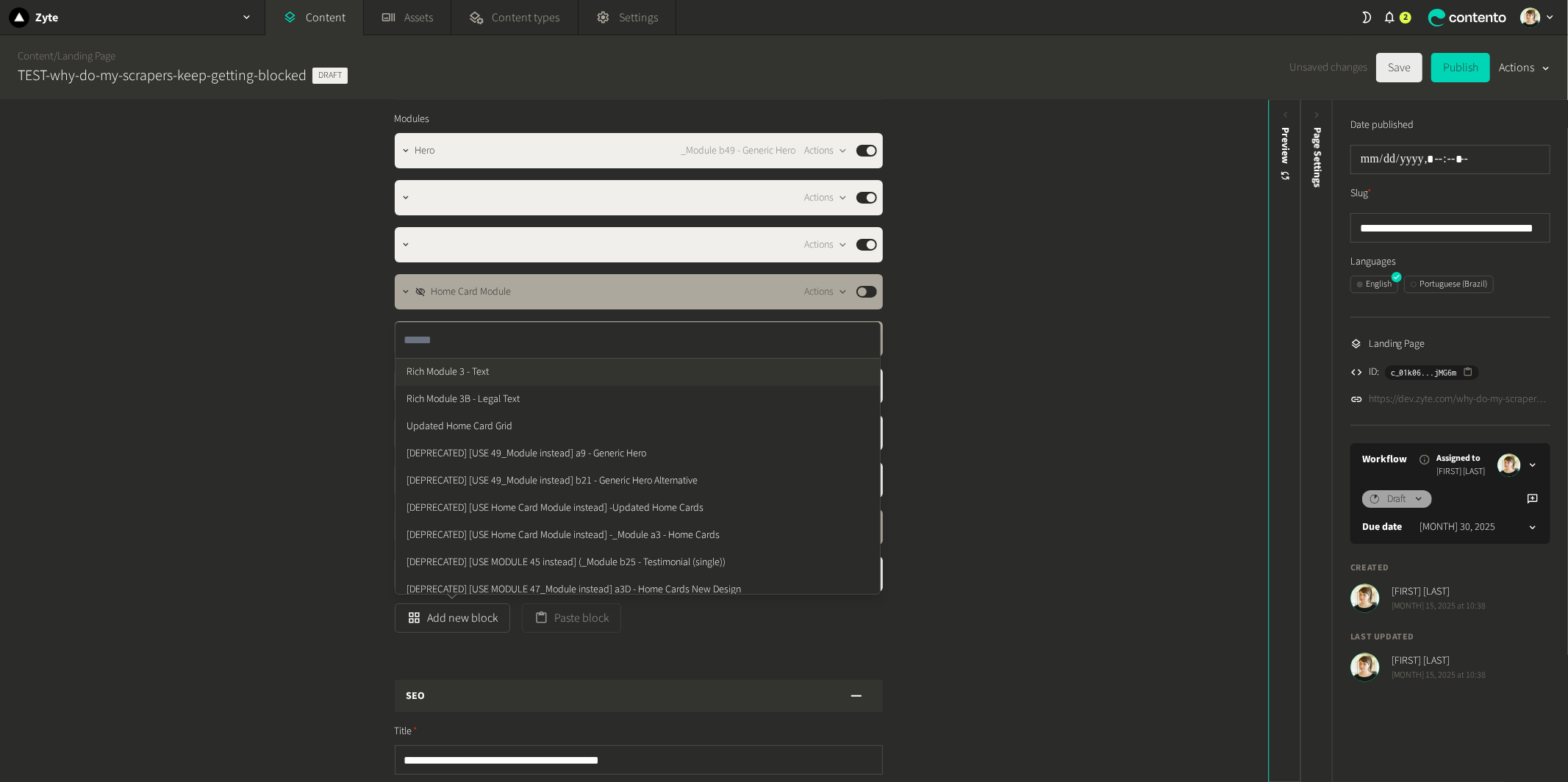 click on "Rich Module 3 - Text Rich Module 3B - Legal Text Updated Home Card Grid [DEPRECATED] [USE 49_Module instead] a9 - Generic Hero [DEPRECATED] [USE 49_Module instead] b21 - Generic Hero Alternative [DEPRECATED] [USE Home Card Module instead] -Updated Home Cards [DEPRECATED] [USE Home Card Module instead] -_Module a3 - Home Cards [DEPRECATED] [USE MODULE 45 instead] (_Module b25 - Testimonial (single)) [DEPRECATED] [USE MODULE 47_Module instead] a3D - Home Cards New Design [DEPRECATED] [USE MODULE 47_Module instead] b11 - 3 Cards (animated) [DEPRECATED] [USE MODULE 52 instead] (_Module b17 - Text & Multimedia (with pills and/or lists) NEW DESIGN) [DEPRECATED] [USE MODULE 52 instead] (_Module b17 - Text & Multimedia (with pills and/or lists)) [DEPRECATED] [USE MODULE 54 instead] (_Module b19 - Table) [DEPRECATED] [USE MODULE A45 instead] (_Module a7 - Testimonials (Slider)) [DEPRECATED] [USE PRICING CARDS MODULE instead] (_Module b18 - Pricing Cards ) _Module 1C - Generic Hero Centered New Design" 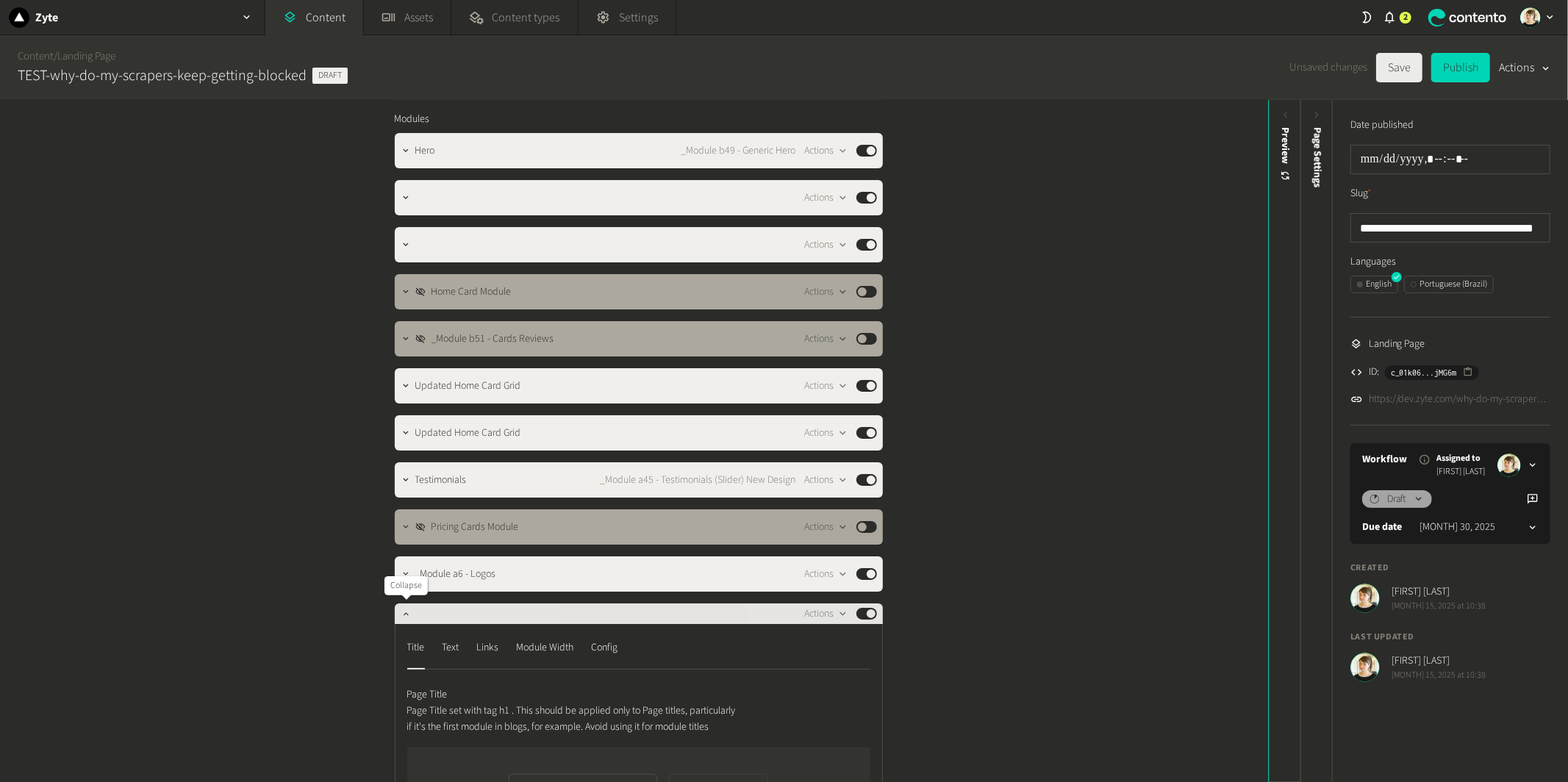 click 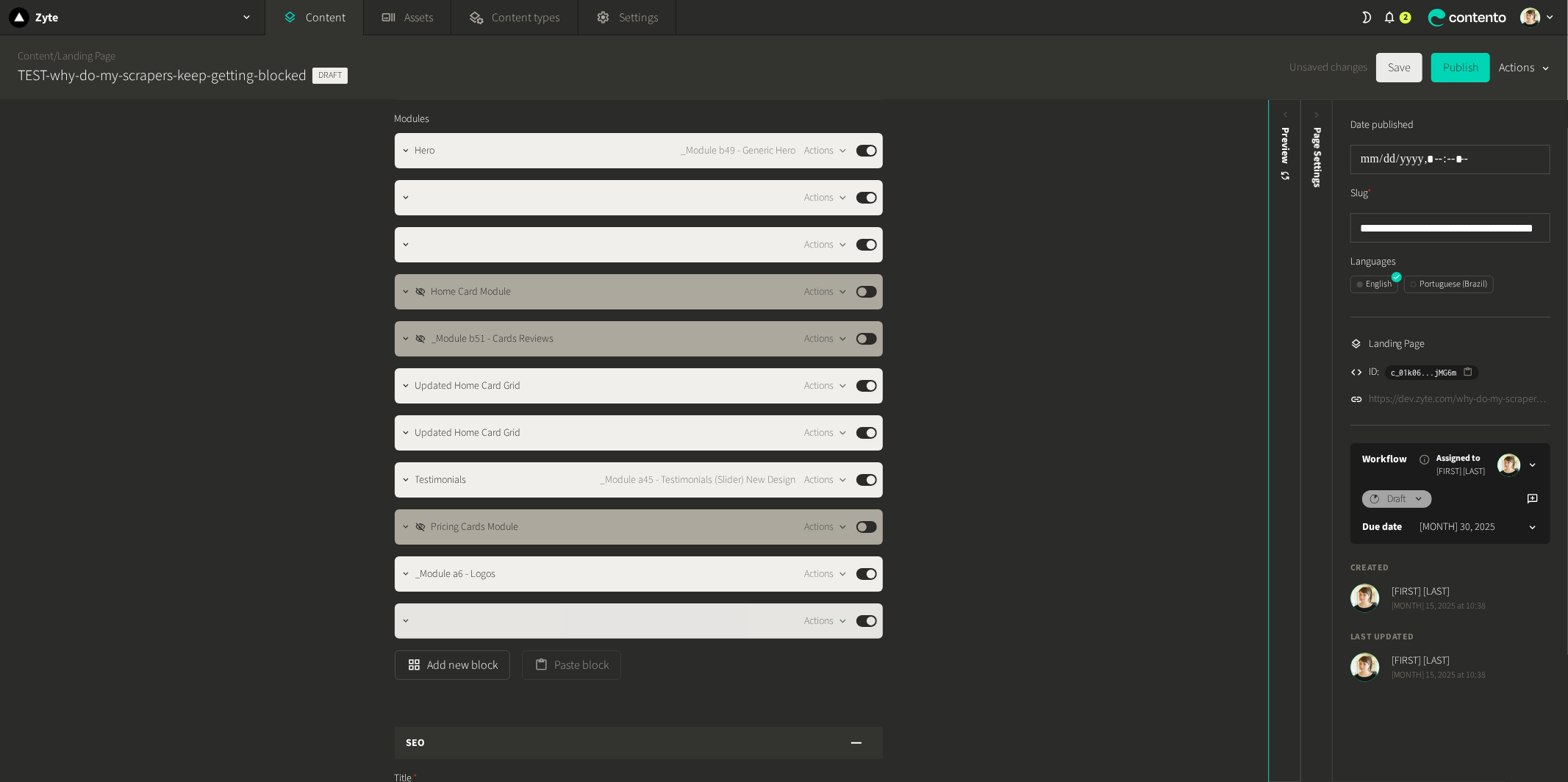 type 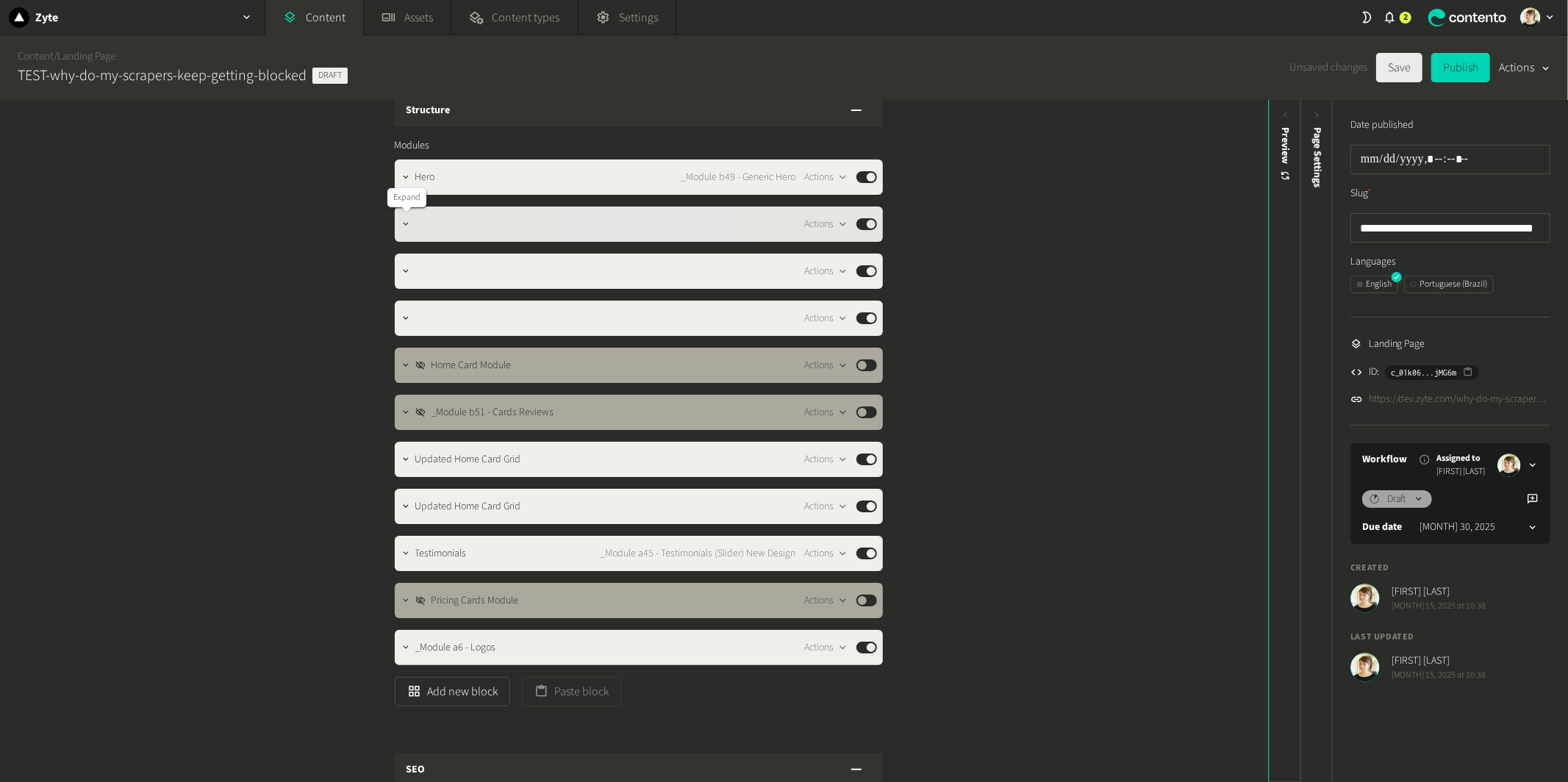 scroll, scrollTop: 0, scrollLeft: 0, axis: both 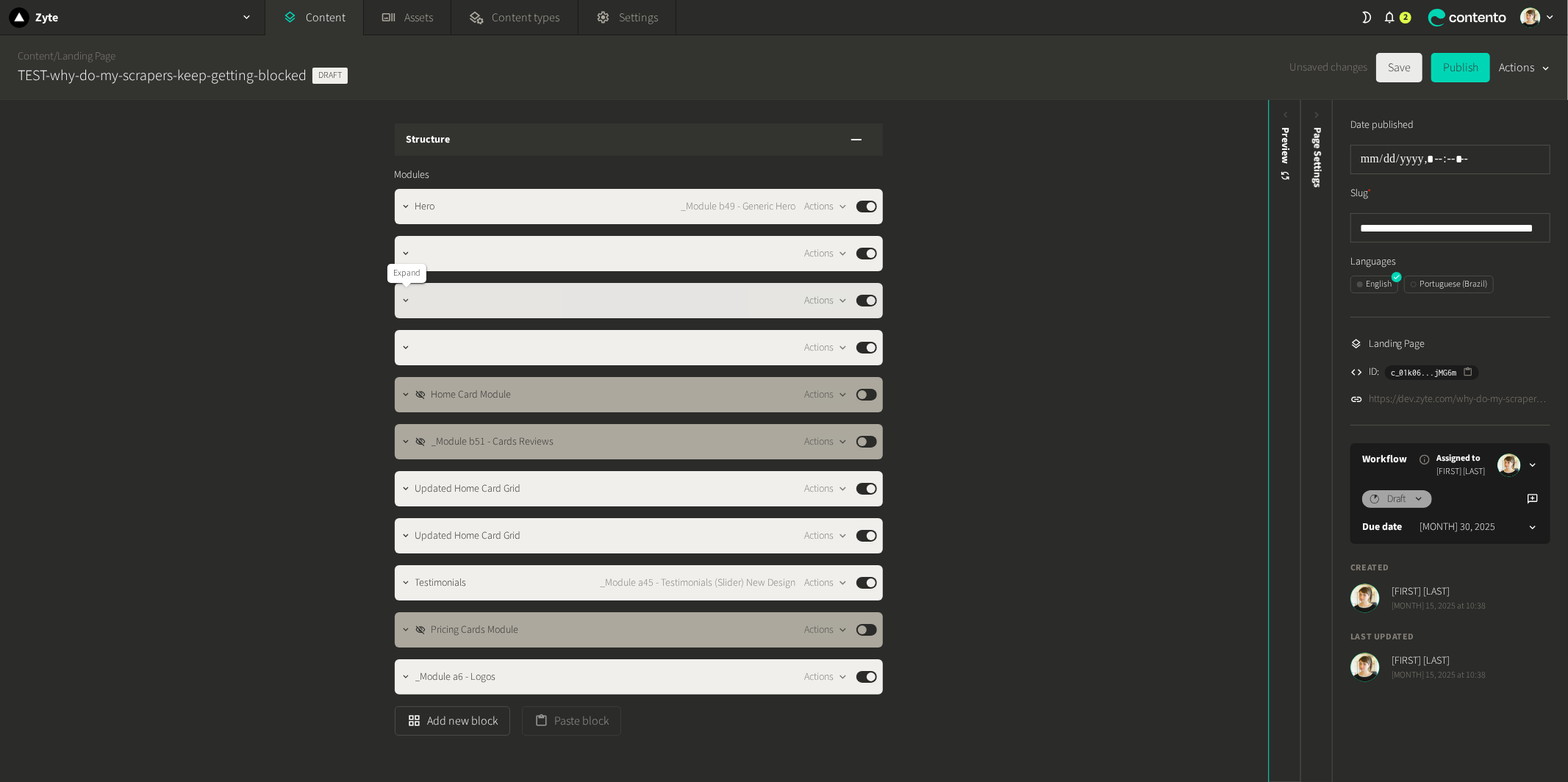 click 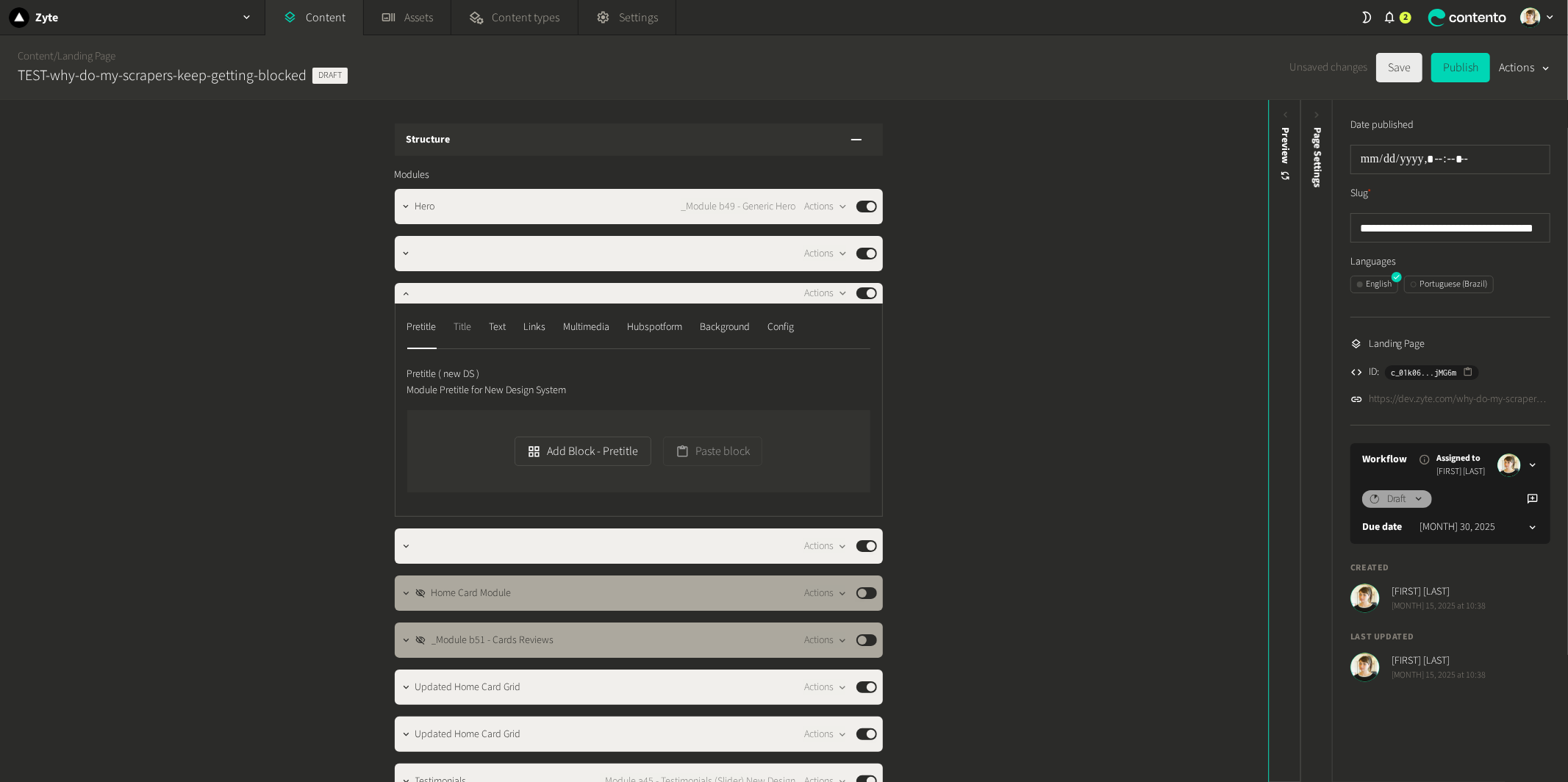 click on "Title" 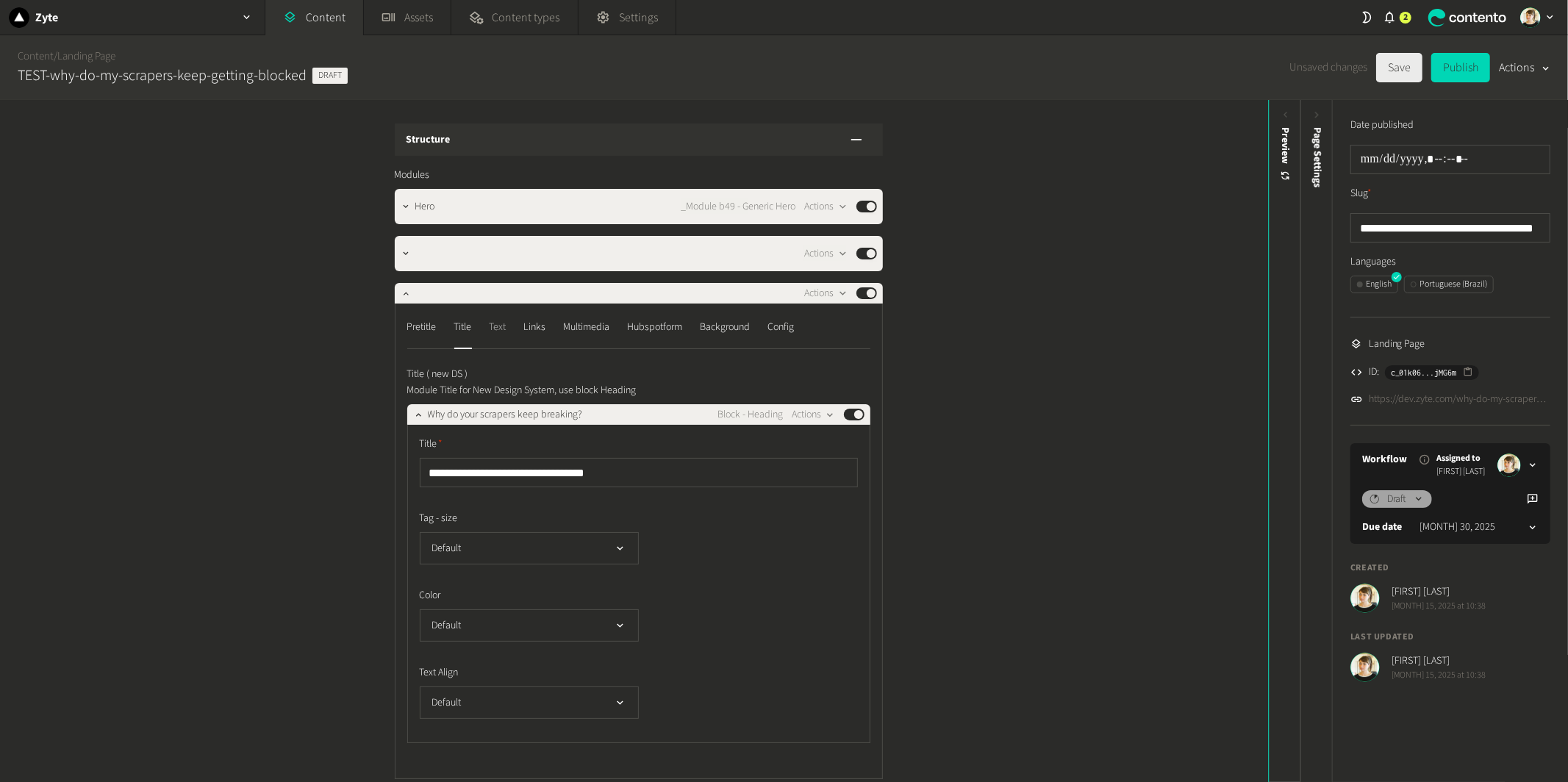 click on "Text" 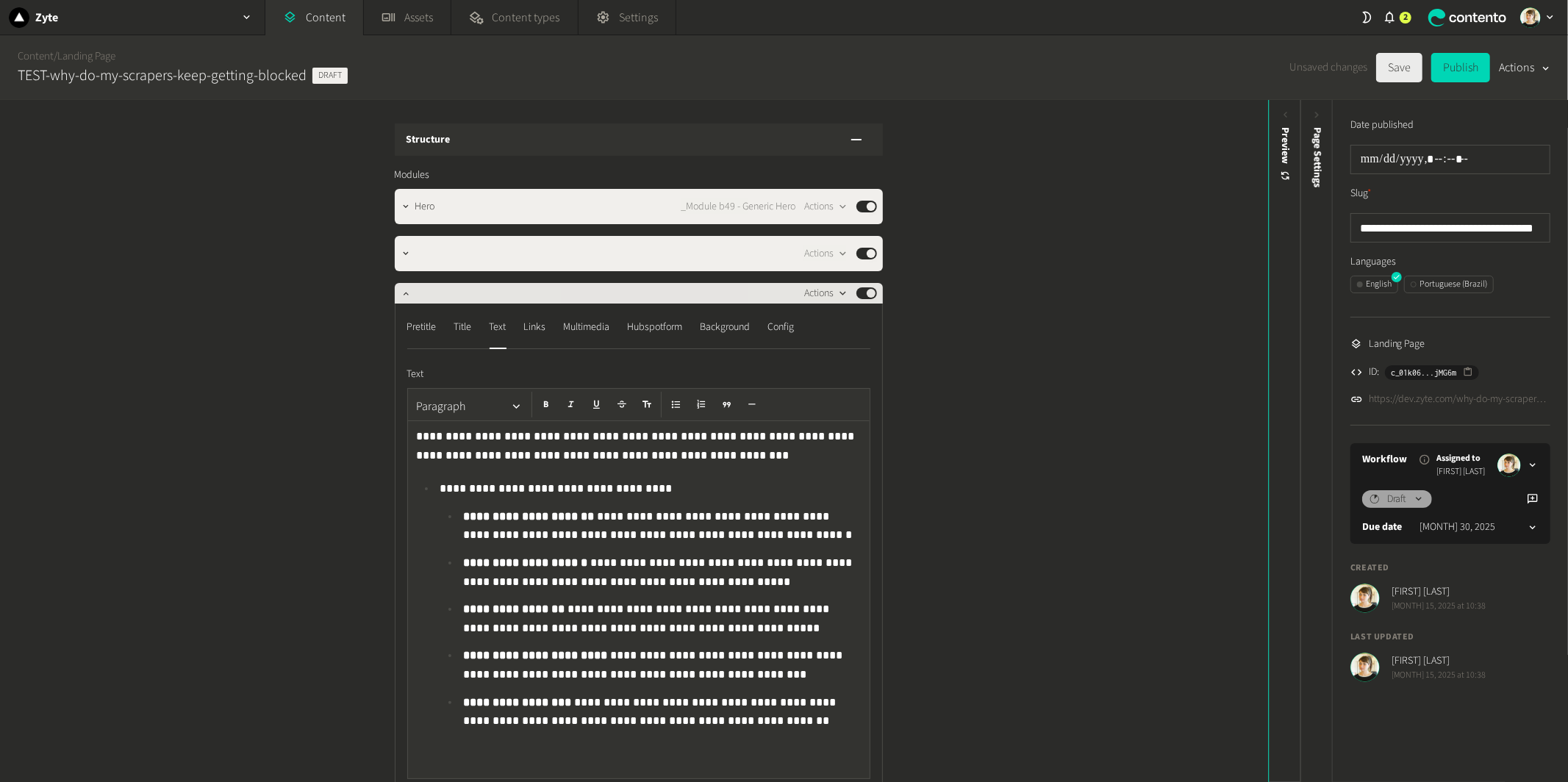 click 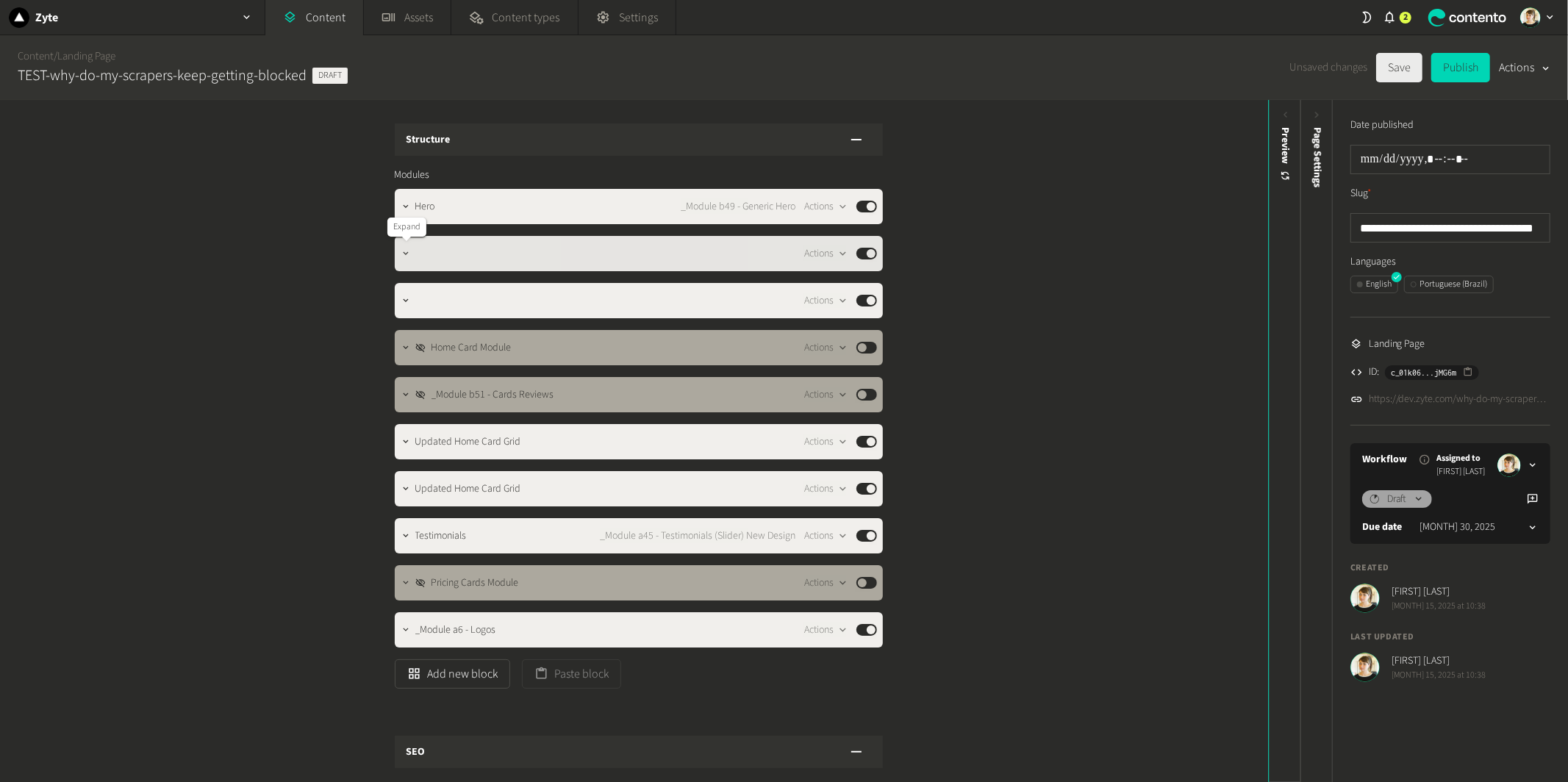 click 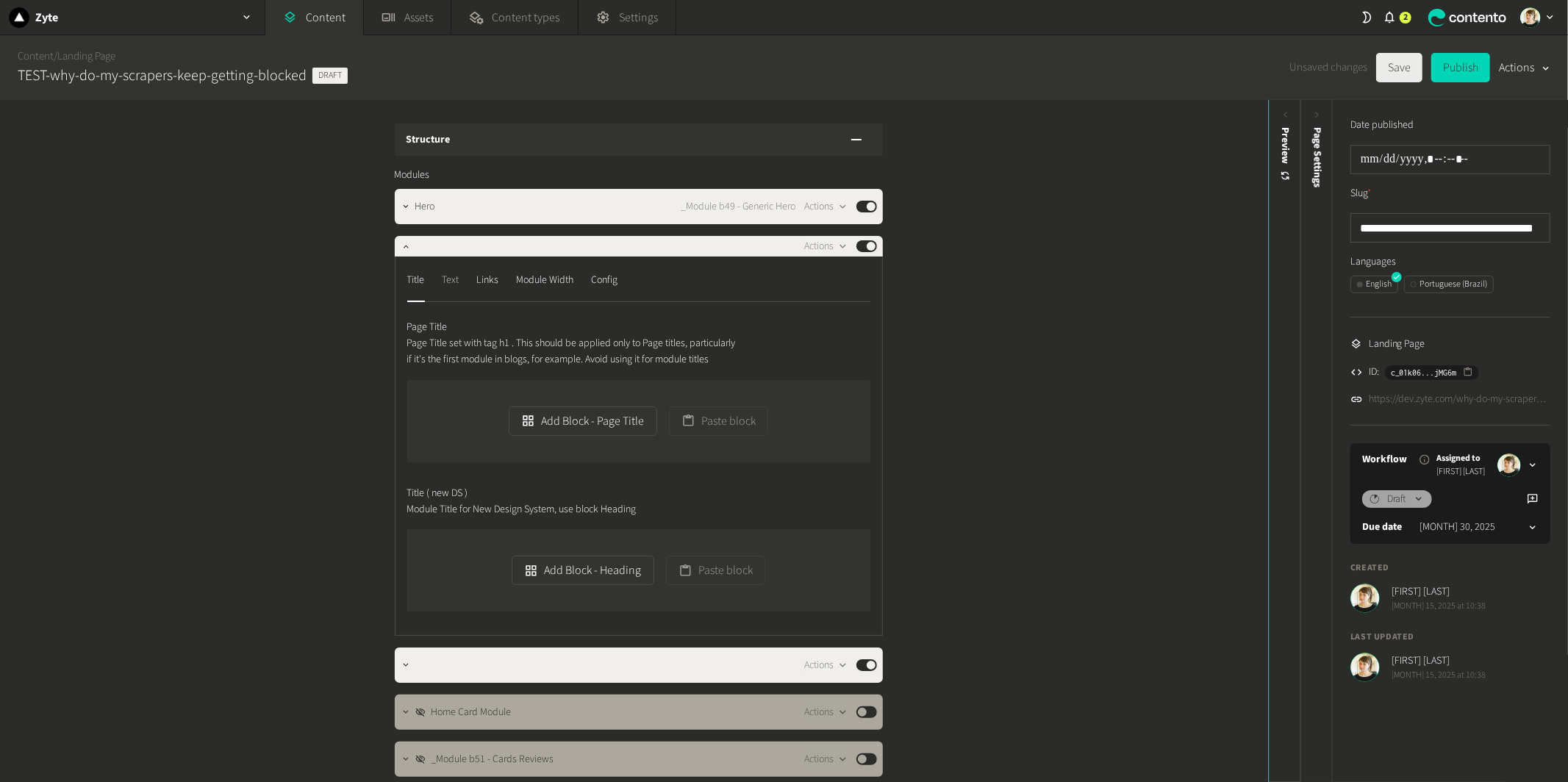 click on "Text" 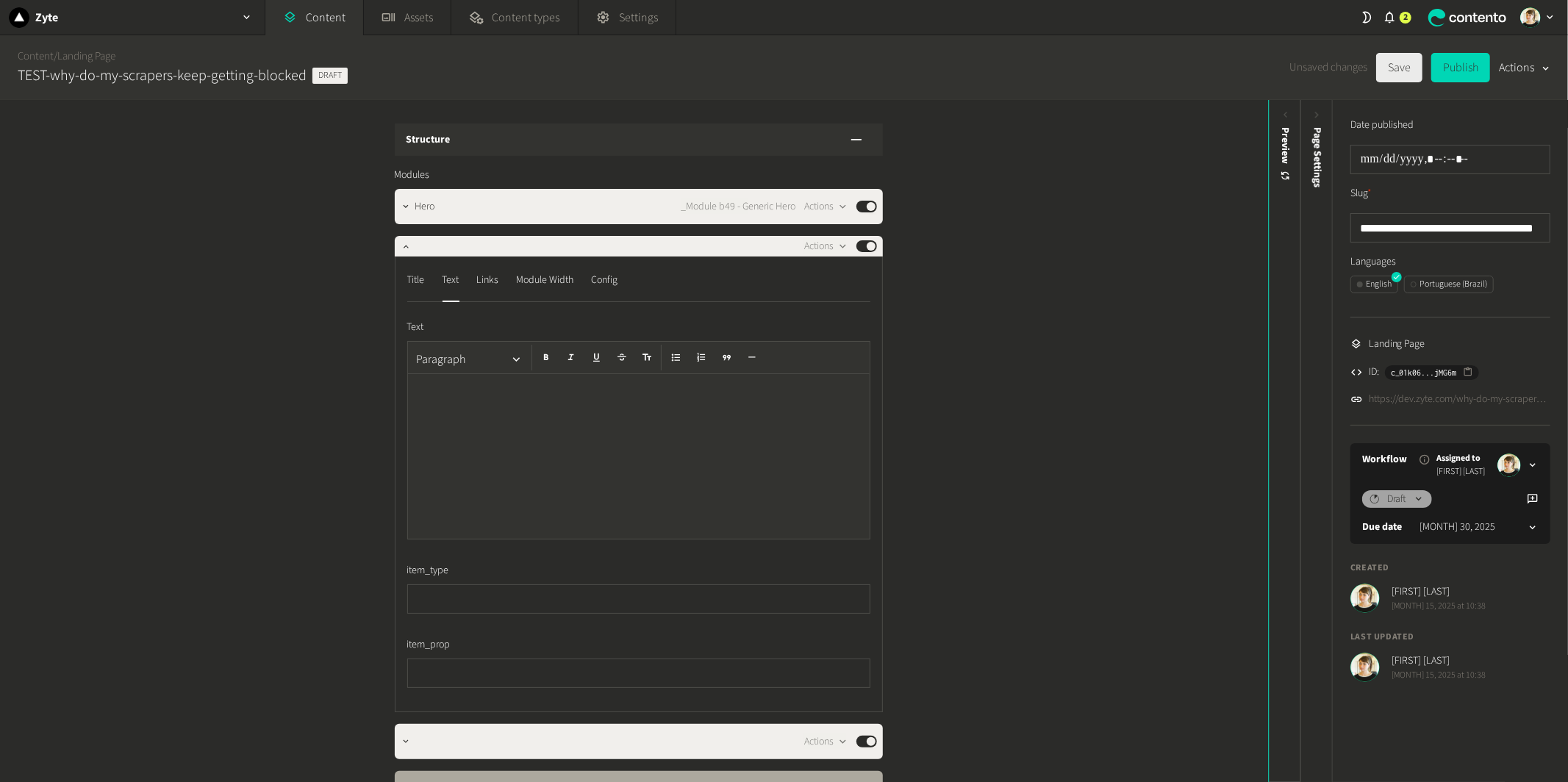click 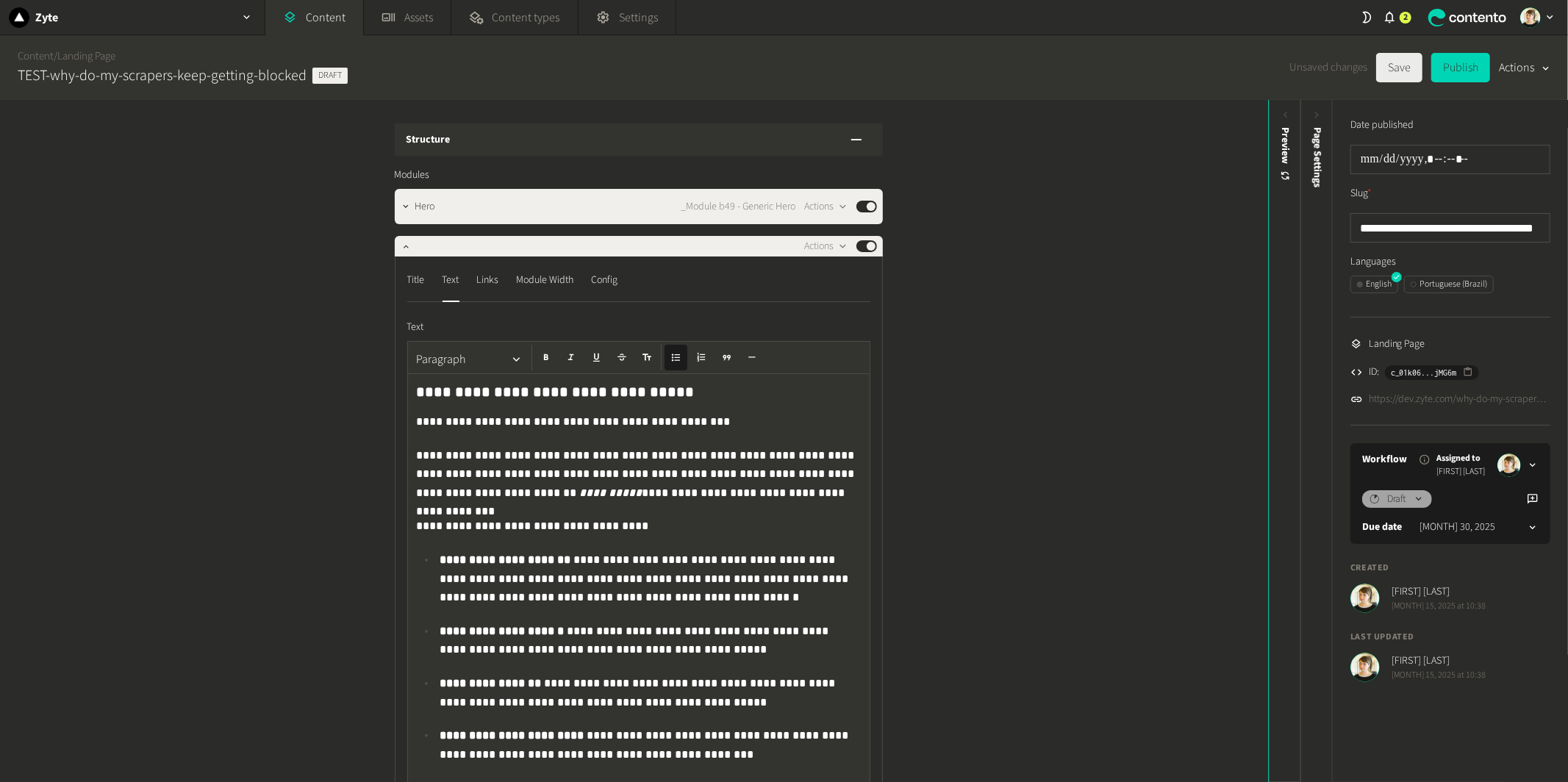 scroll, scrollTop: 35, scrollLeft: 0, axis: vertical 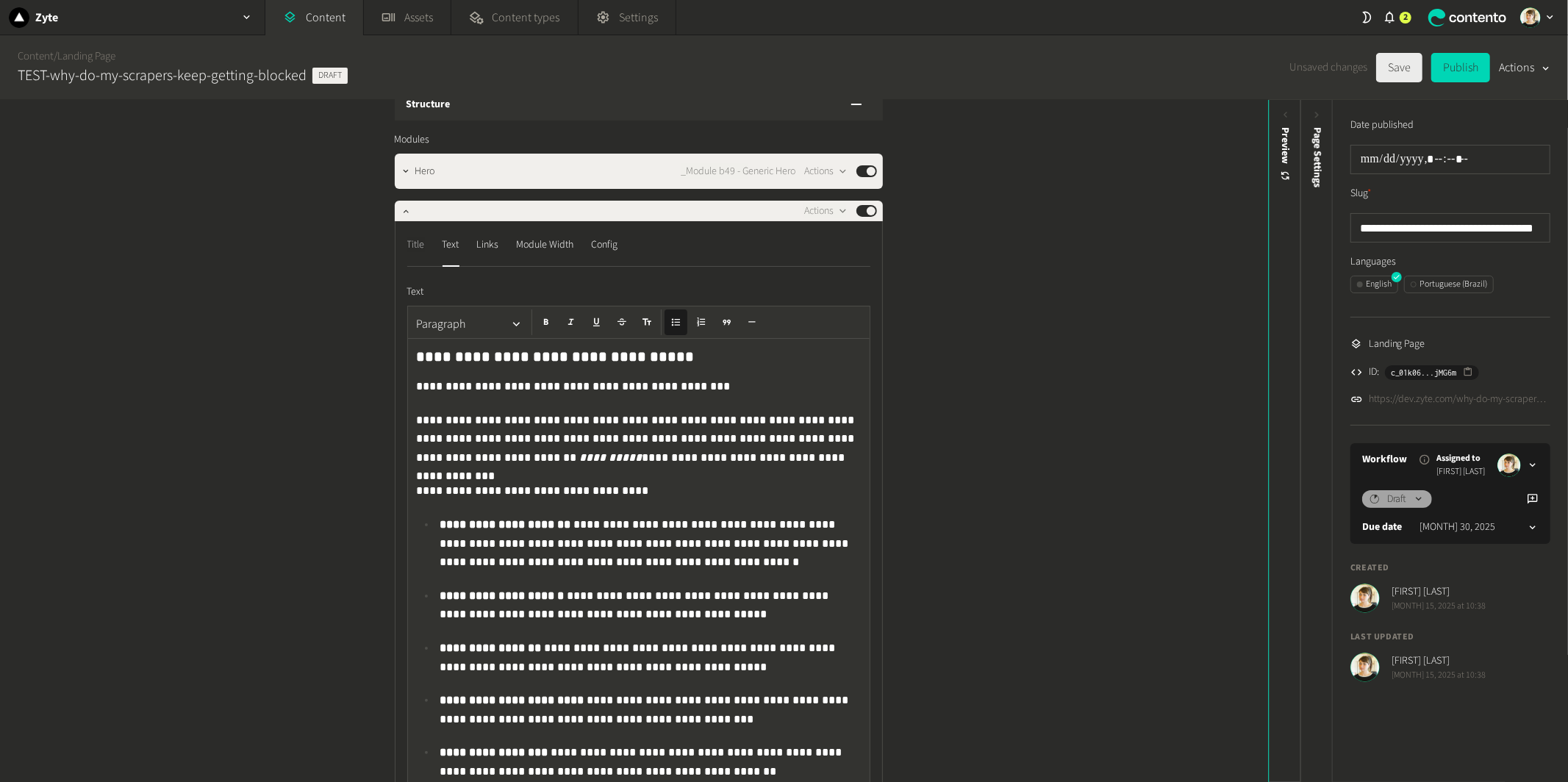click on "Title" 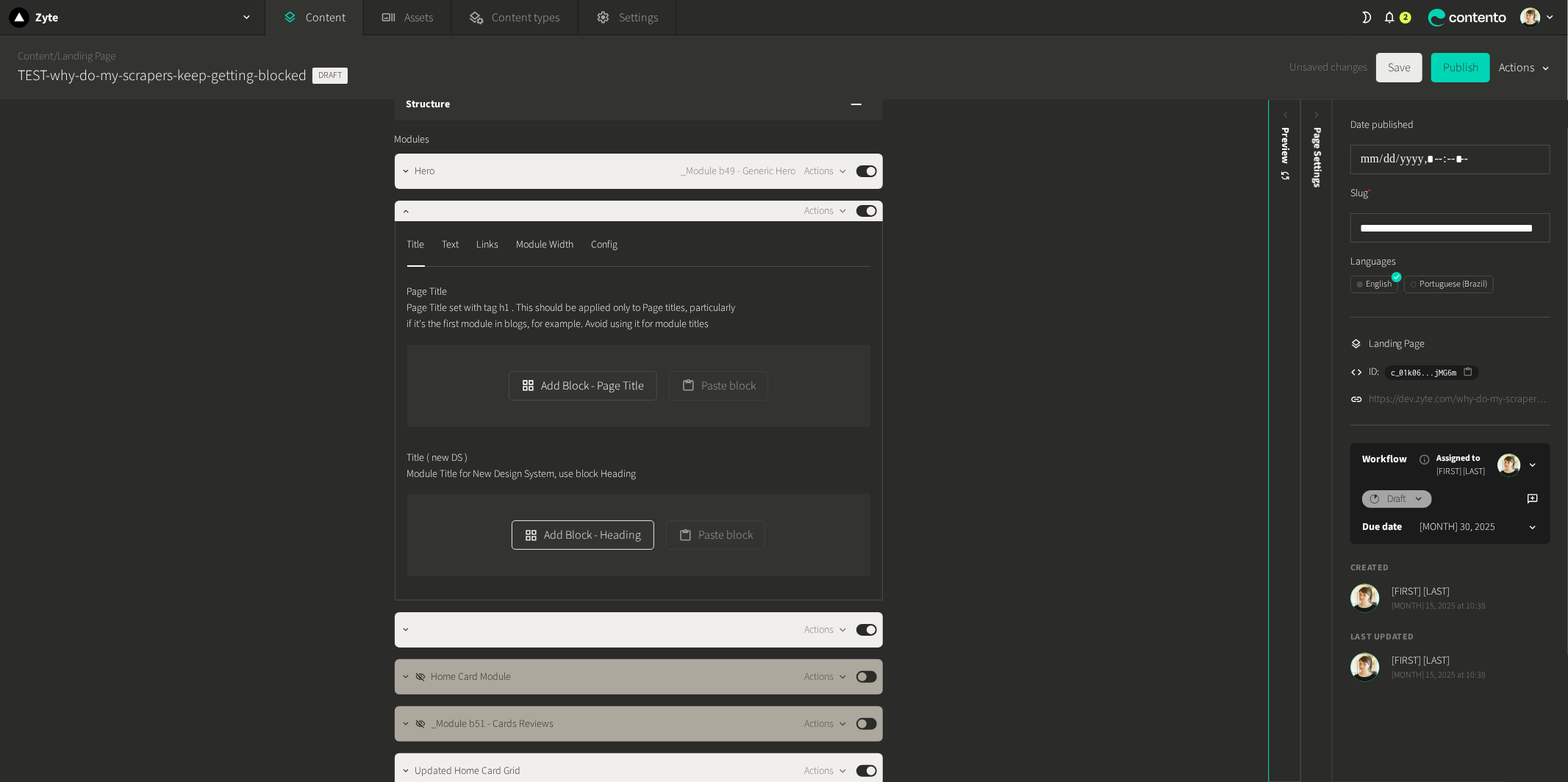 click on "Add Block - Heading" 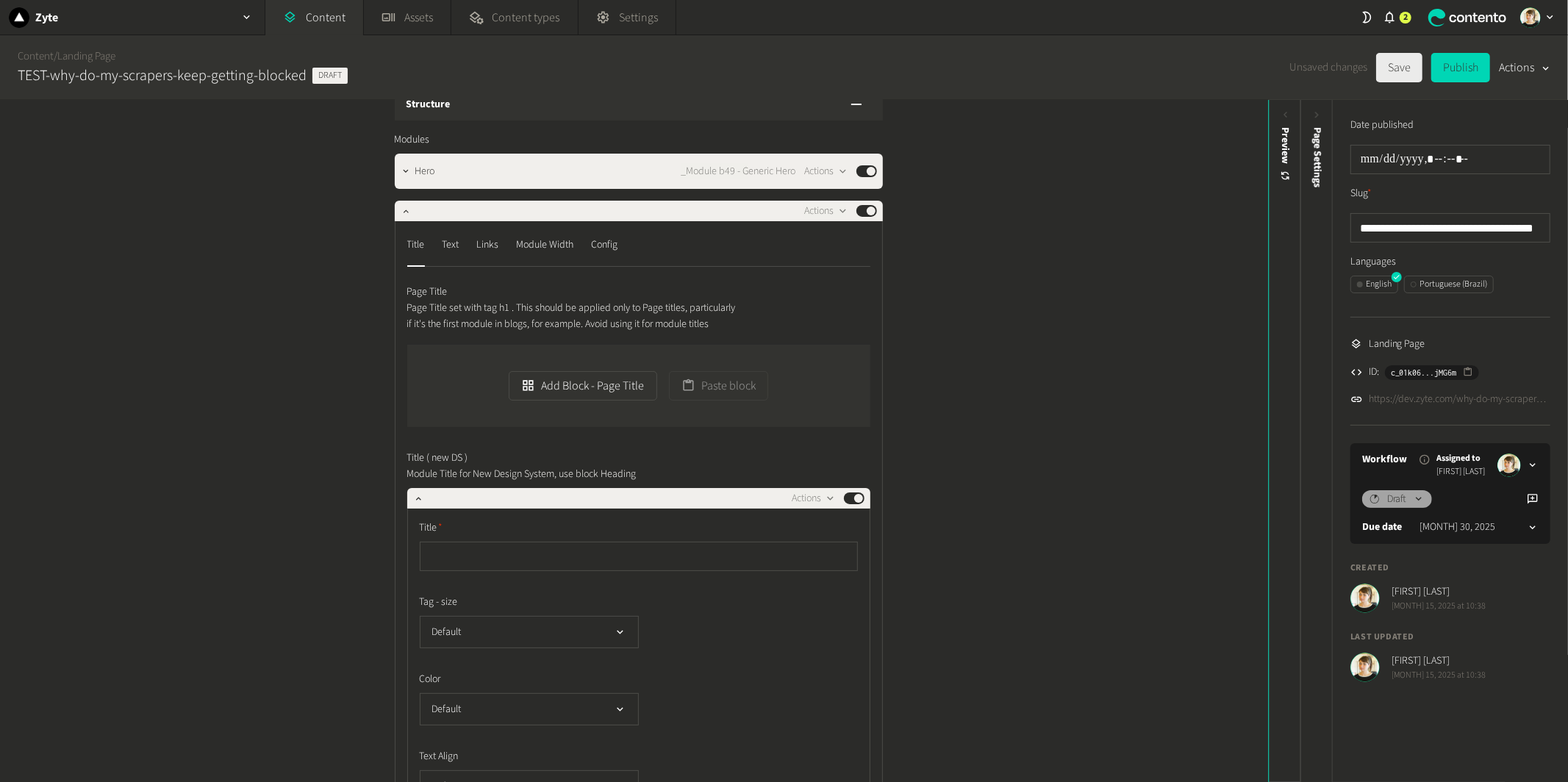 click 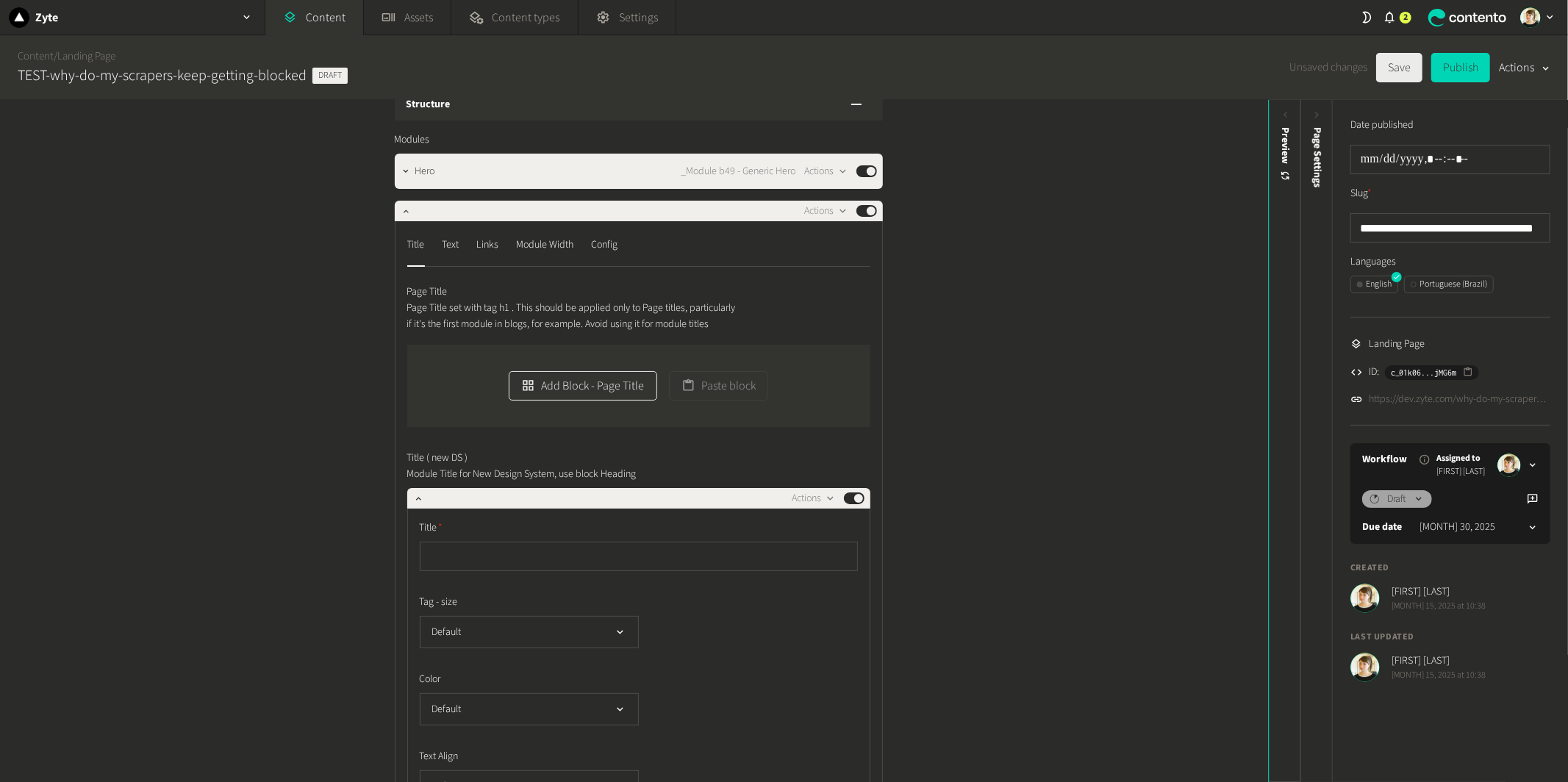click on "Add Block - Page Title" 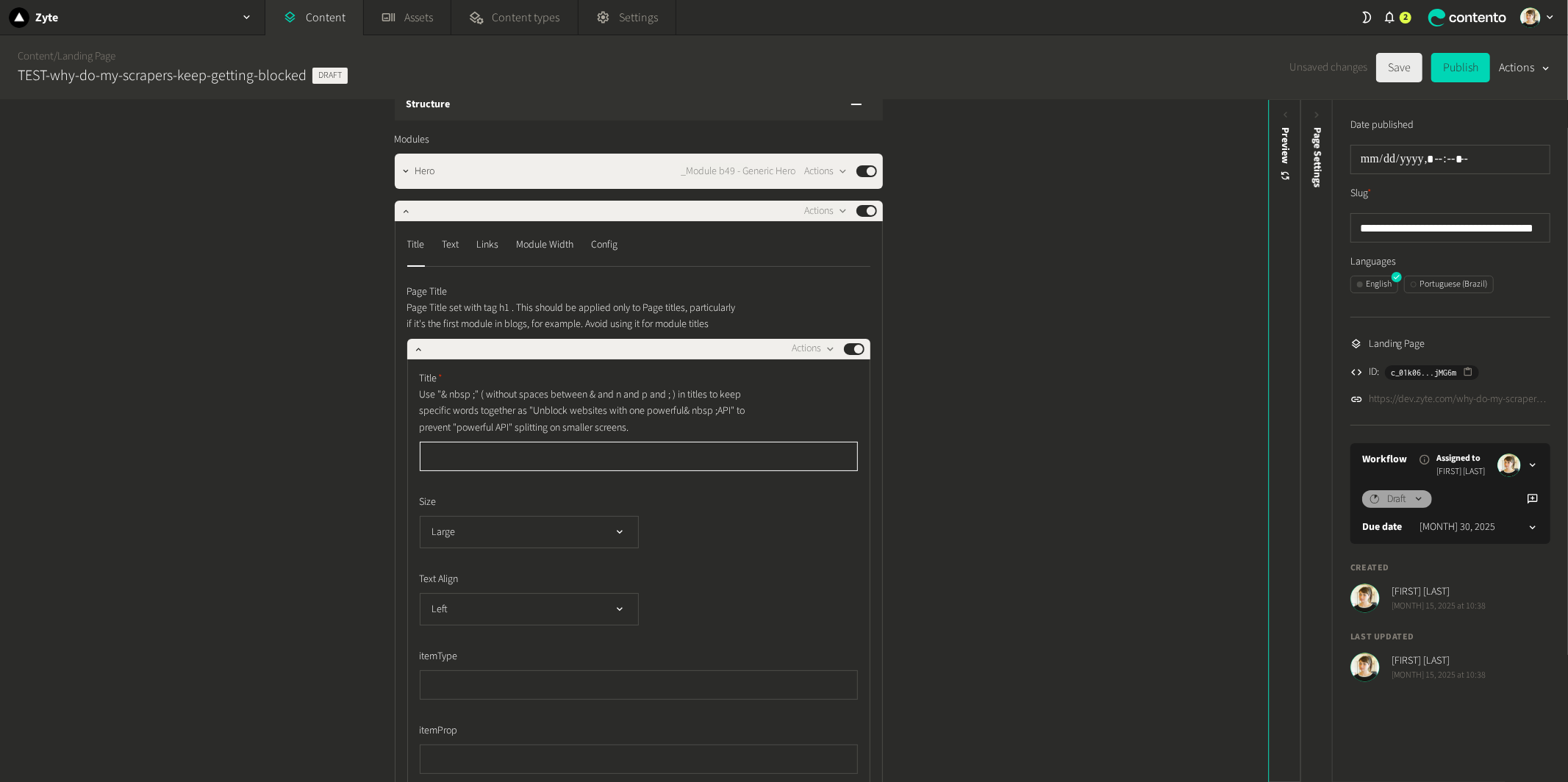 paste on "**********" 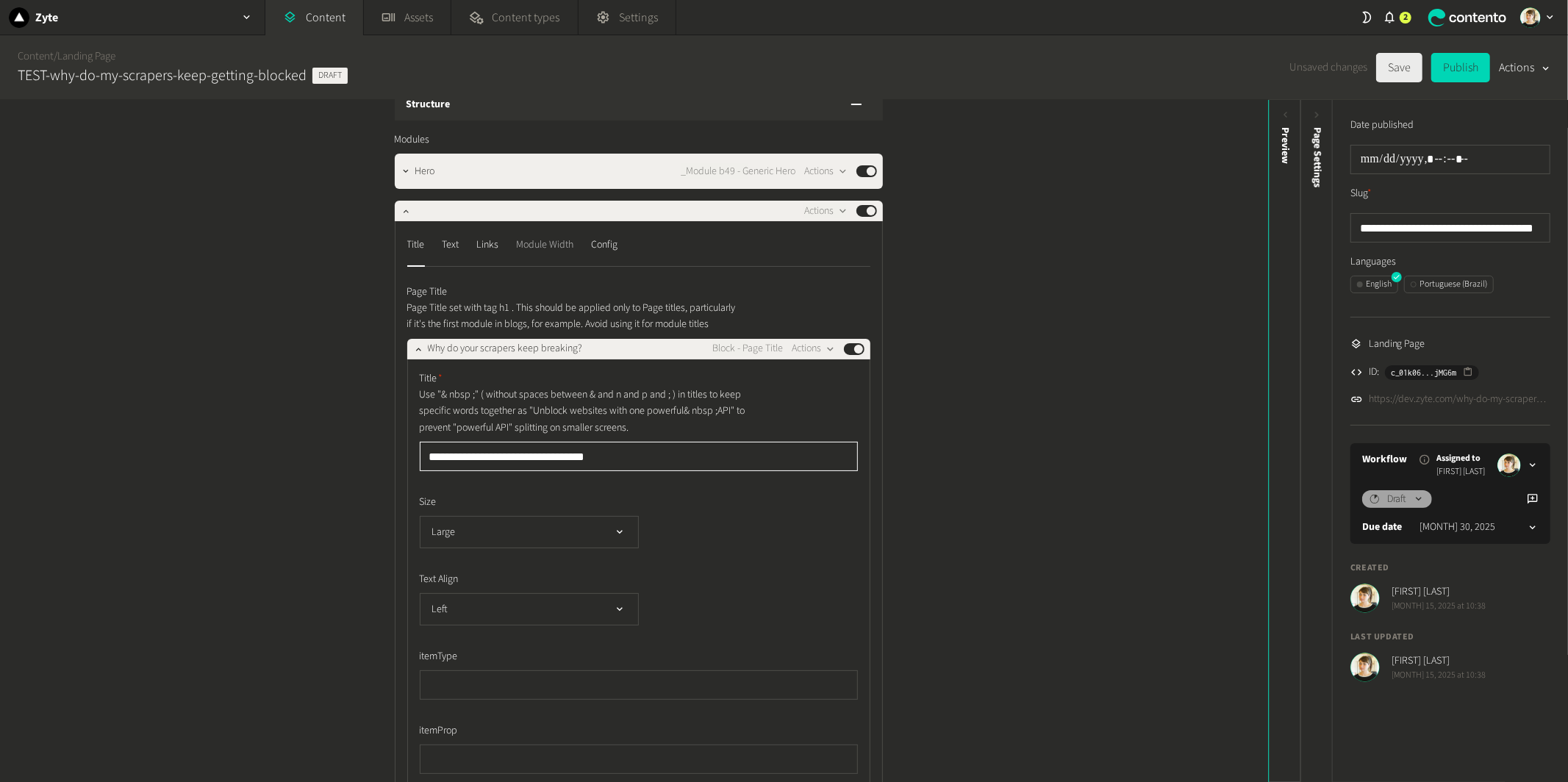 click on "Module Width" 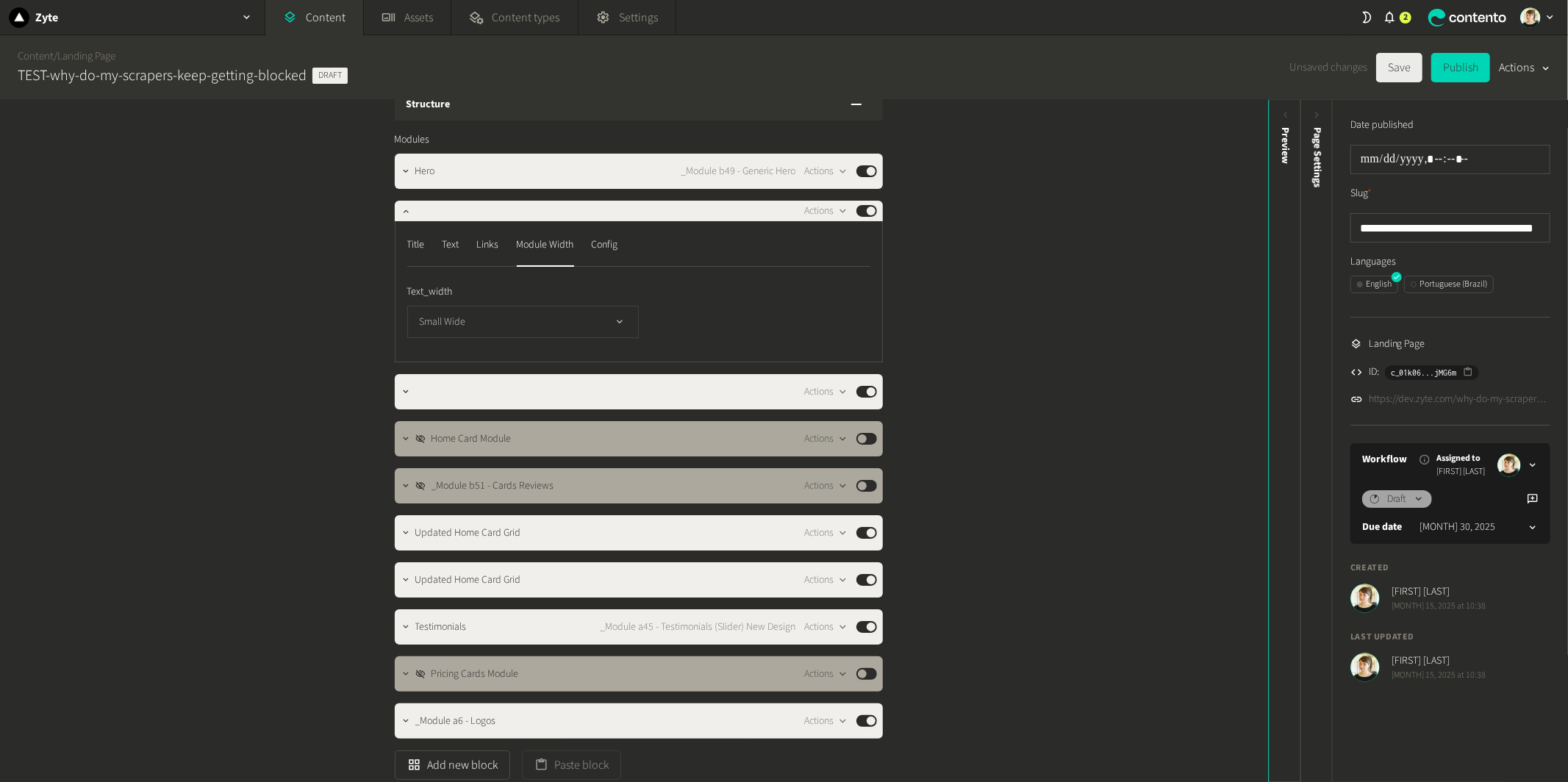 click on "Small Wide" 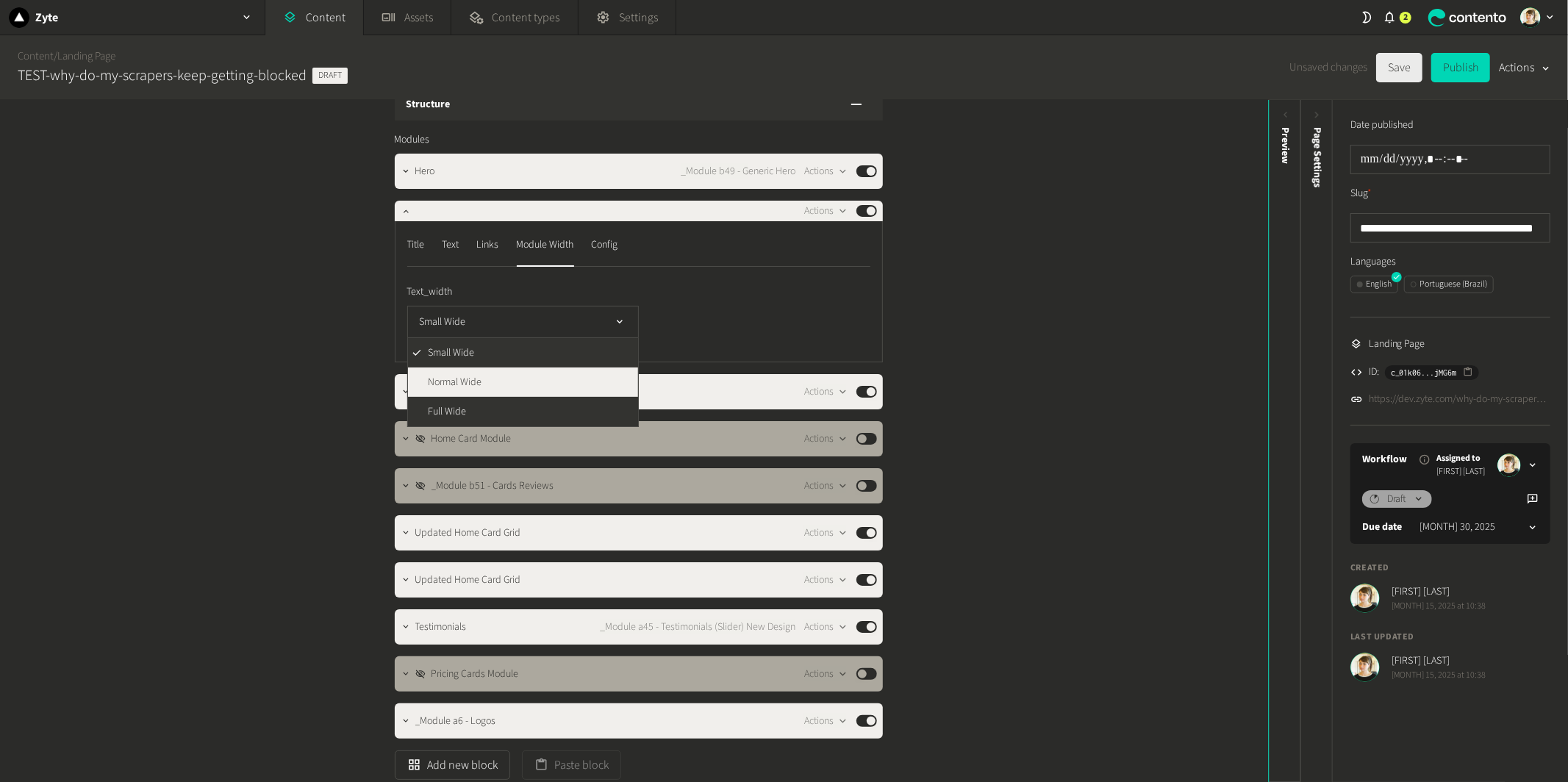 click on "Normal Wide" 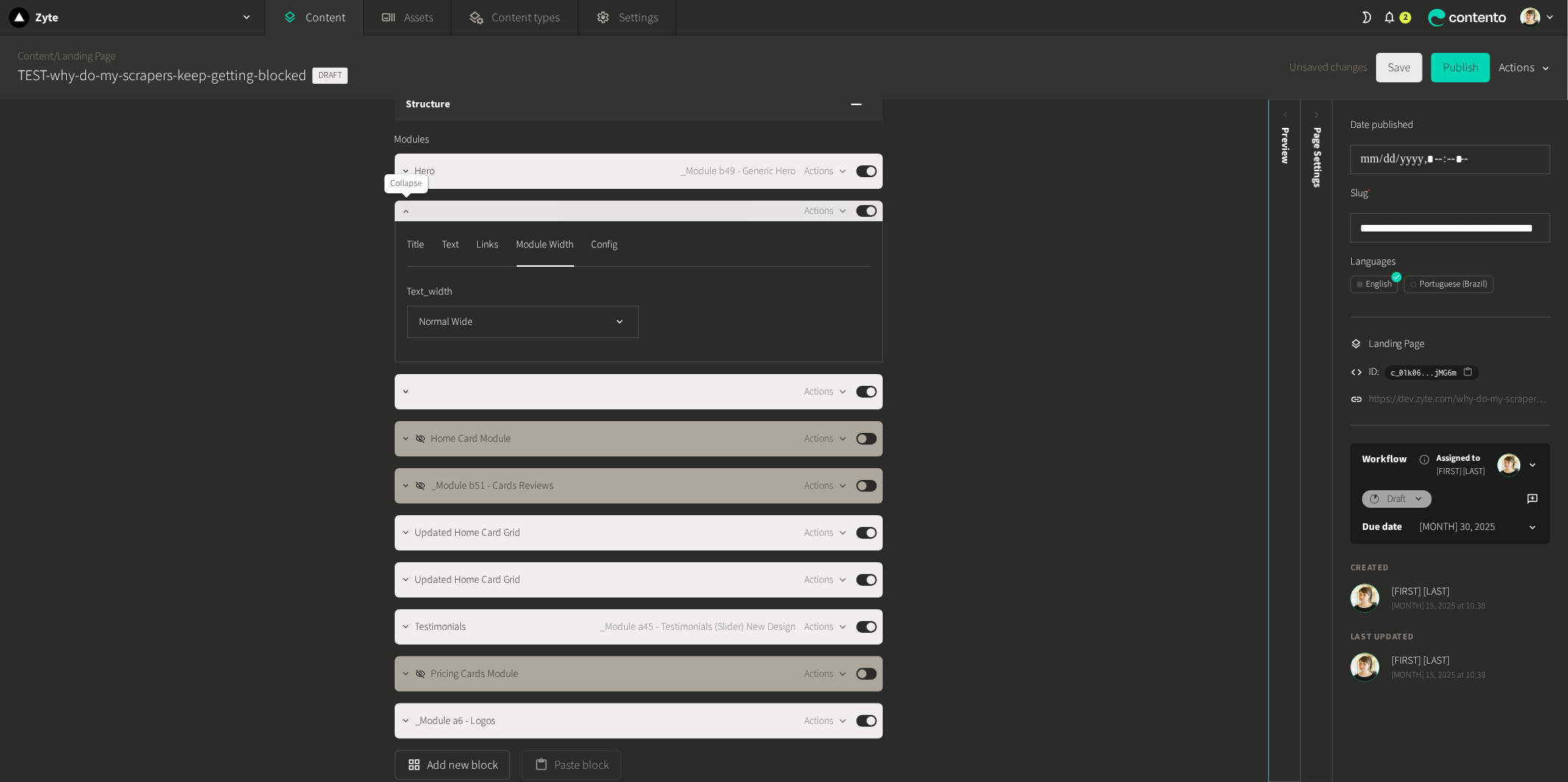 click 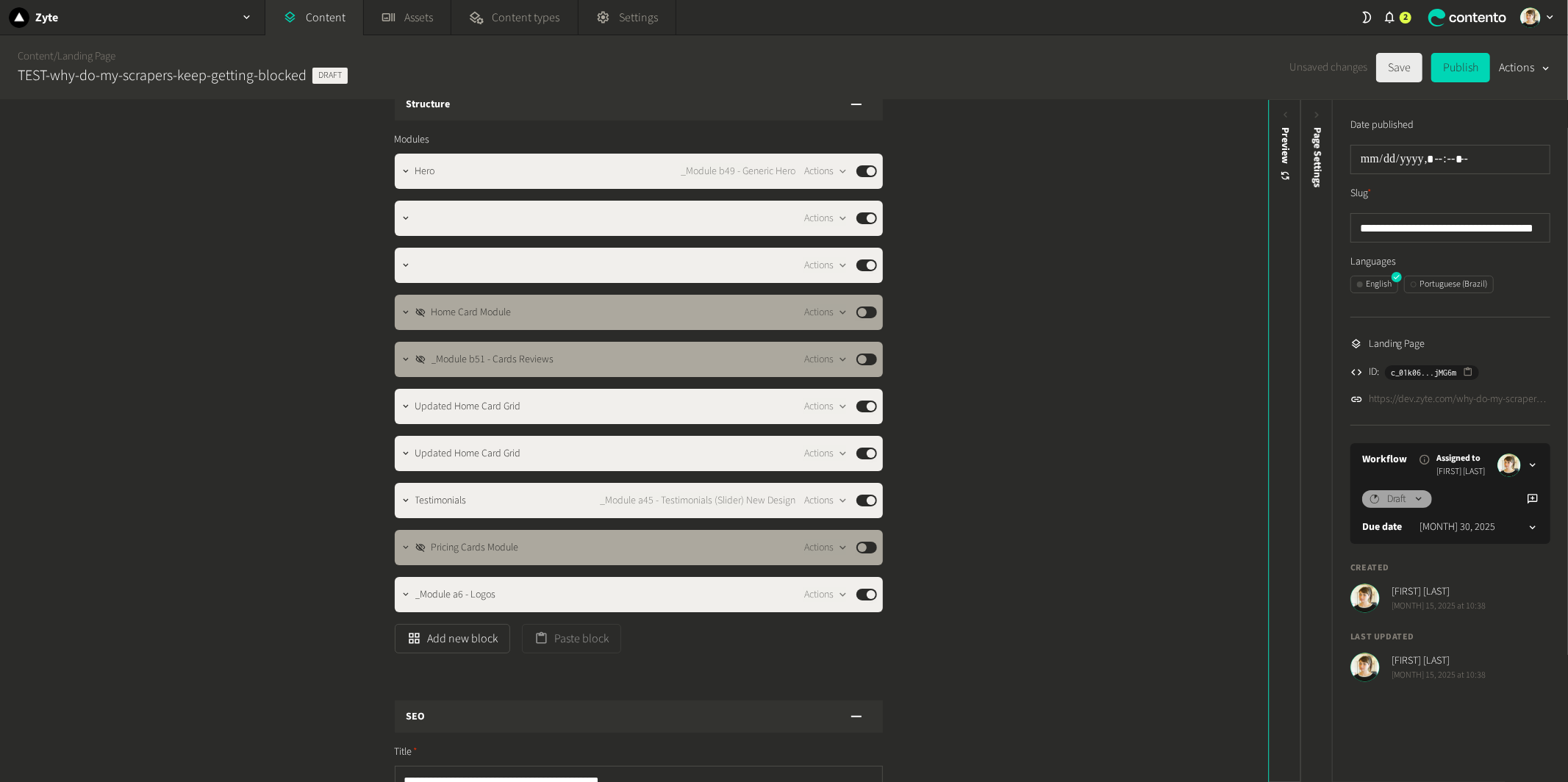 click on "Save" 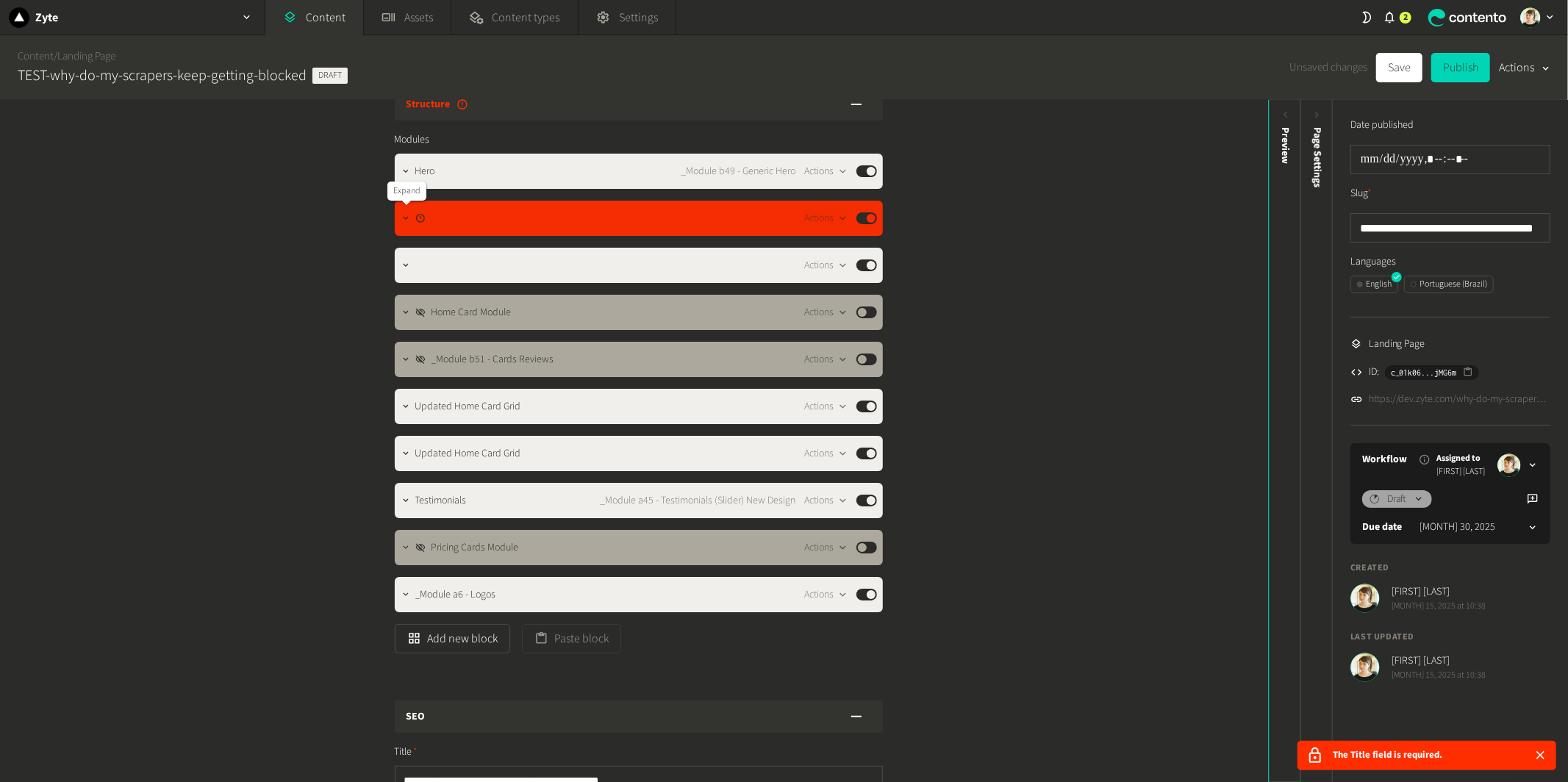 click 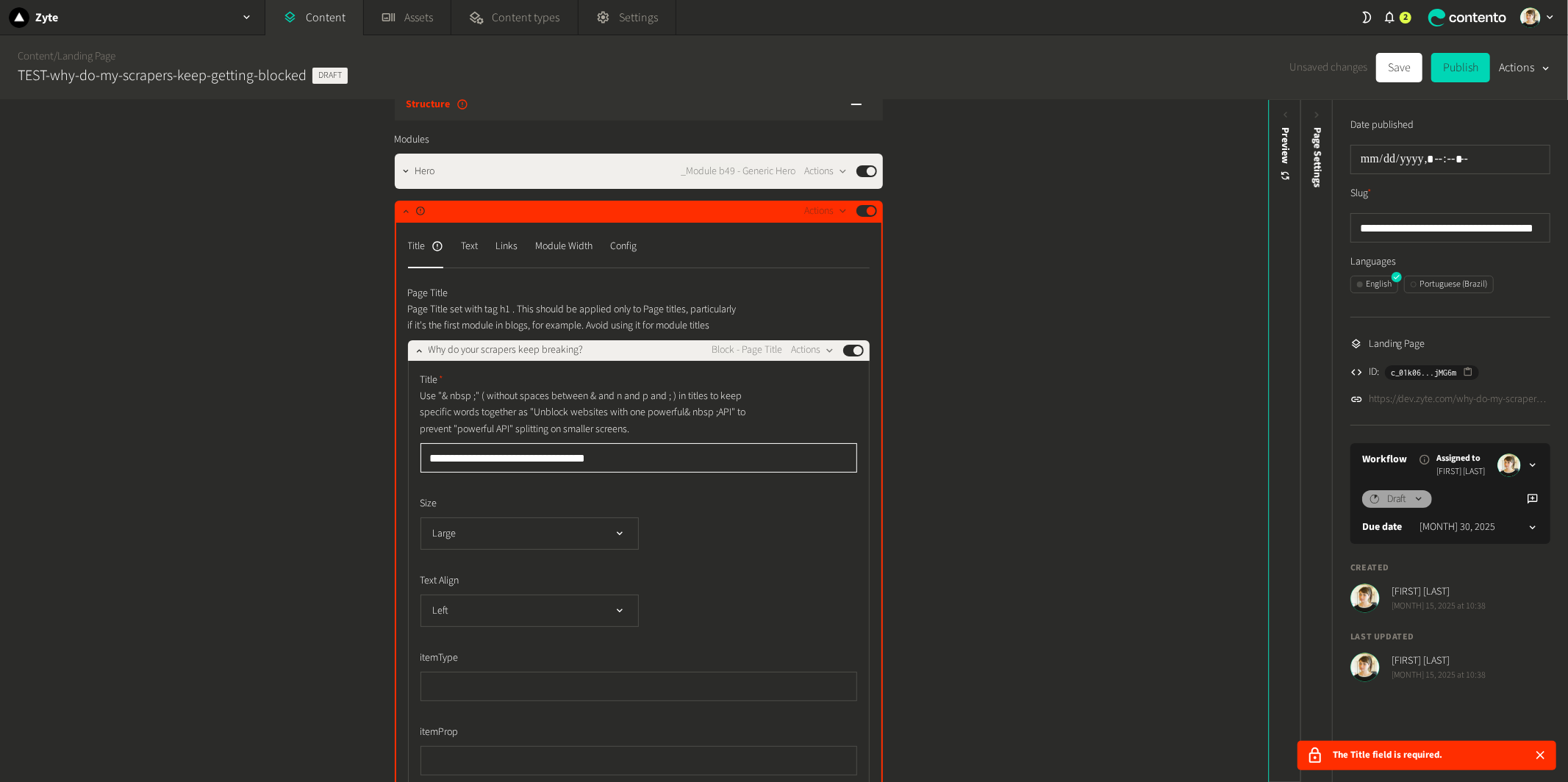 click on "**********" 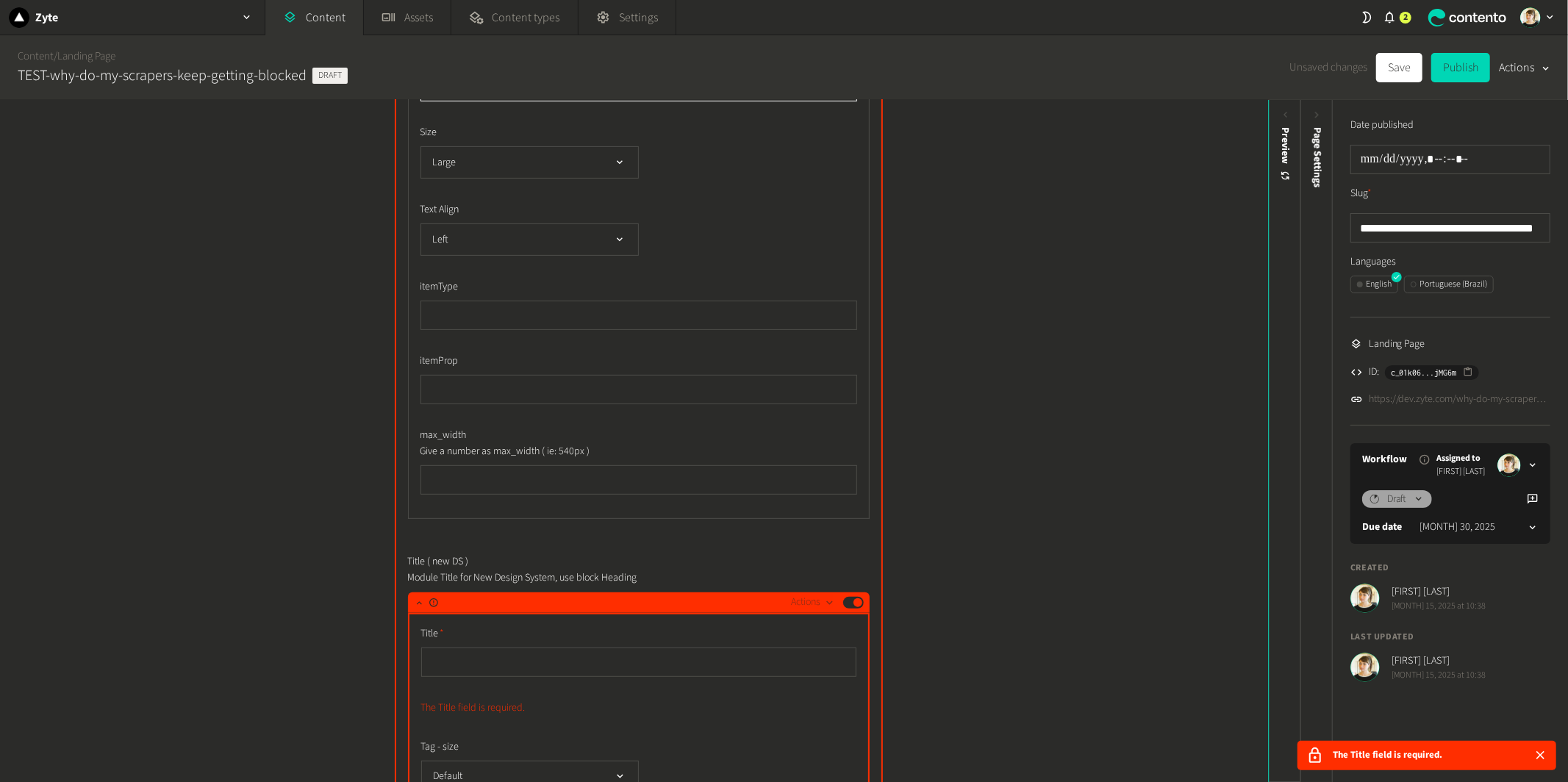 scroll, scrollTop: 414, scrollLeft: 0, axis: vertical 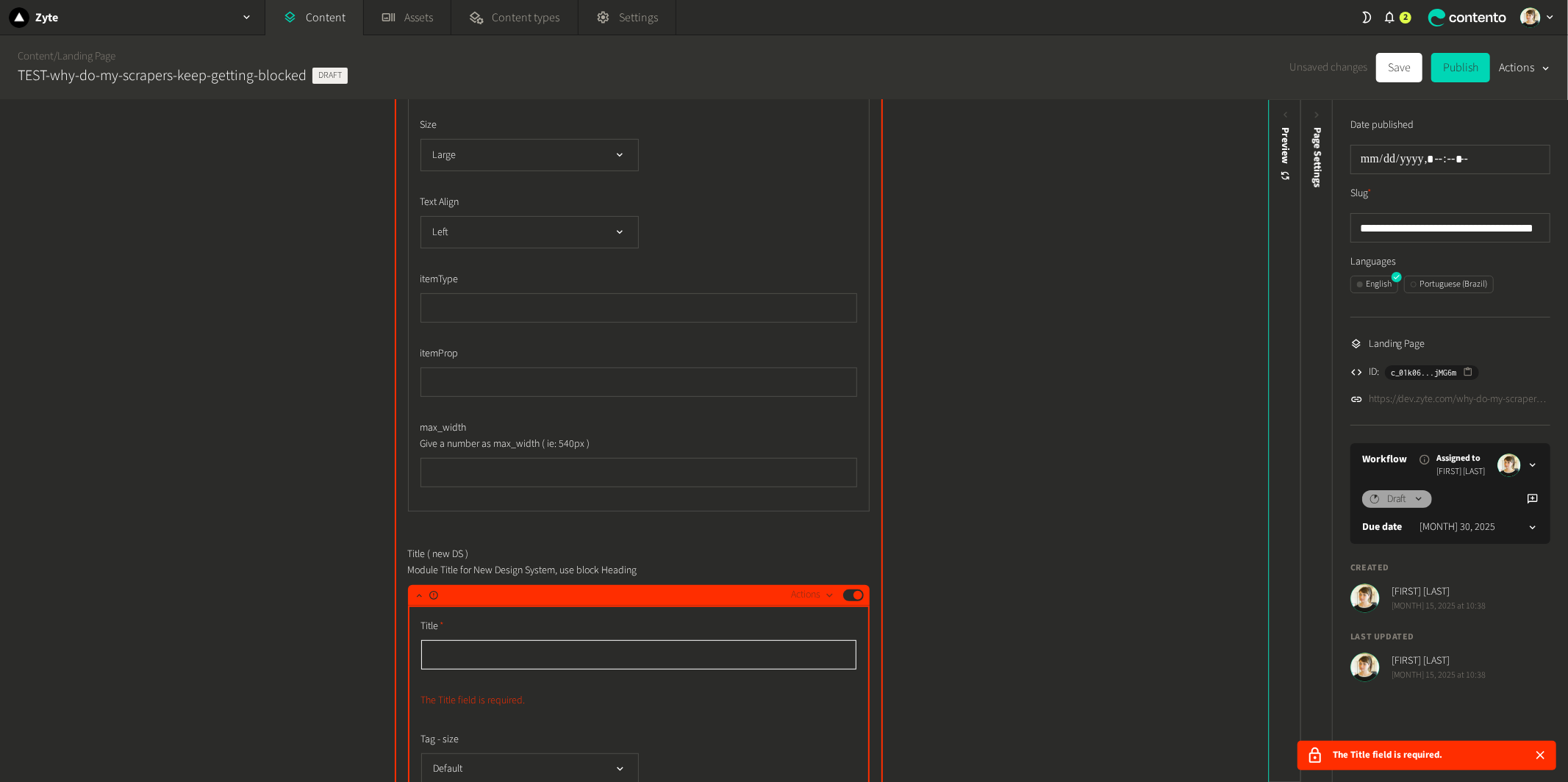 click 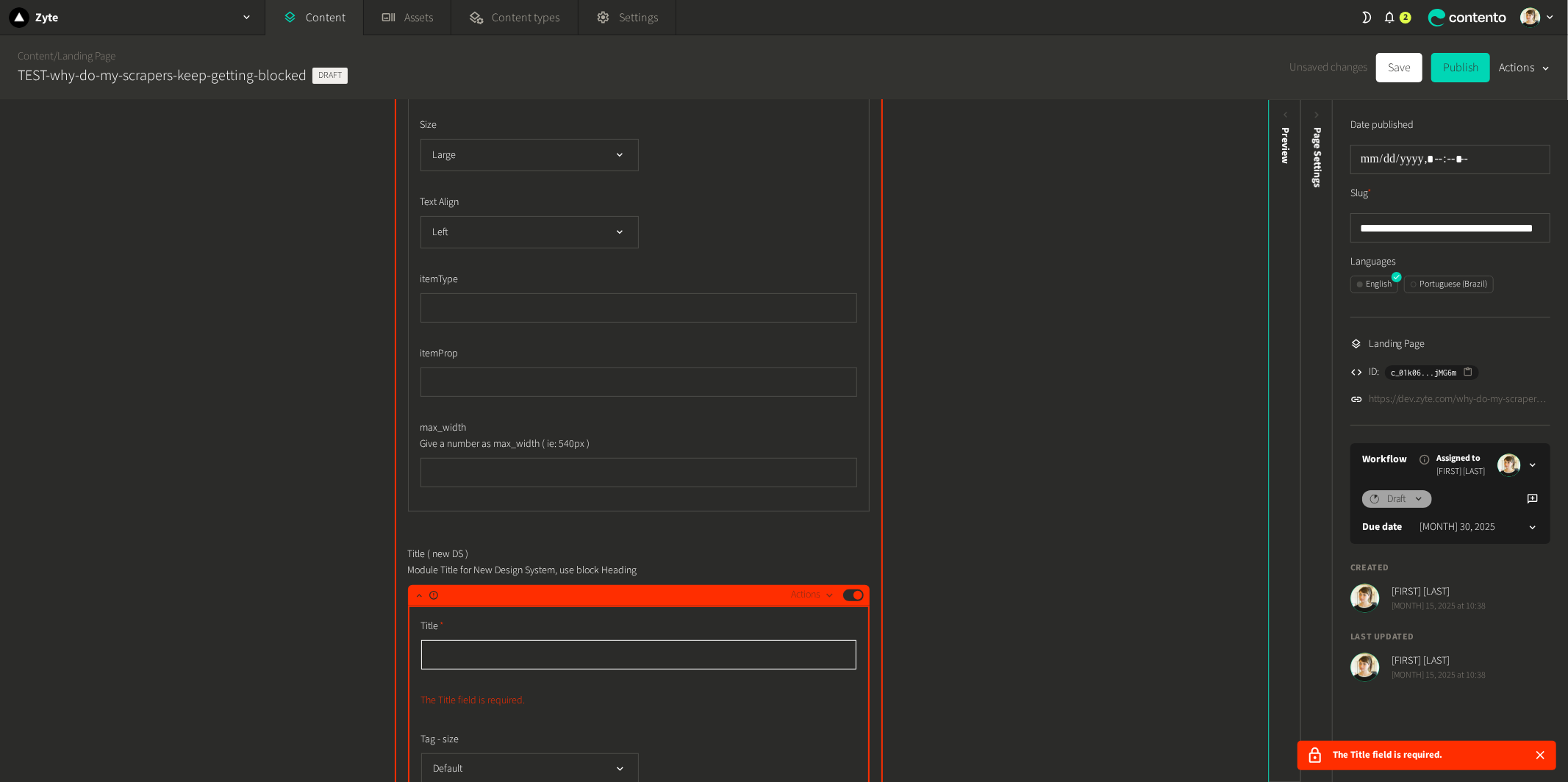 paste on "**********" 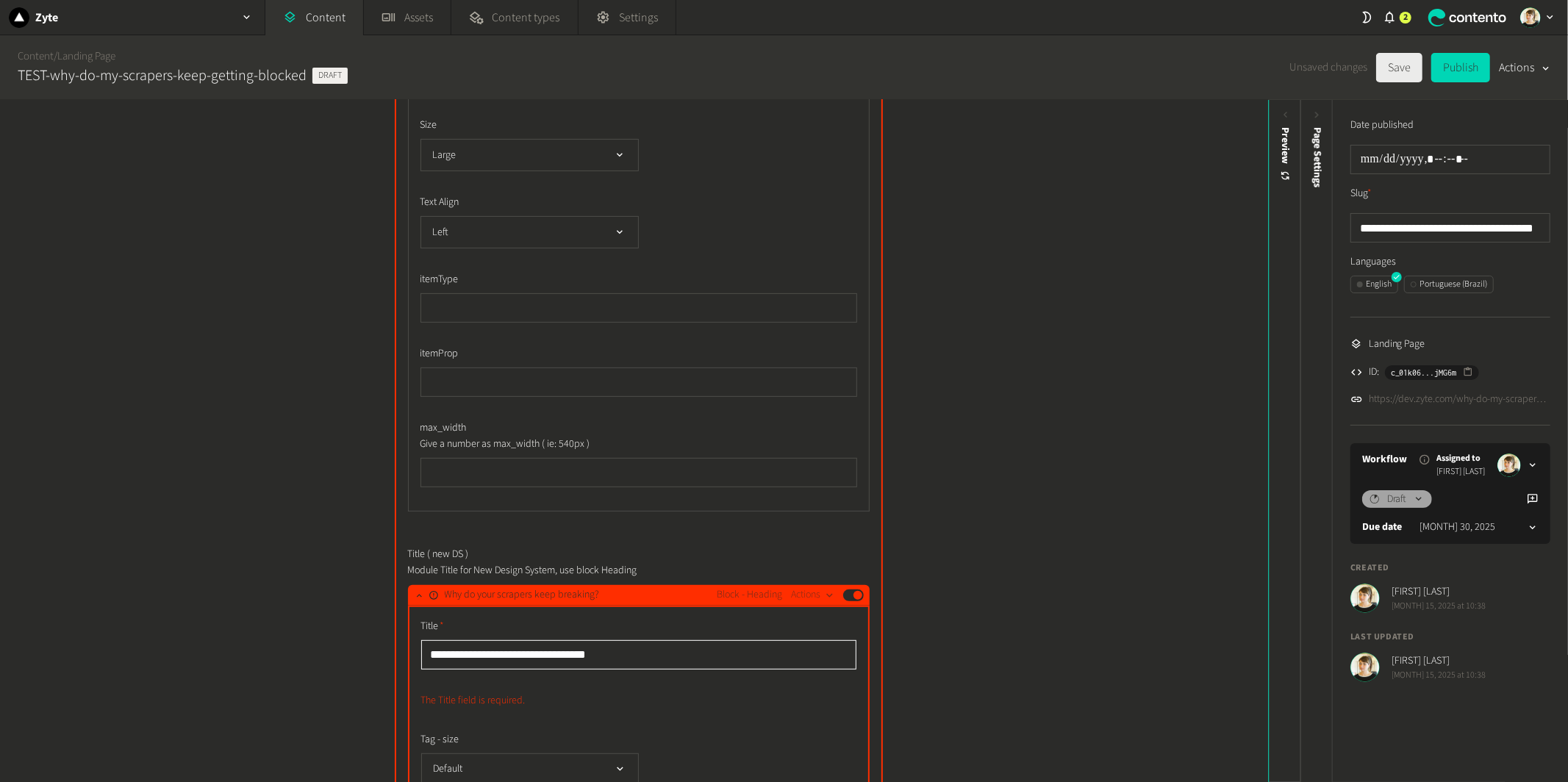 type on "**********" 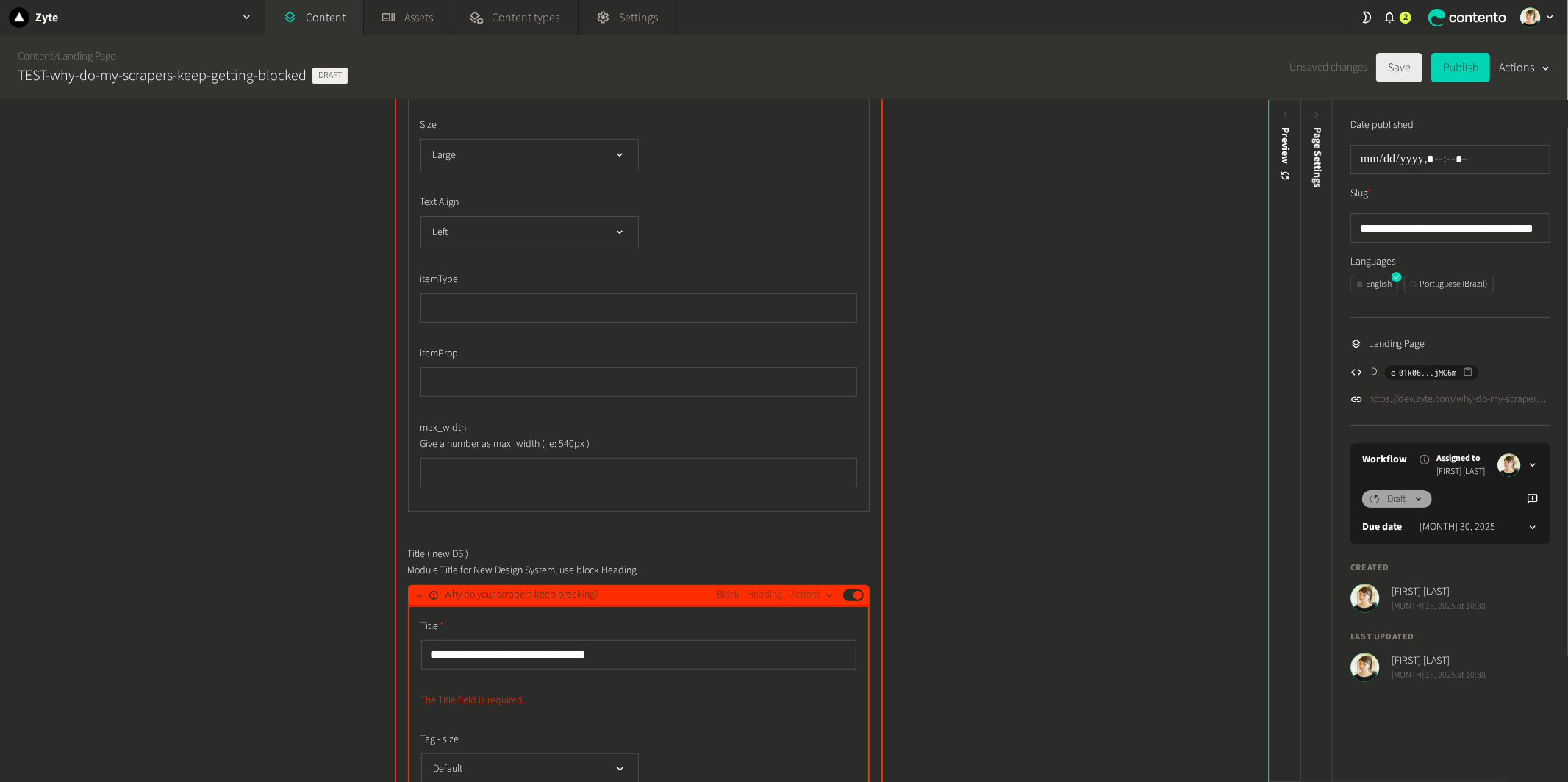 click on "Save" 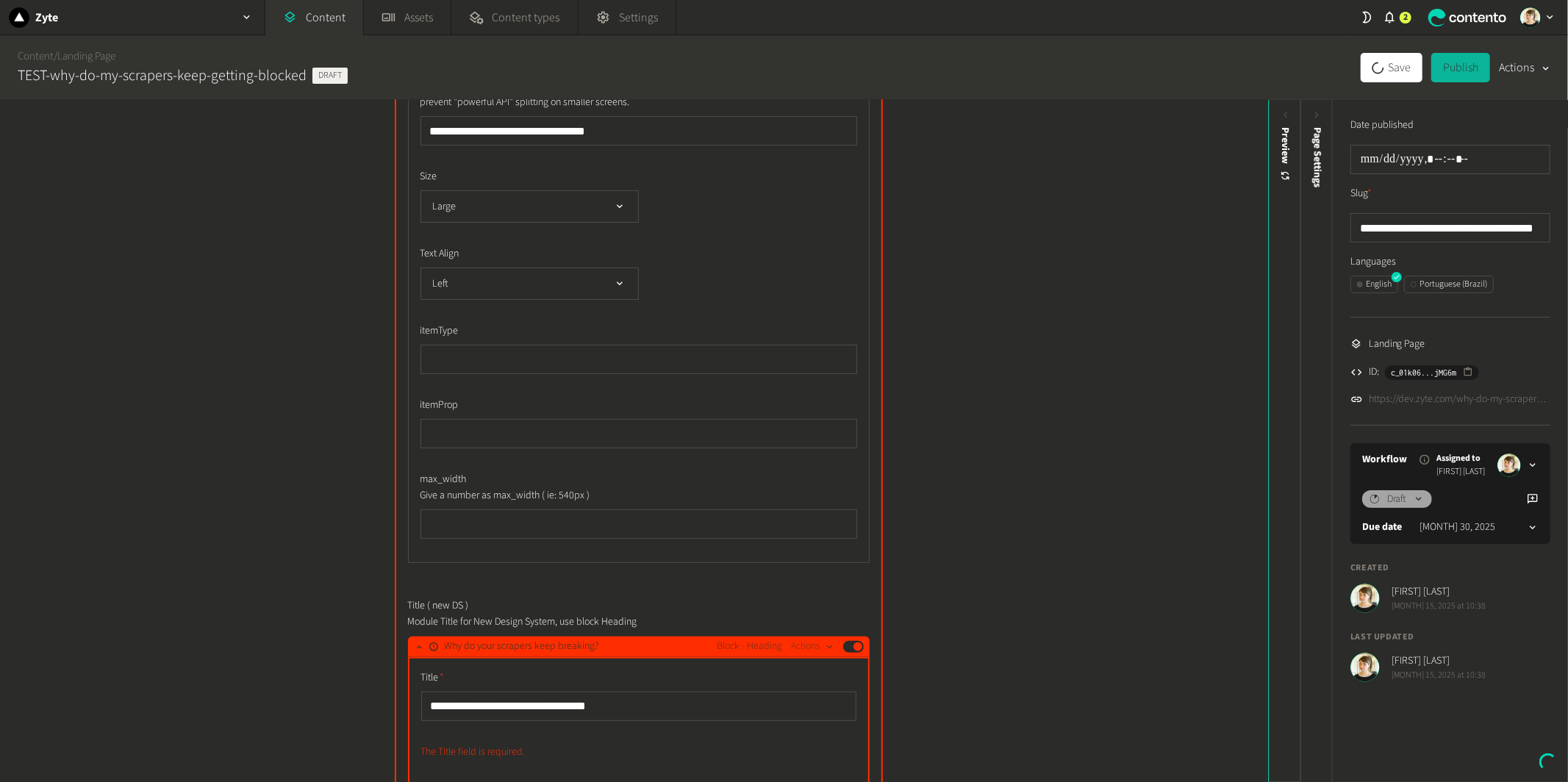 scroll, scrollTop: 48, scrollLeft: 0, axis: vertical 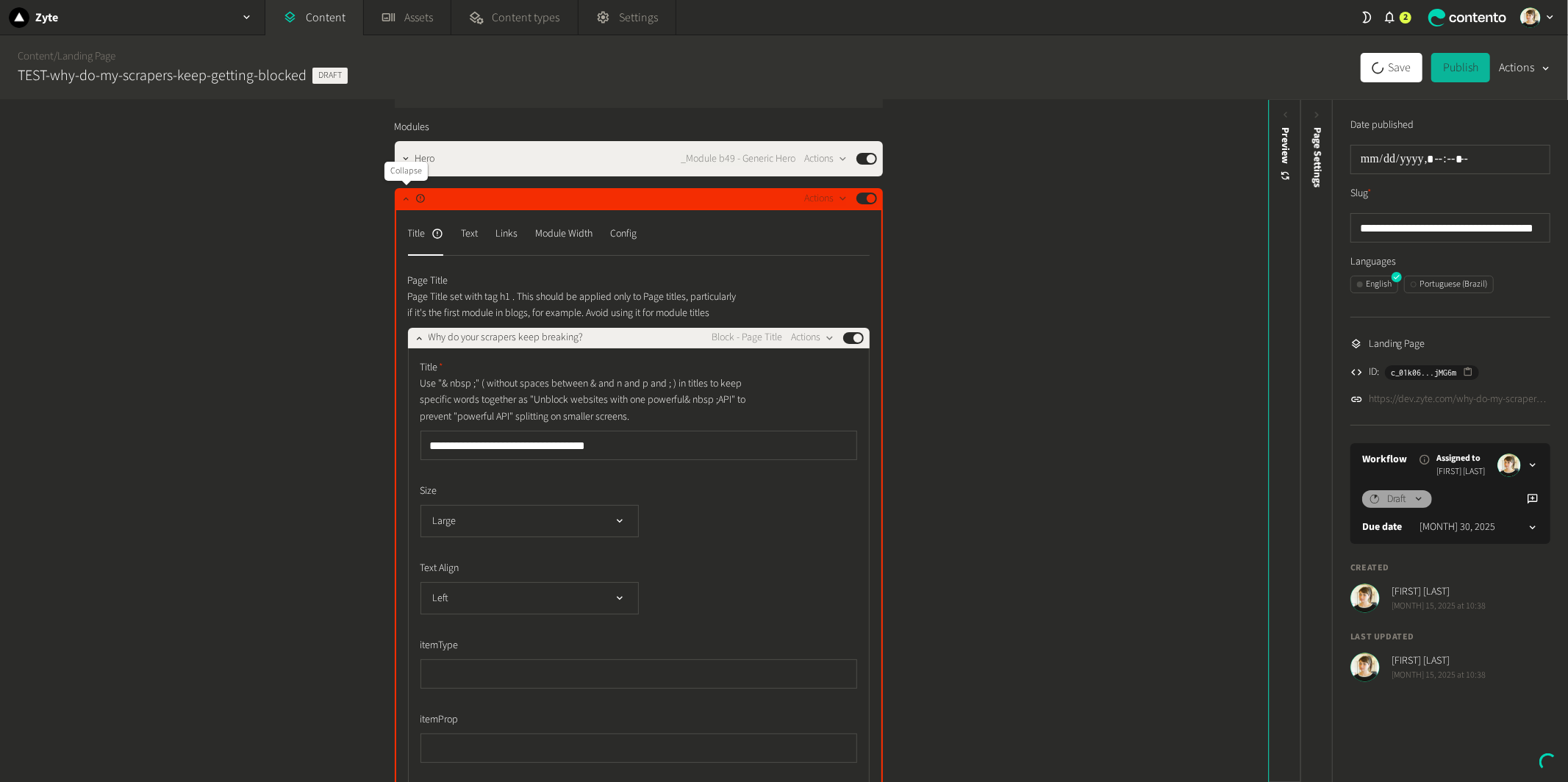 click 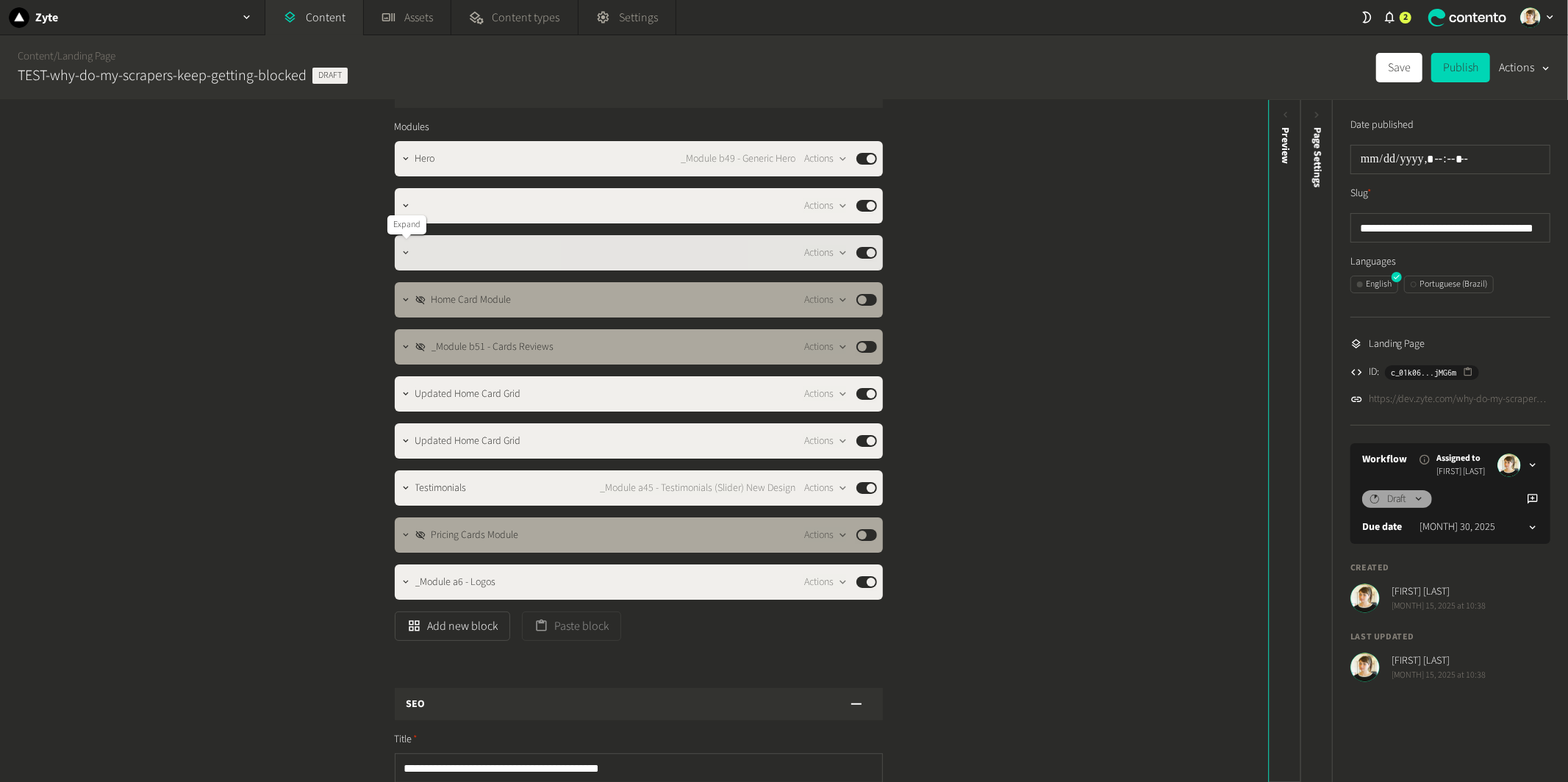 click 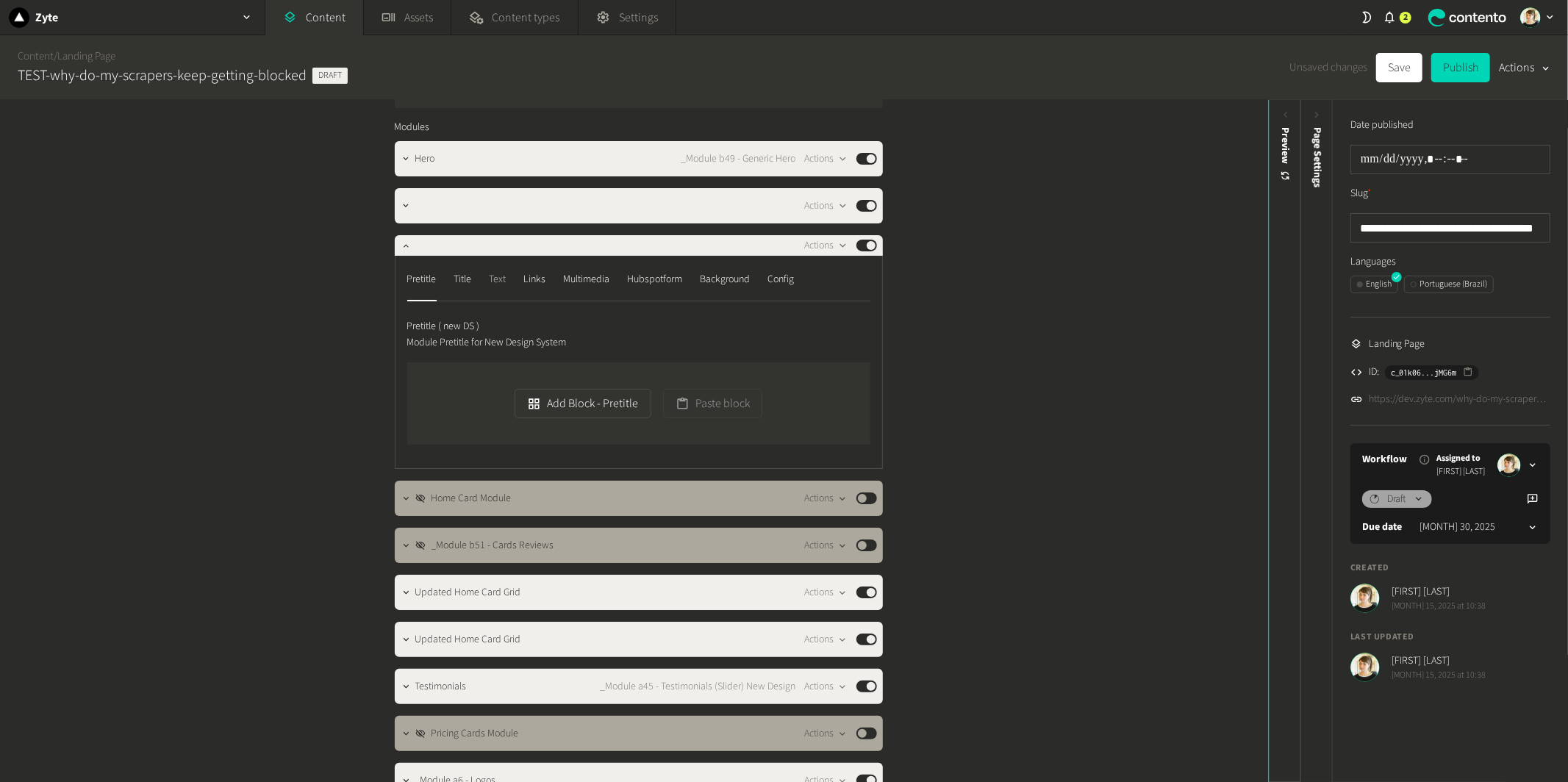 click on "Text" 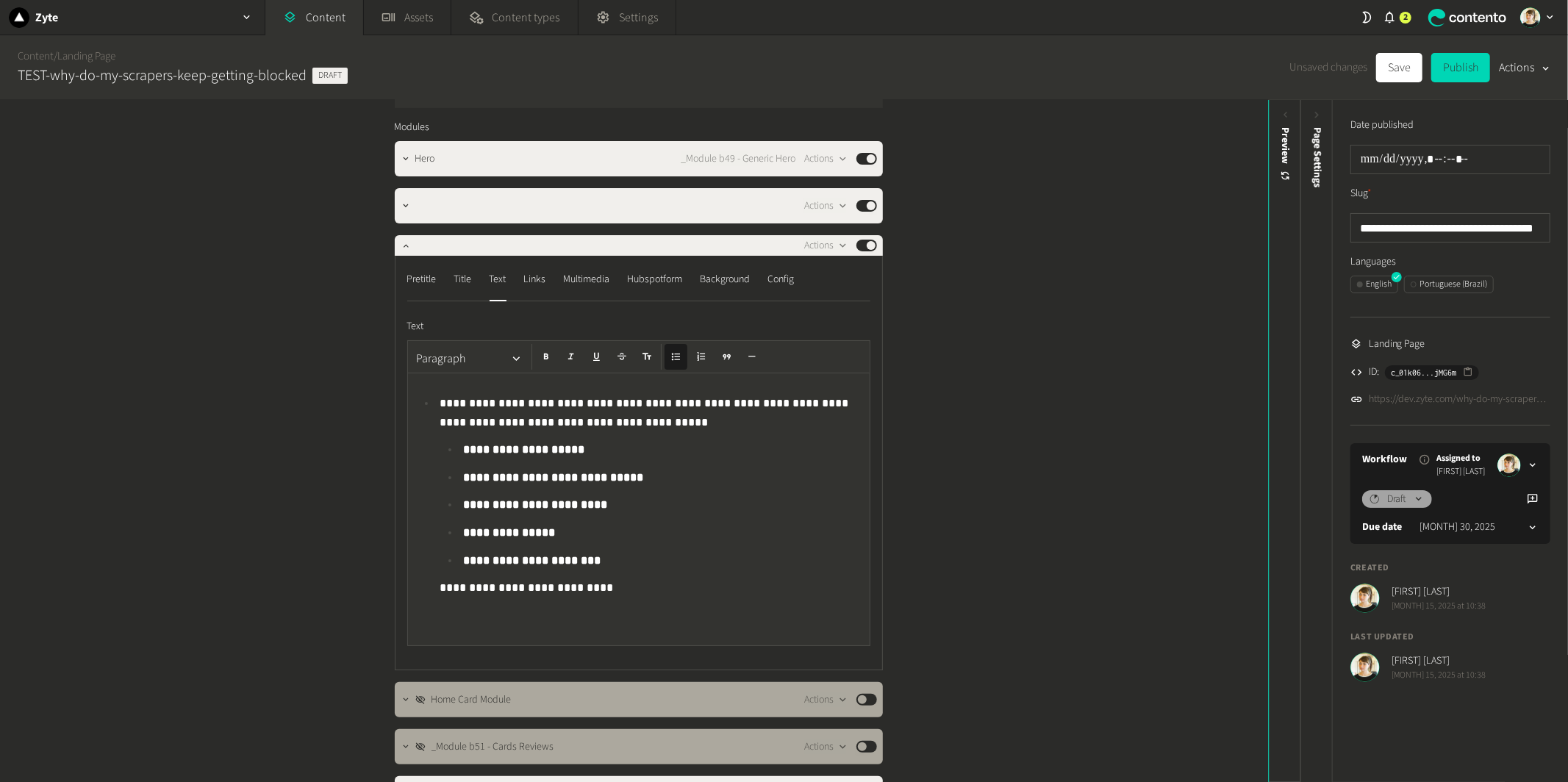 click on "**********" 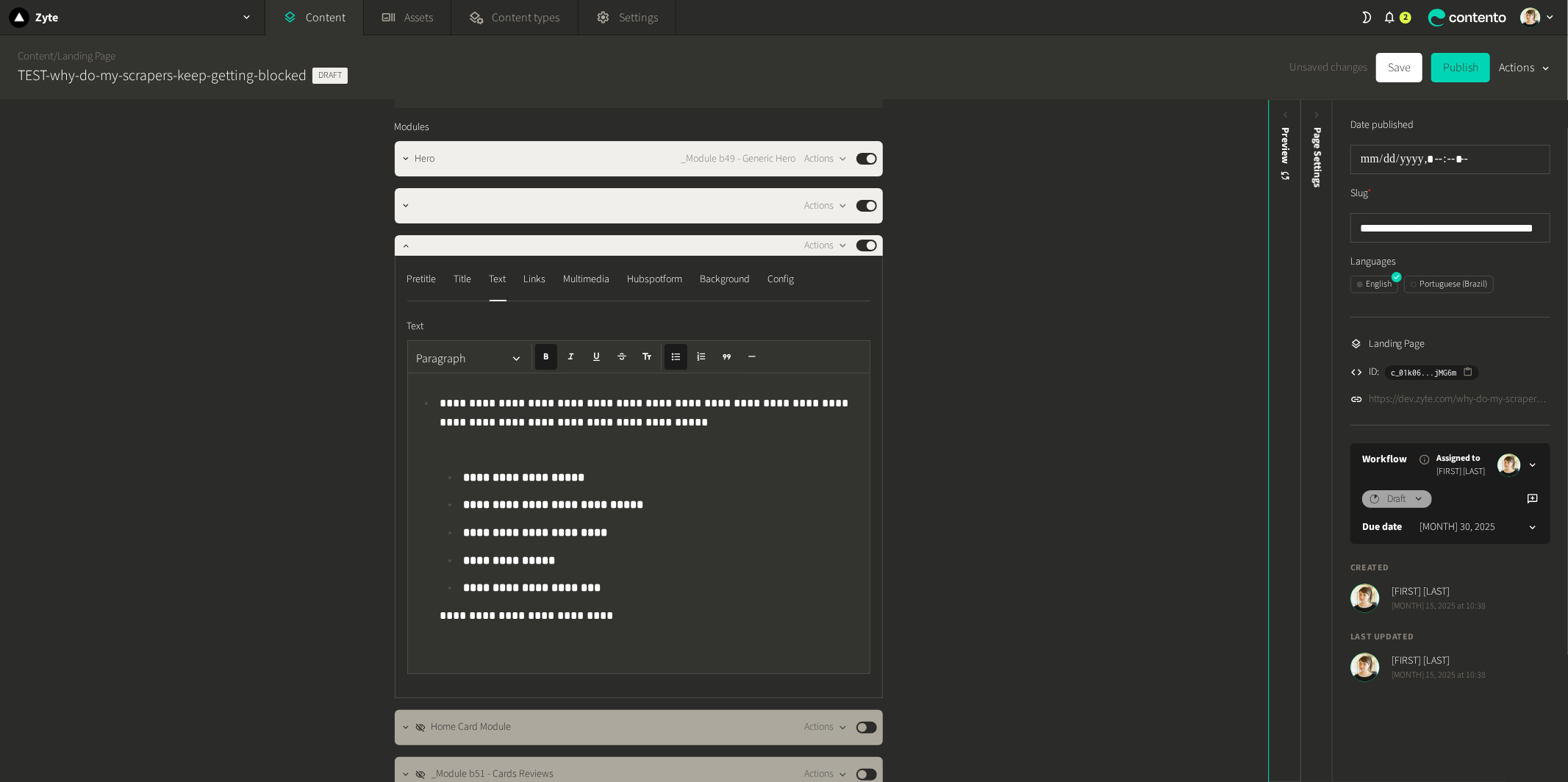 click on "**********" 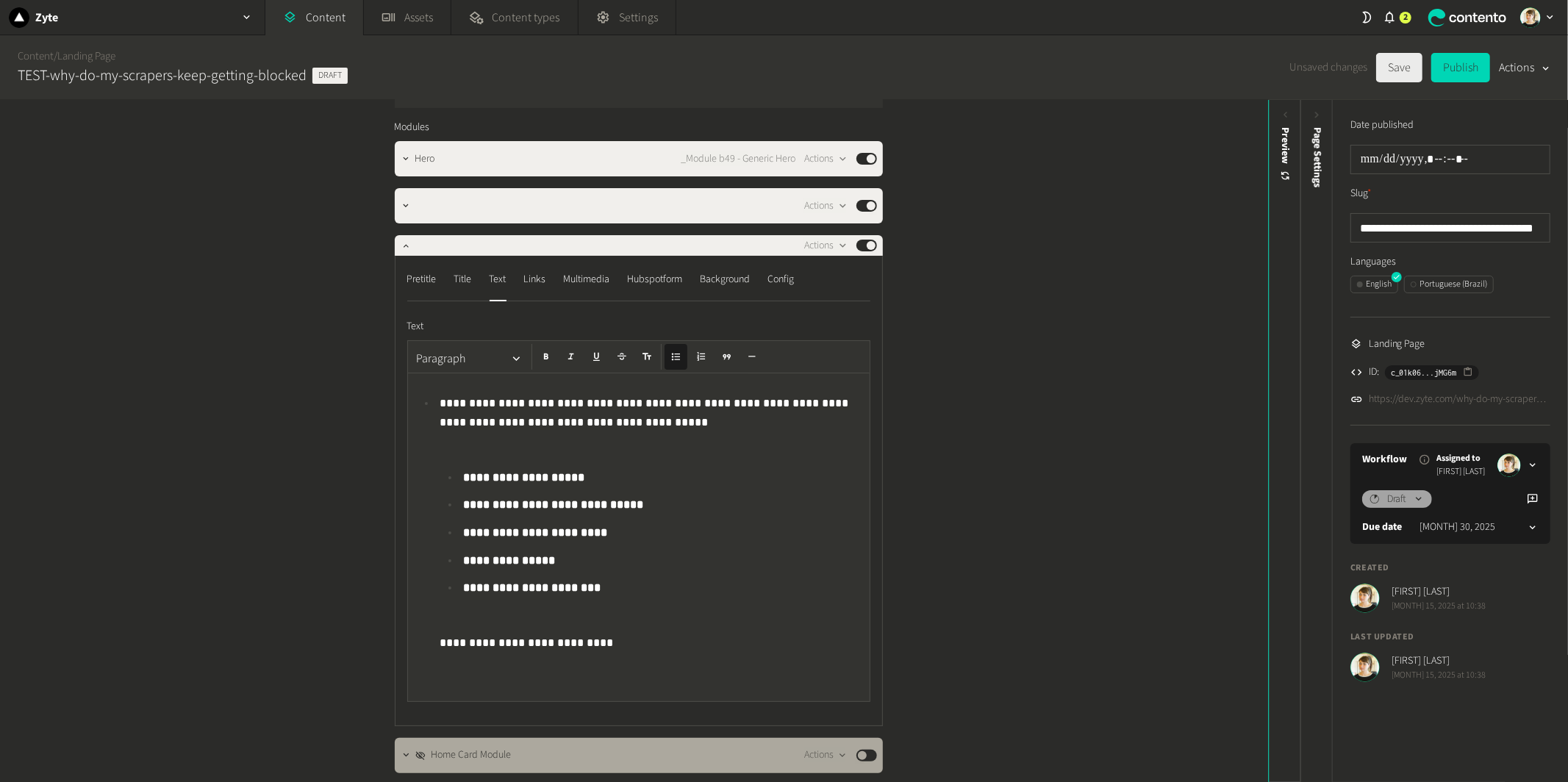 click on "Save" 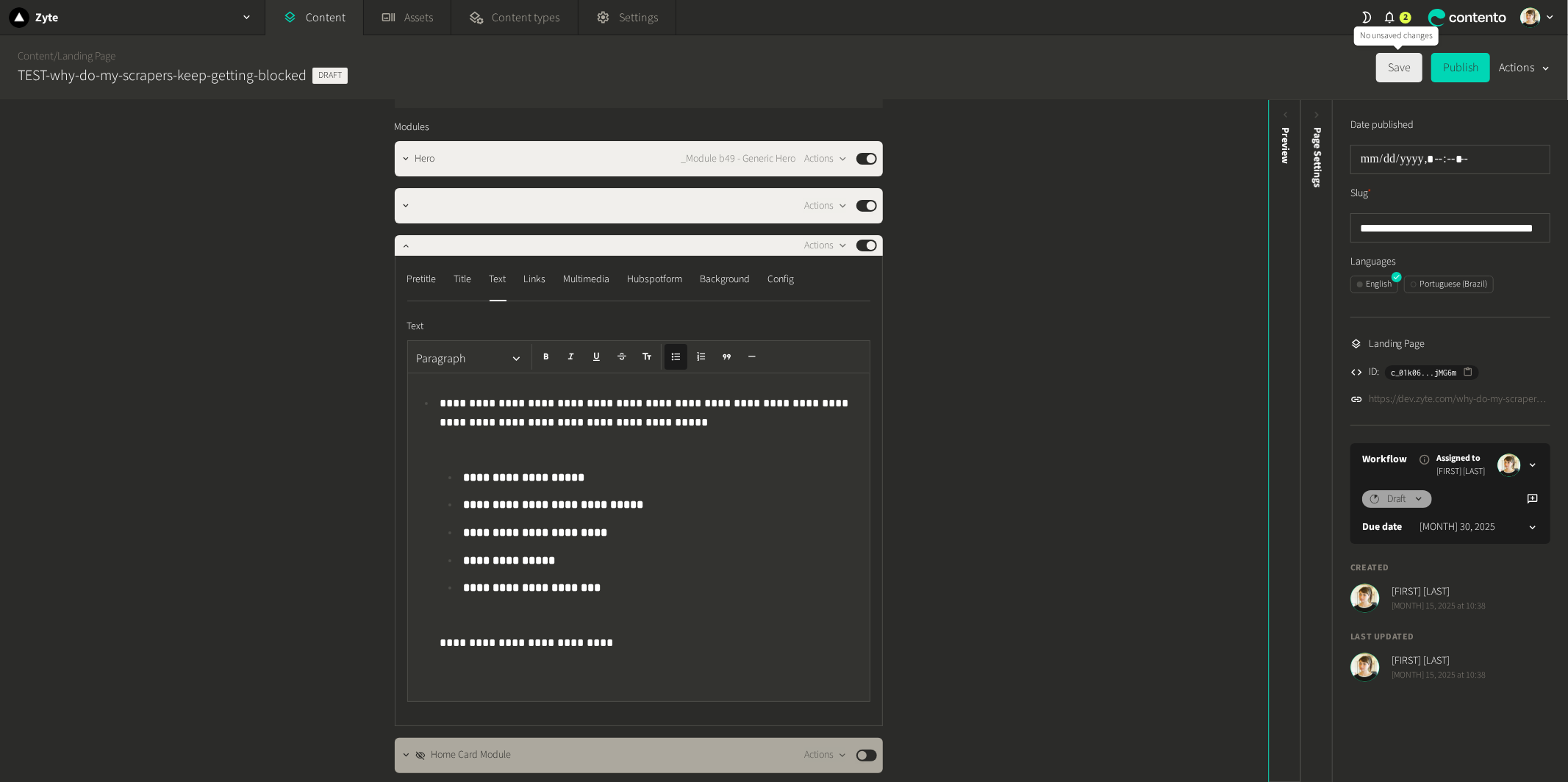 click on "Save" 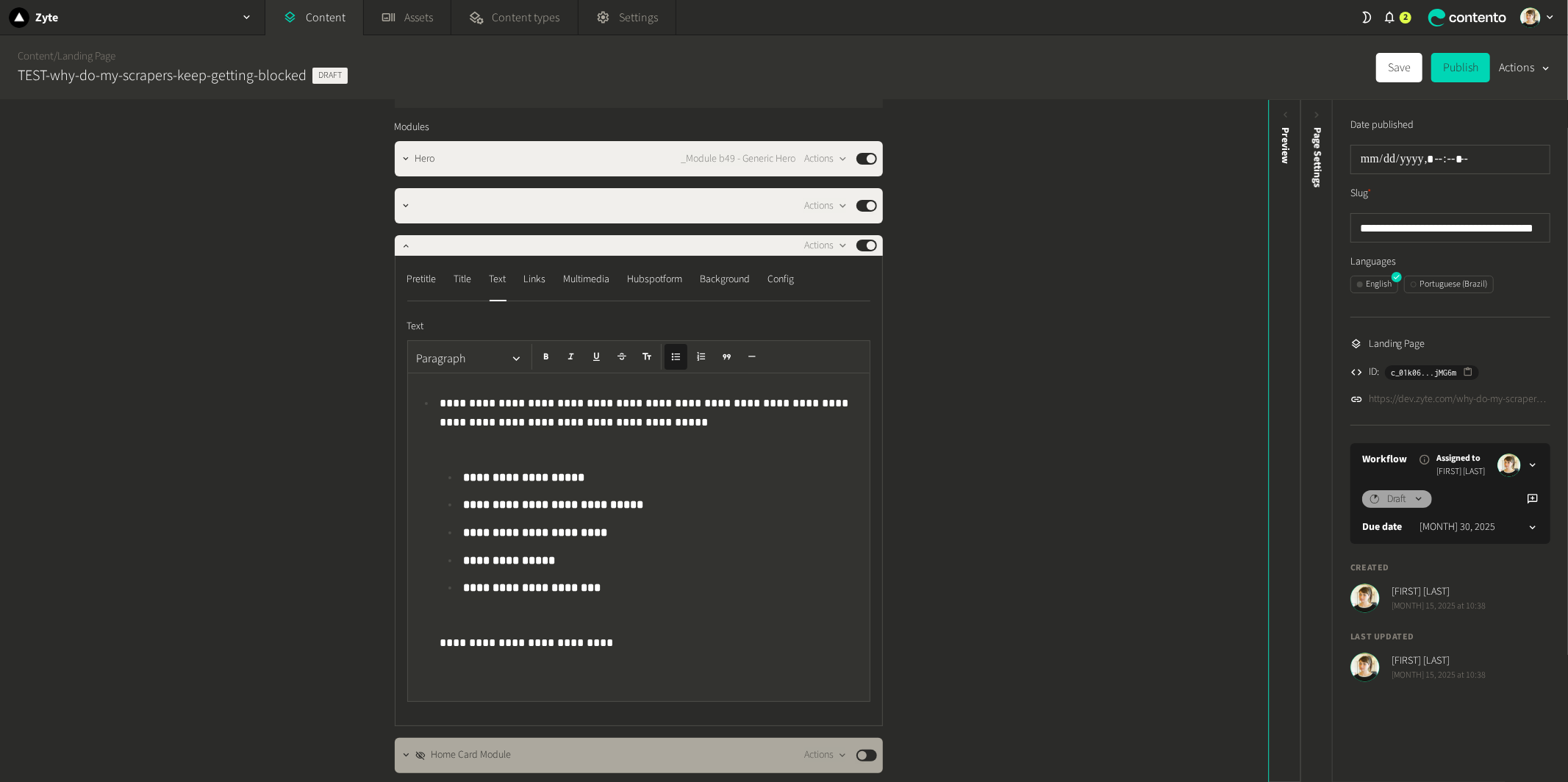 click on "**********" 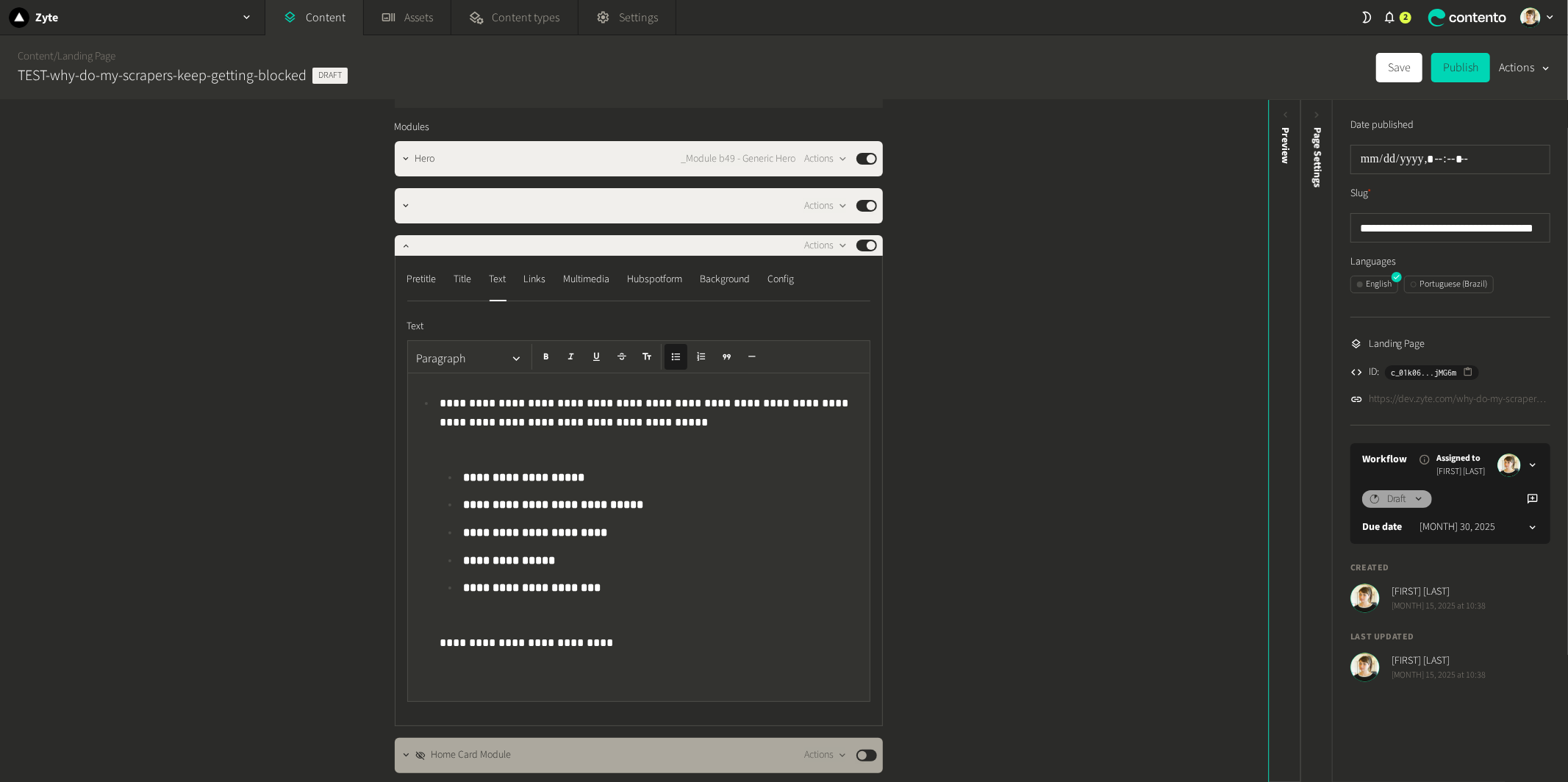 click on "https://dev.zyte.com/why-do-my-scrapers-keep-getting-blocked" 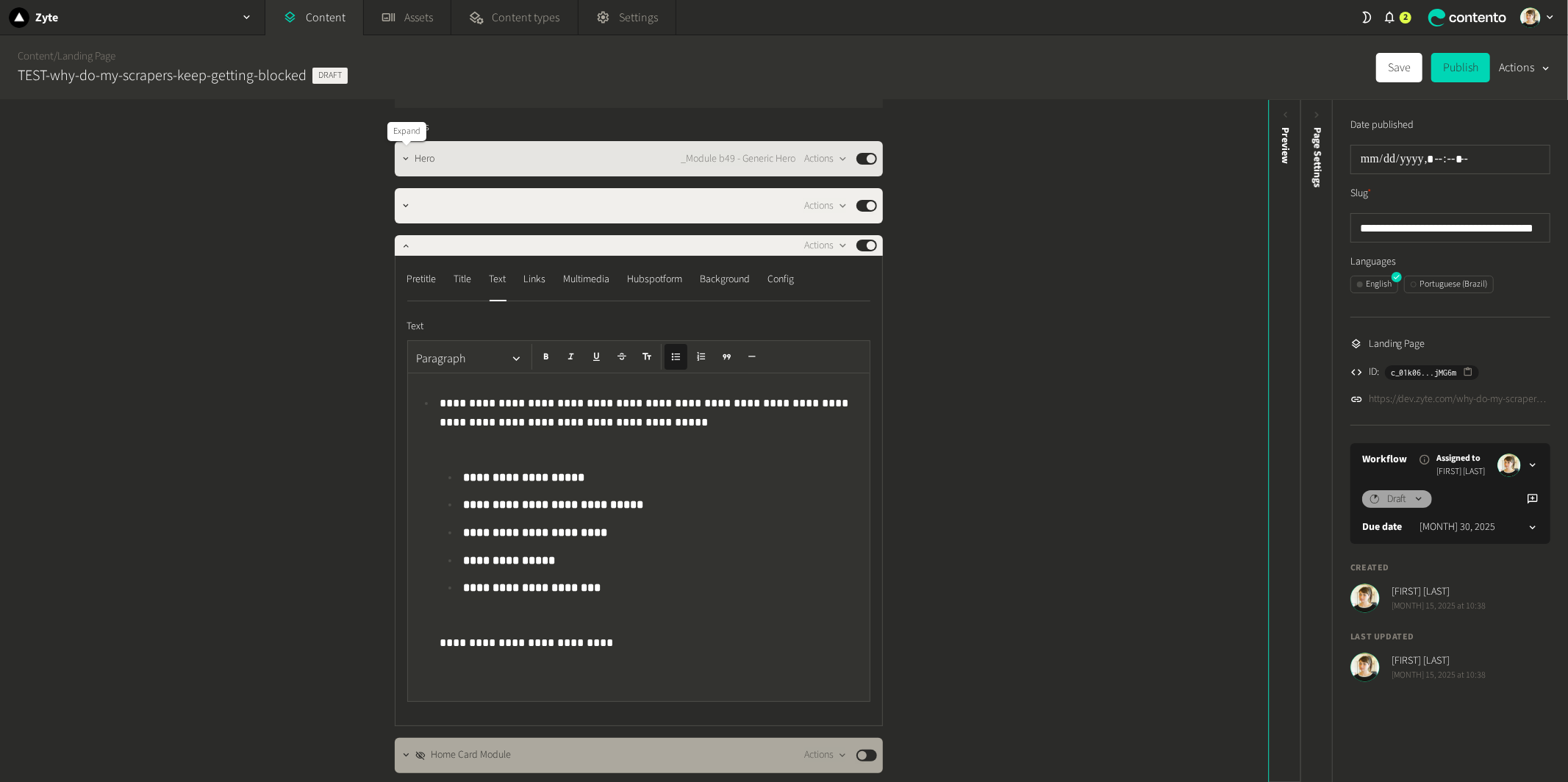 click 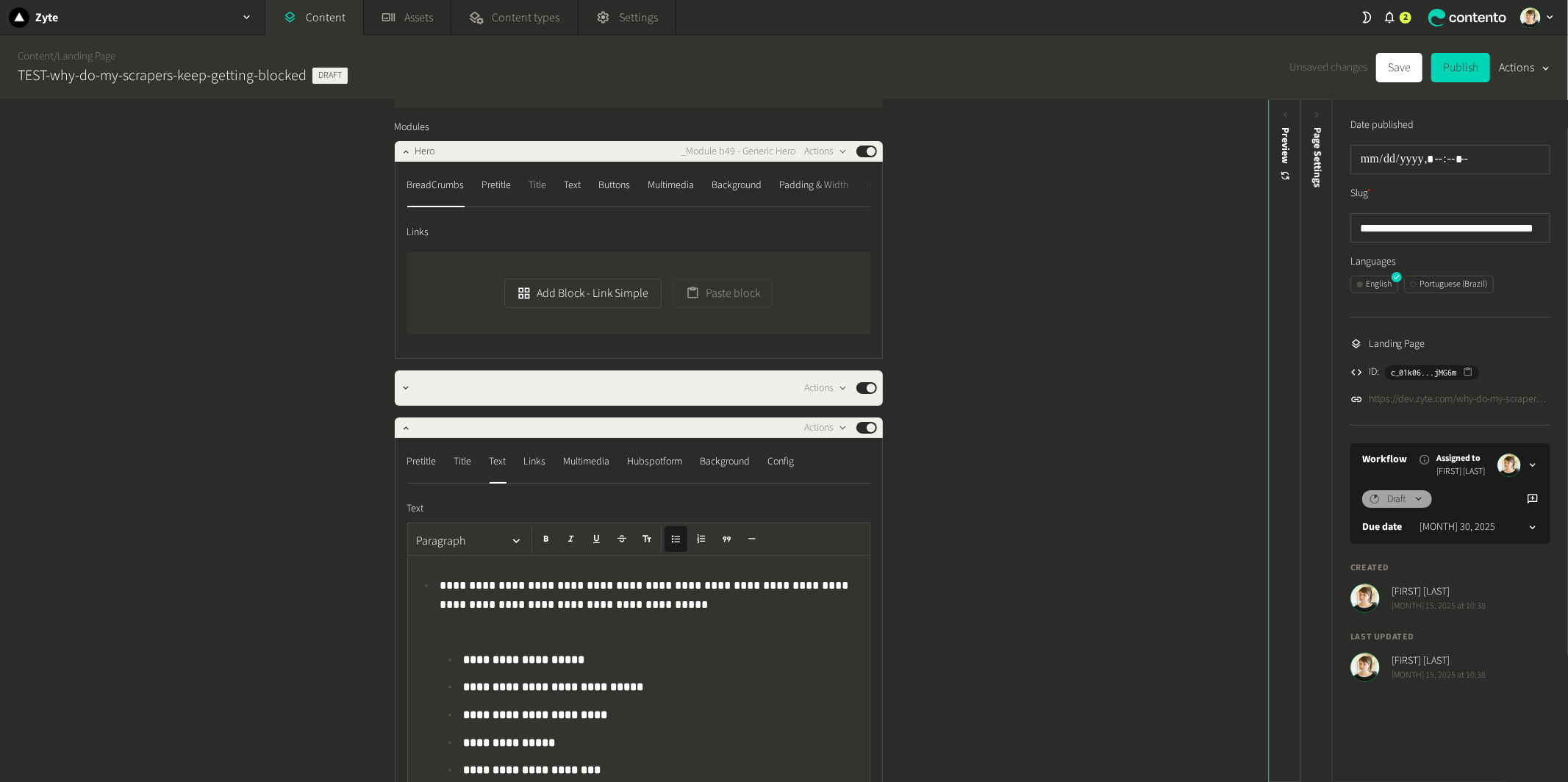 click on "Title" 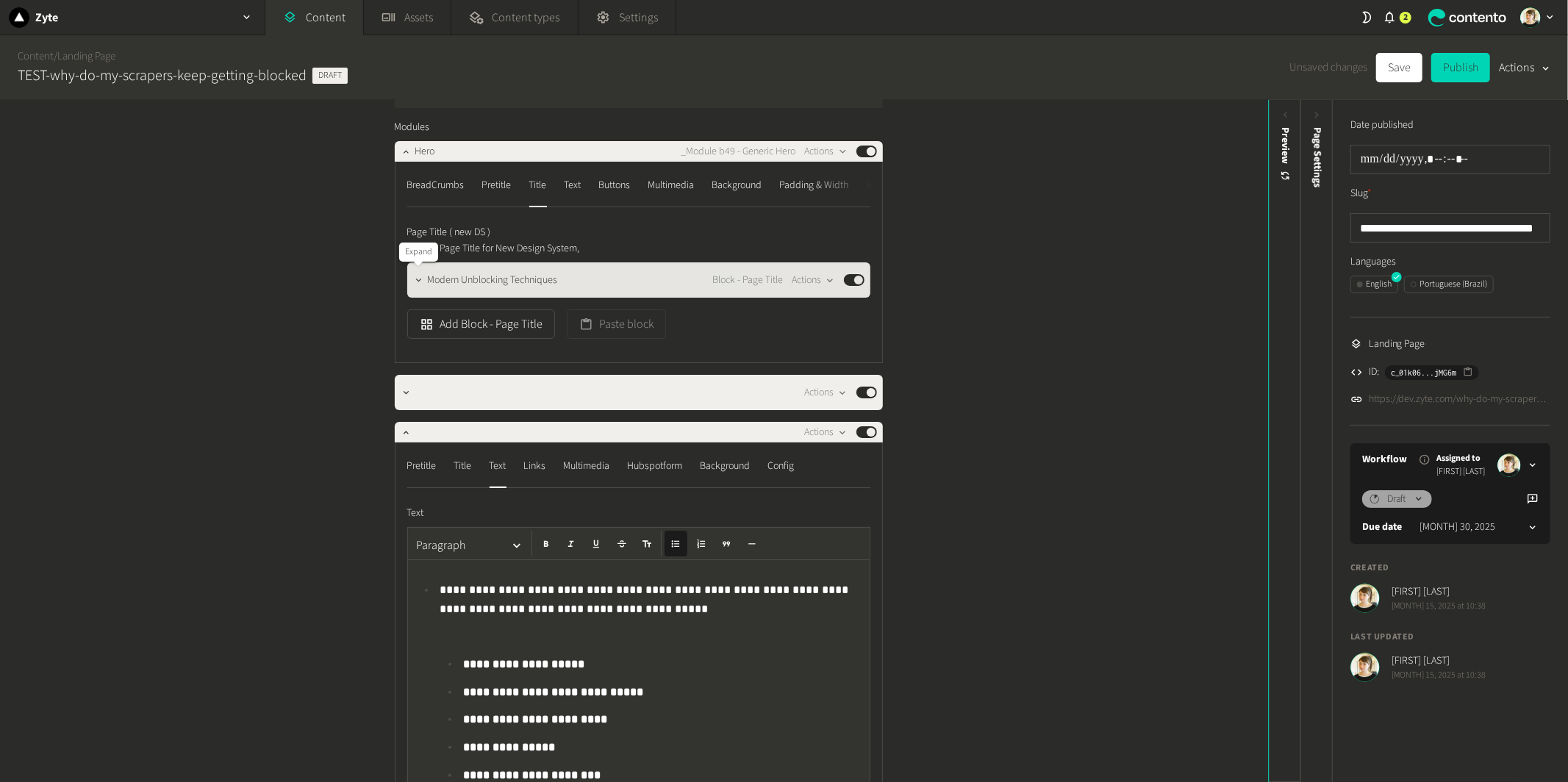 click 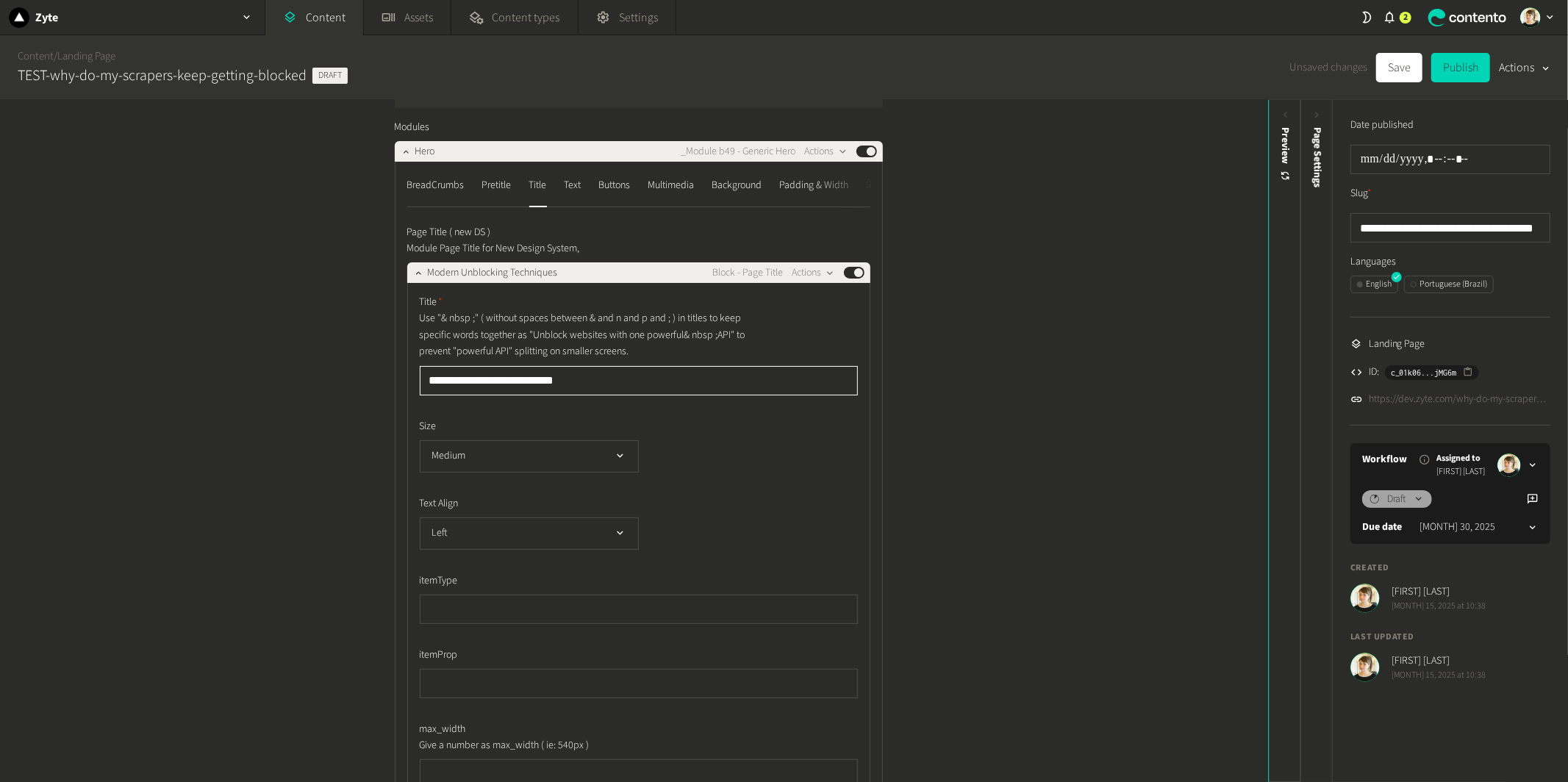 click on "**********" 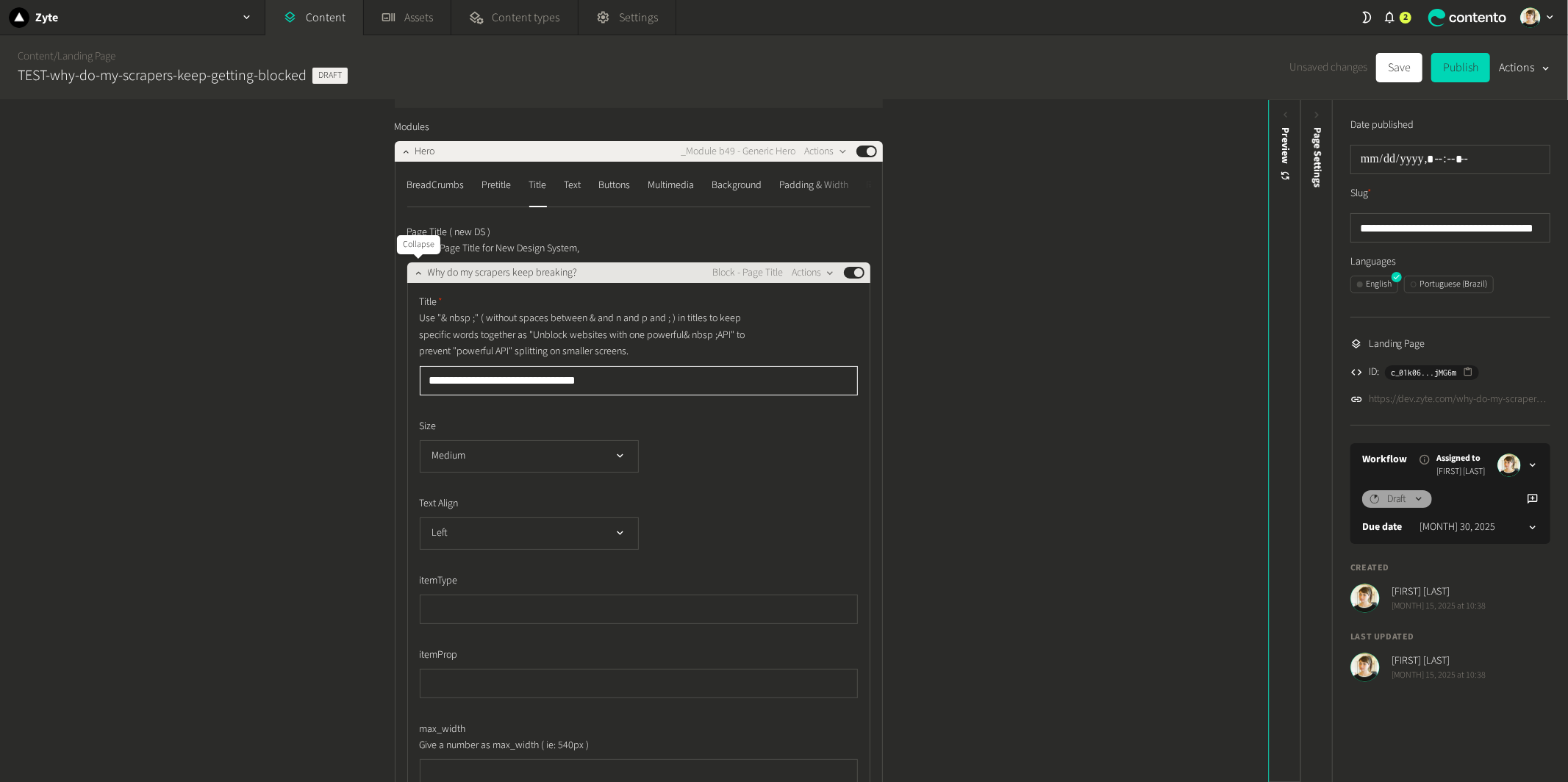 type on "**********" 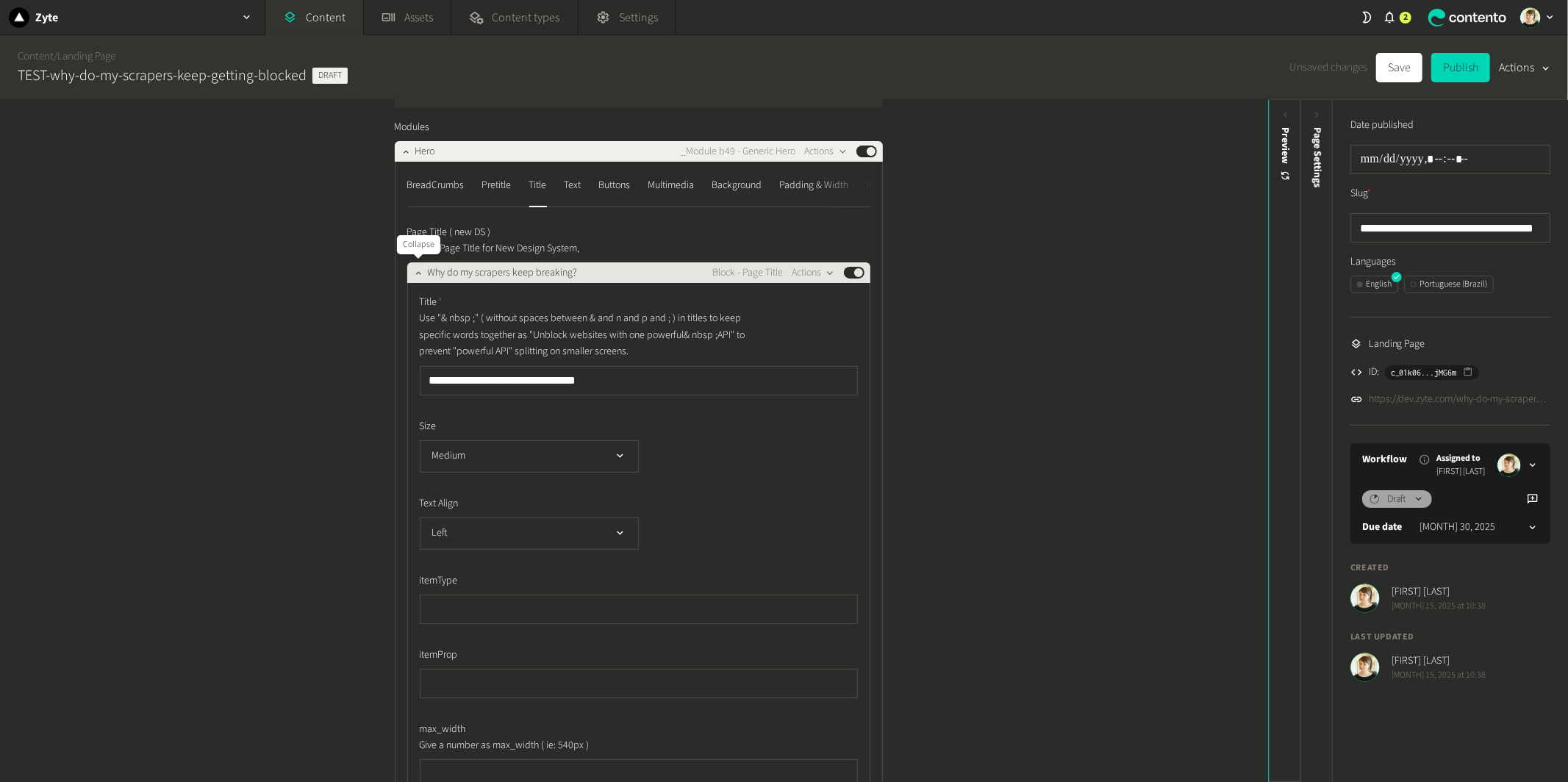 click 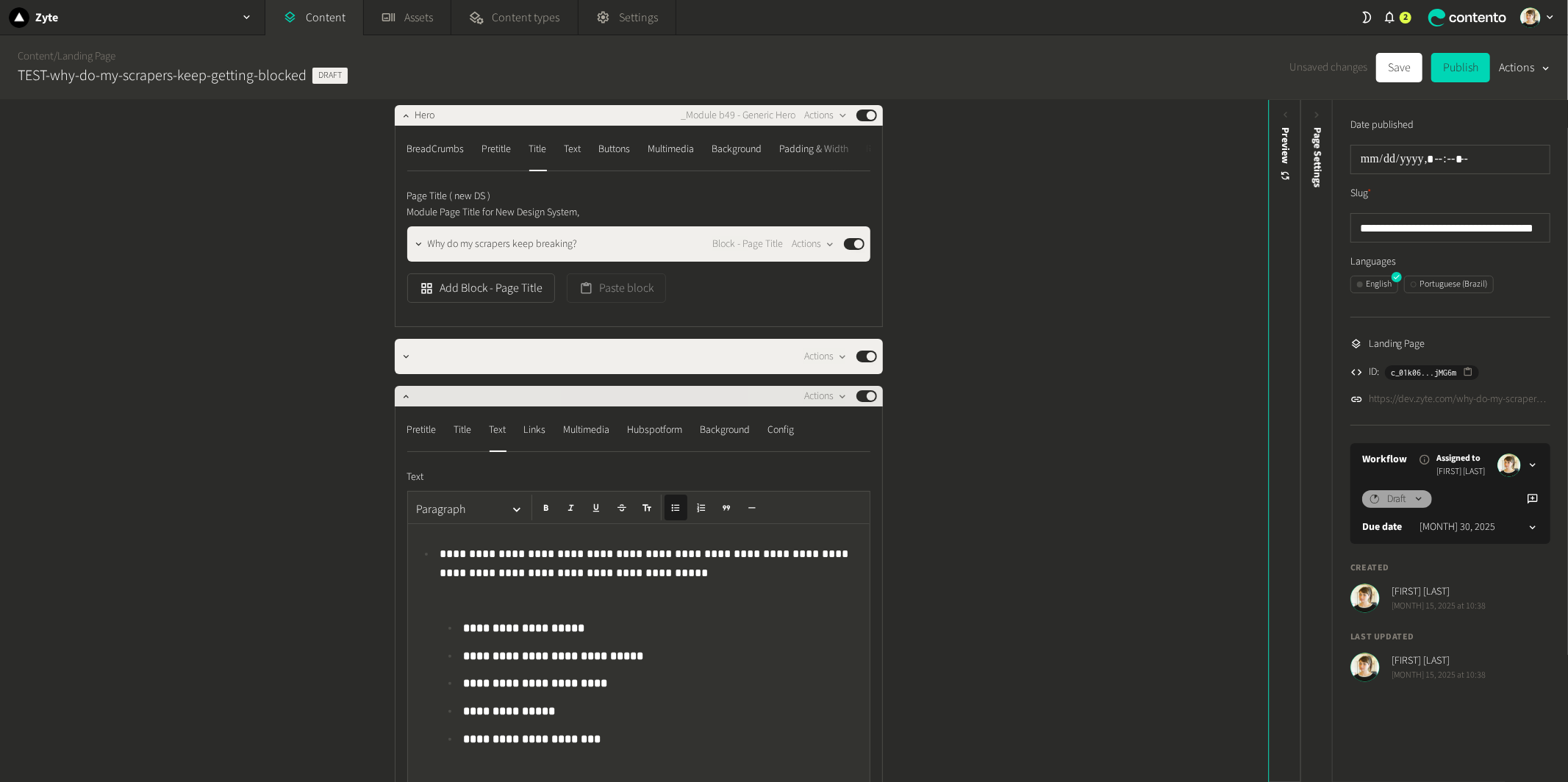 scroll, scrollTop: 86, scrollLeft: 0, axis: vertical 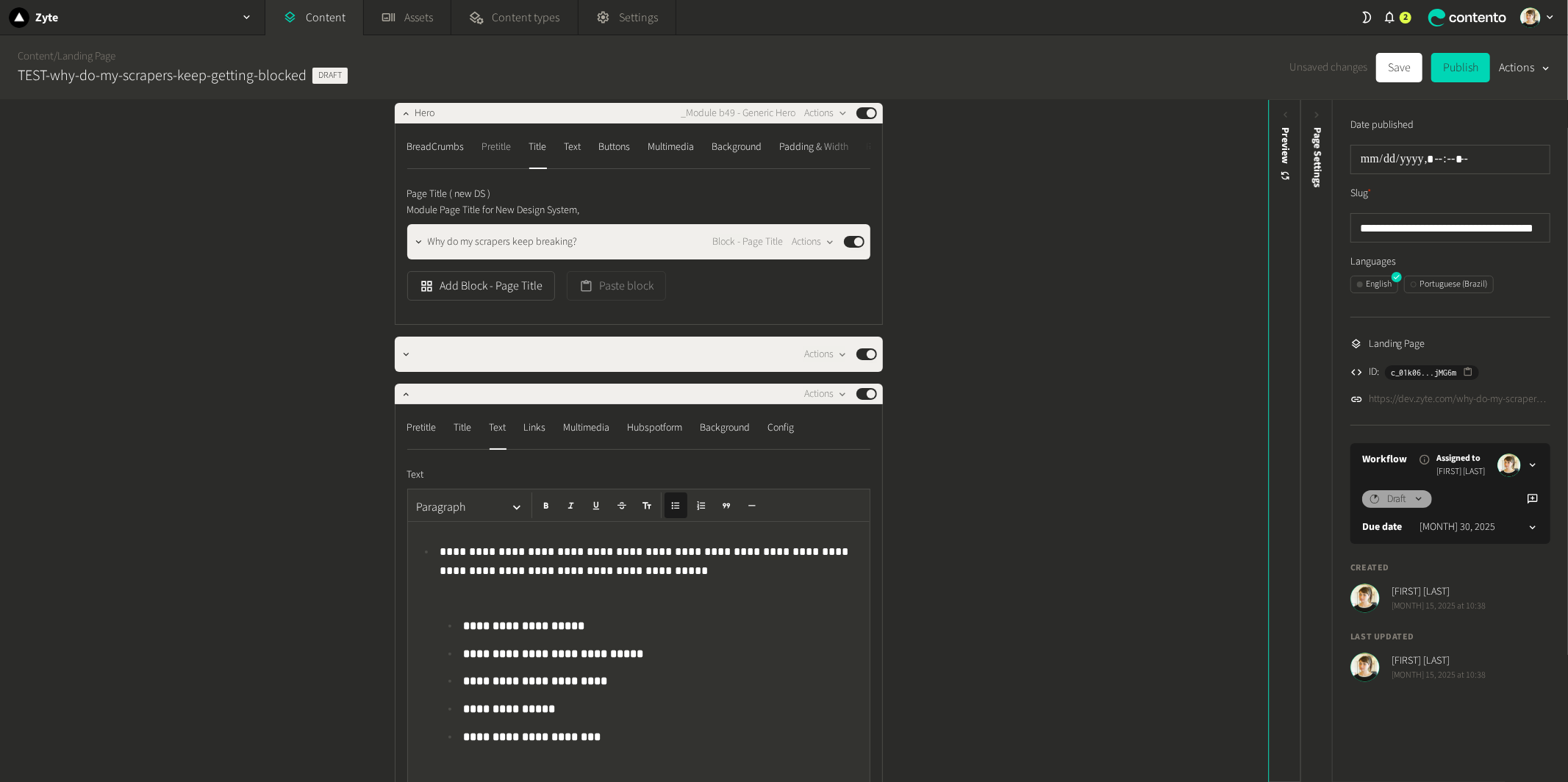 click on "Pretitle" 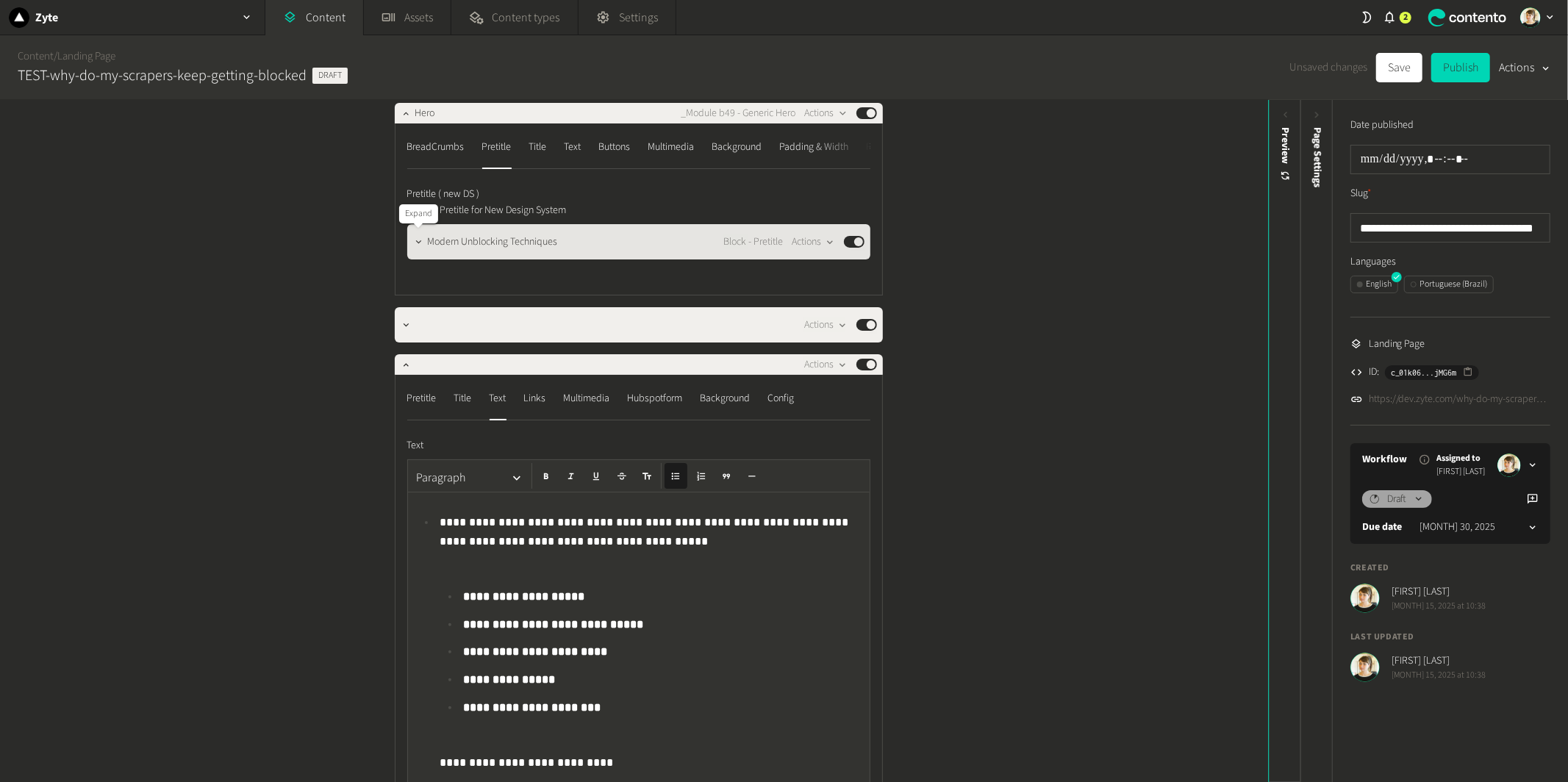 click 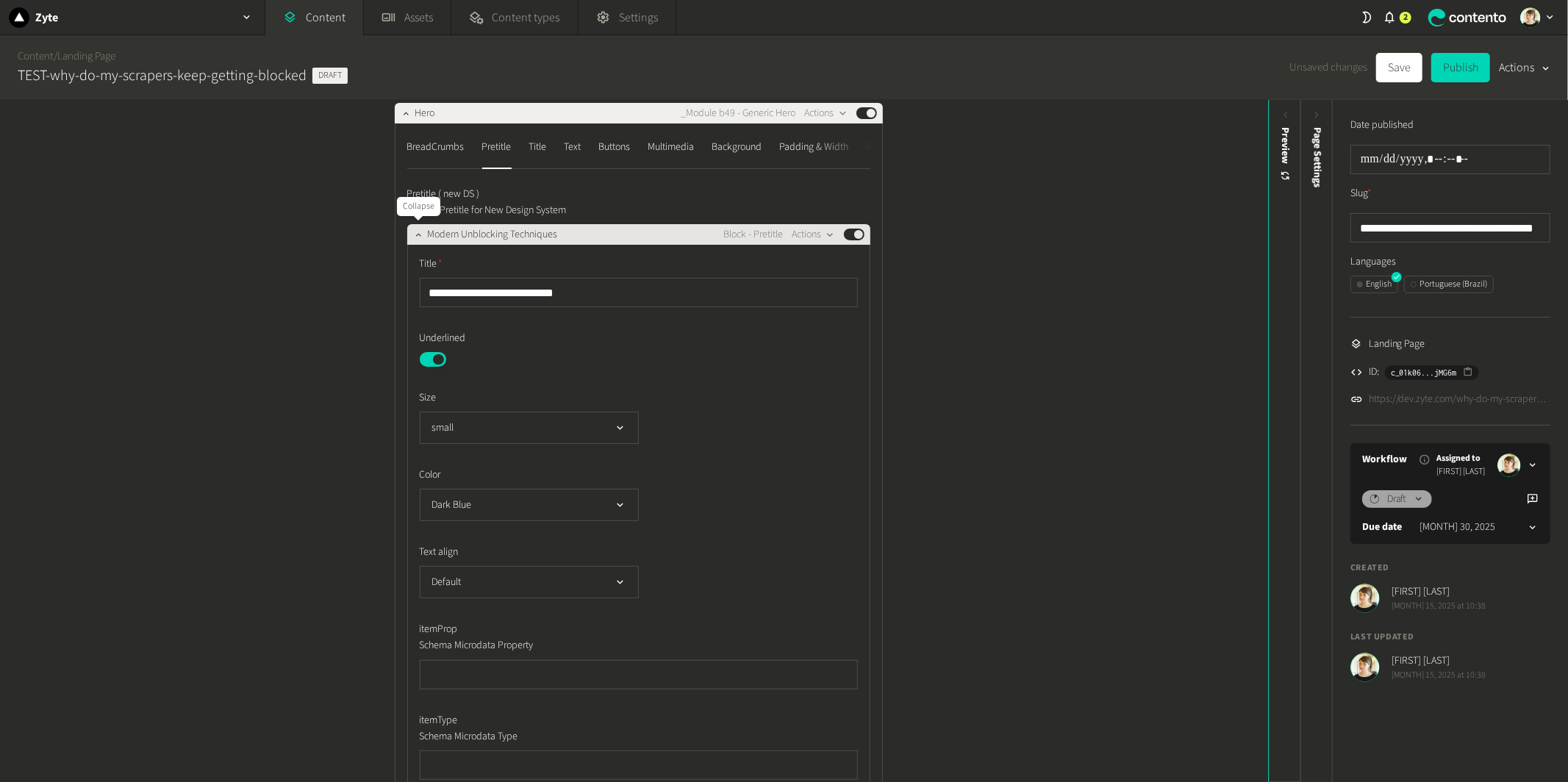 click 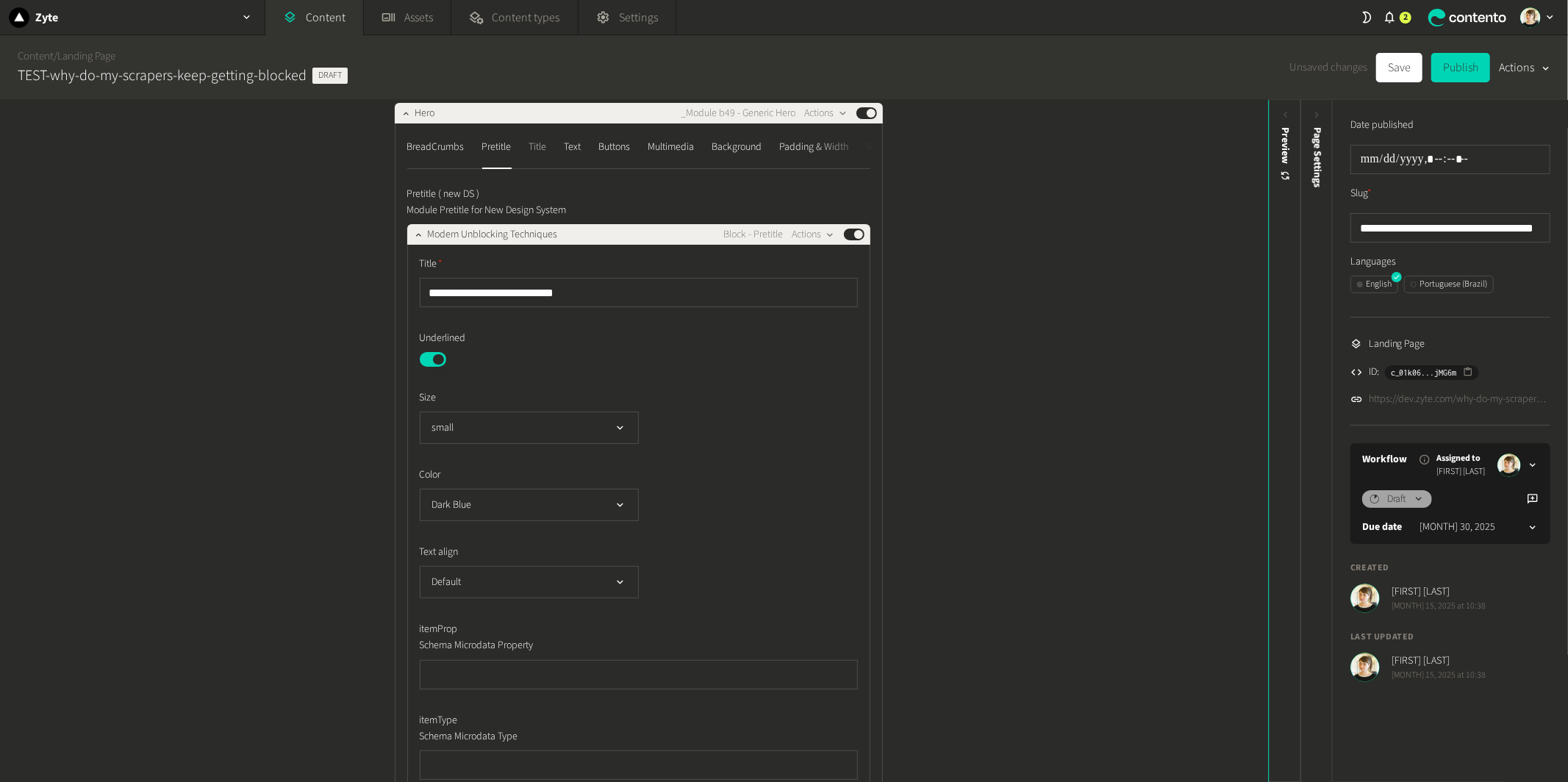 click on "Title" 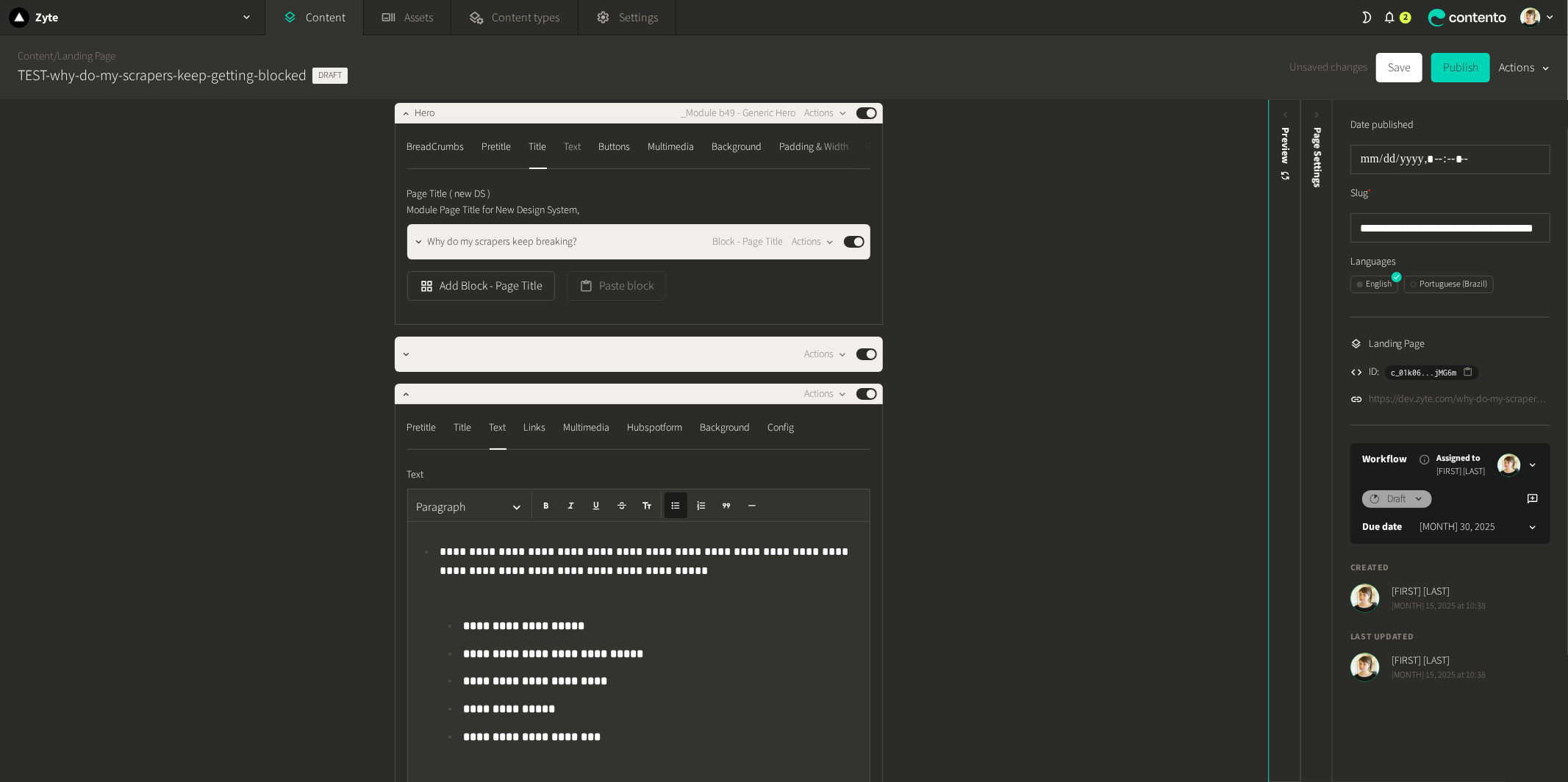 click on "Text" 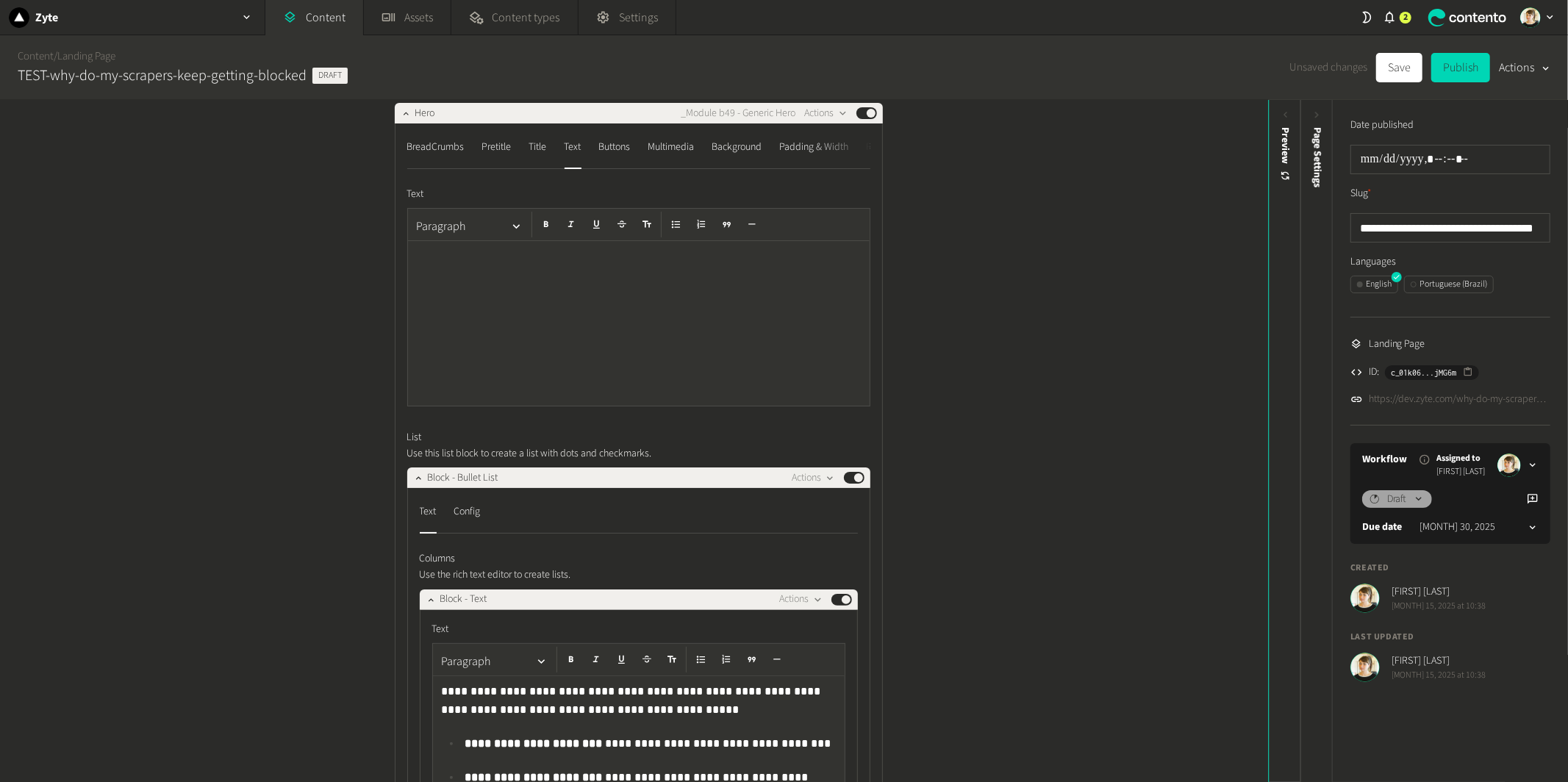 click 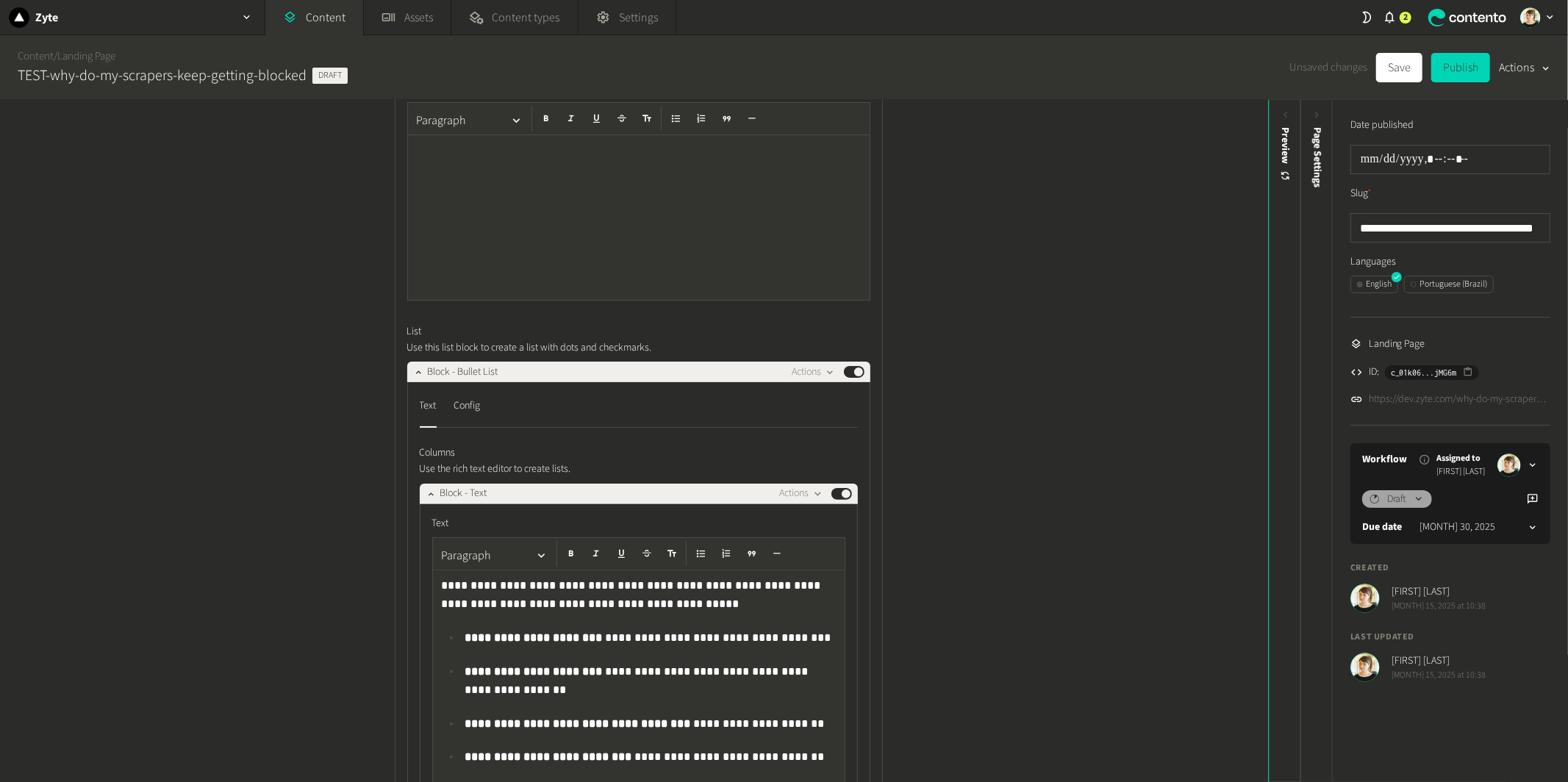 scroll, scrollTop: 201, scrollLeft: 0, axis: vertical 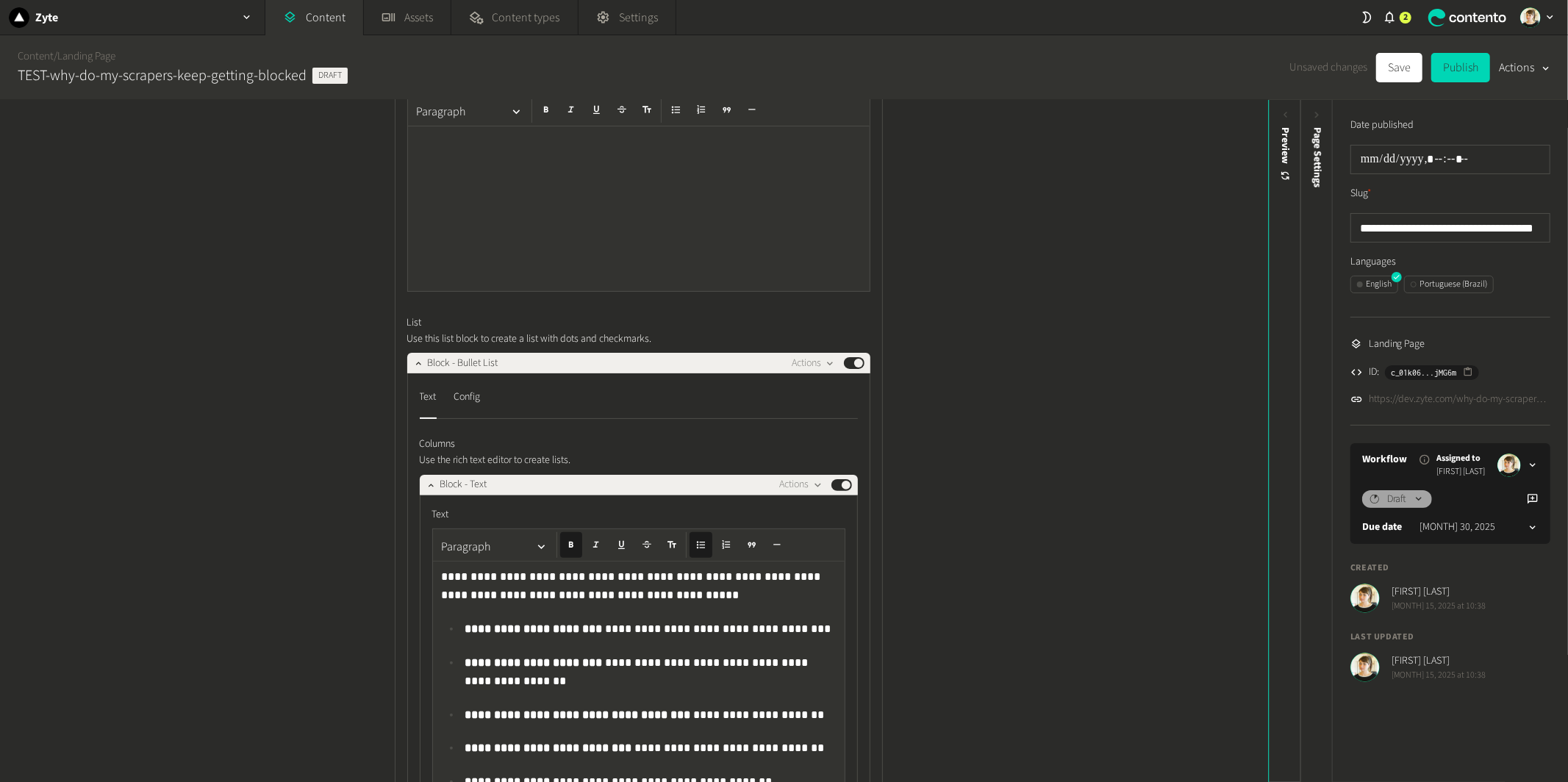 click on "**********" 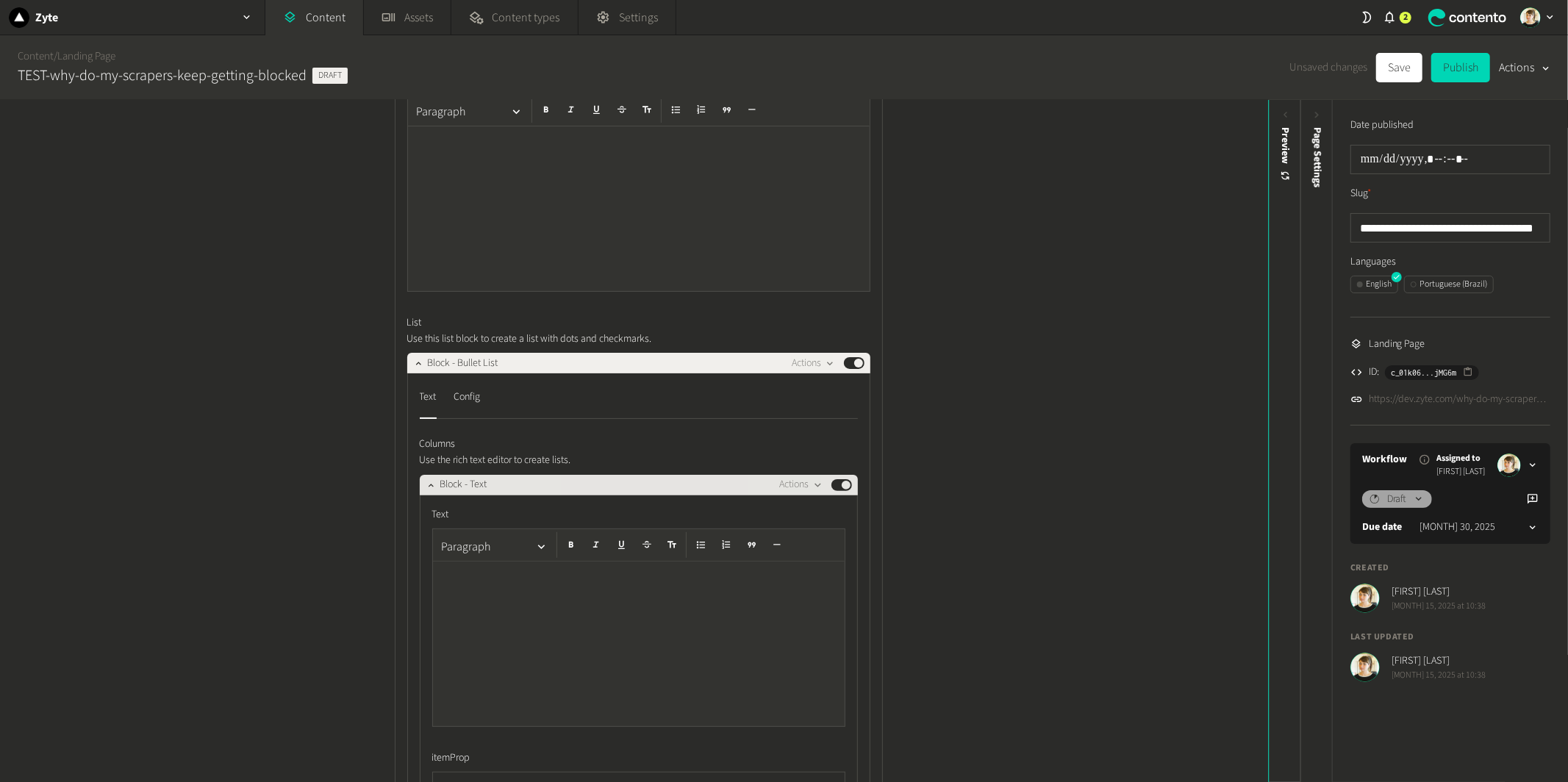 click on "Published" 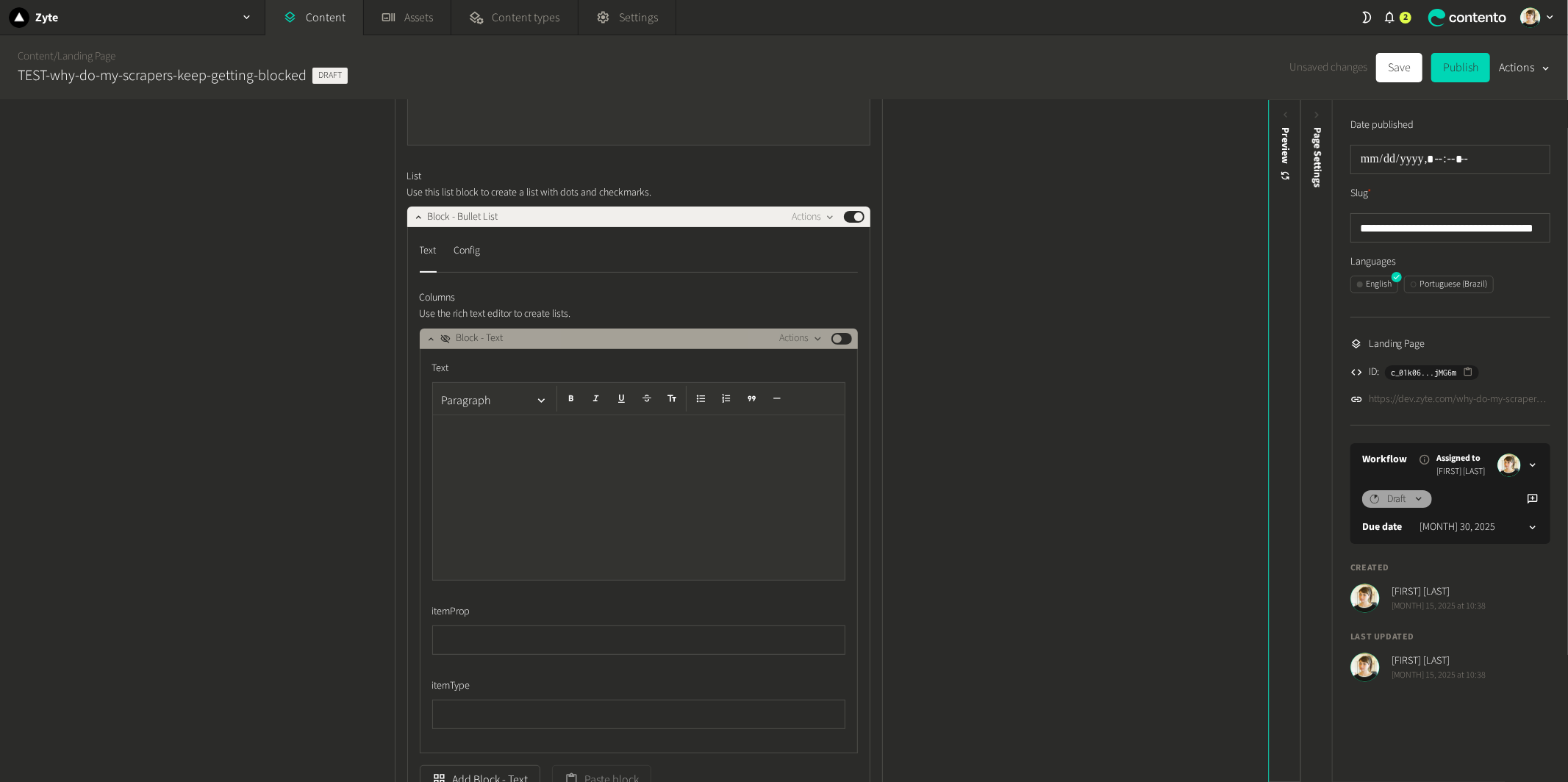 scroll, scrollTop: 355, scrollLeft: 0, axis: vertical 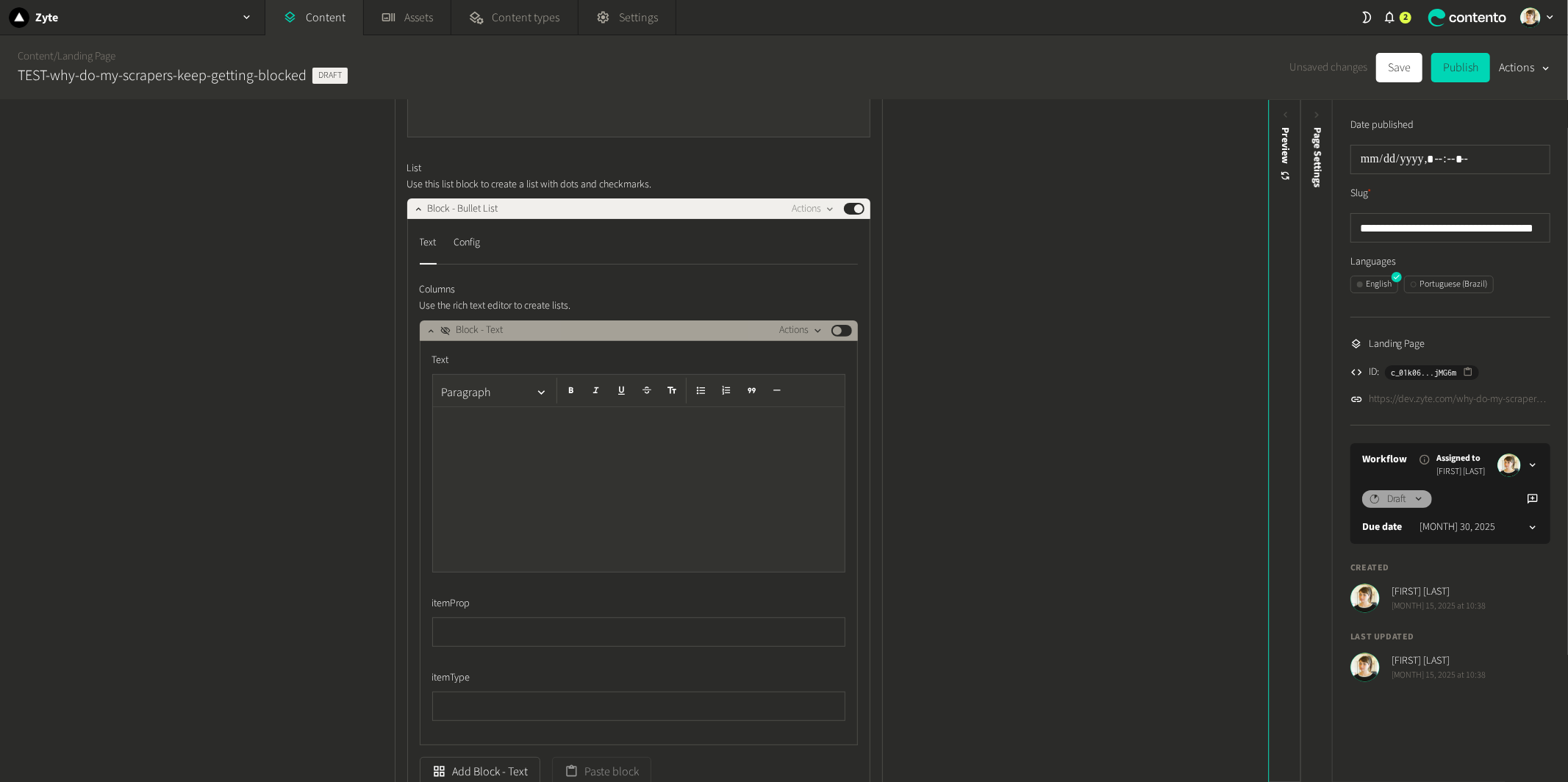 click 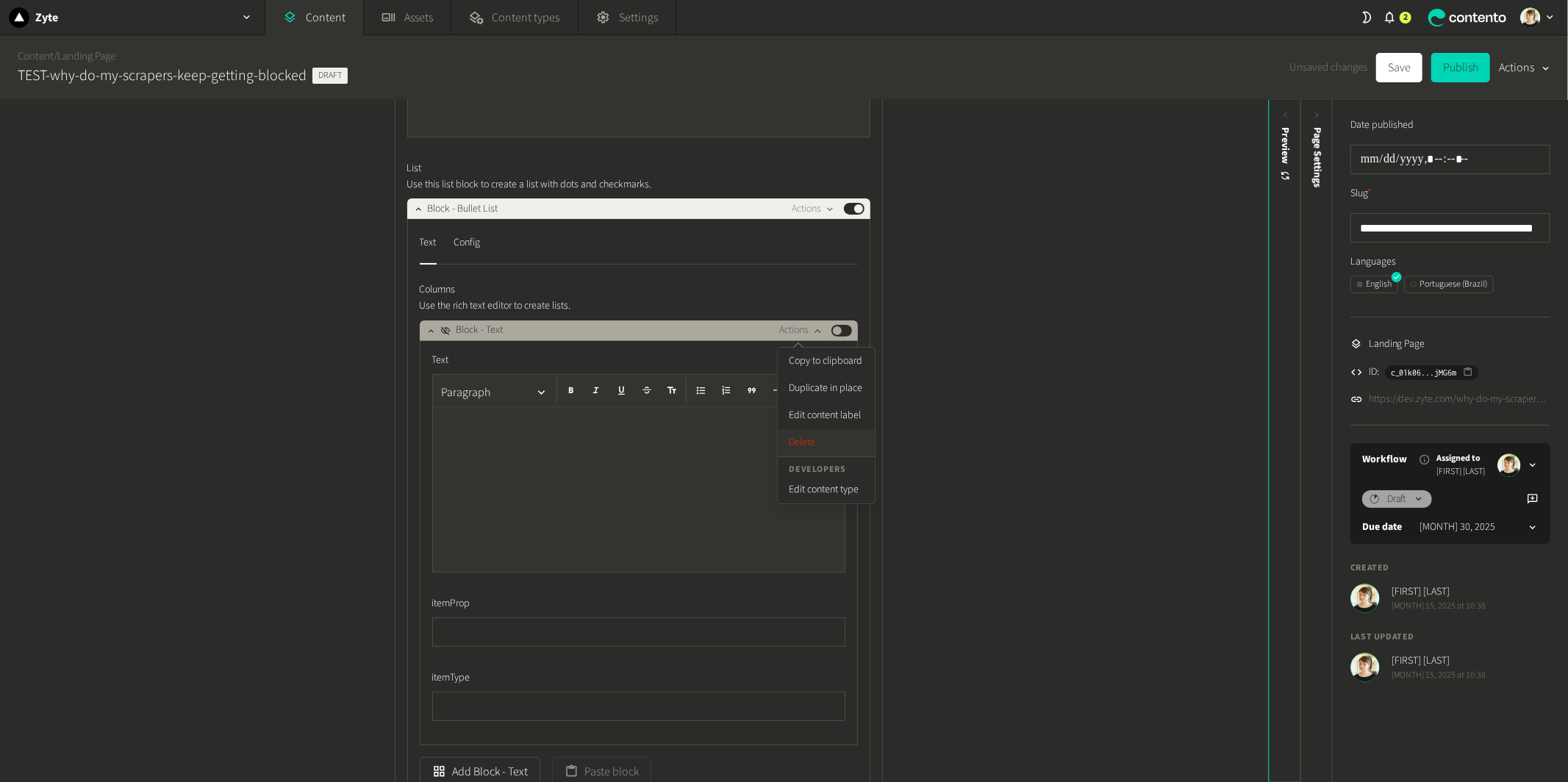 click on "Delete" 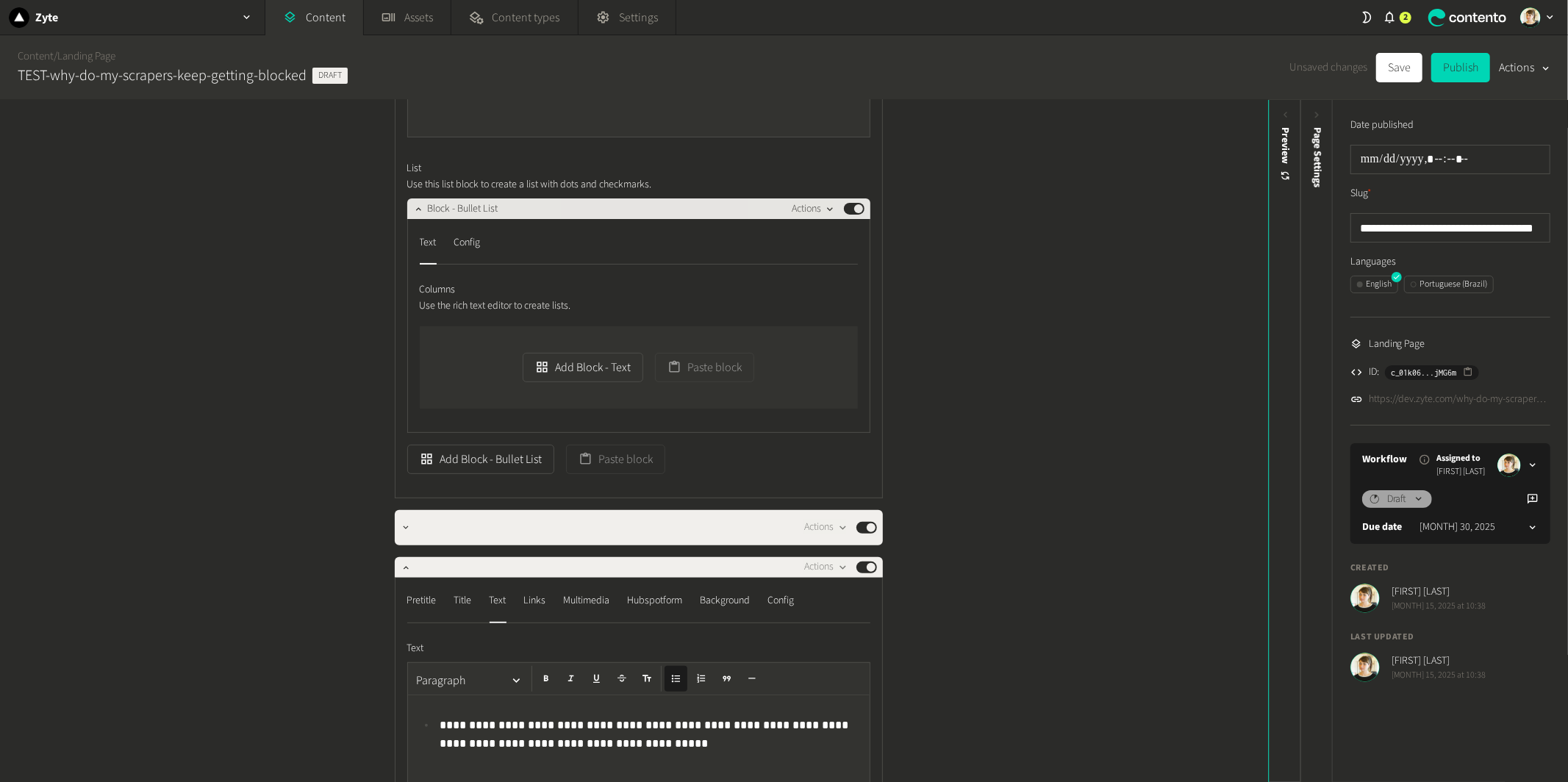click 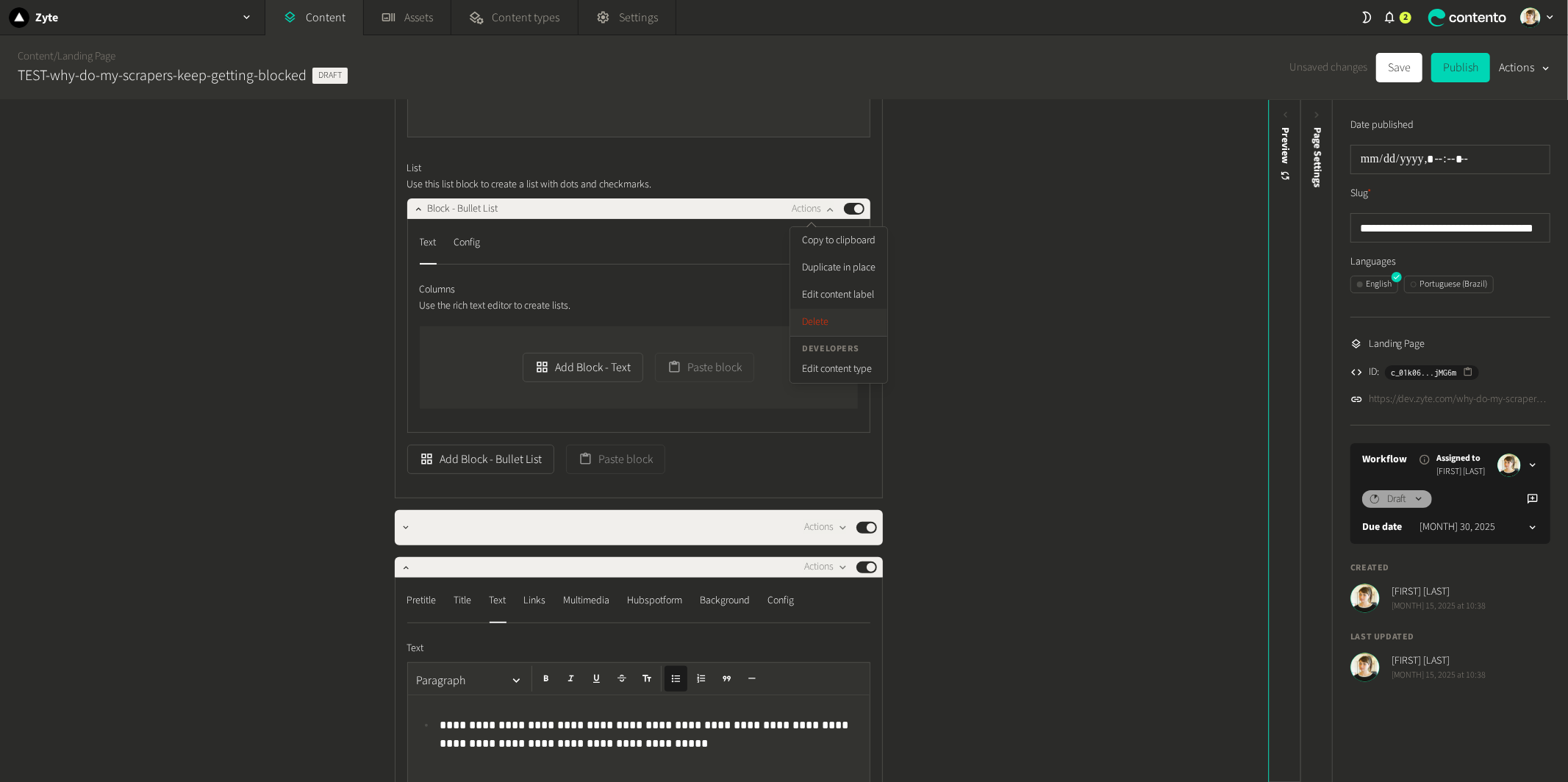 click on "Delete" 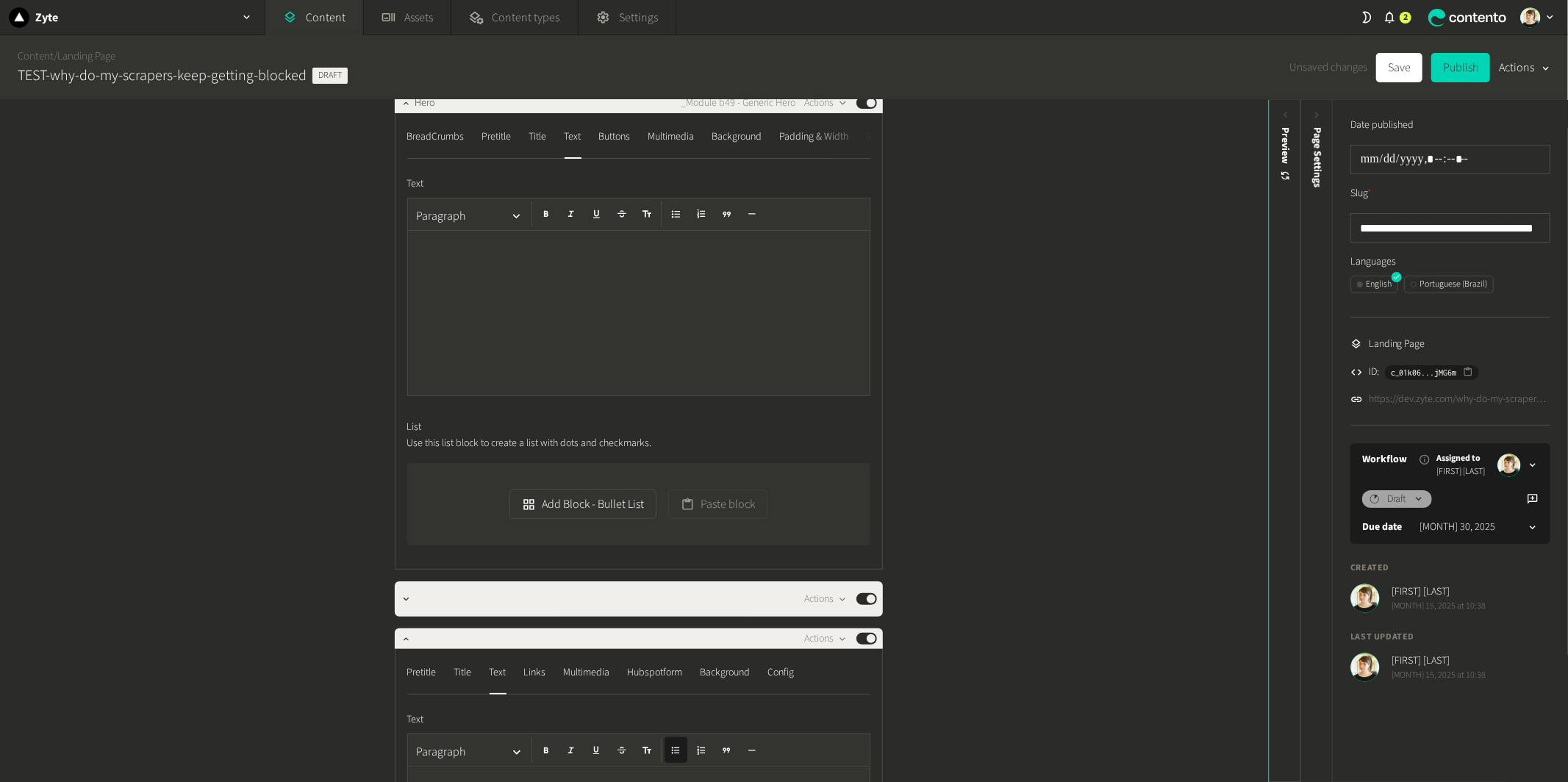 scroll, scrollTop: 0, scrollLeft: 0, axis: both 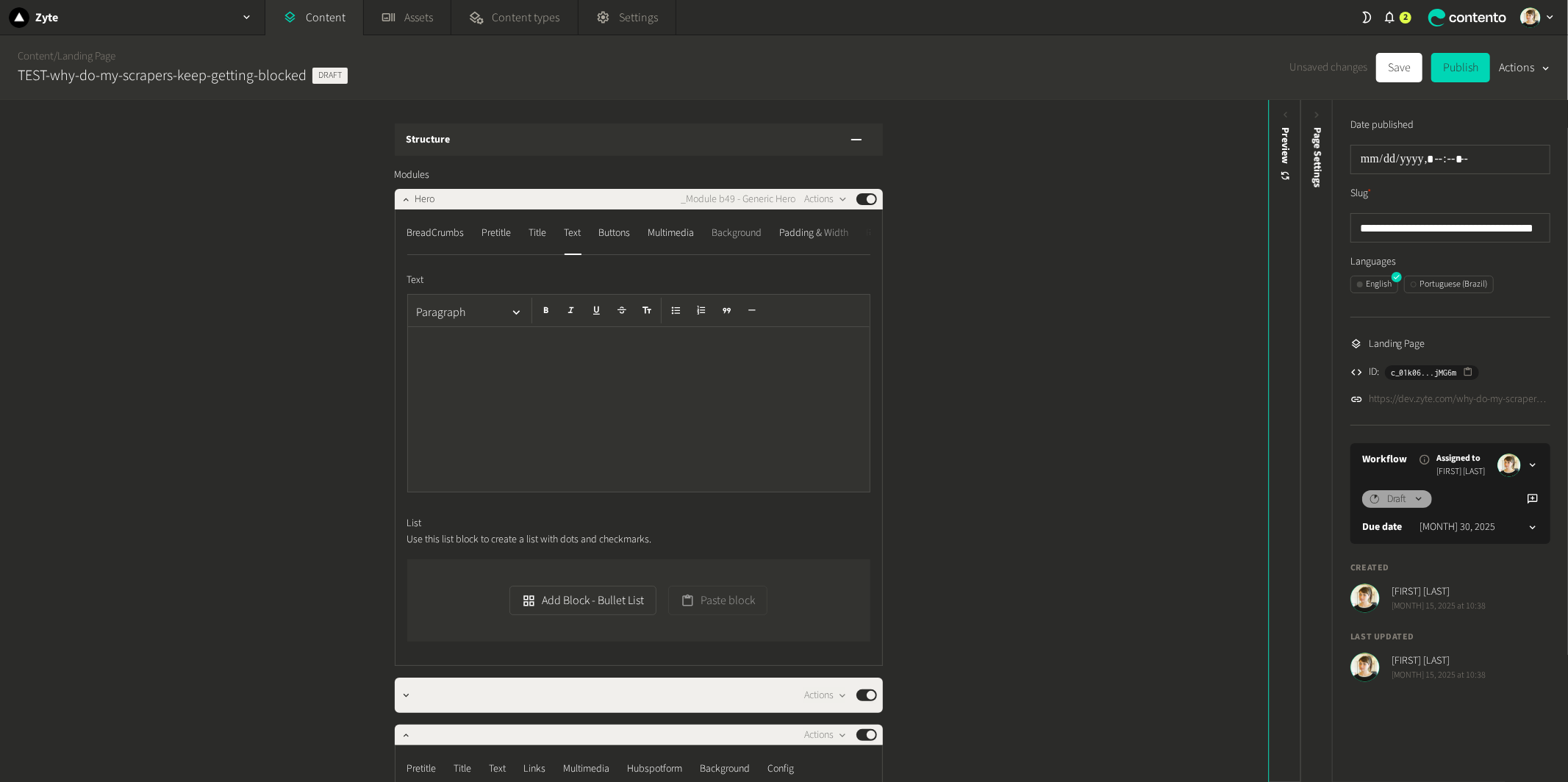 click on "Background" 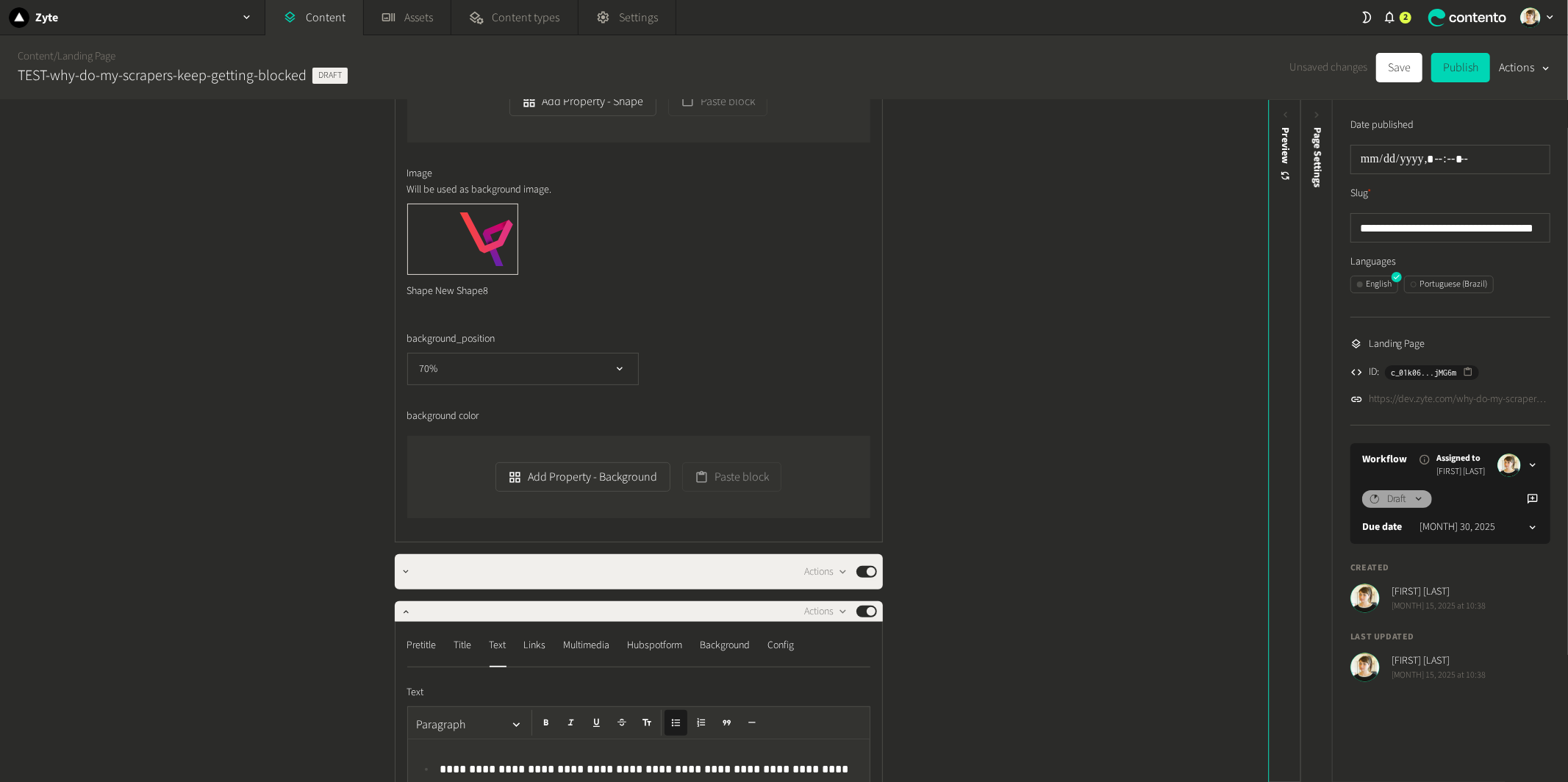 scroll, scrollTop: 254, scrollLeft: 0, axis: vertical 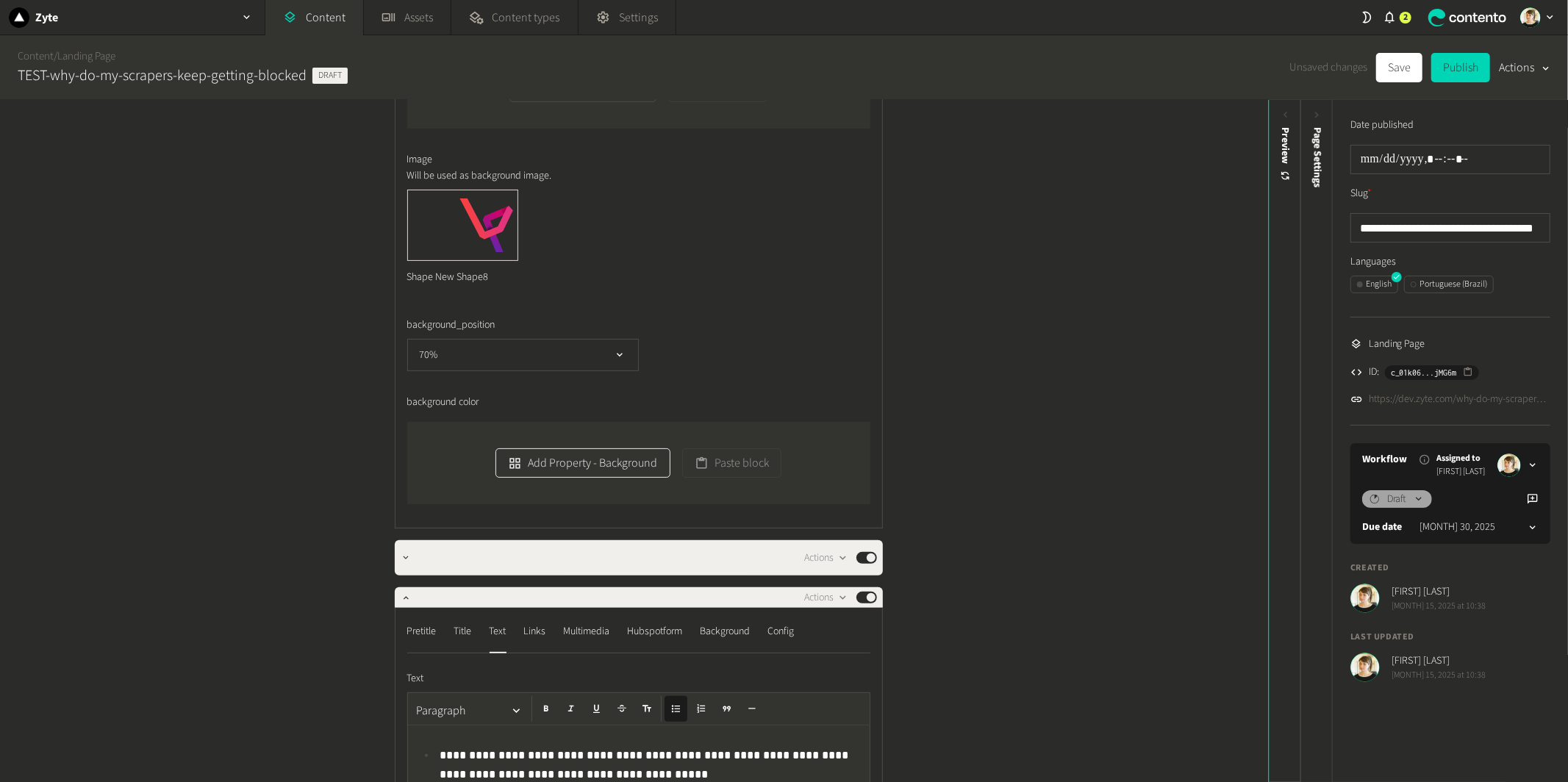 click on "Add Property - Background" 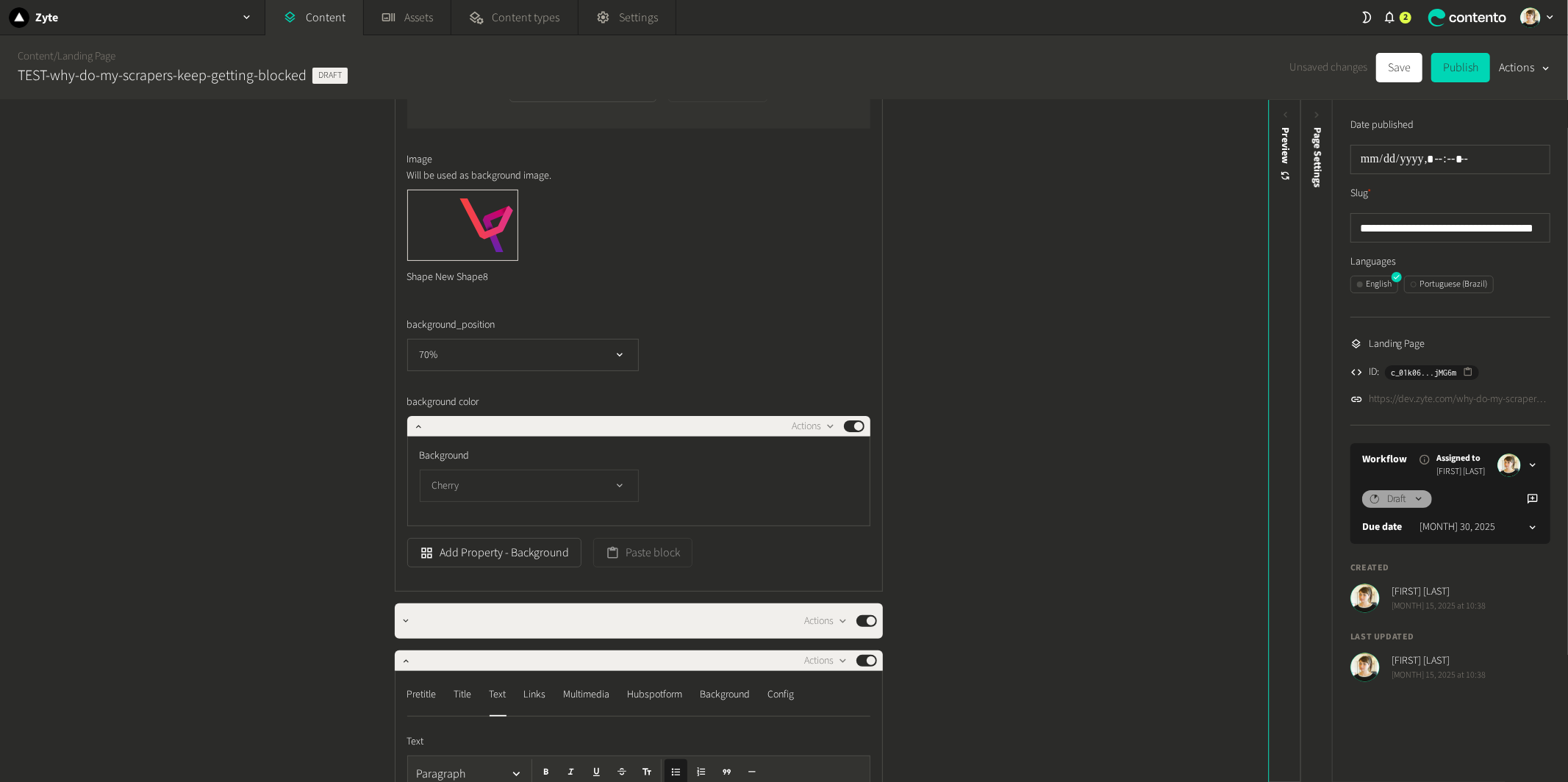 click on "Cherry" 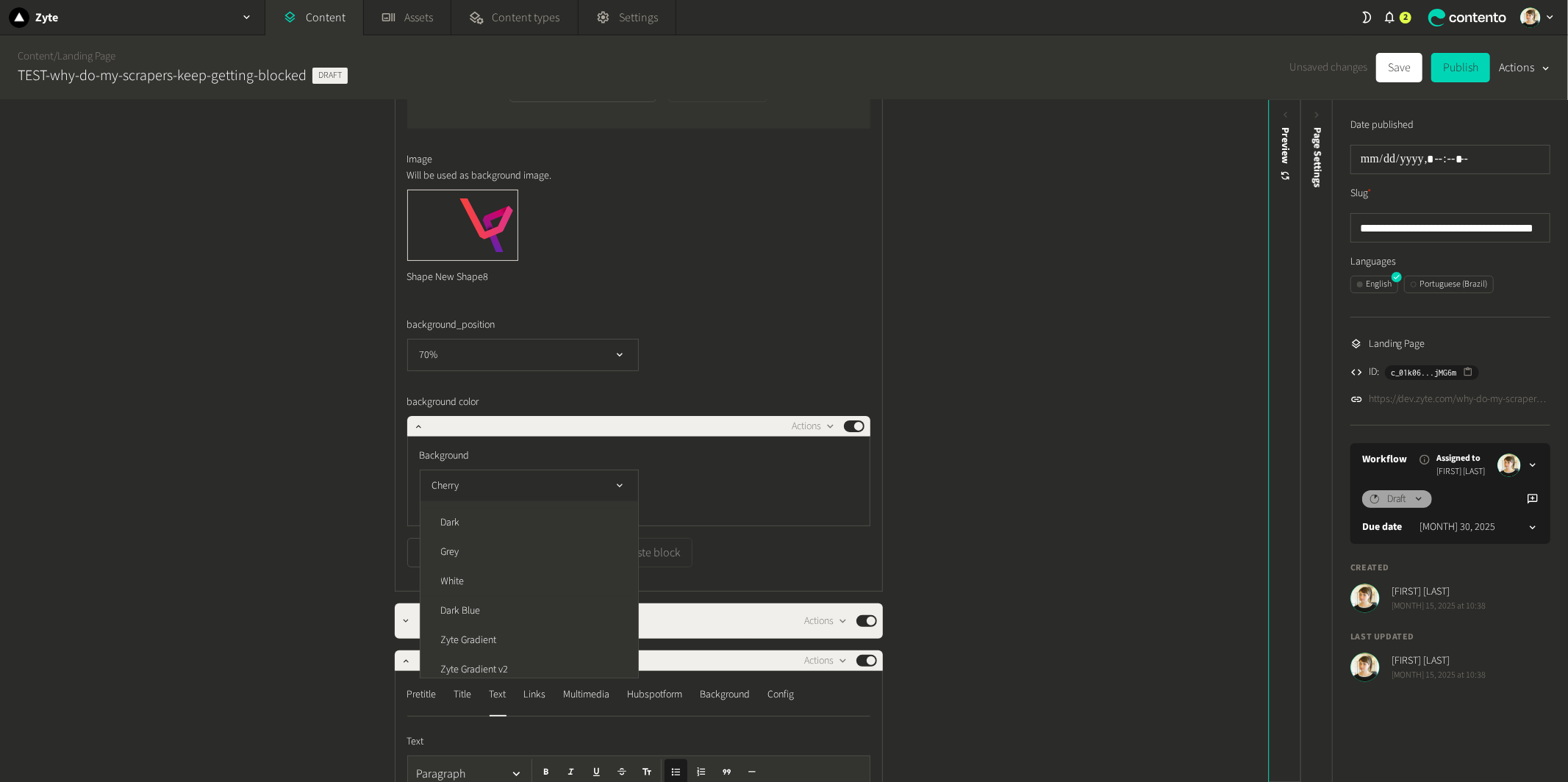 scroll, scrollTop: 148, scrollLeft: 0, axis: vertical 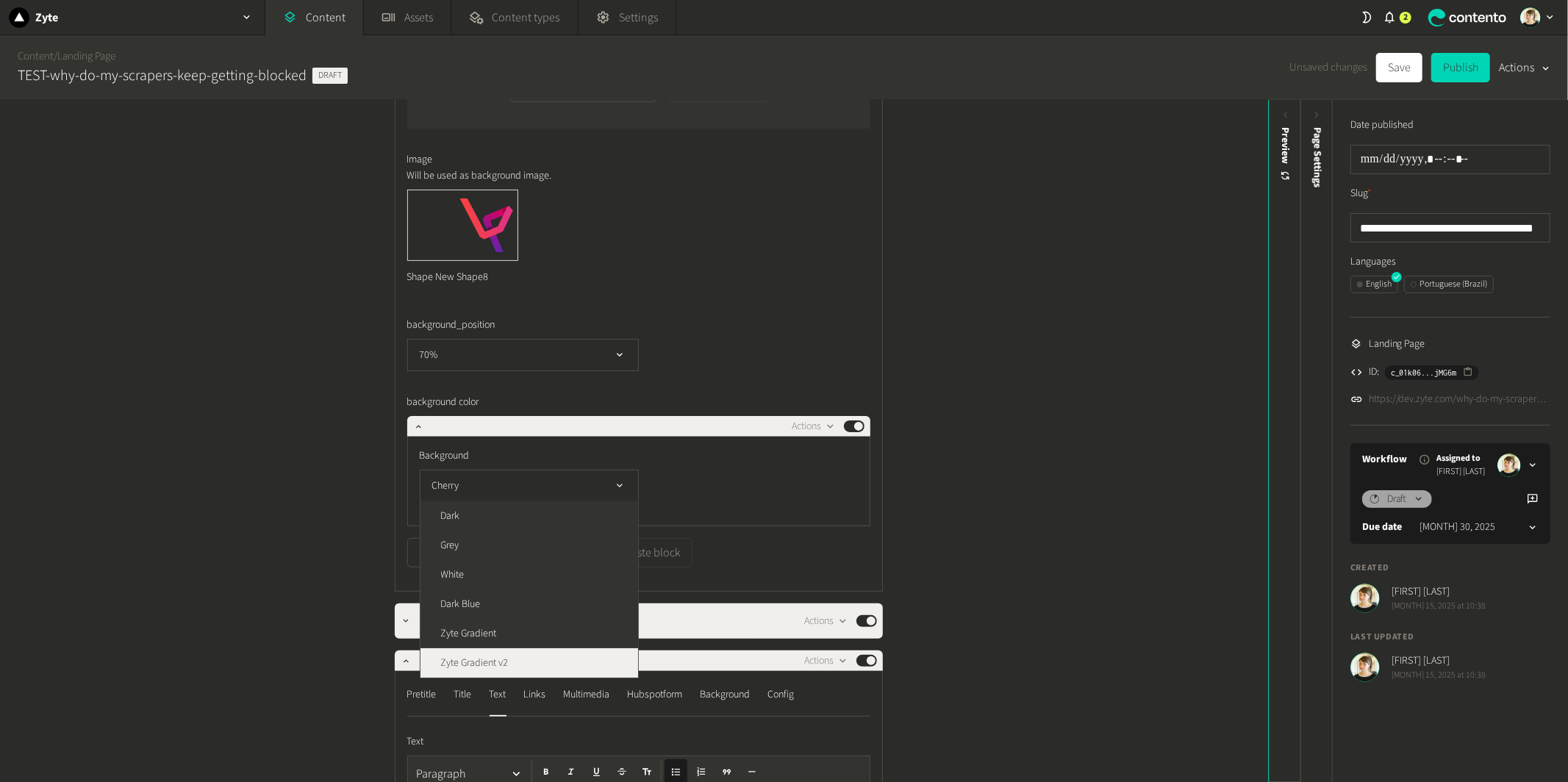 click on "Zyte Gradient v2" 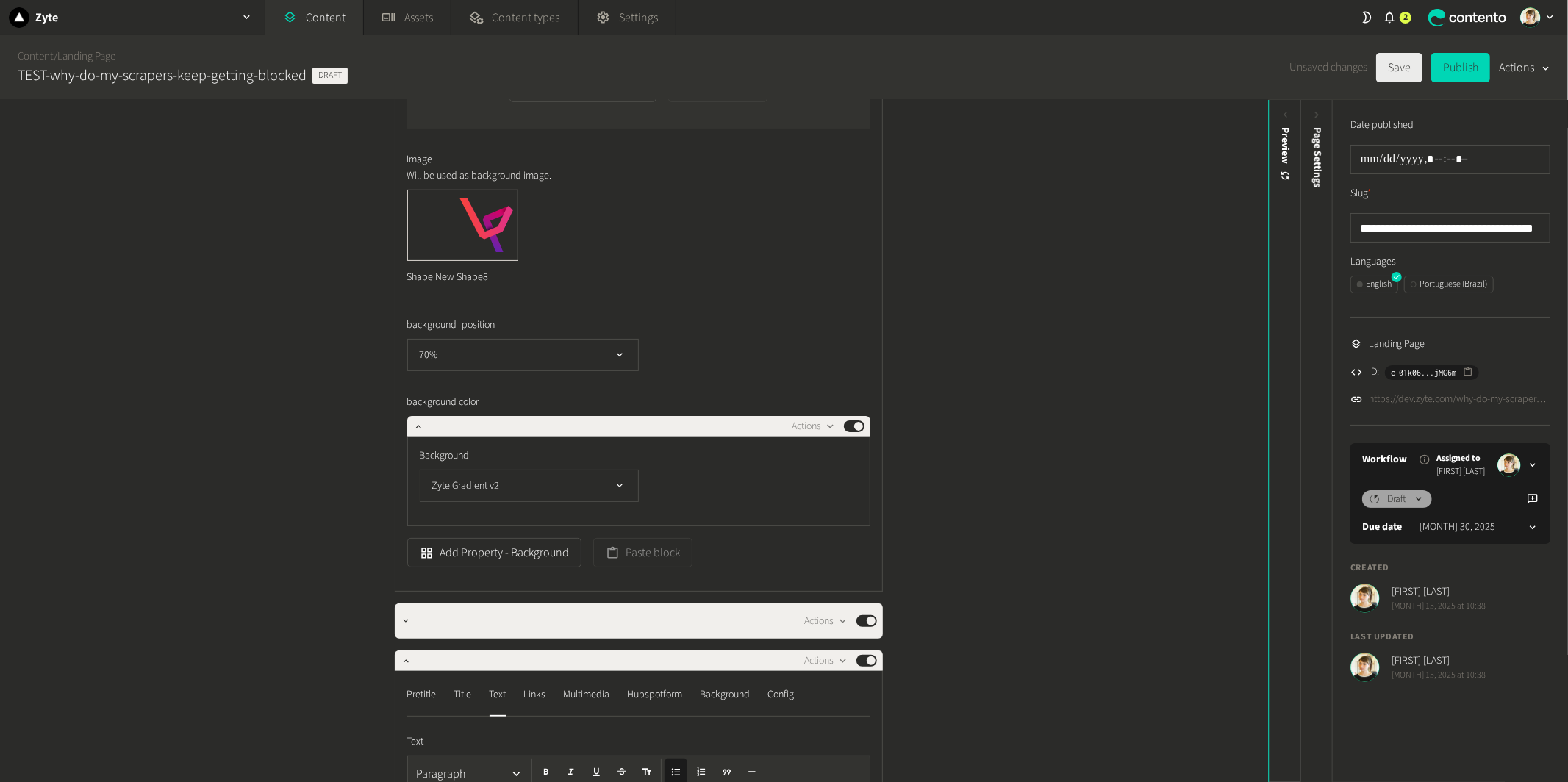 click on "Save" 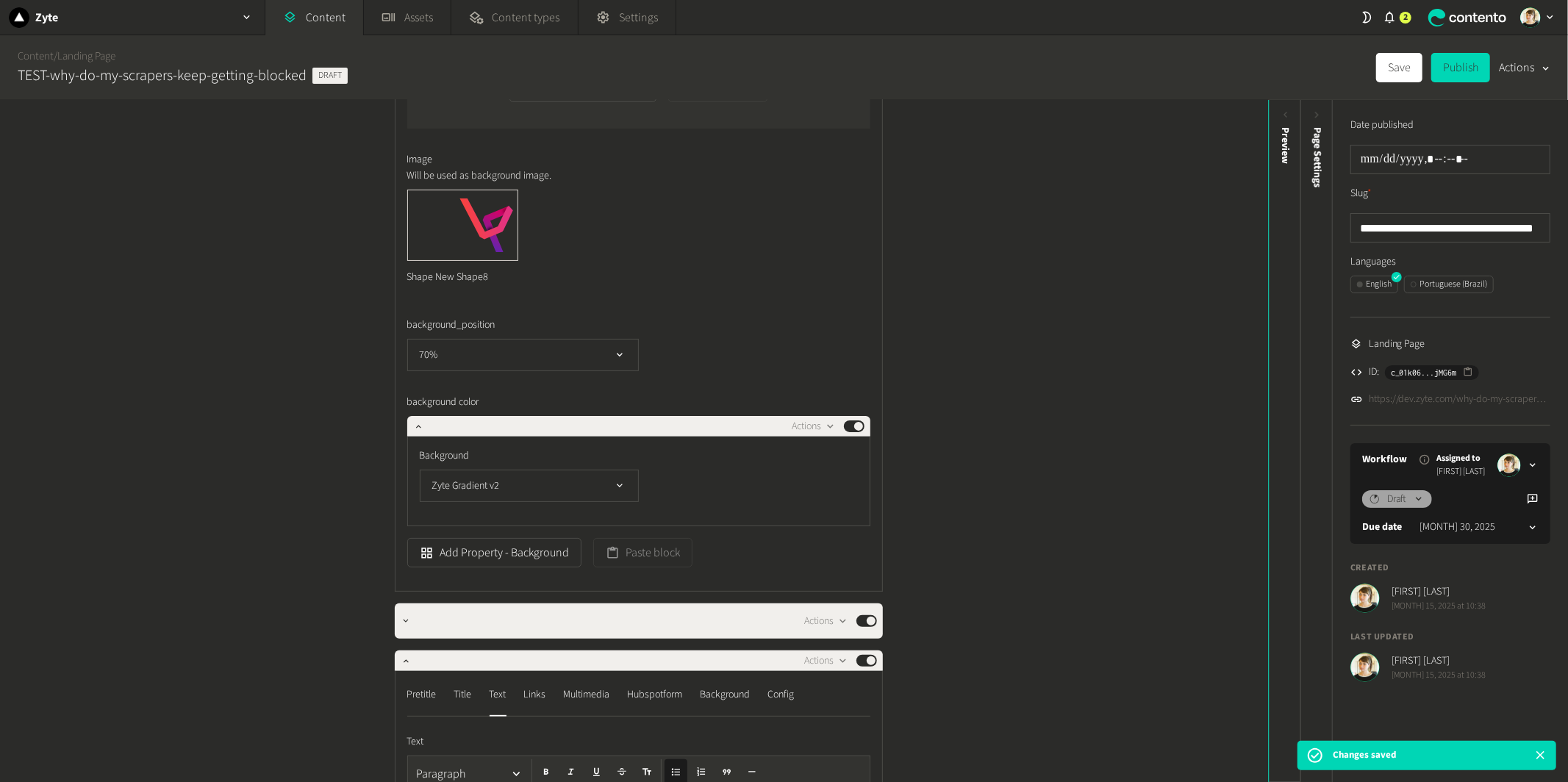 click on "https://dev.zyte.com/why-do-my-scrapers-keep-getting-blocked" 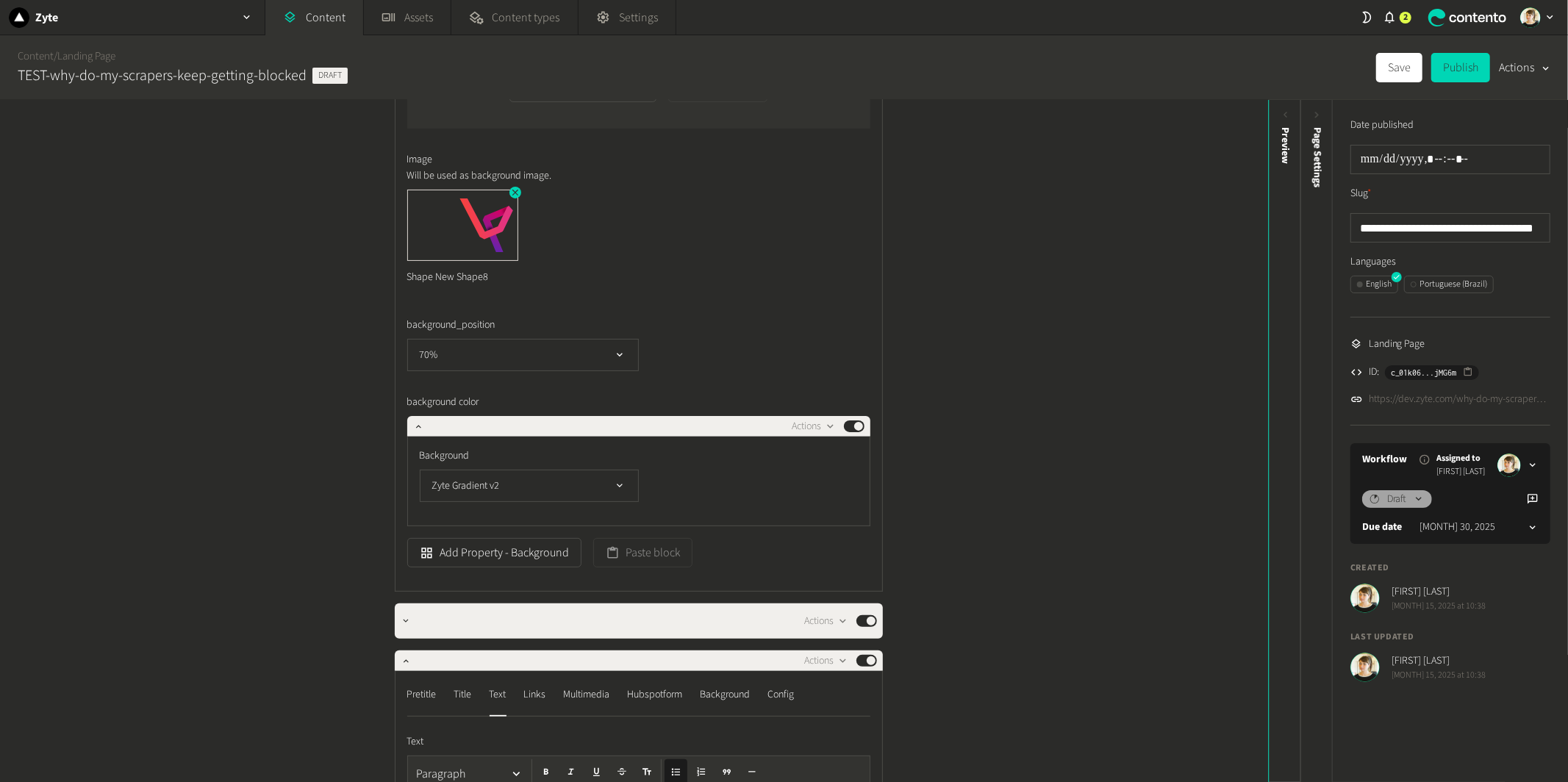 scroll, scrollTop: 0, scrollLeft: 0, axis: both 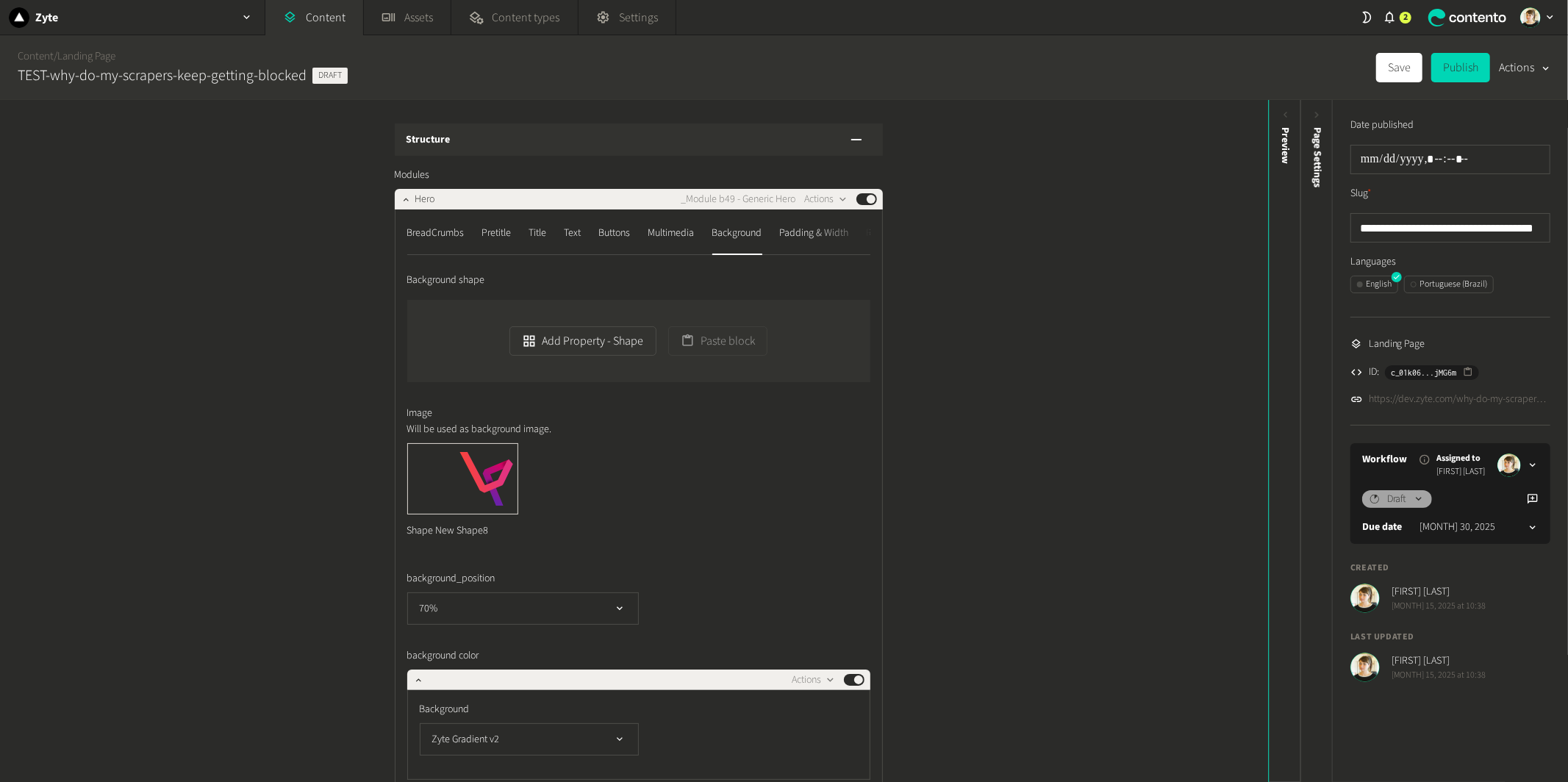 click on "BreadCrumbs  Pretitle  Title  Text  Buttons  Multimedia  Background  Padding & Width  Right Column Image  Config" 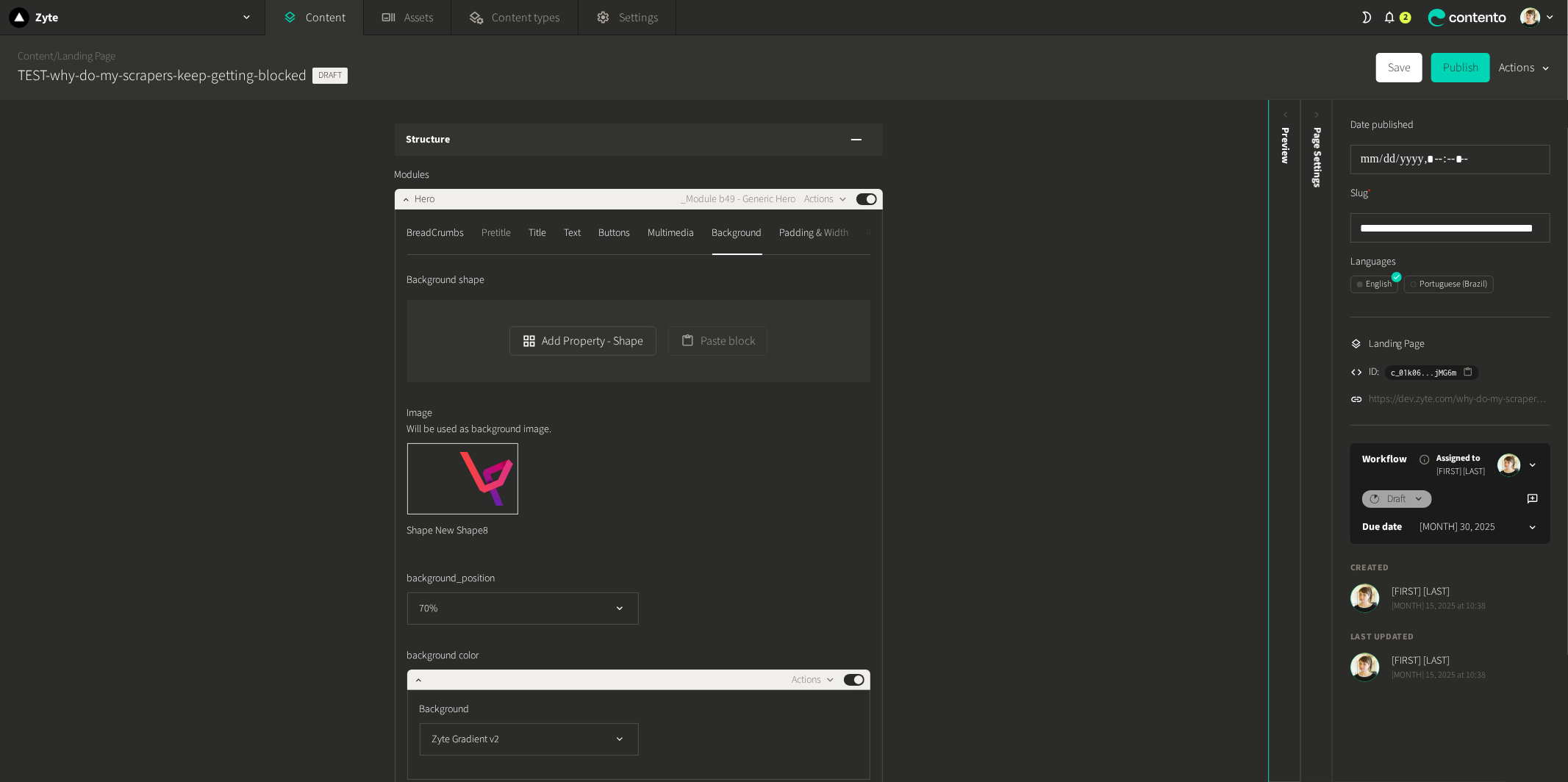 click on "Pretitle" 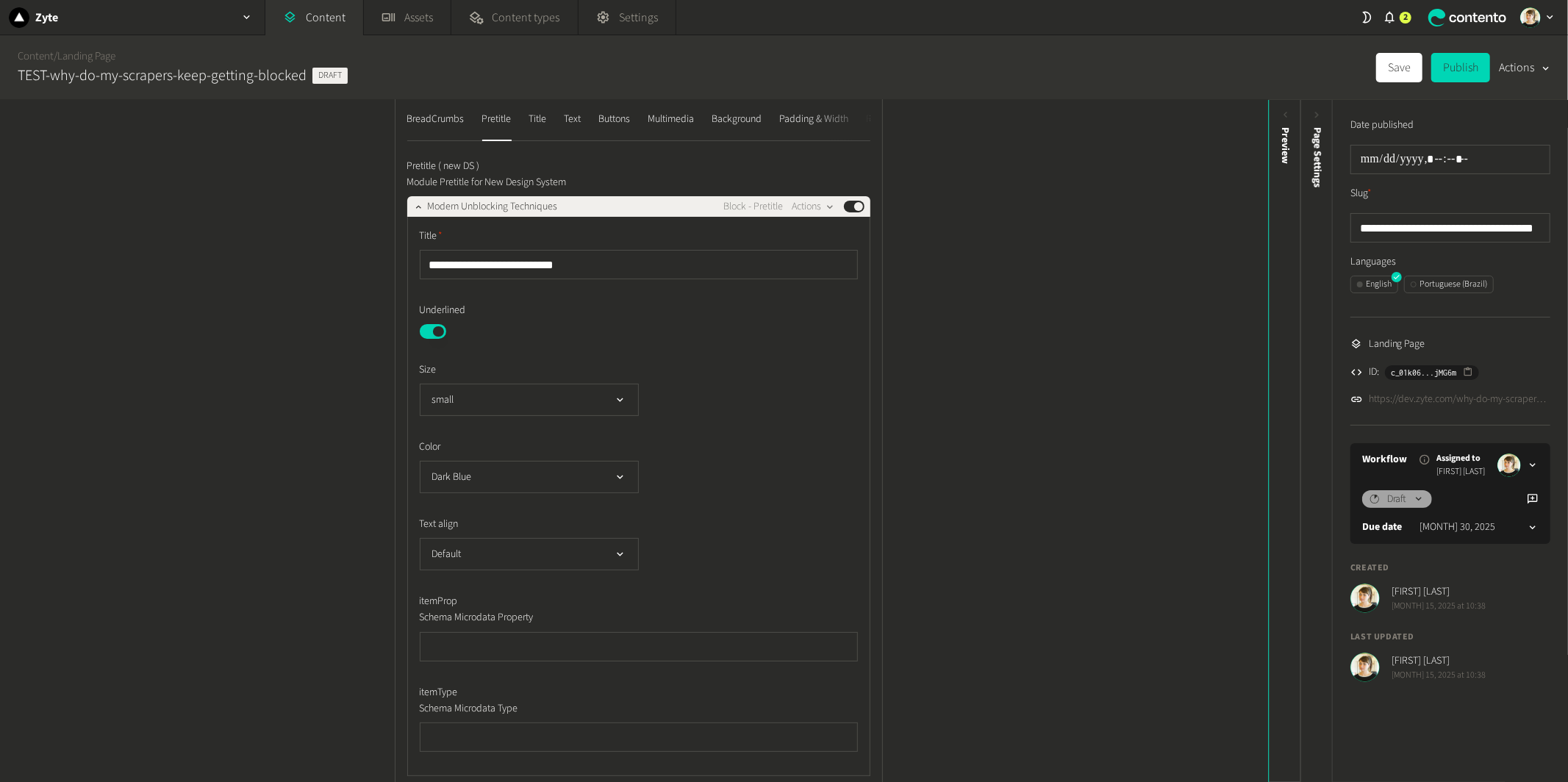 scroll, scrollTop: 115, scrollLeft: 0, axis: vertical 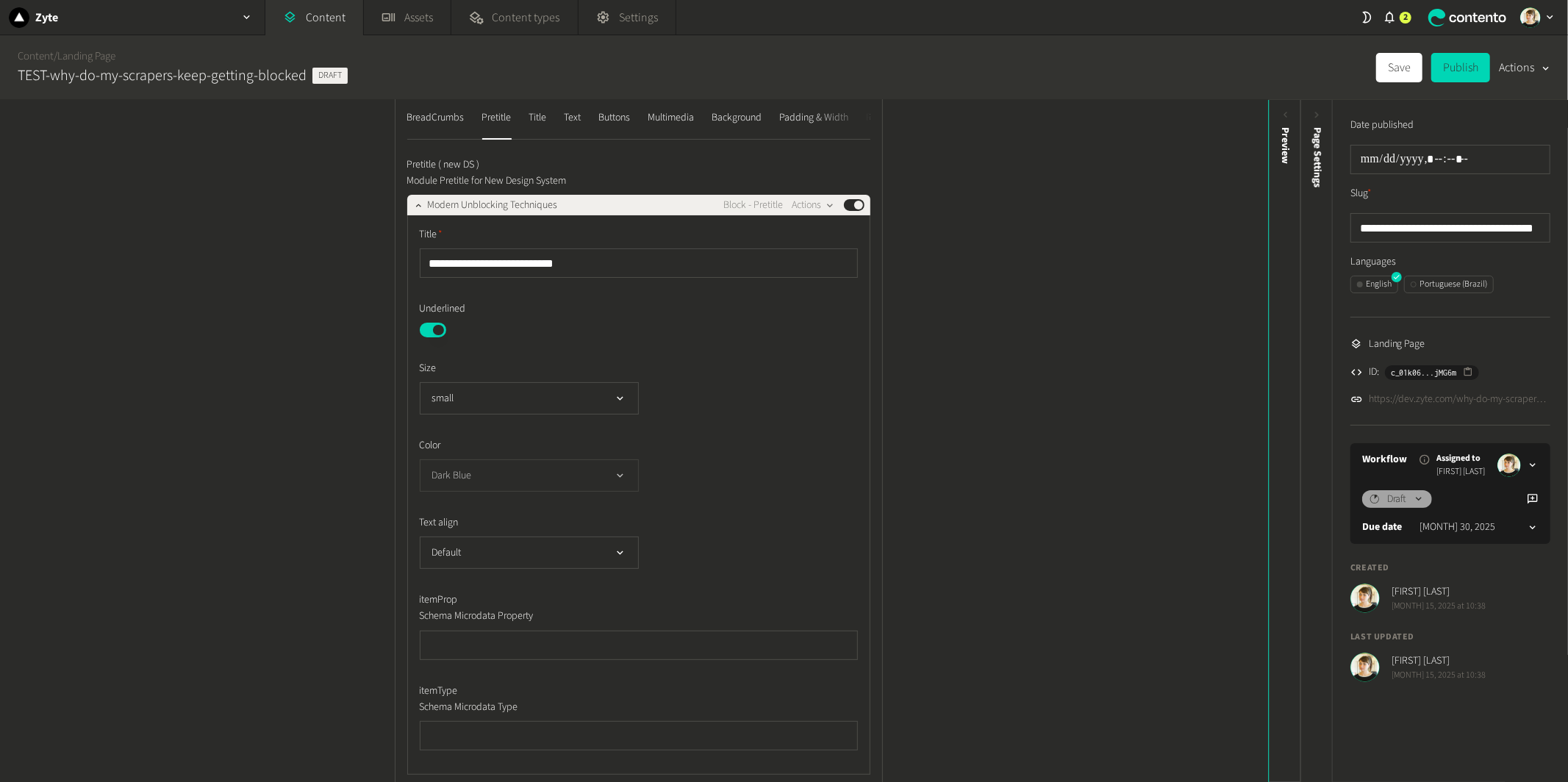 click on "Dark Blue" 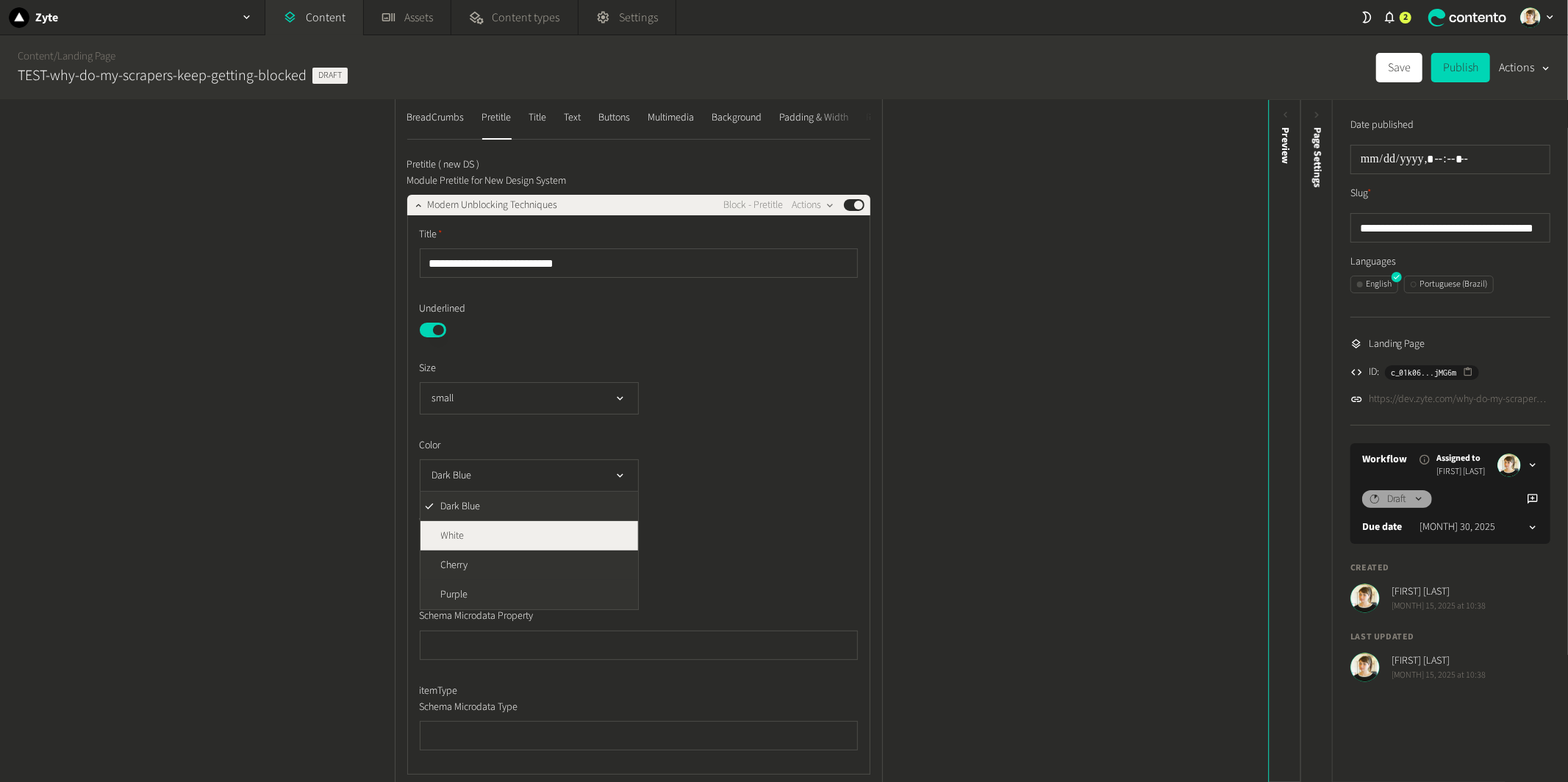 click on "White" 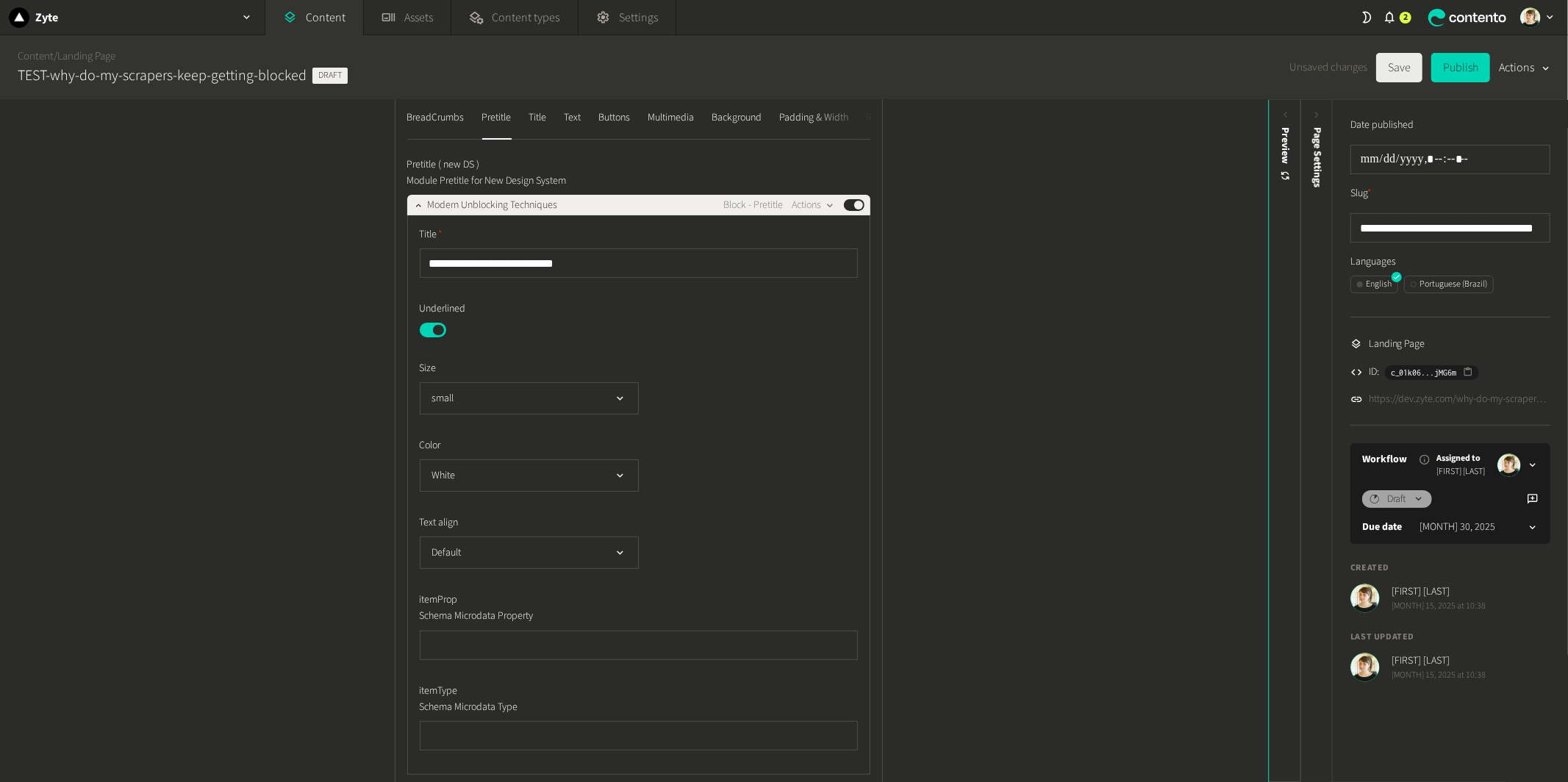 click on "Save" 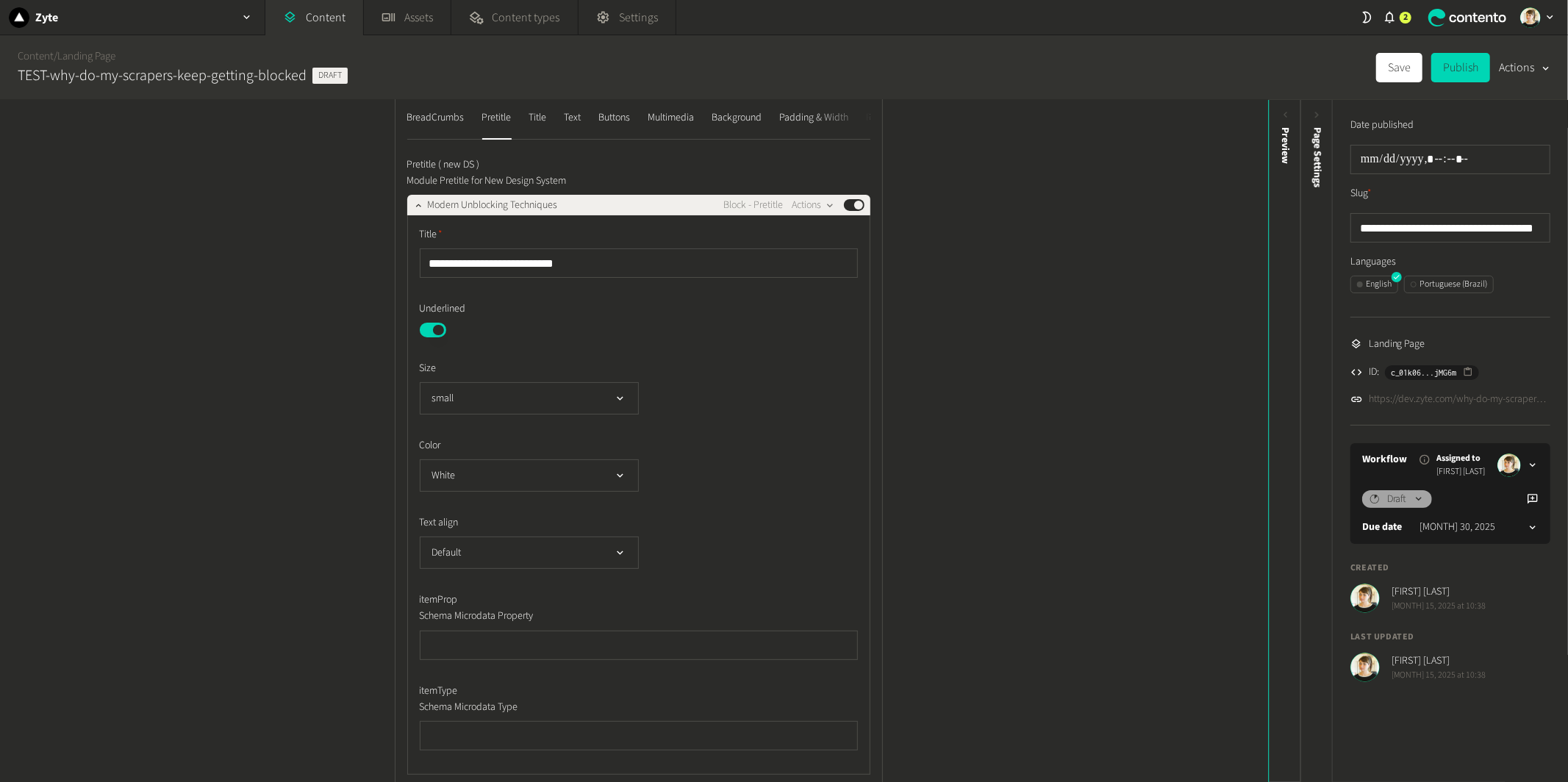 scroll, scrollTop: 35, scrollLeft: 0, axis: vertical 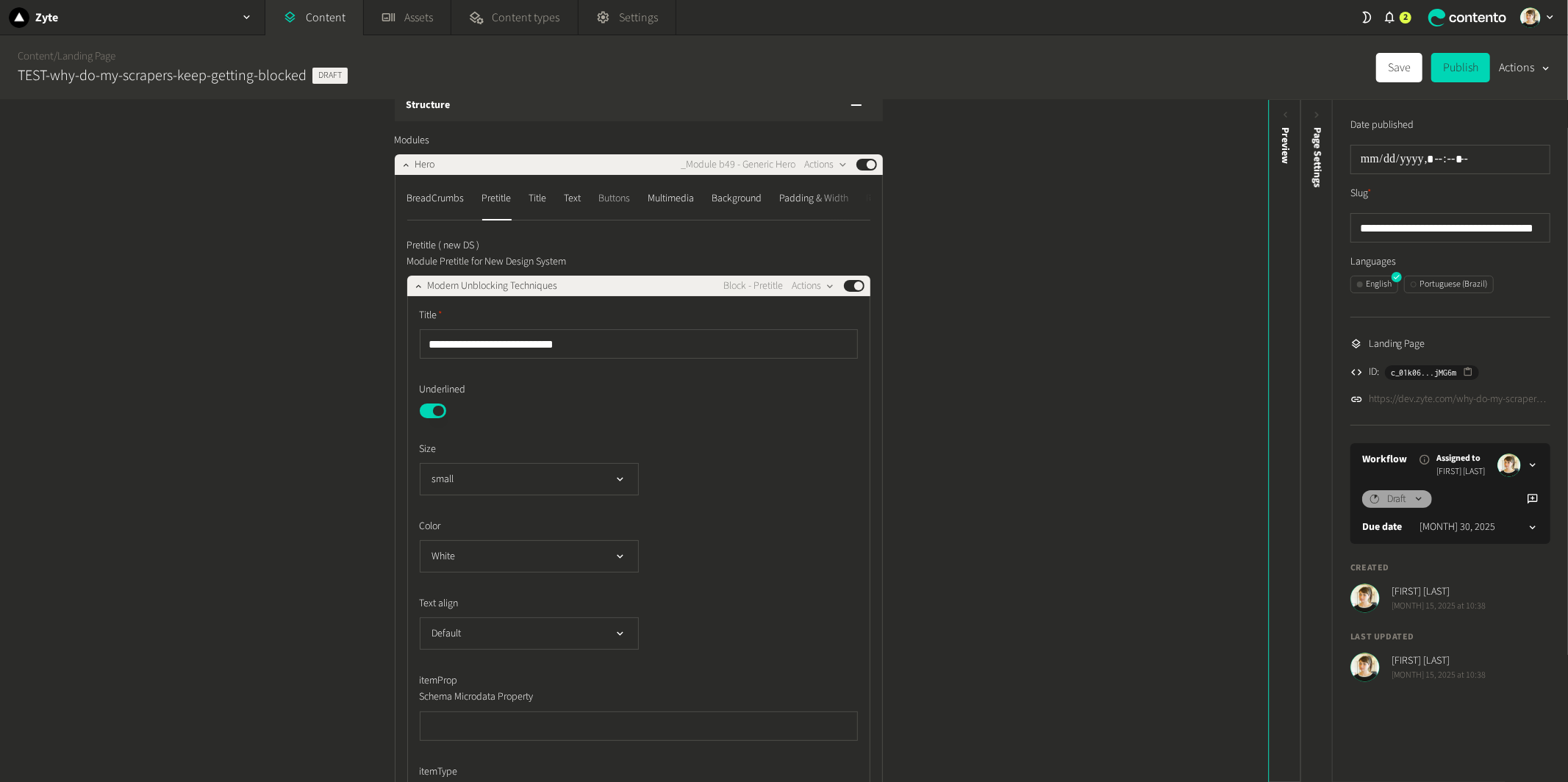 click on "Buttons" 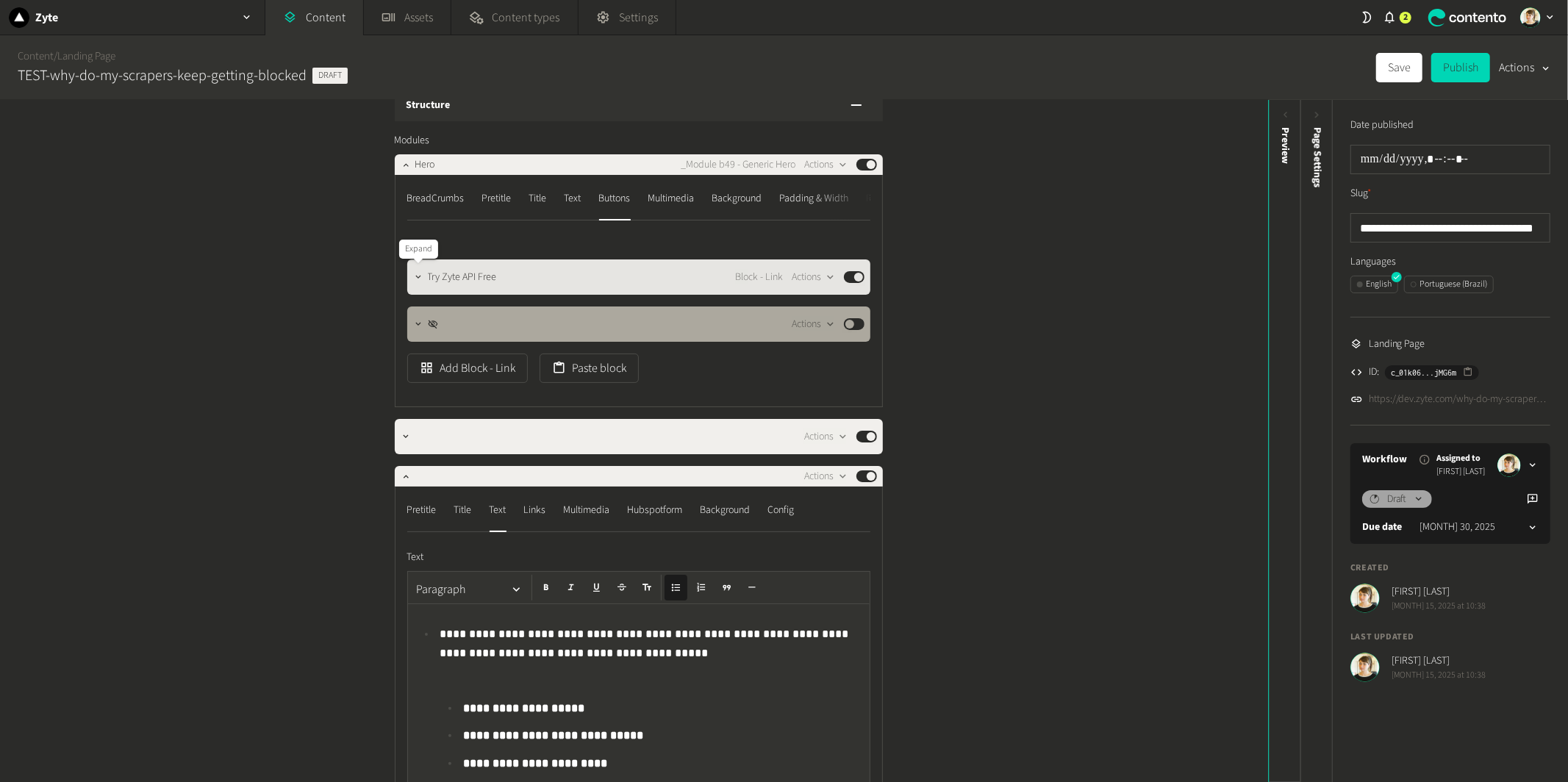 click 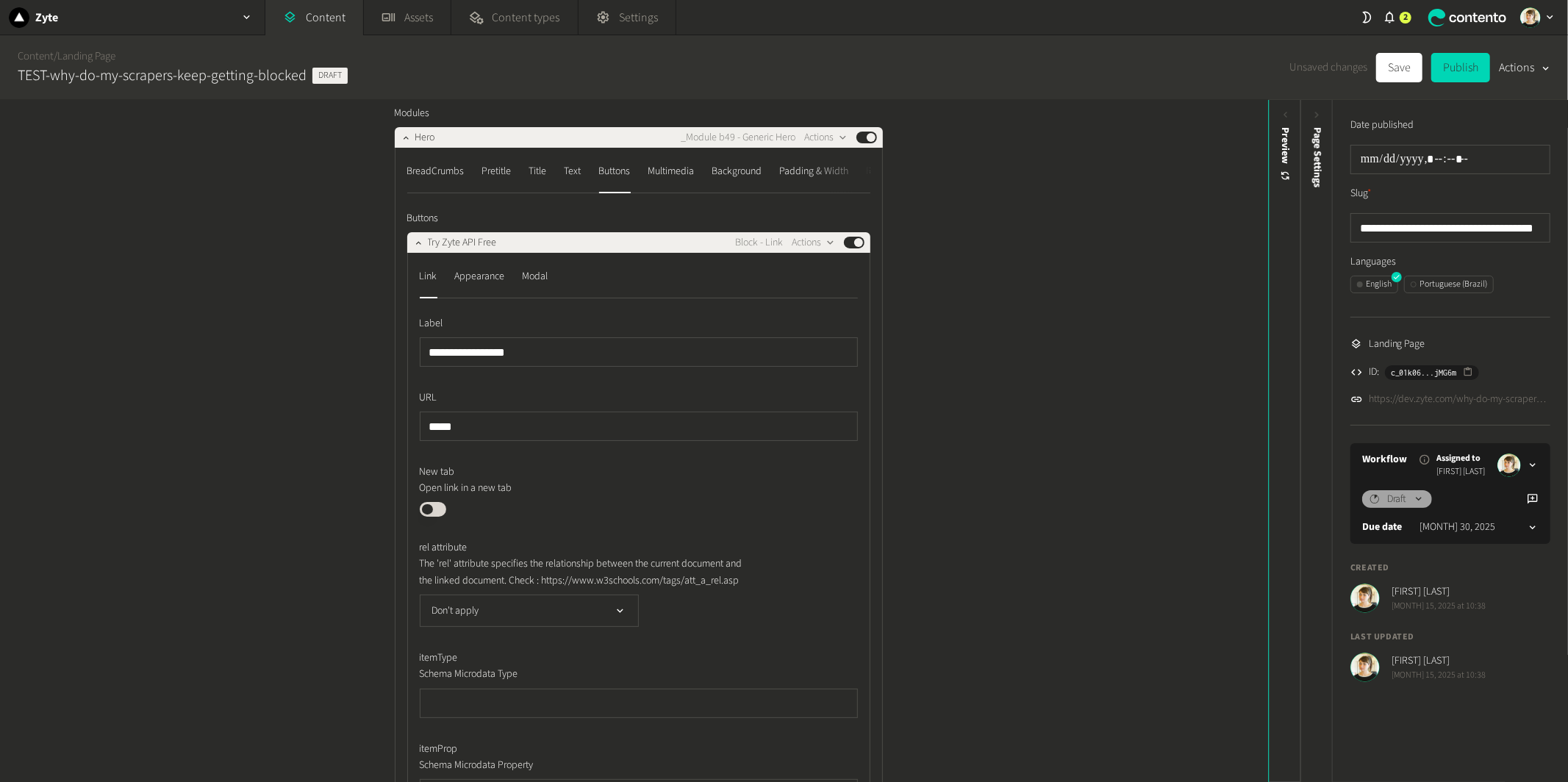 scroll, scrollTop: 63, scrollLeft: 0, axis: vertical 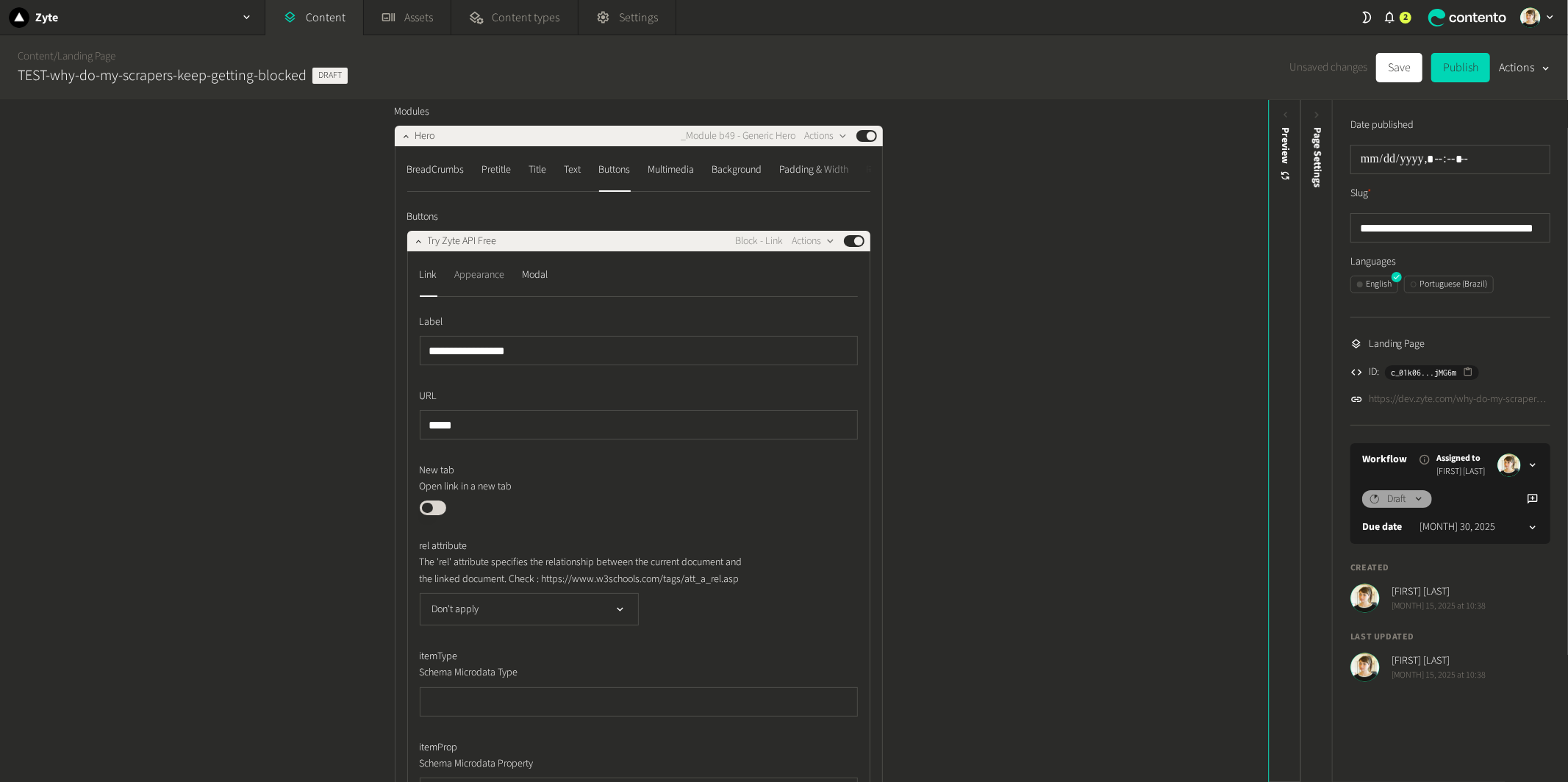 click on "Appearance" 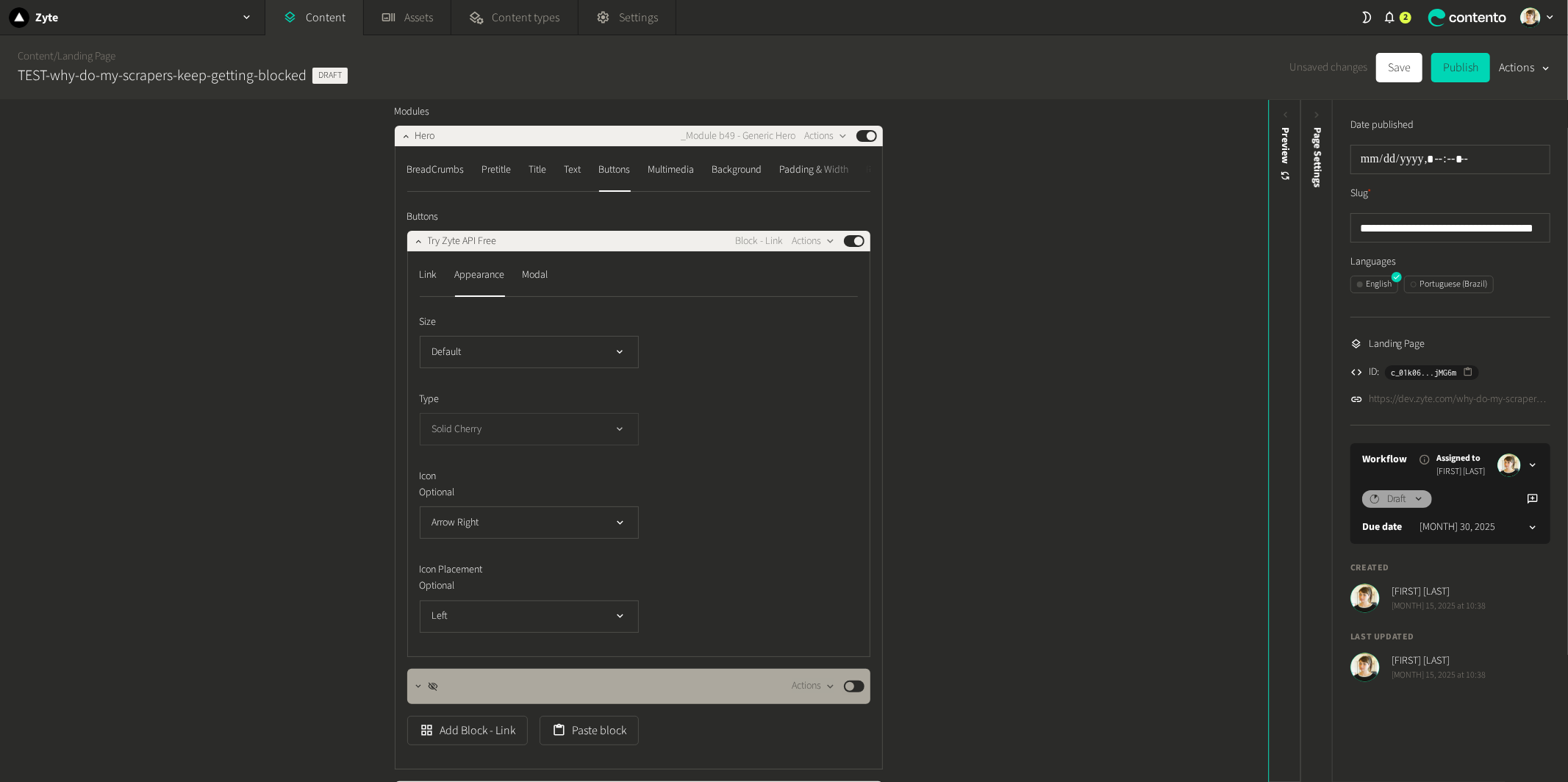 click on "Solid Cherry" 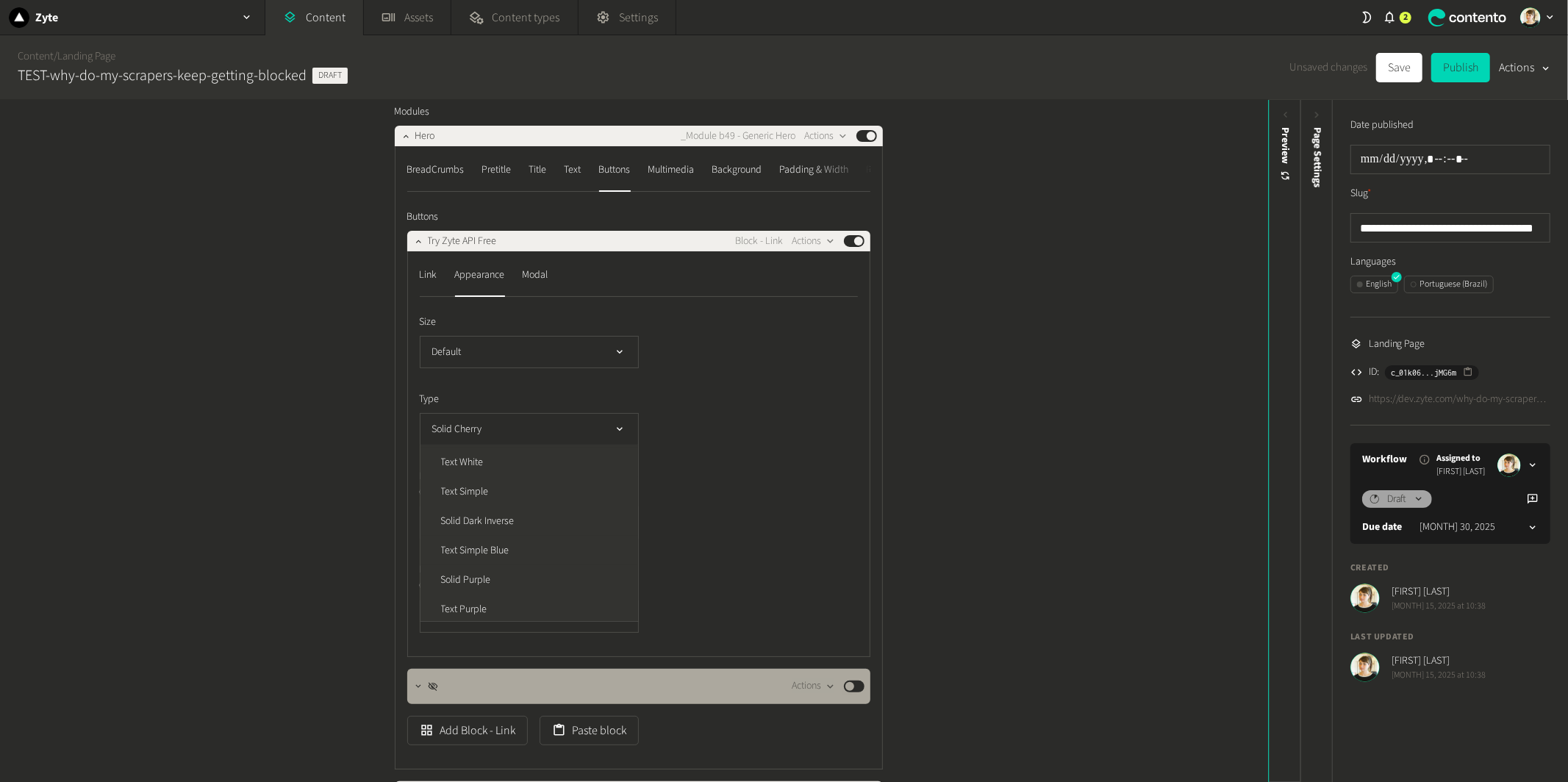 scroll, scrollTop: 148, scrollLeft: 0, axis: vertical 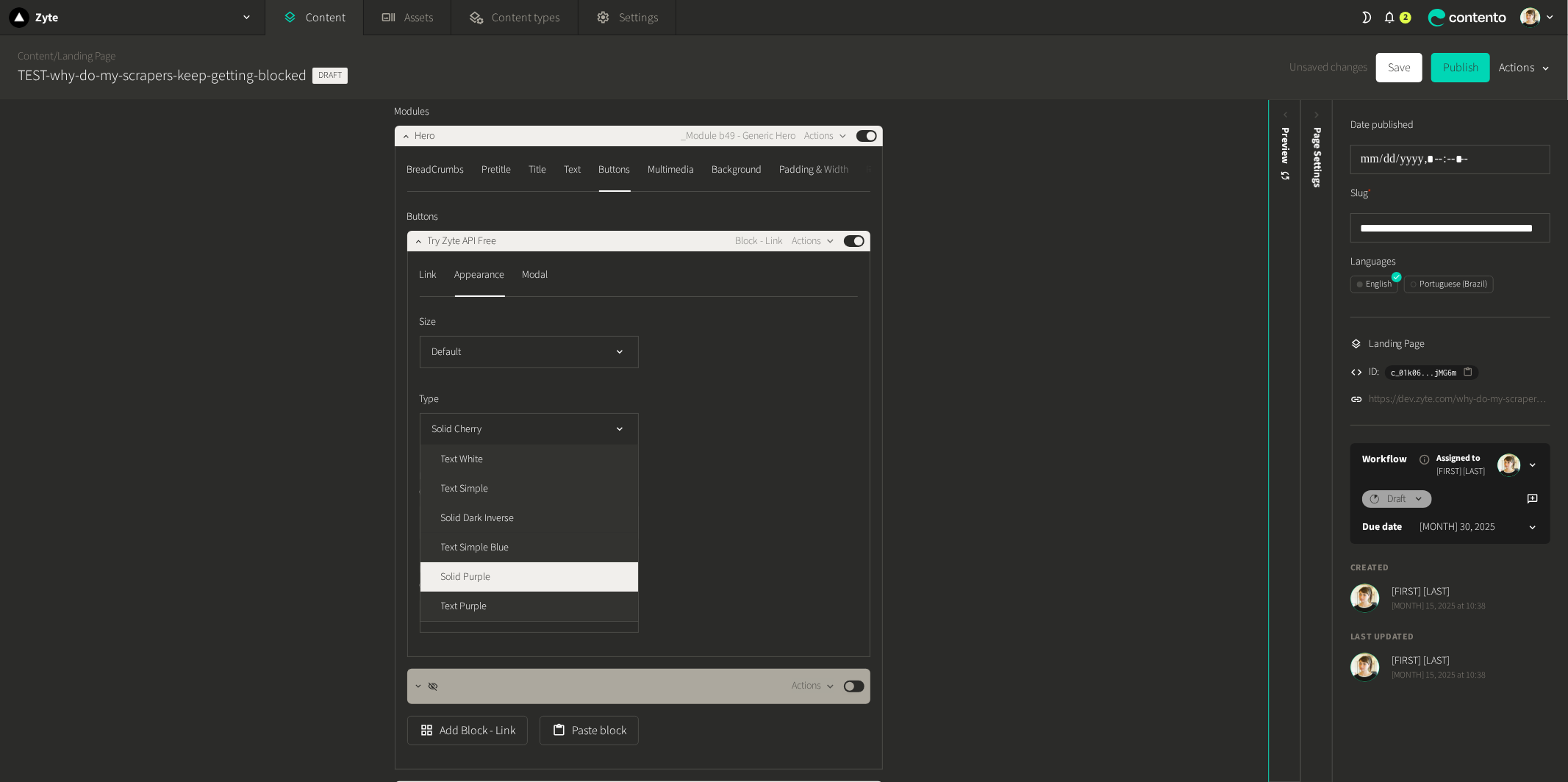 click on "Solid Purple" 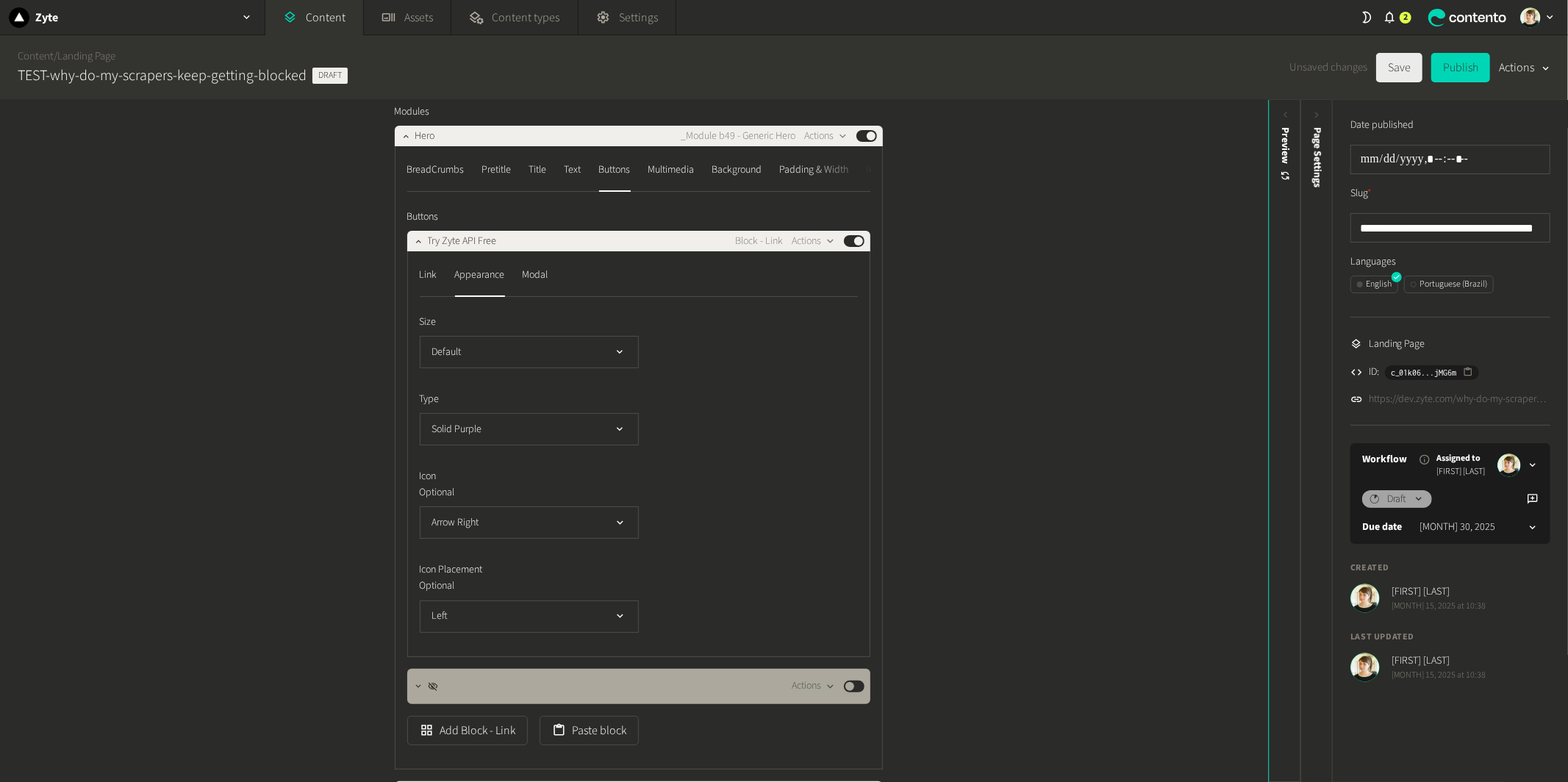 click on "Save" 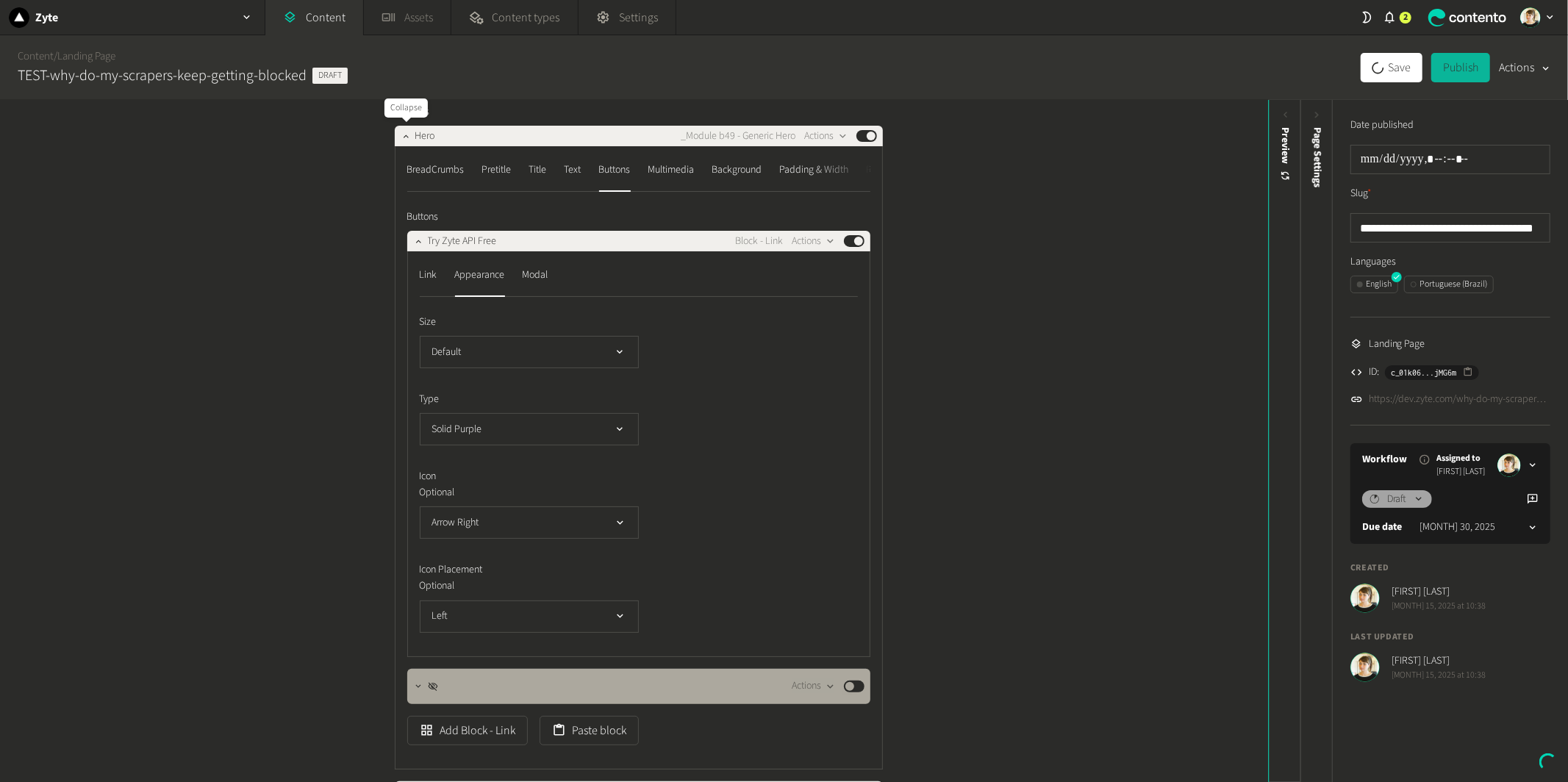 drag, startPoint x: 407, startPoint y: 135, endPoint x: 390, endPoint y: 12, distance: 124.1692 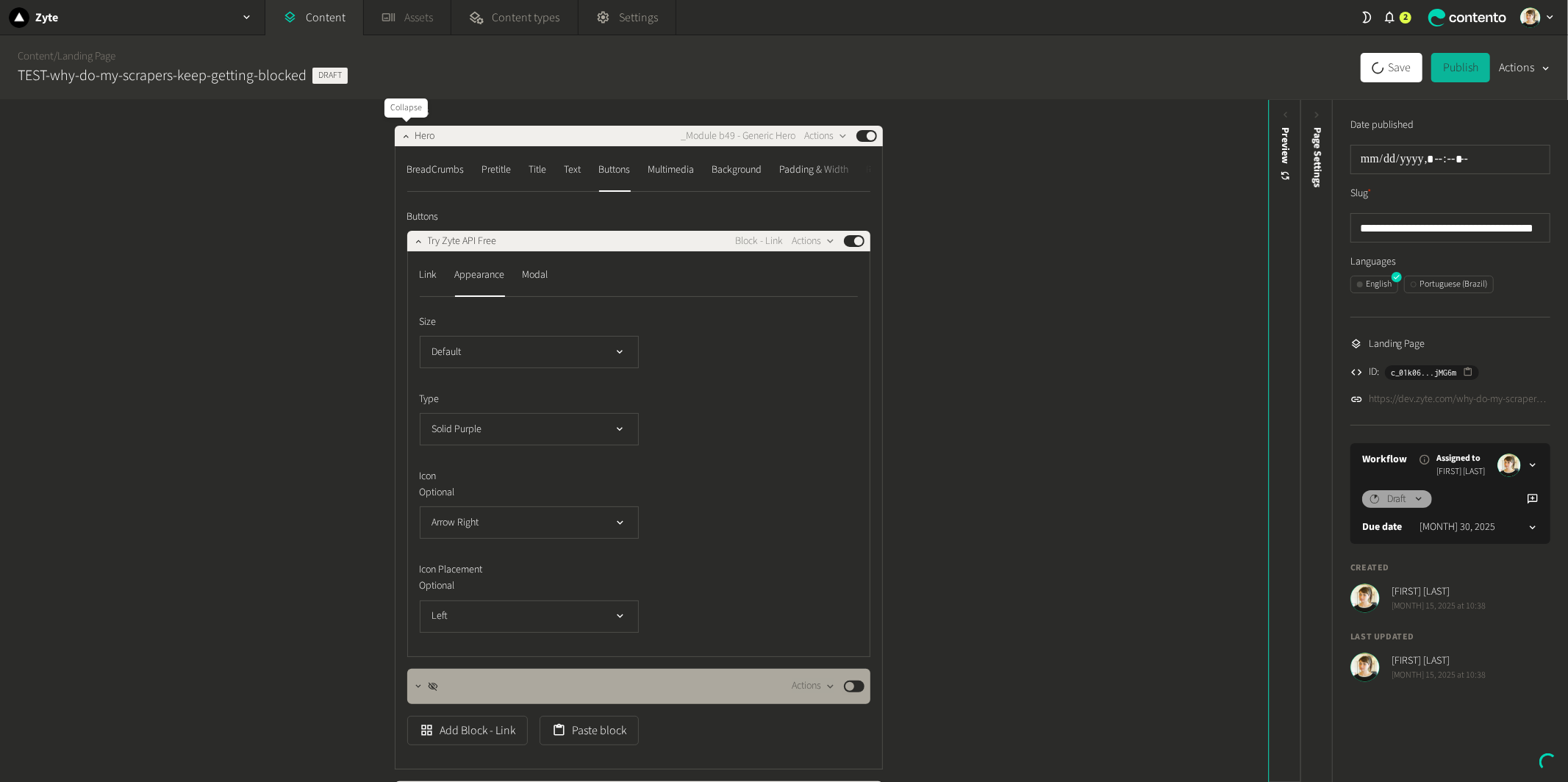 click 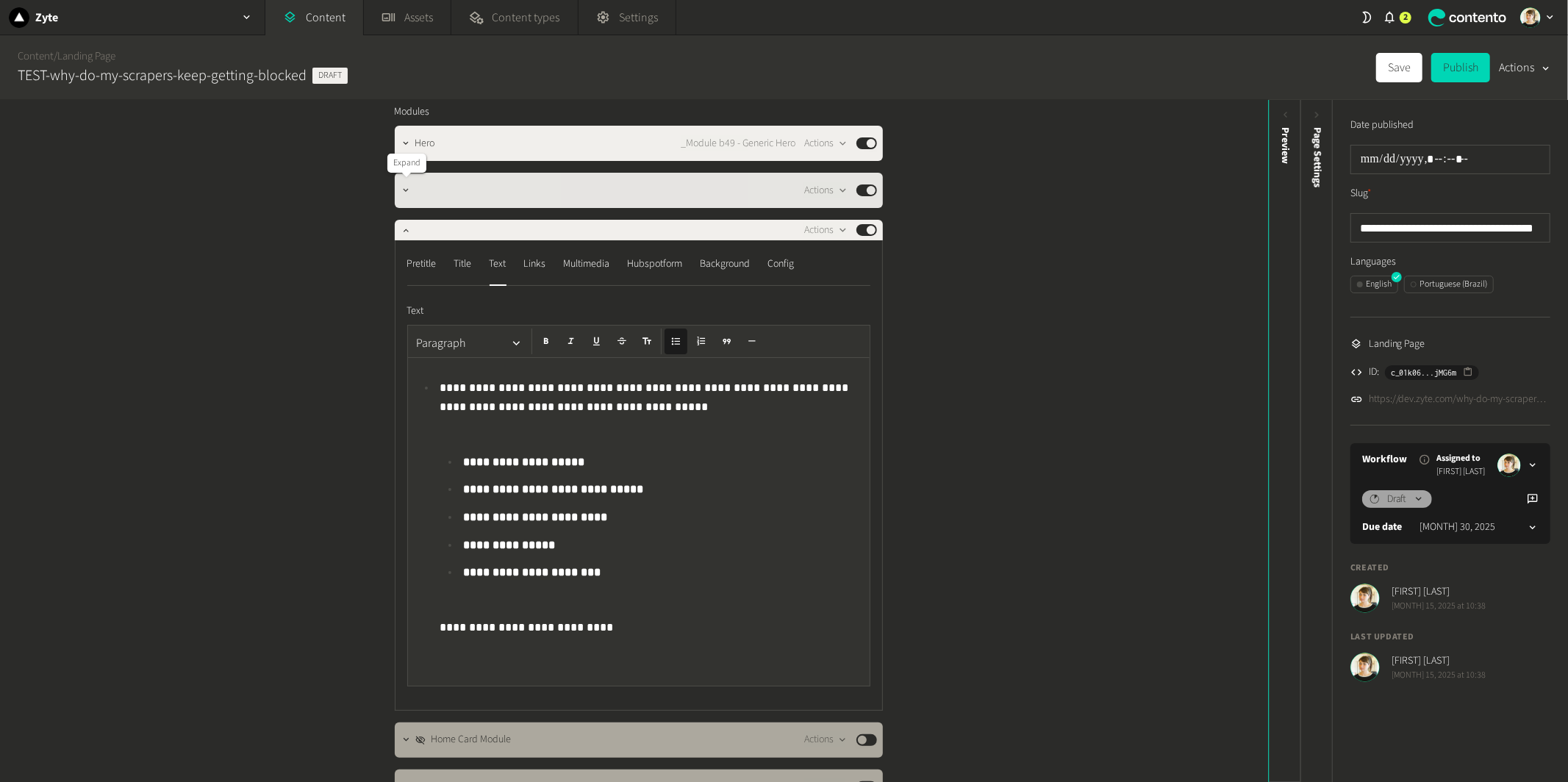 click 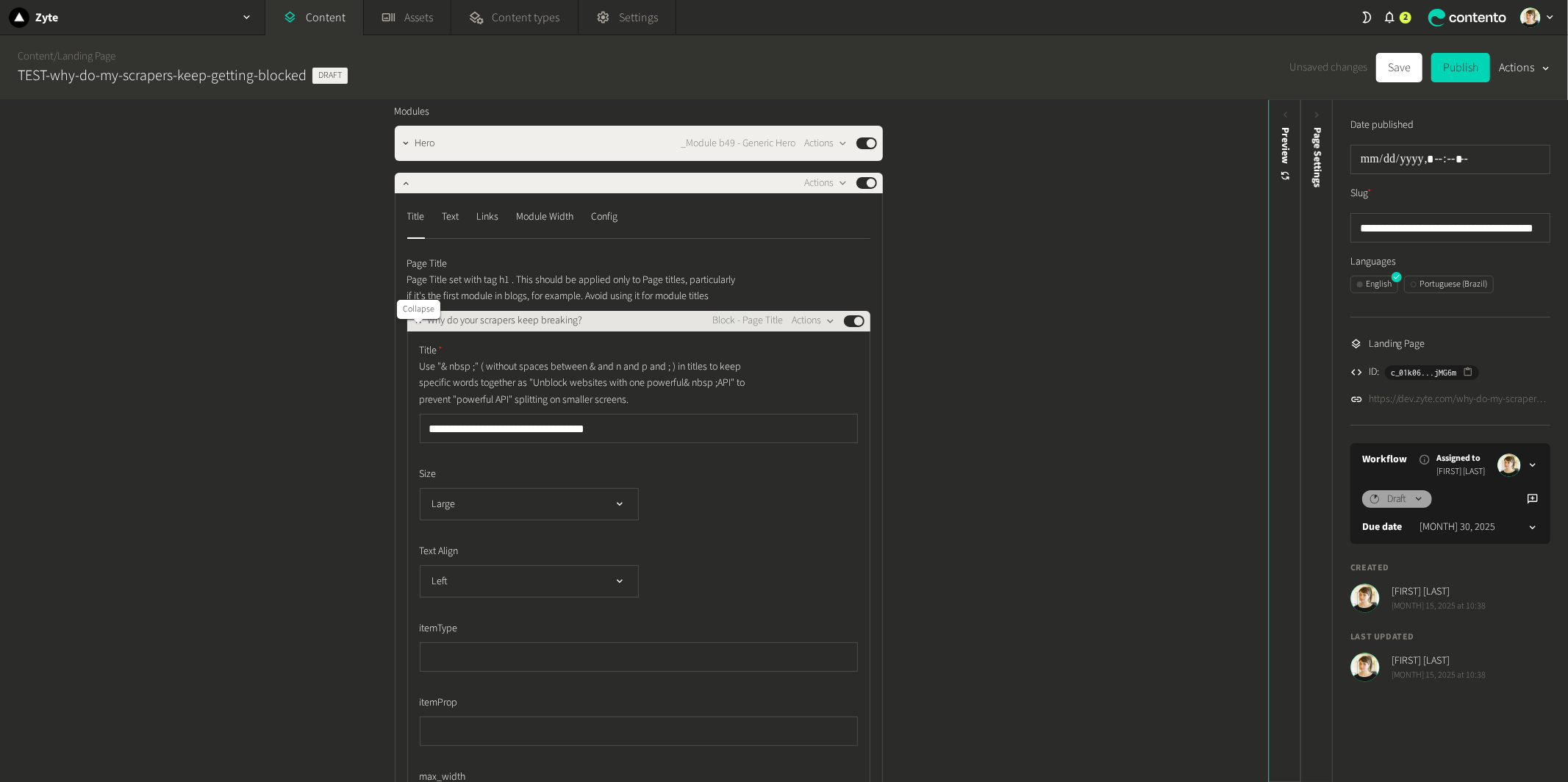 click 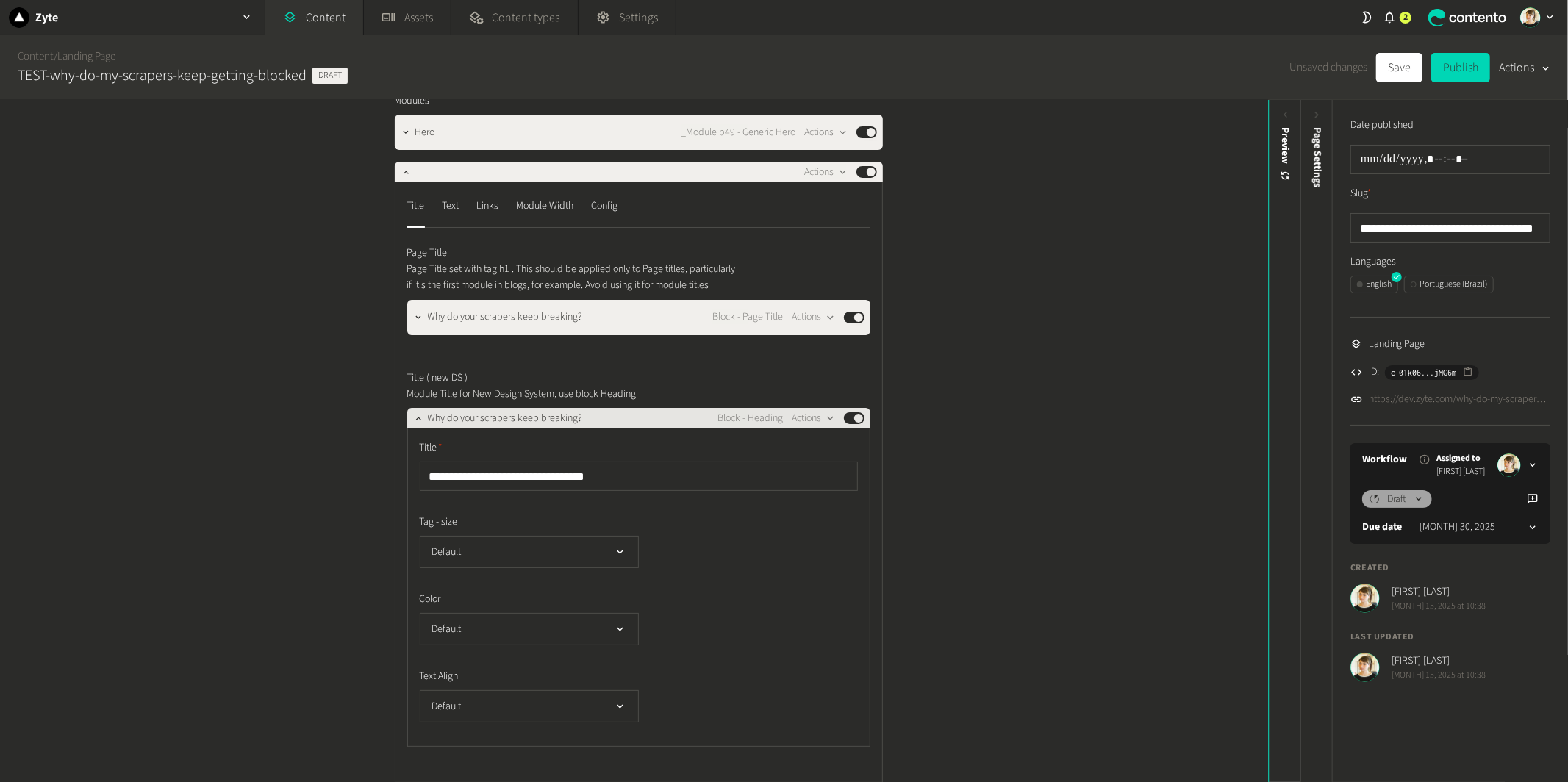 scroll, scrollTop: 75, scrollLeft: 0, axis: vertical 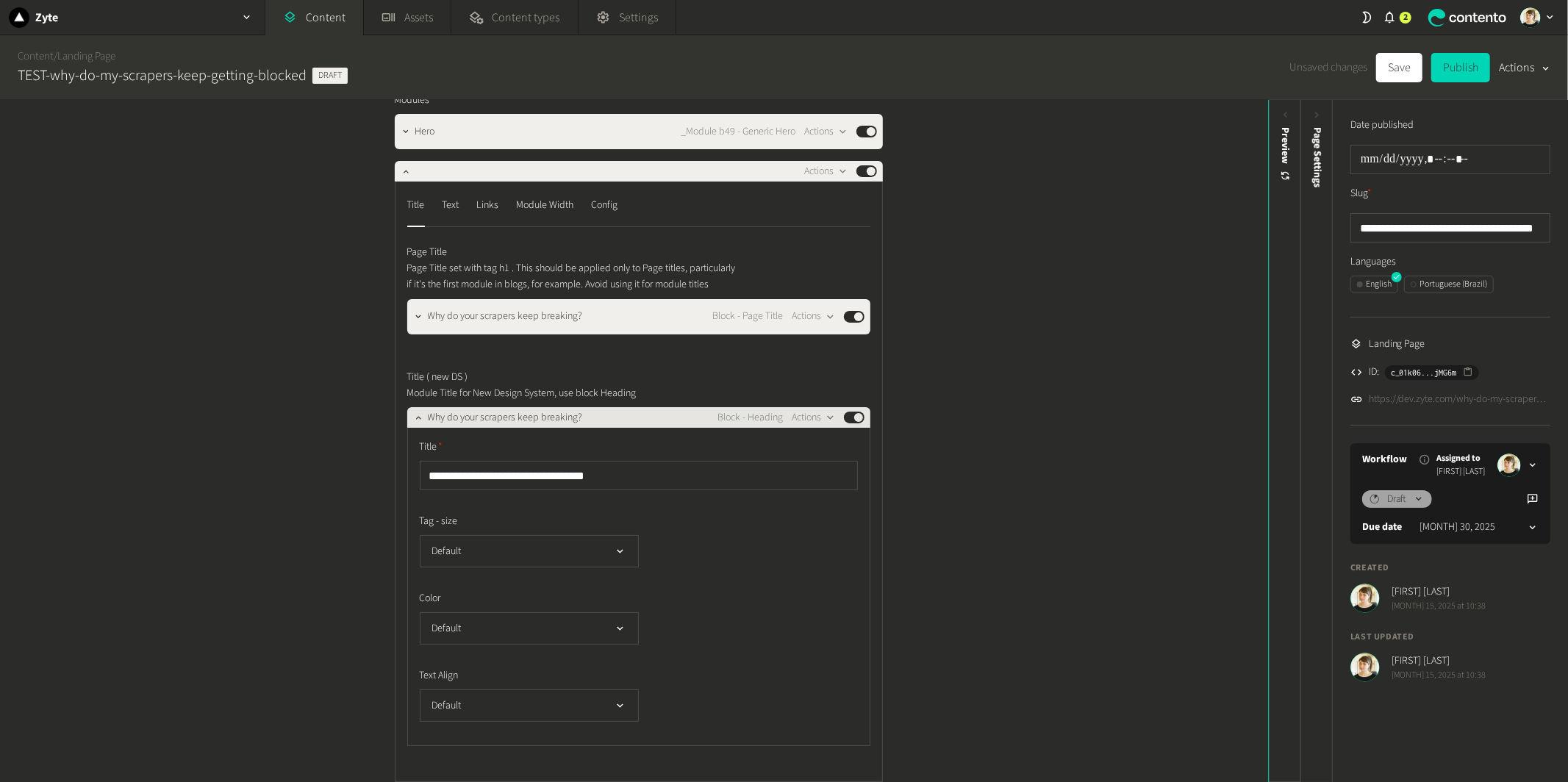 click on "Why do your scrapers keep breaking? Block - Heading  Actions  Published" 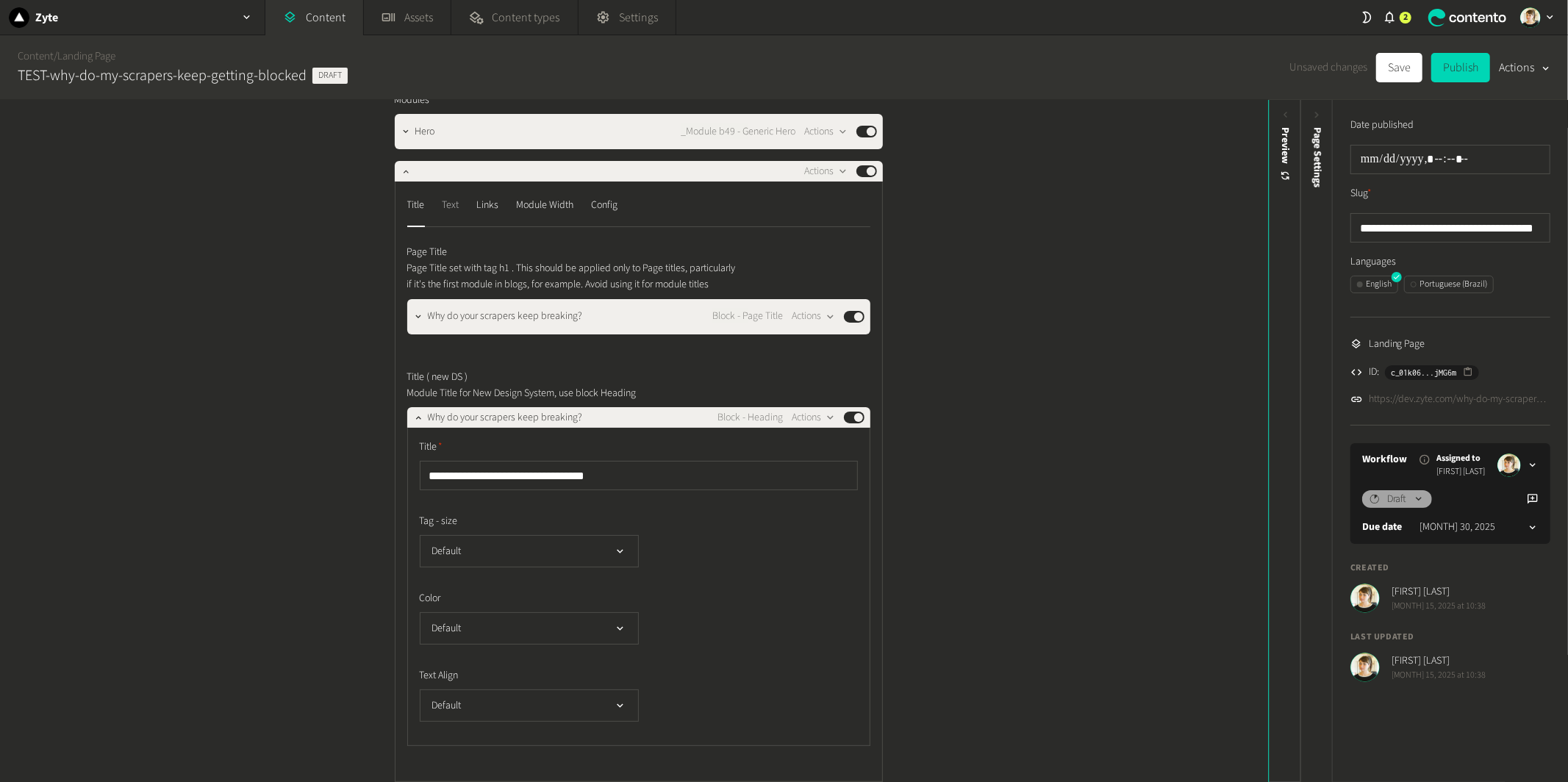 click on "Text" 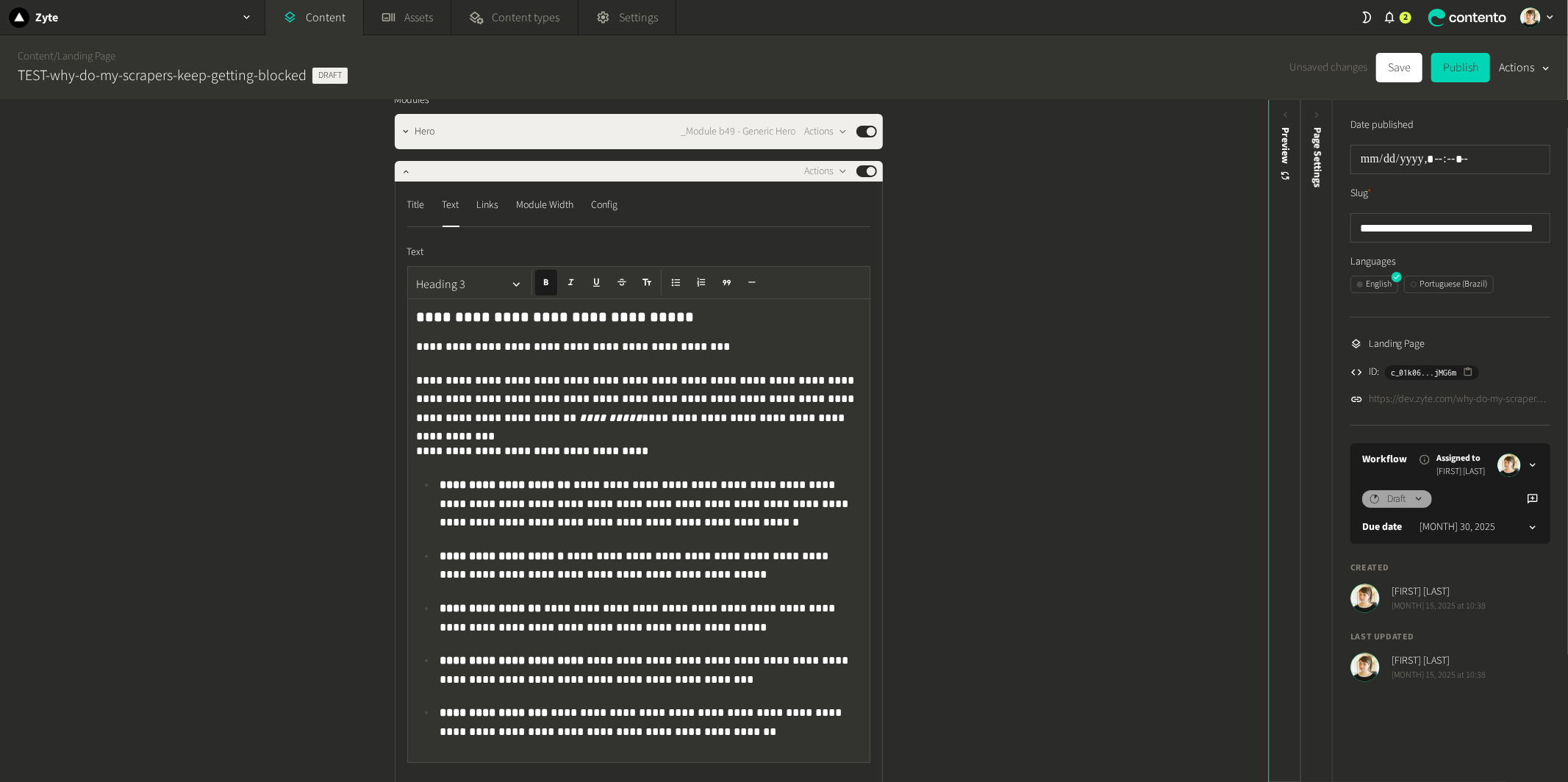click on "**********" 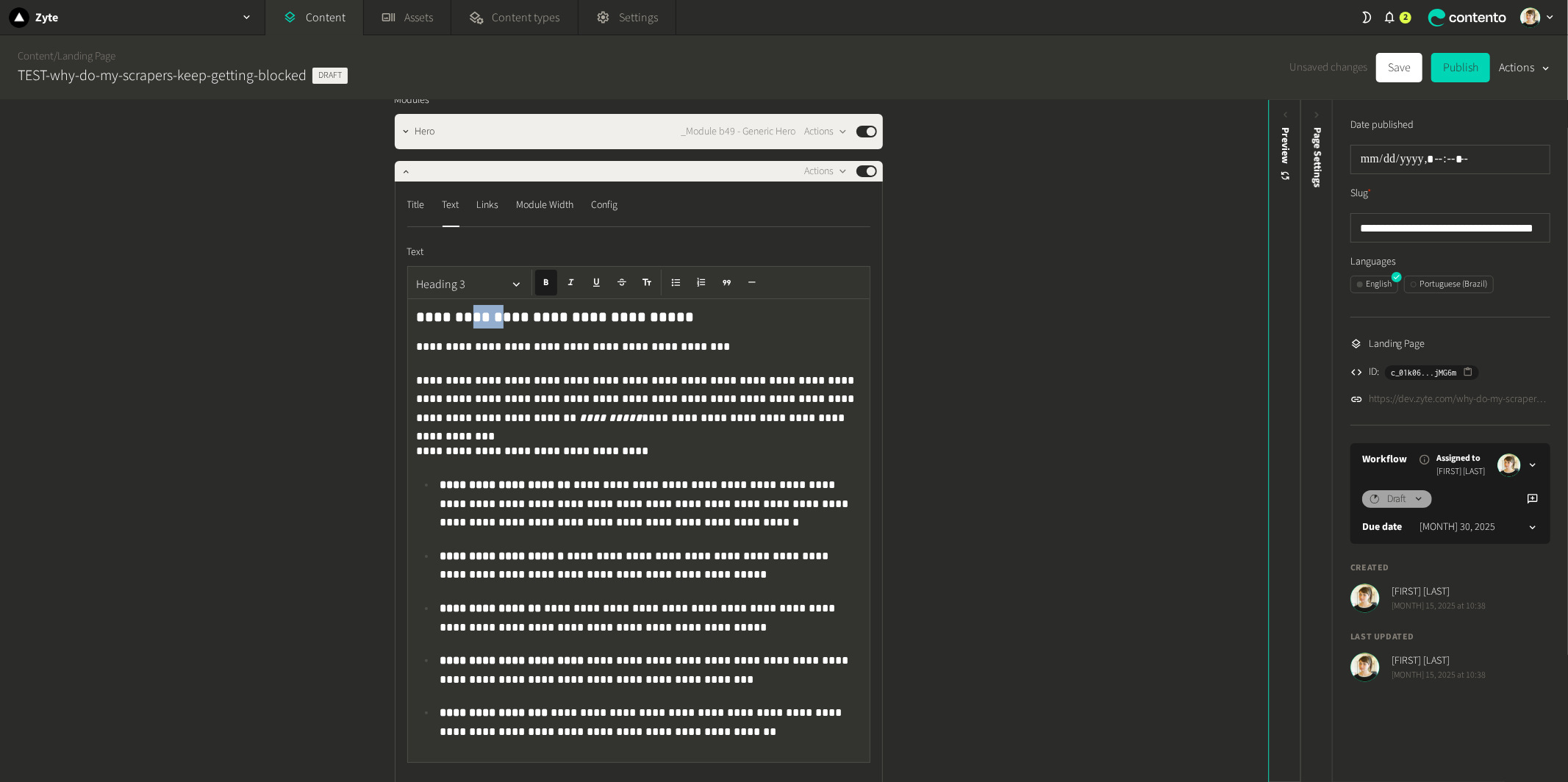 click on "**********" 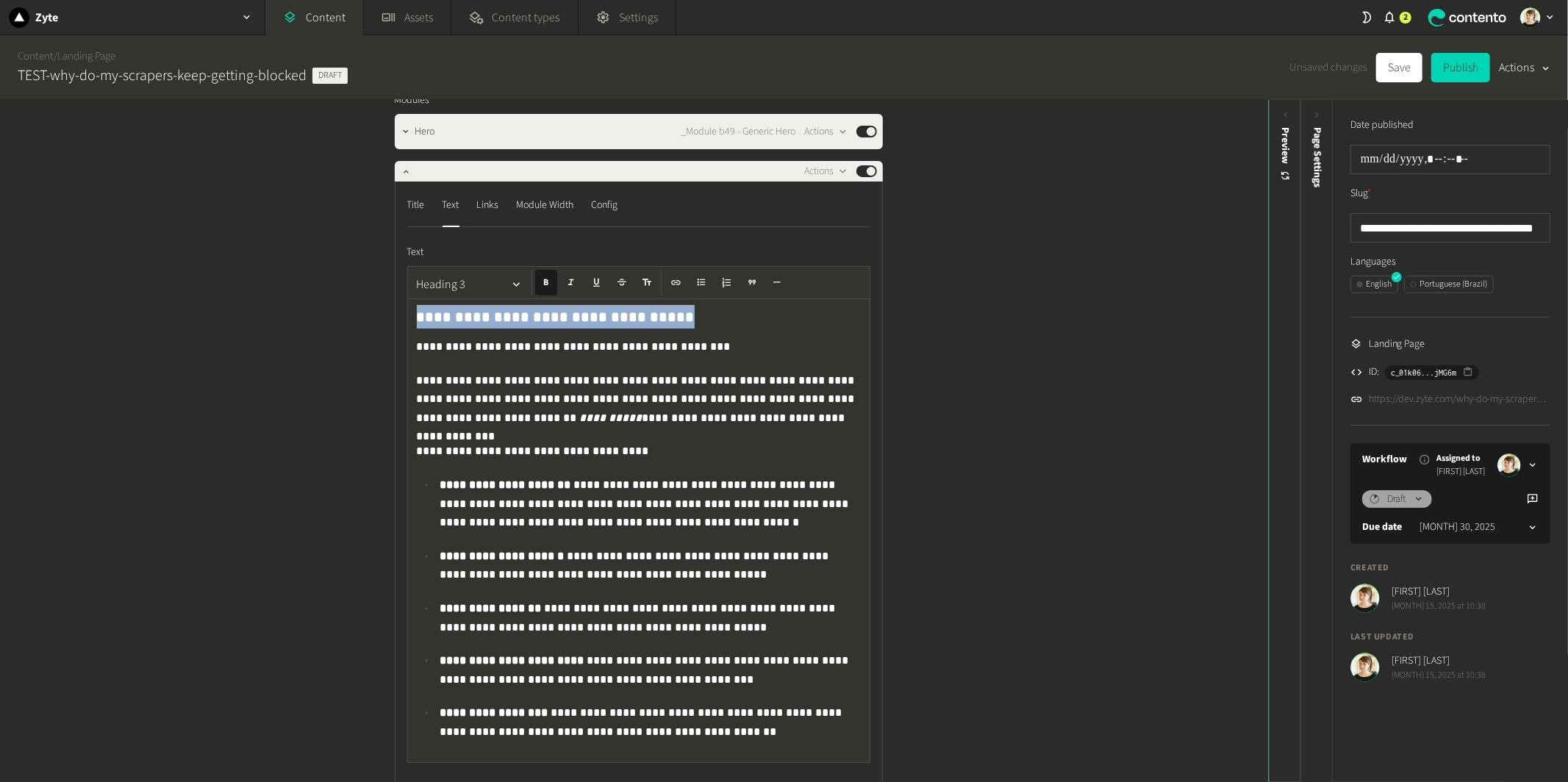 click on "**********" 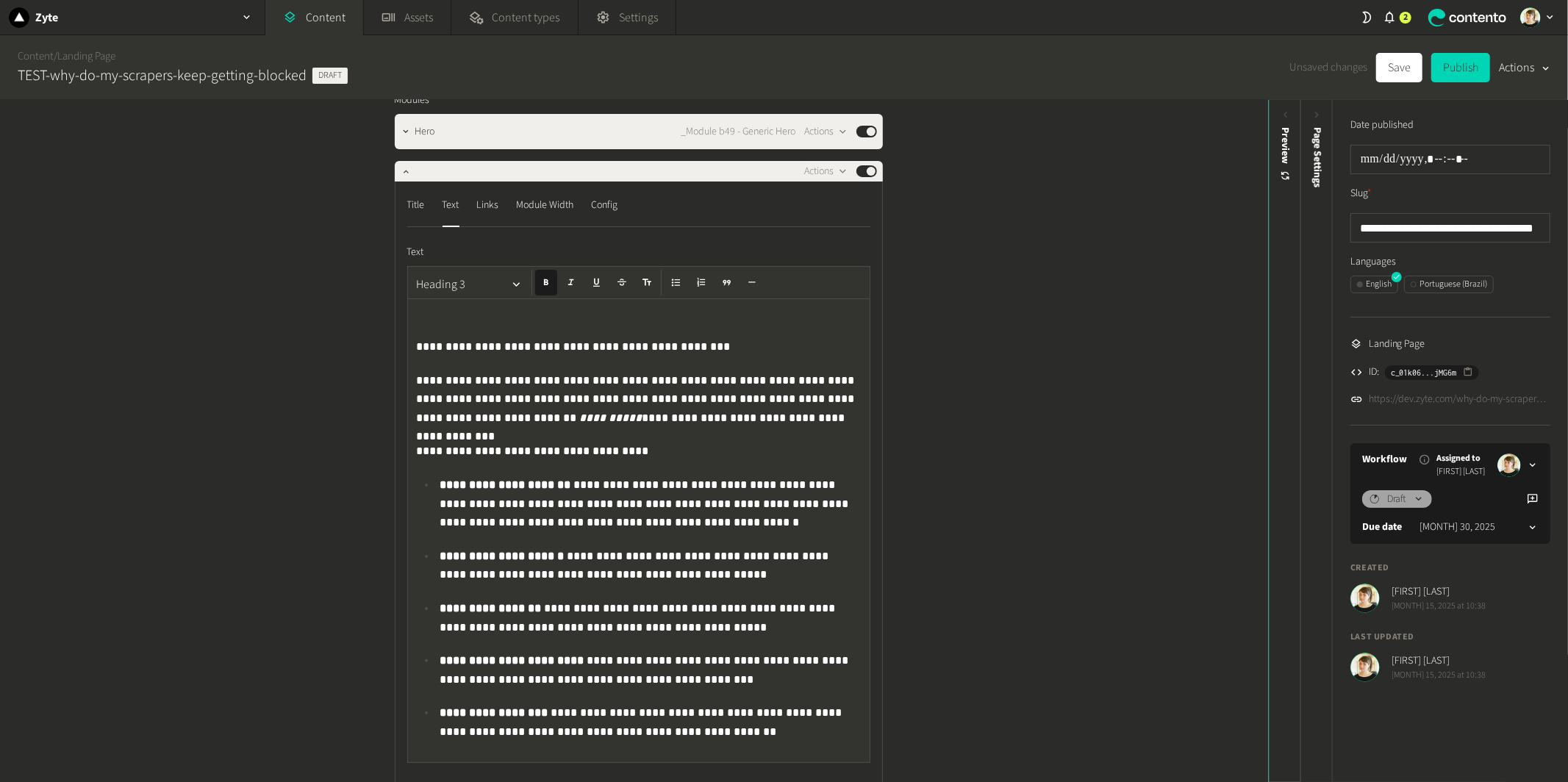 click on "**********" 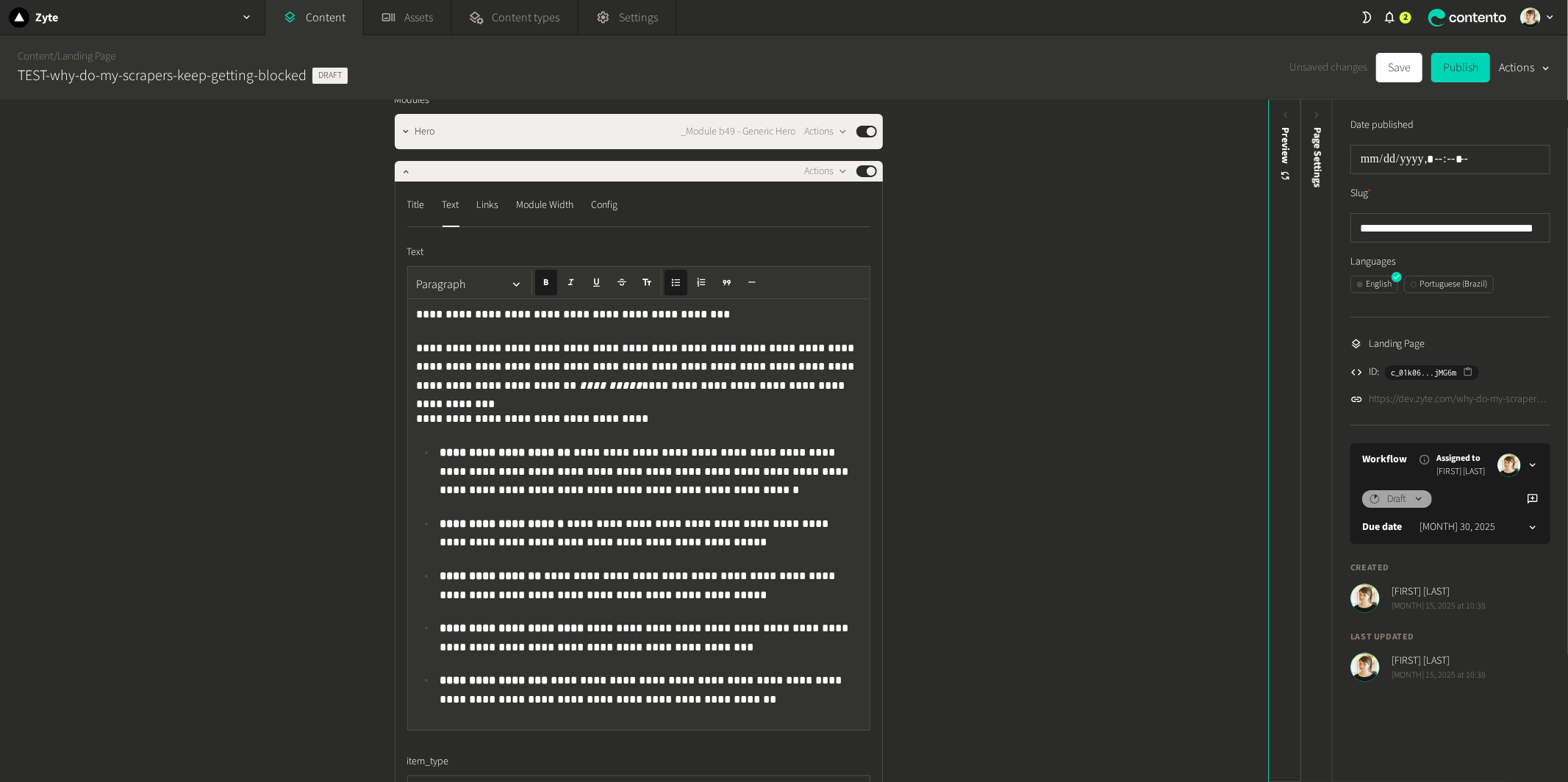 click on "**********" 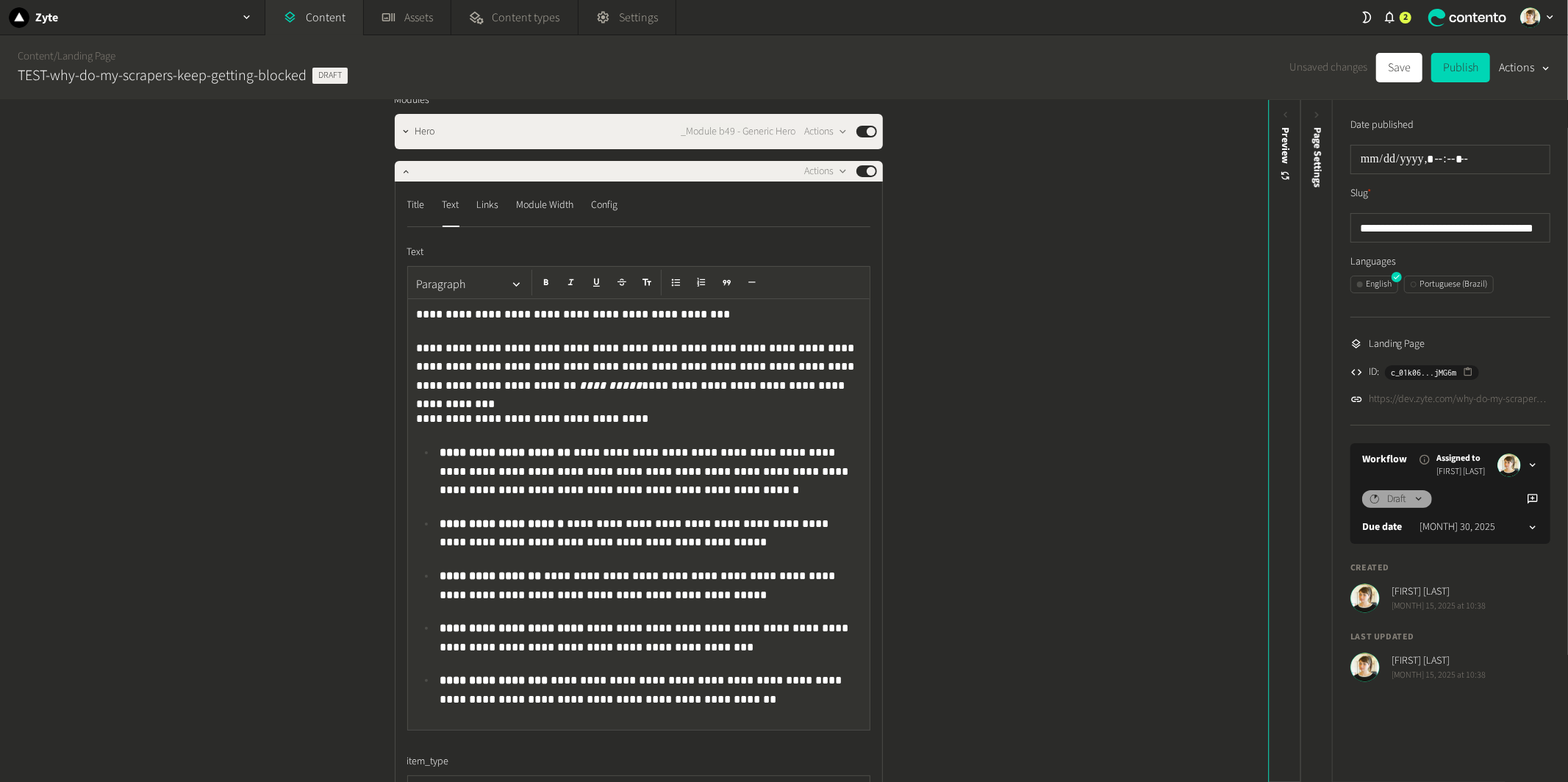 click on "**********" 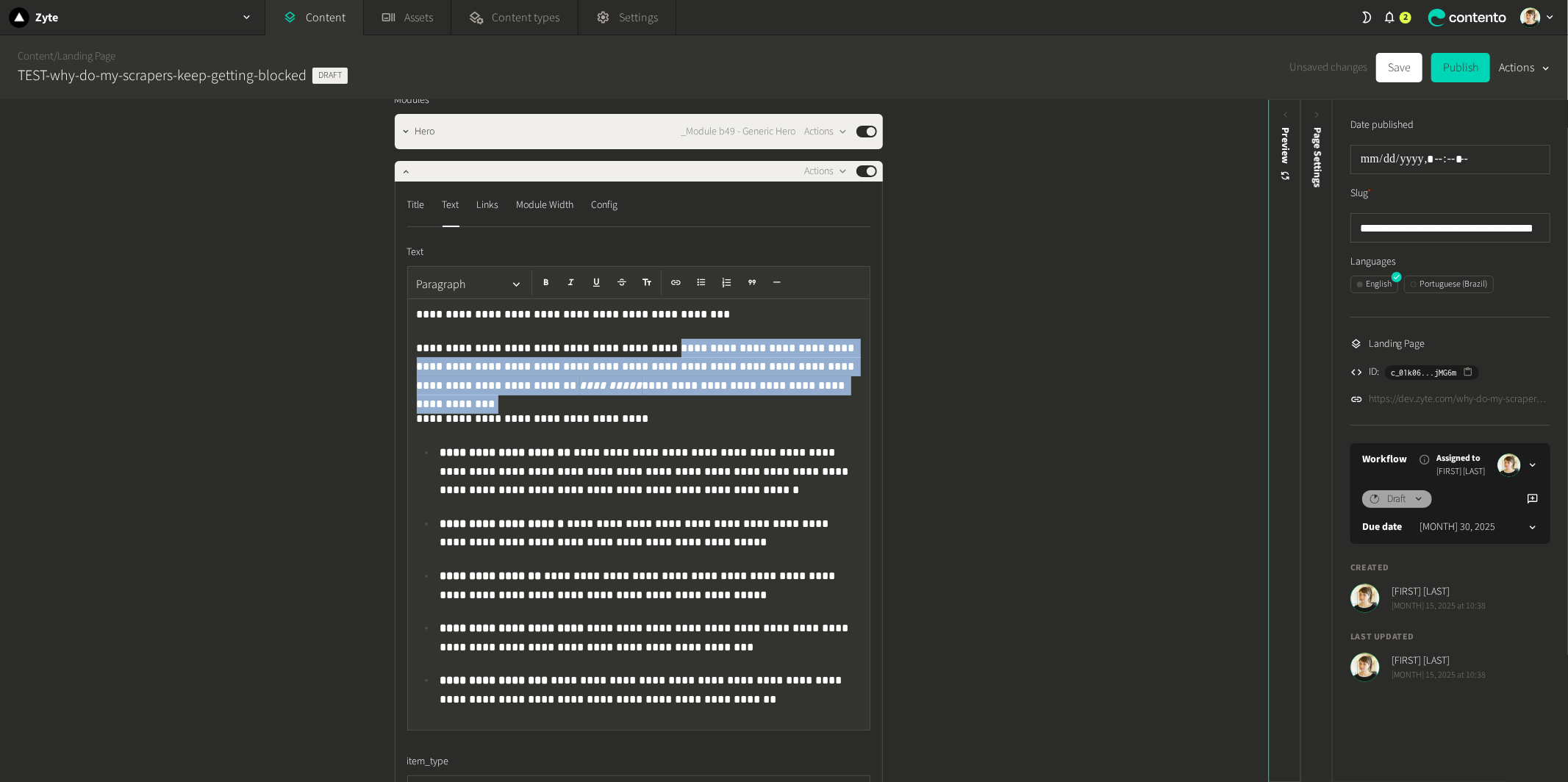 drag, startPoint x: 778, startPoint y: 400, endPoint x: 648, endPoint y: 348, distance: 140.0143 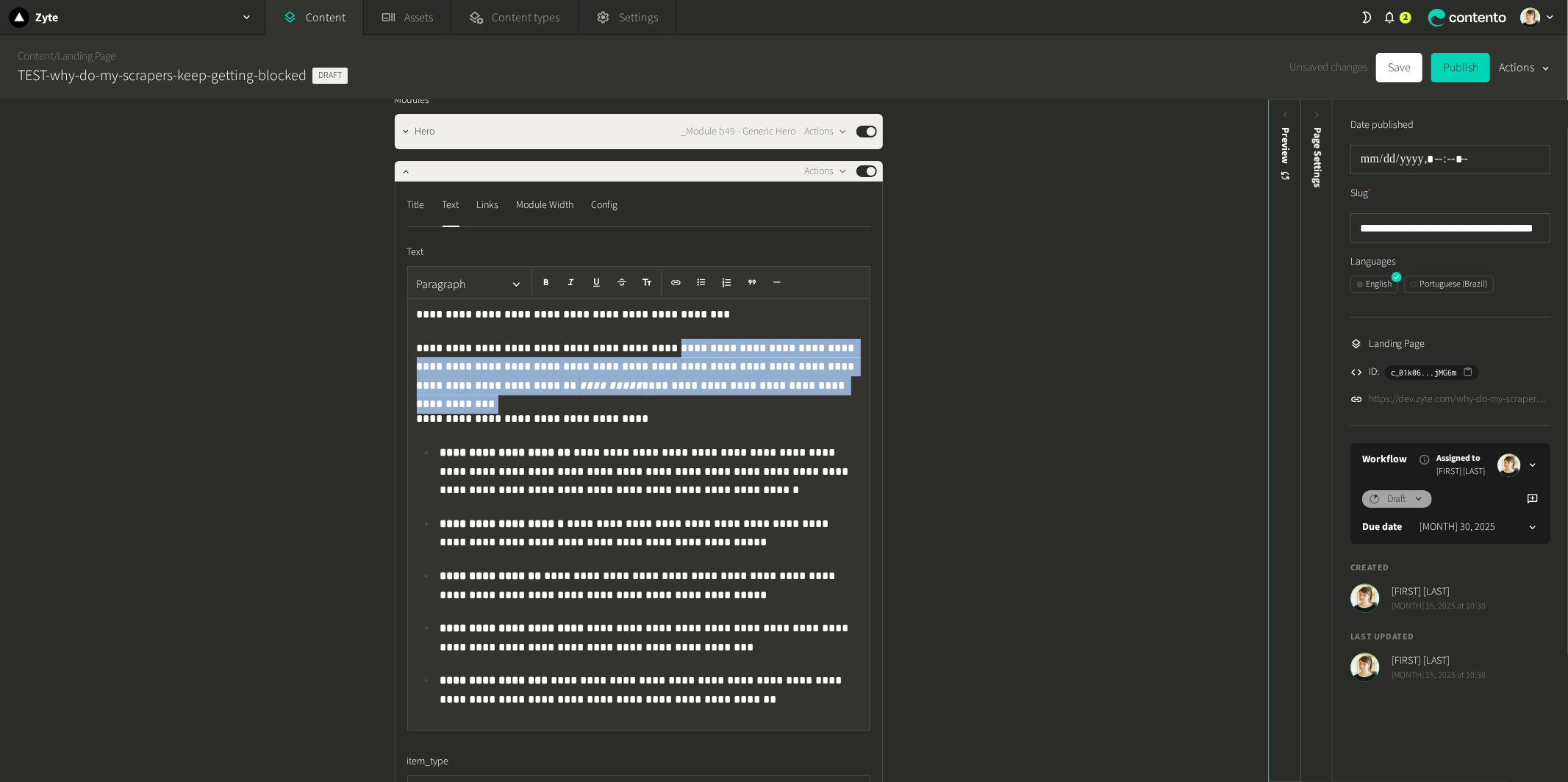 click on "**********" 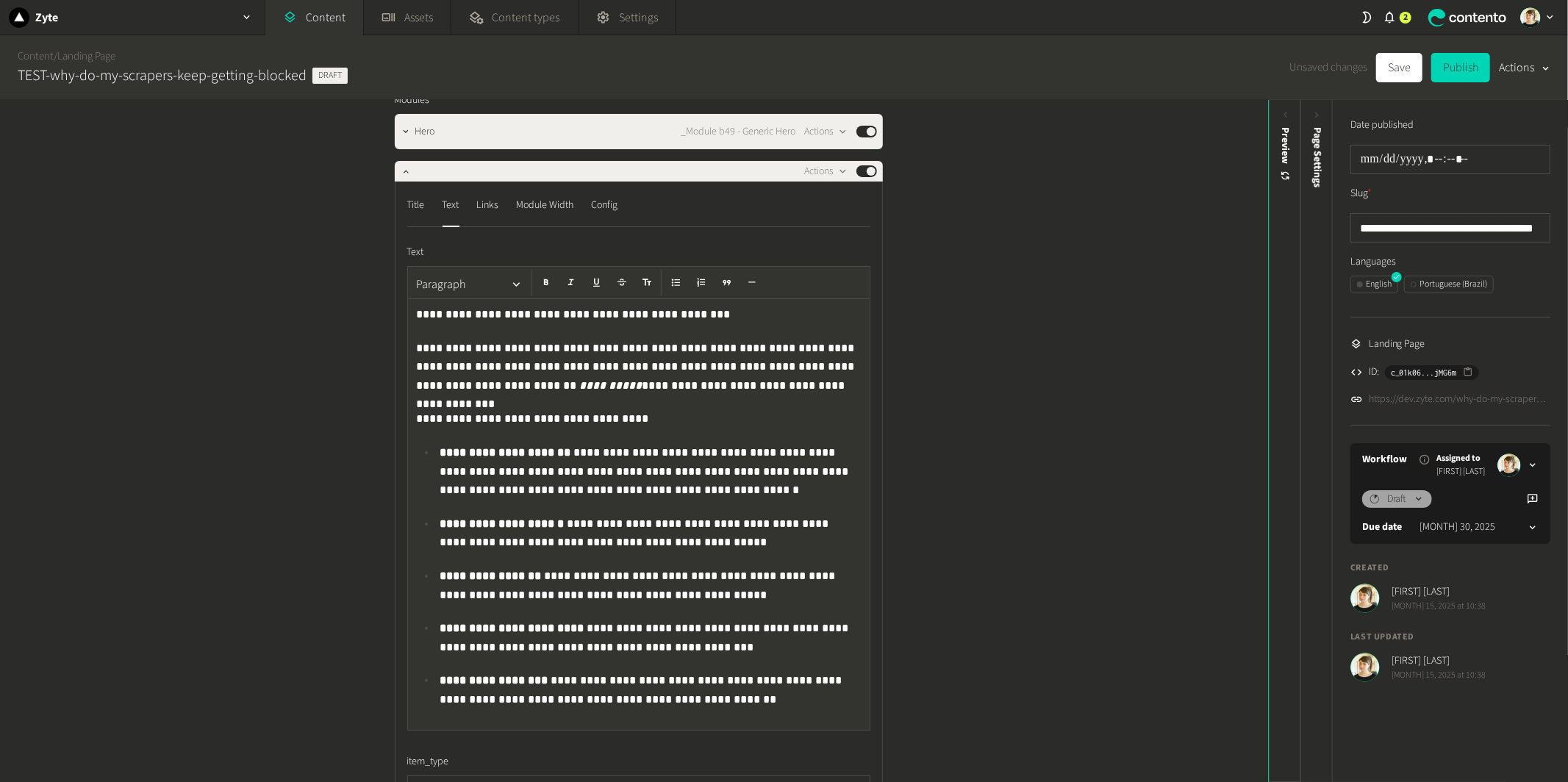 click on "**********" 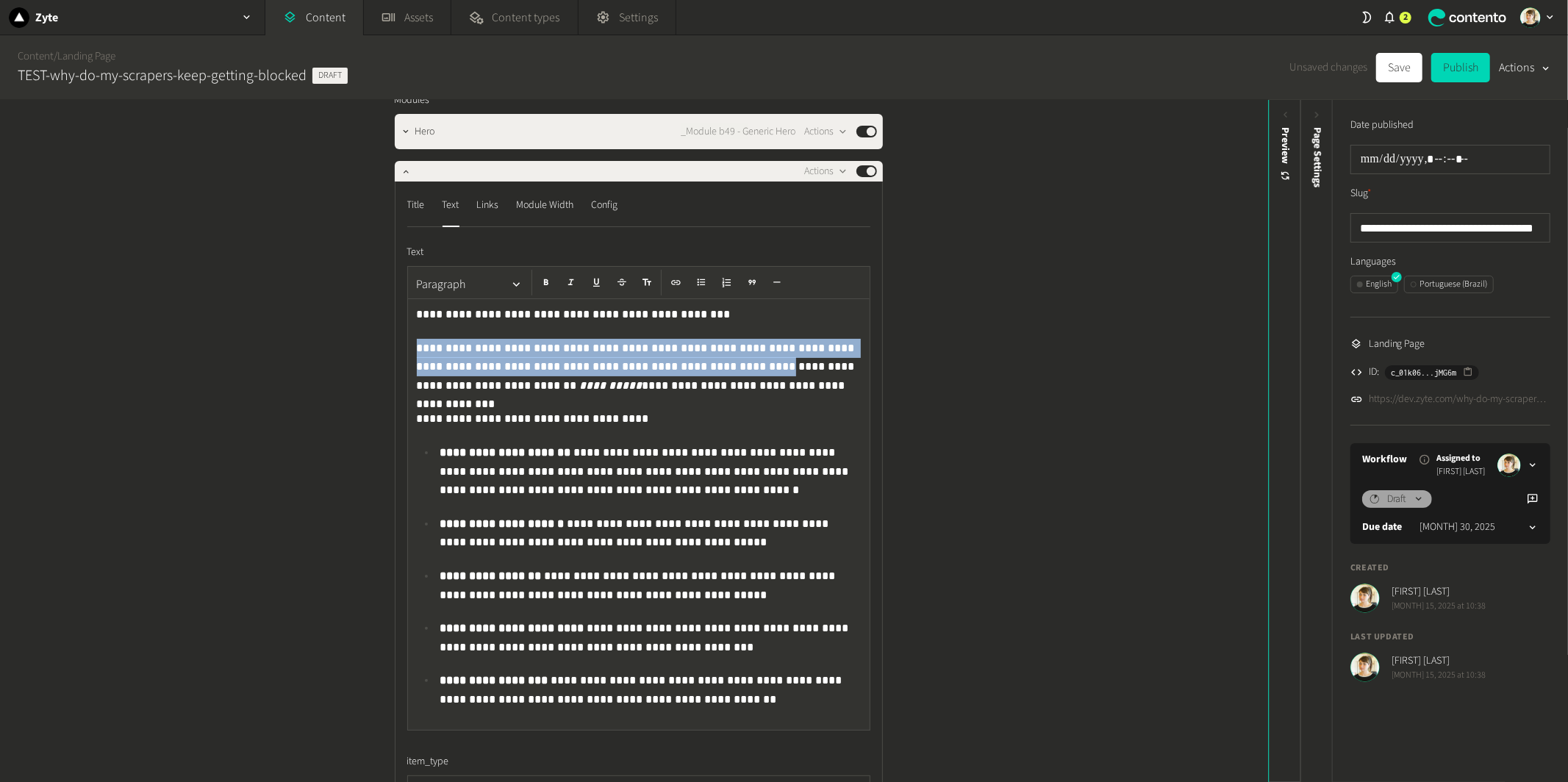 drag, startPoint x: 667, startPoint y: 365, endPoint x: 386, endPoint y: 345, distance: 281.7108 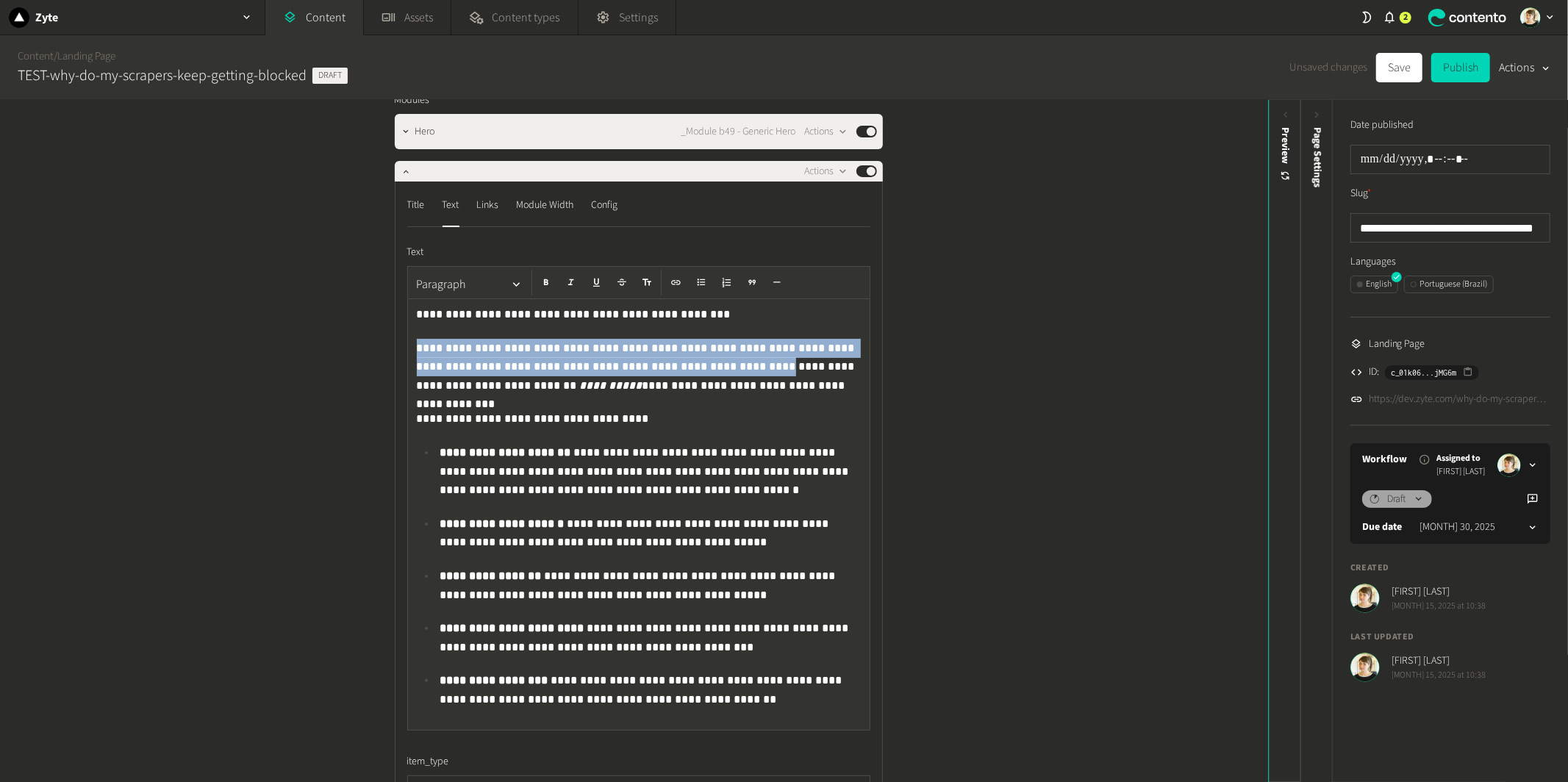click on "**********" 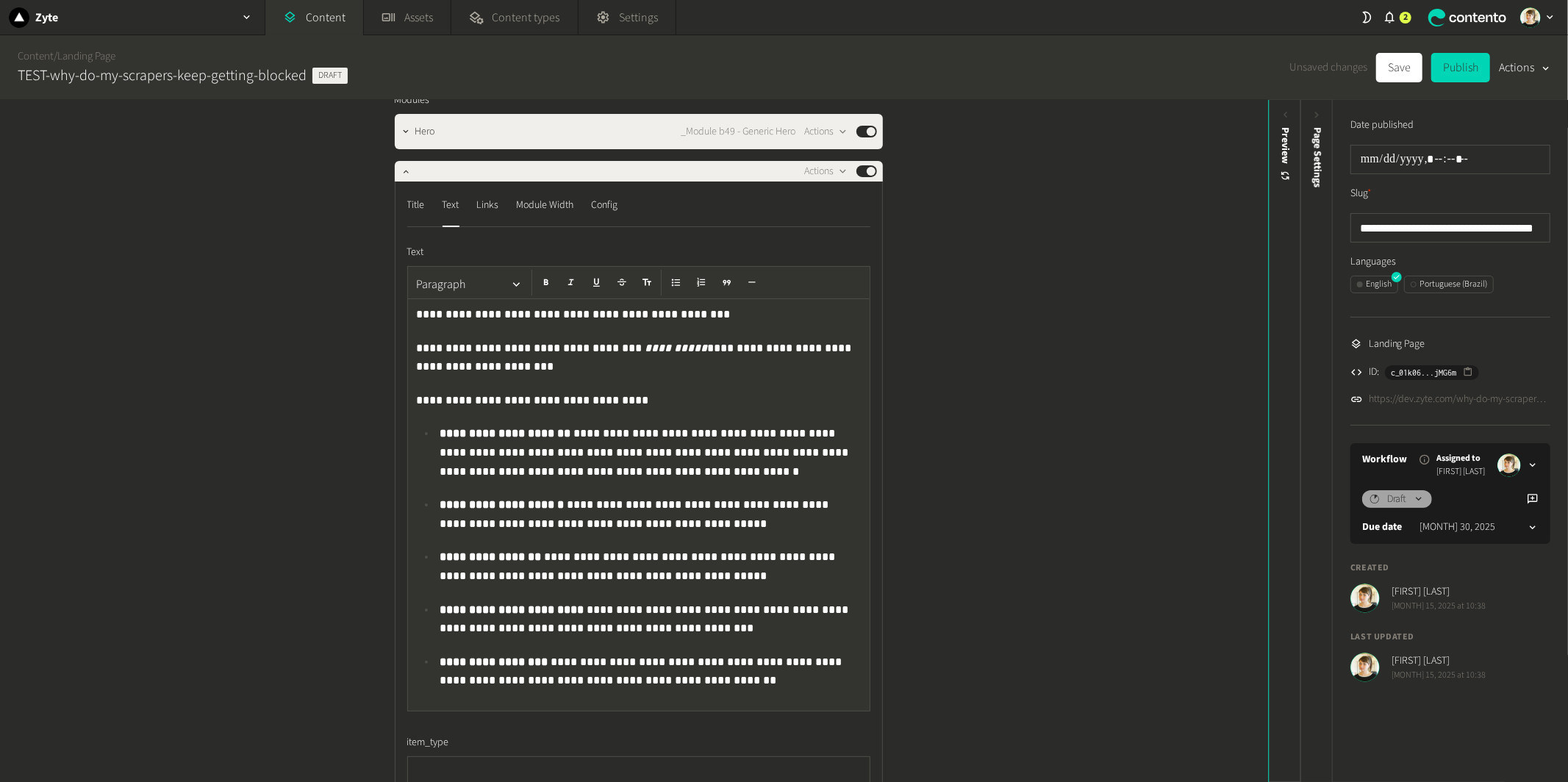 click on "**********" 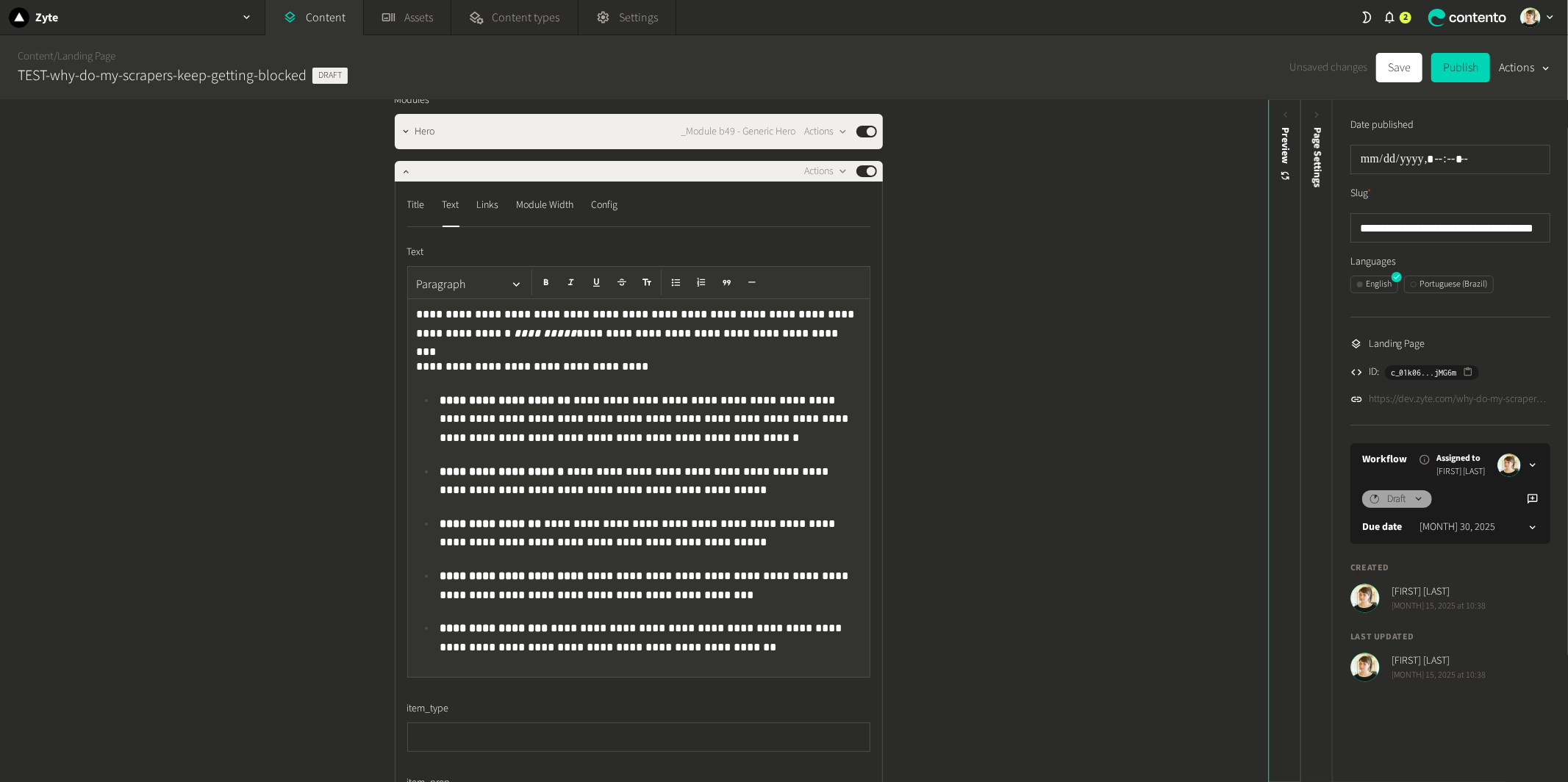 type 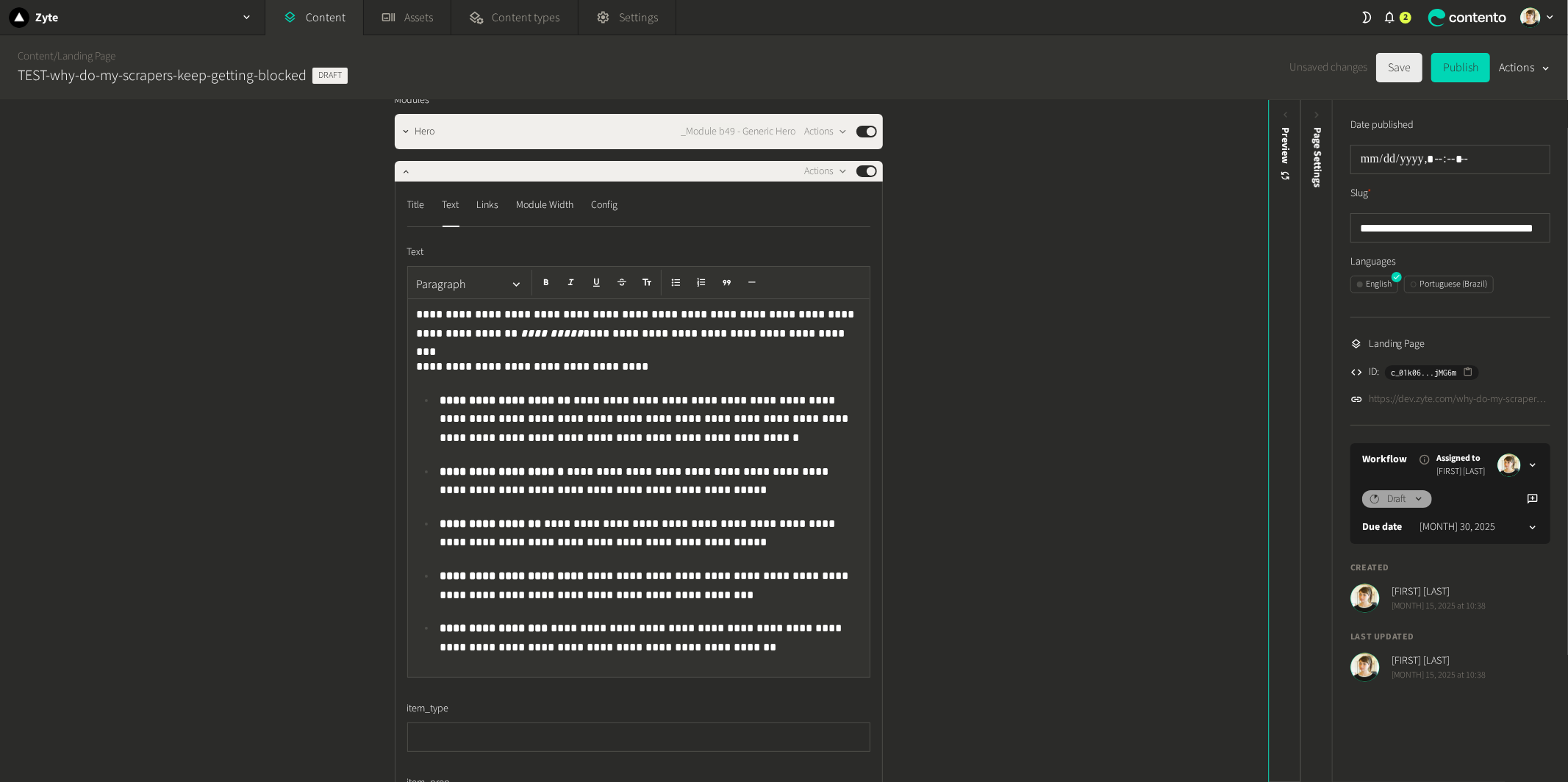 click on "Save" 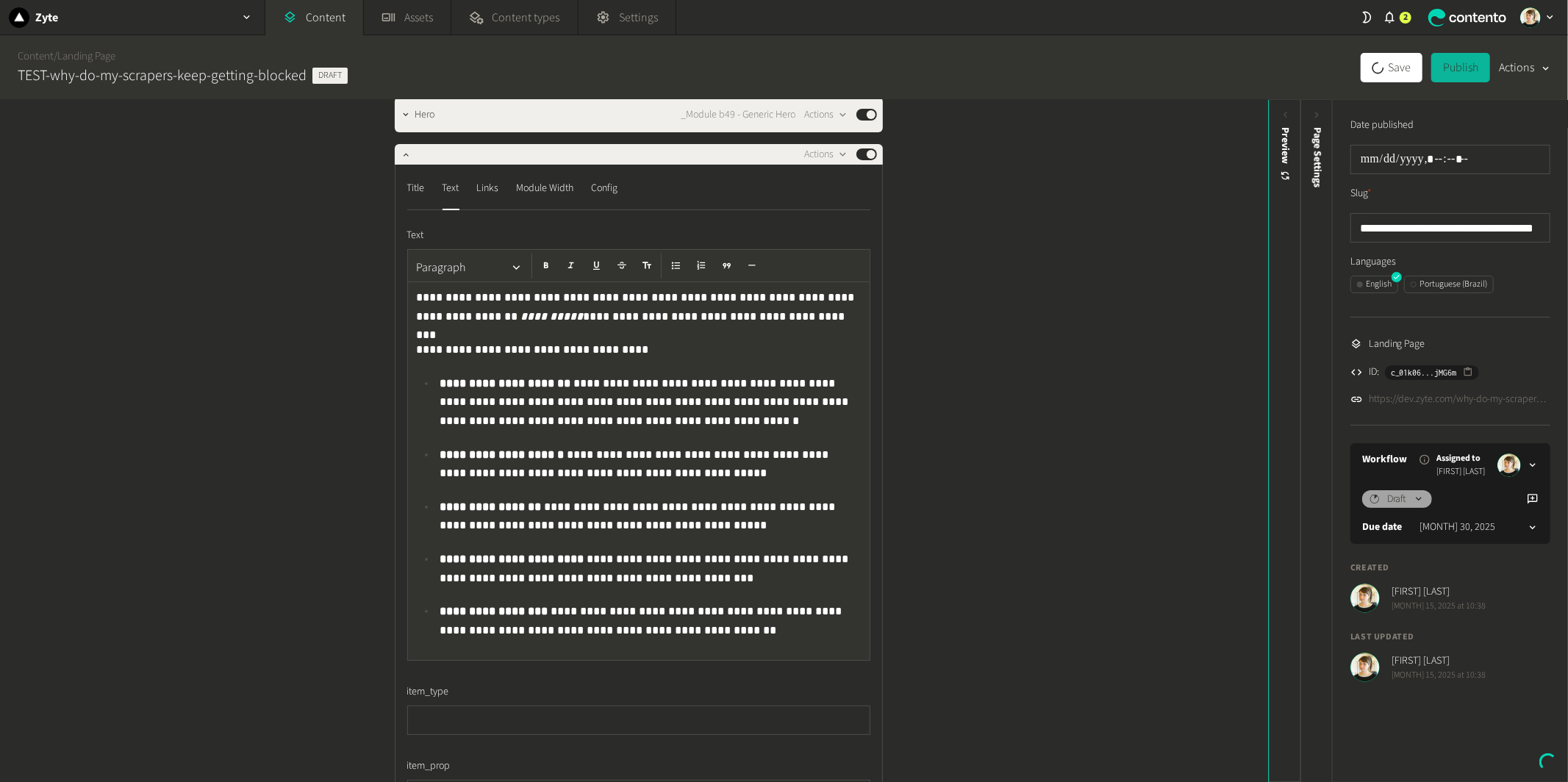 scroll, scrollTop: 94, scrollLeft: 0, axis: vertical 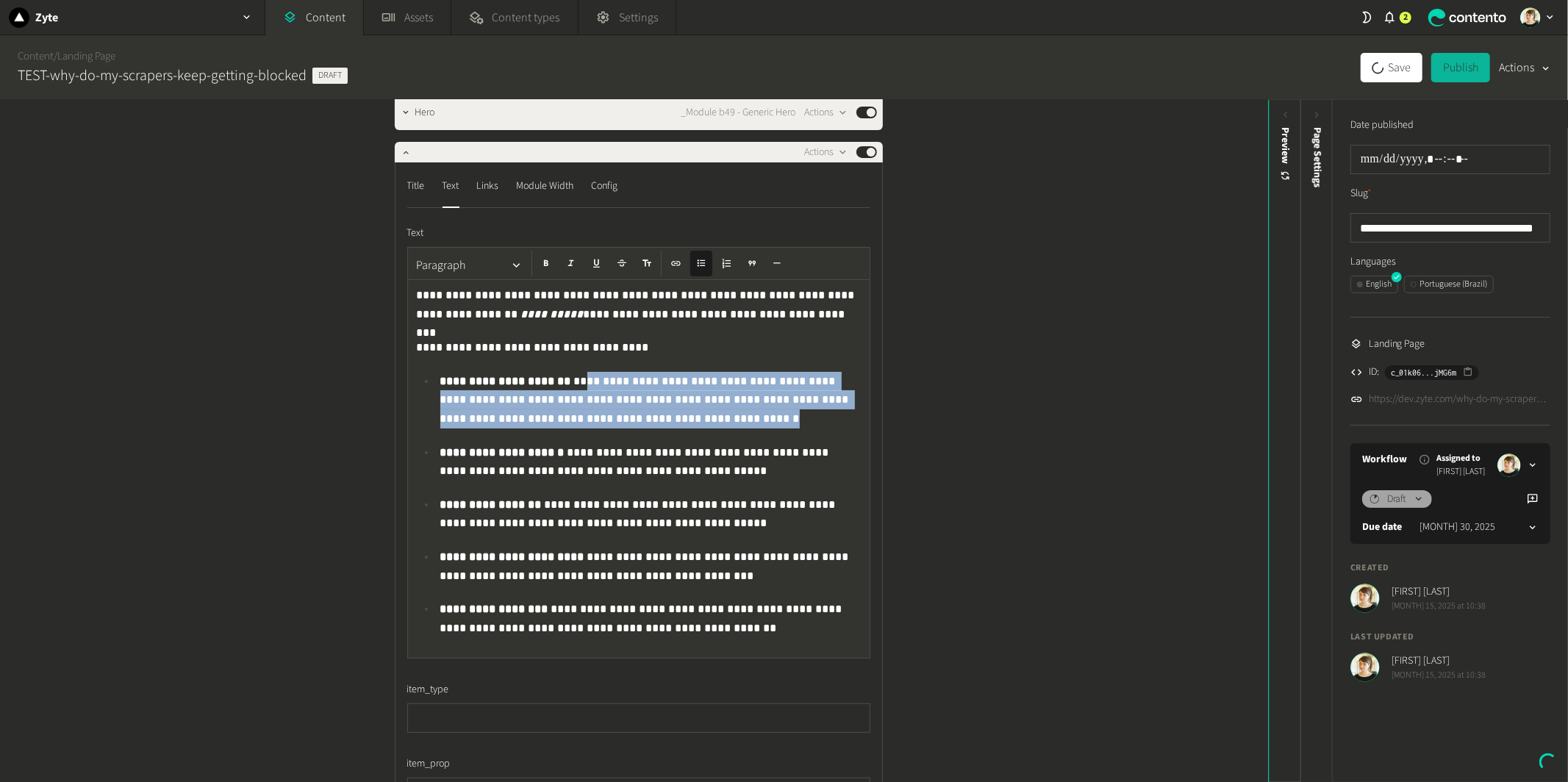 drag, startPoint x: 567, startPoint y: 377, endPoint x: 631, endPoint y: 410, distance: 72.00694 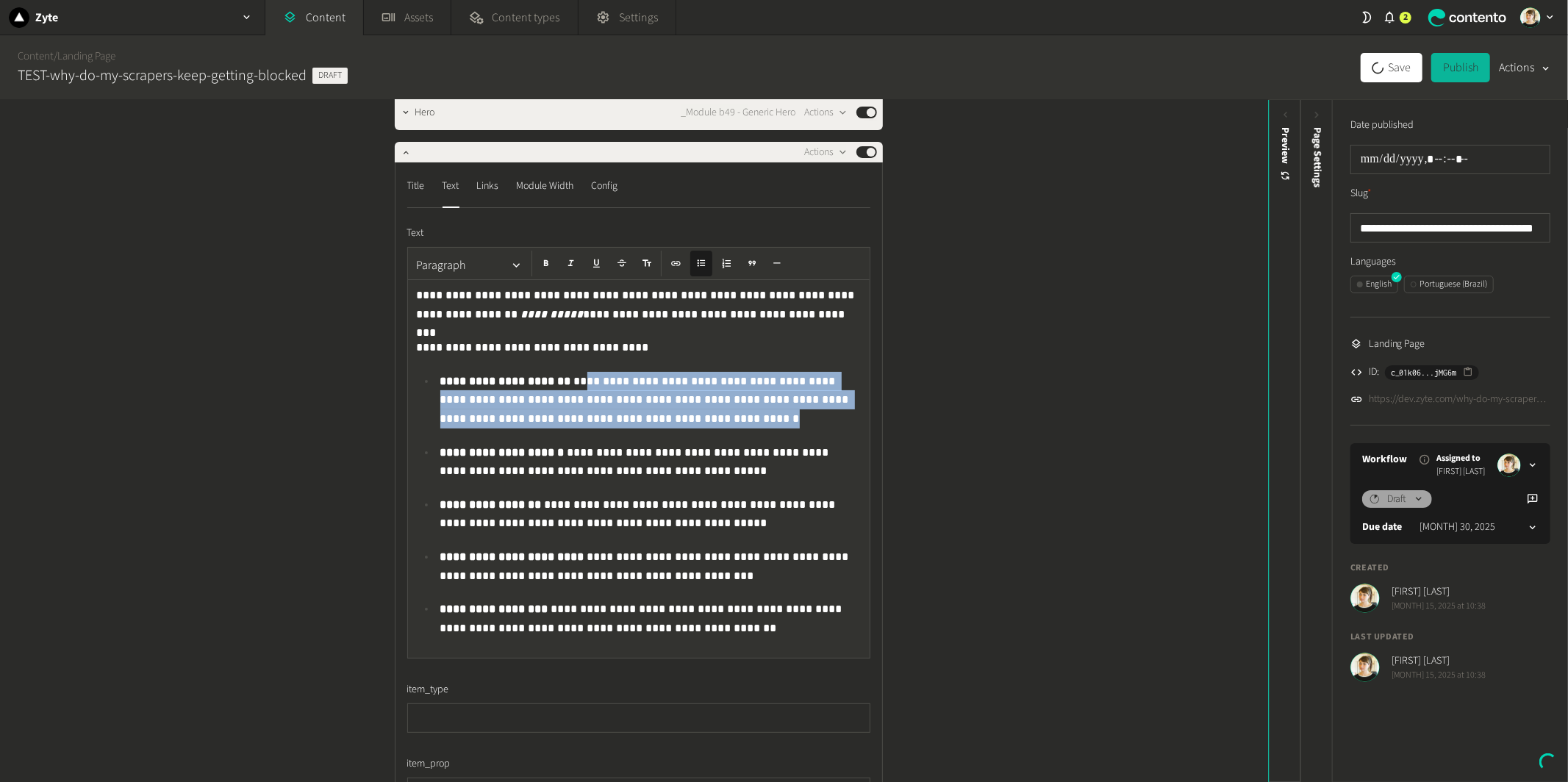 click on "**********" 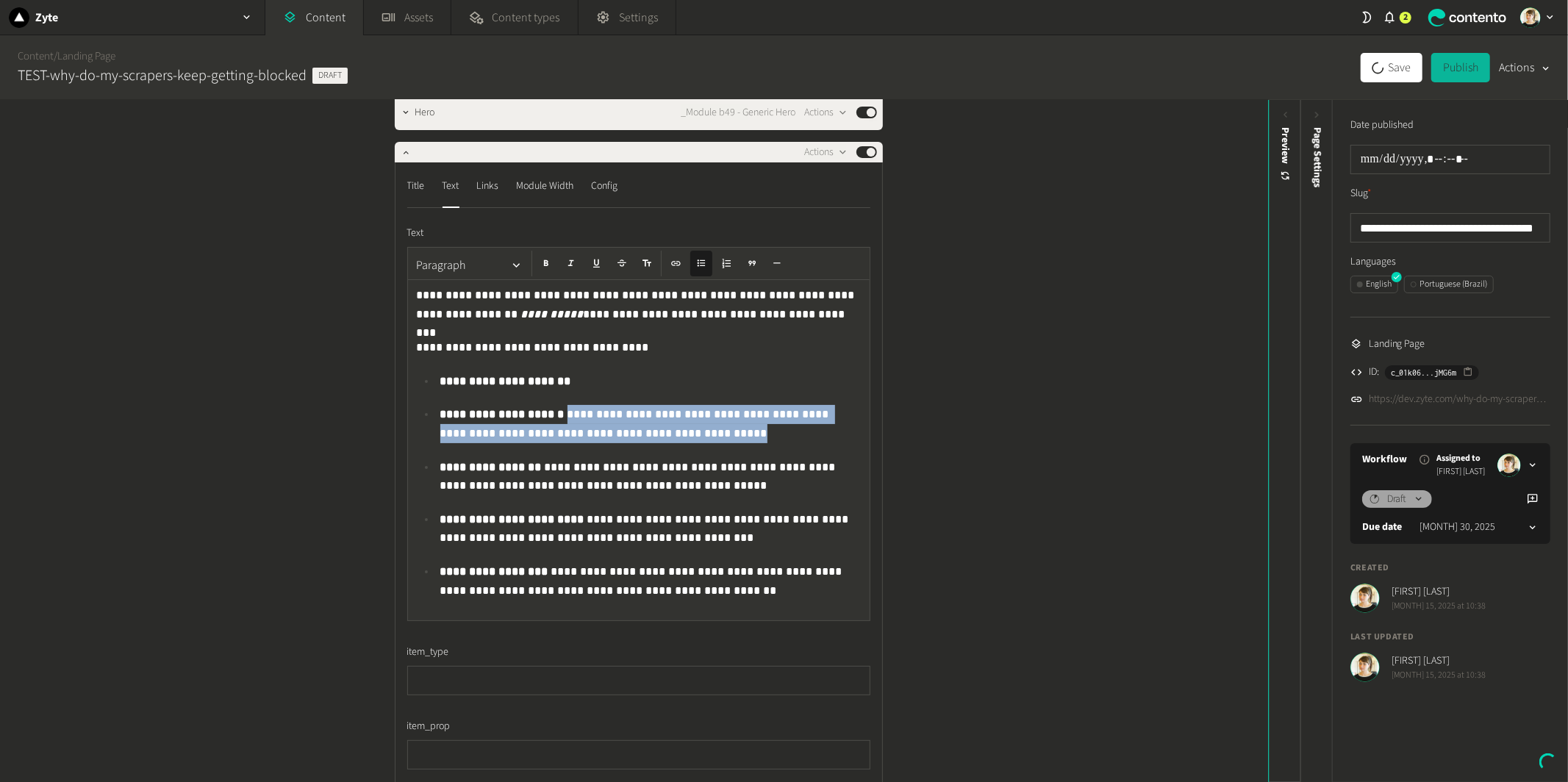 drag, startPoint x: 573, startPoint y: 415, endPoint x: 696, endPoint y: 437, distance: 124.95199 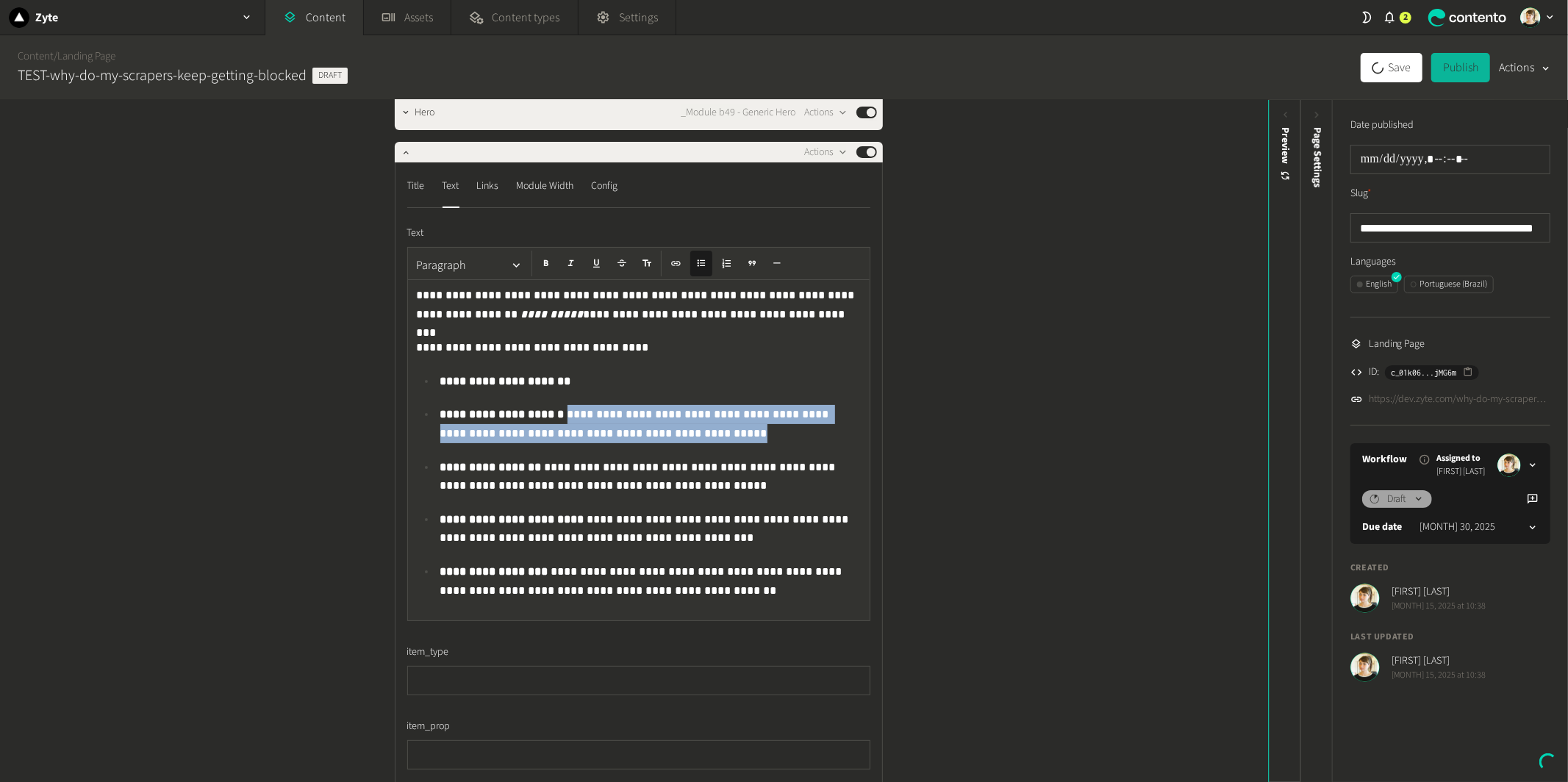 click on "**********" 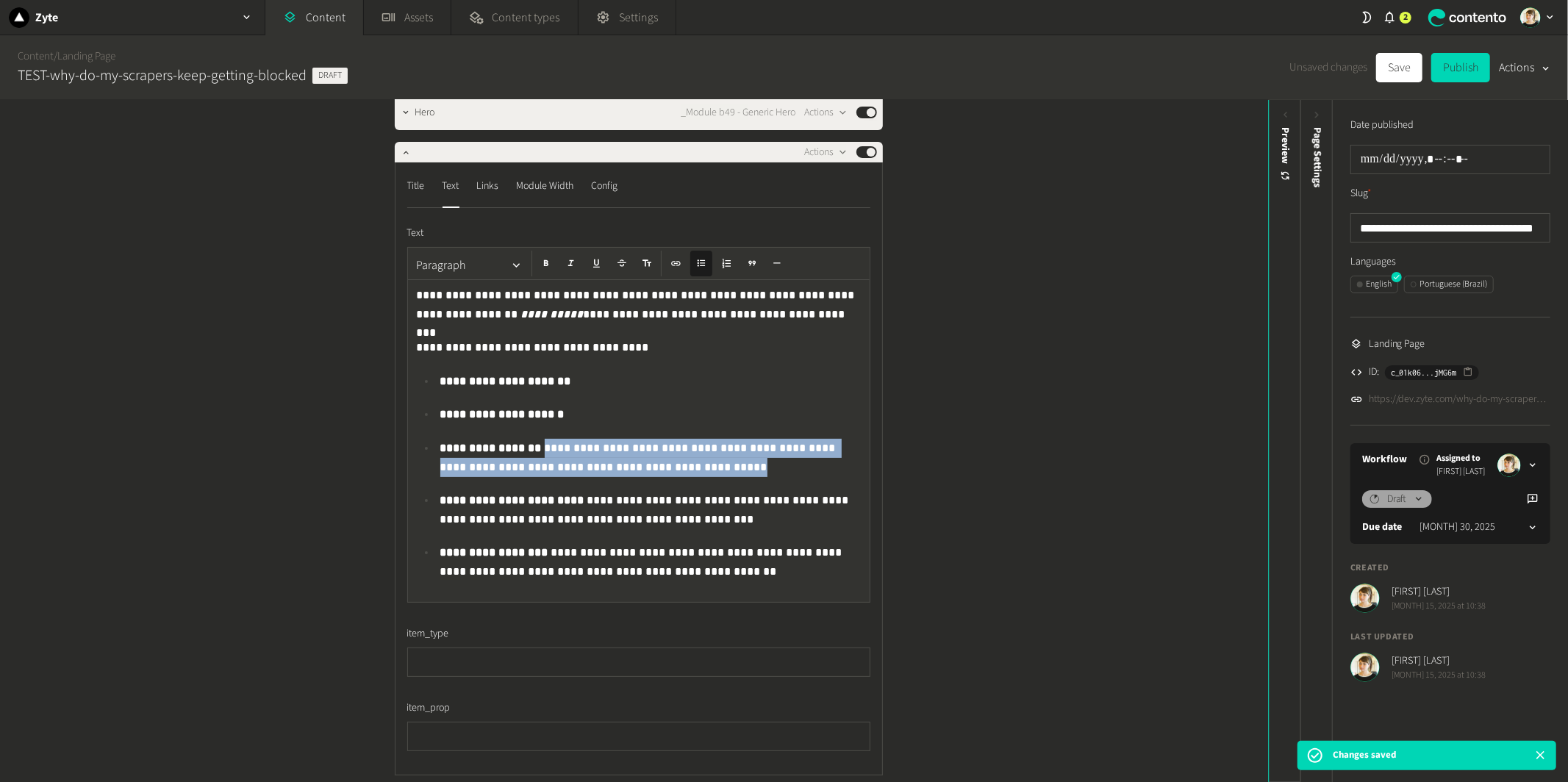 drag, startPoint x: 537, startPoint y: 448, endPoint x: 680, endPoint y: 467, distance: 144.25672 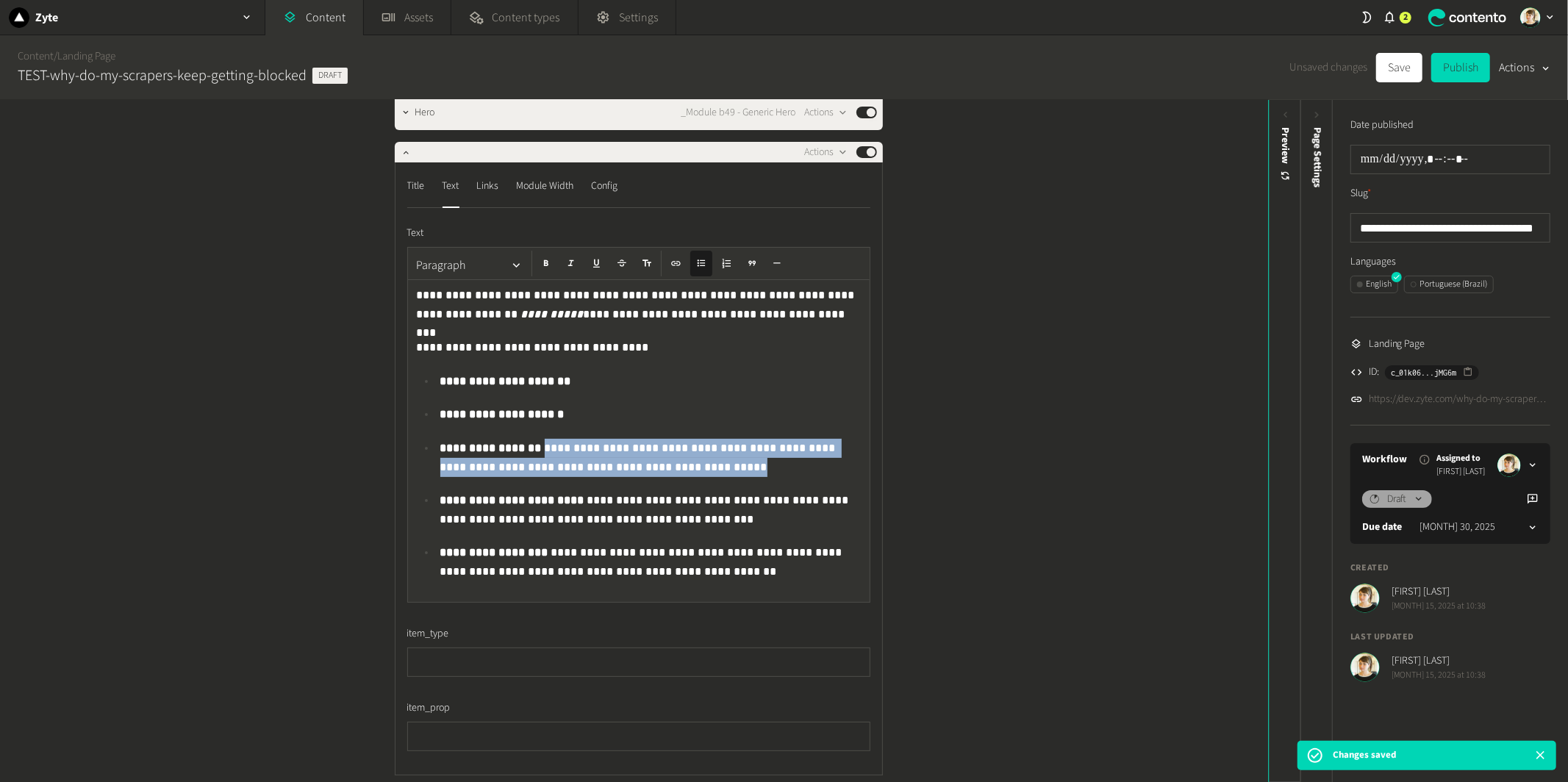 click on "**********" 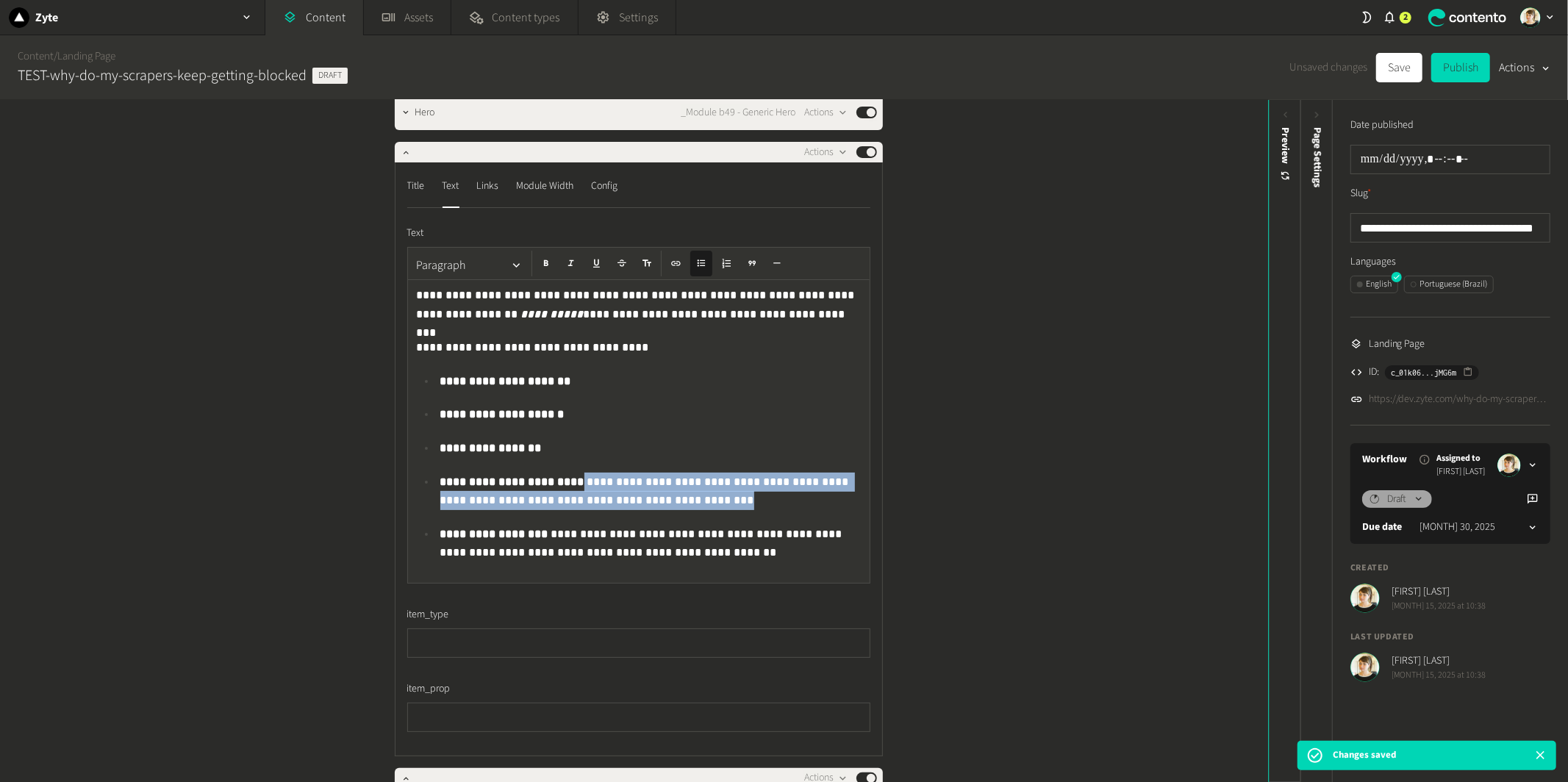 drag, startPoint x: 573, startPoint y: 480, endPoint x: 701, endPoint y: 503, distance: 130.05 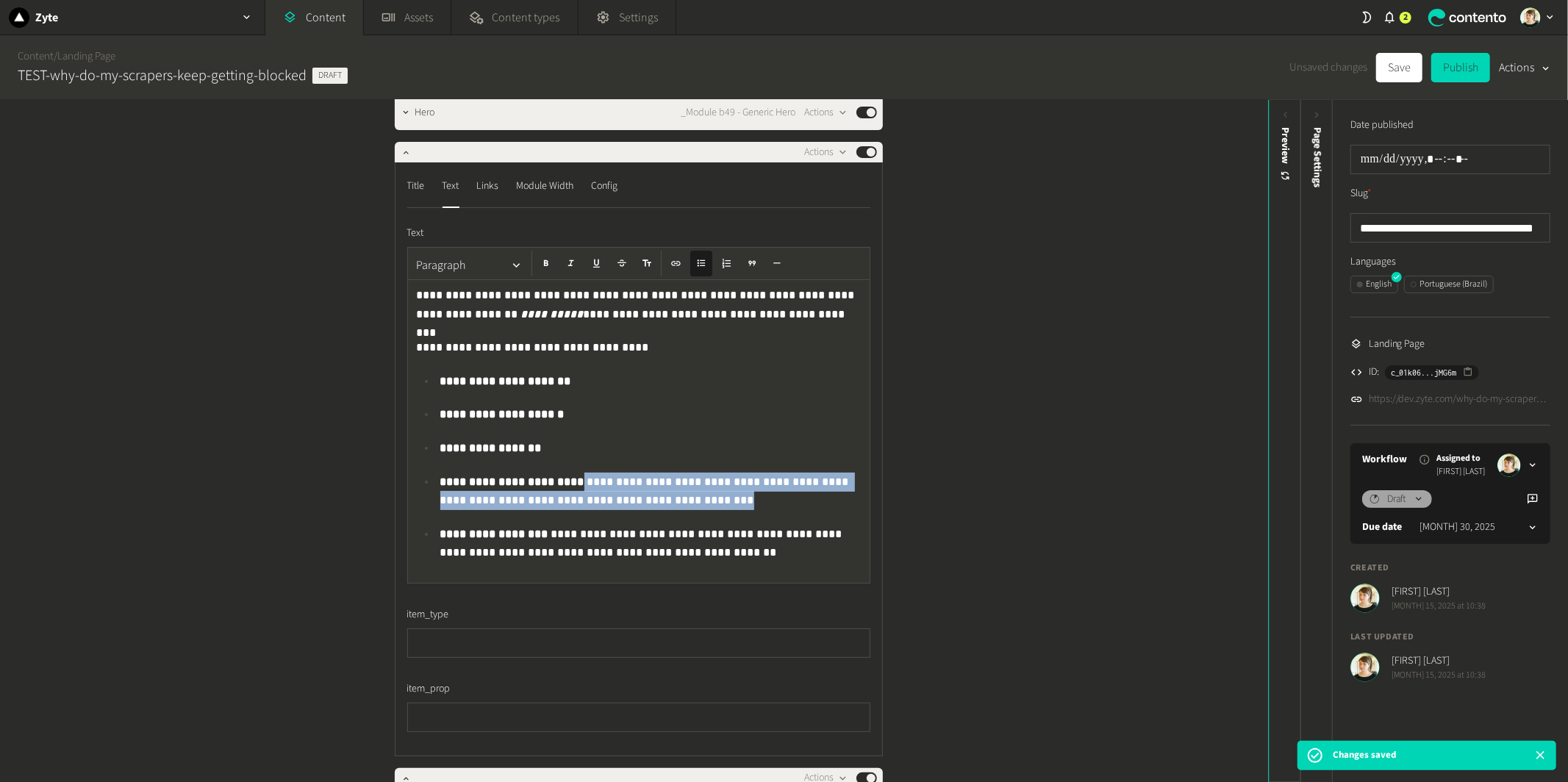 click on "**********" 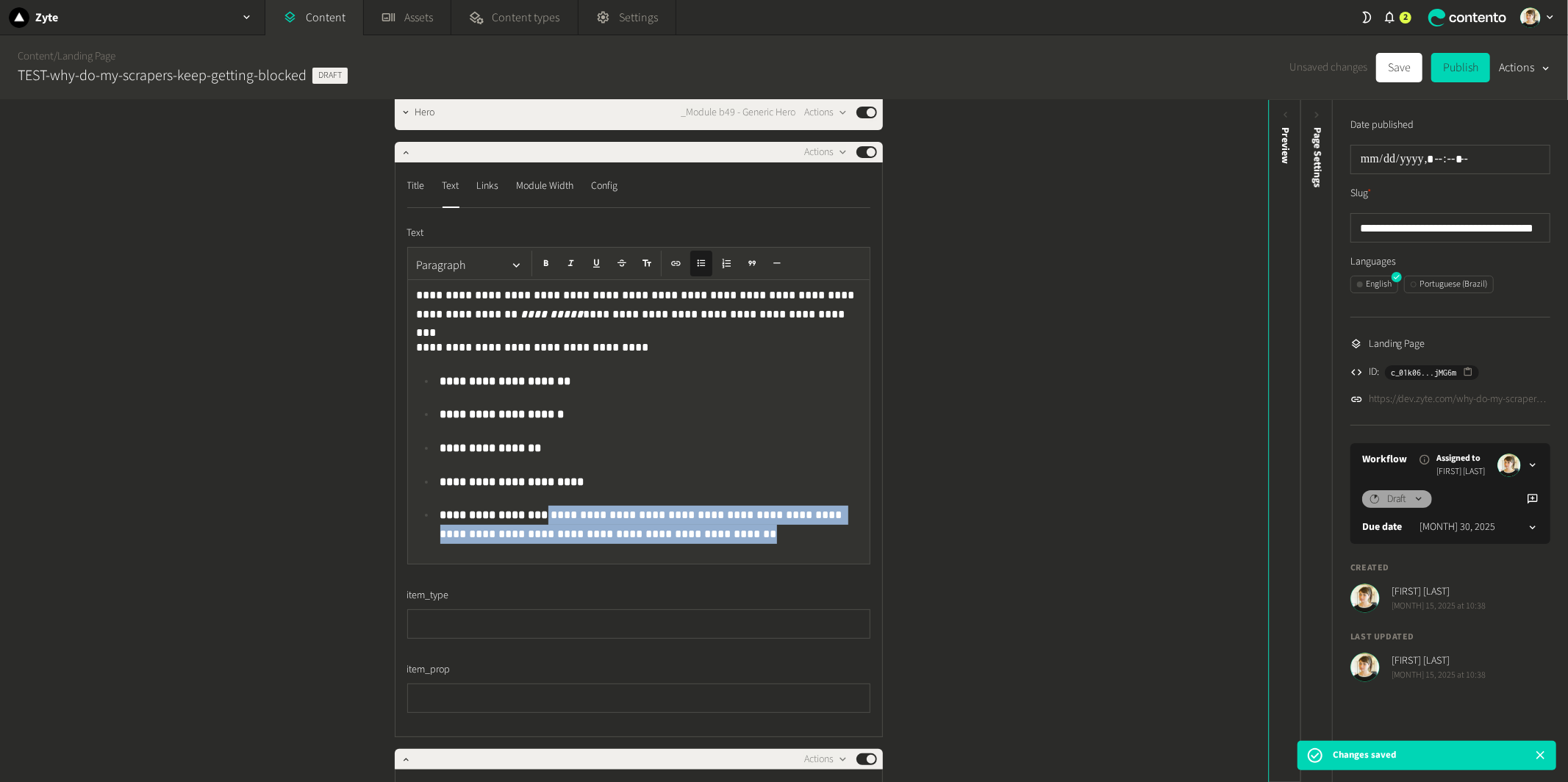 drag, startPoint x: 538, startPoint y: 516, endPoint x: 826, endPoint y: 564, distance: 291.9726 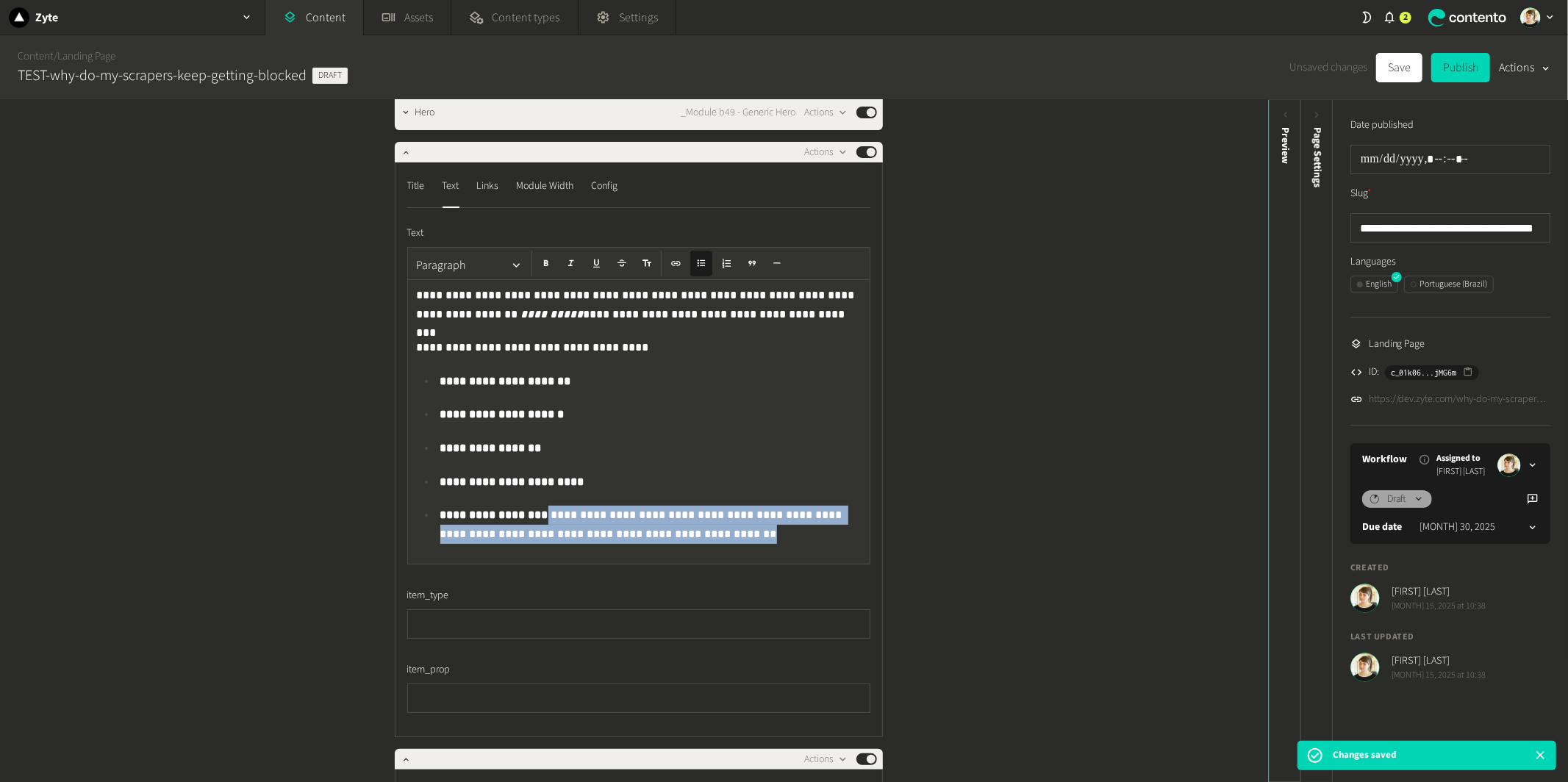 click on "**********" 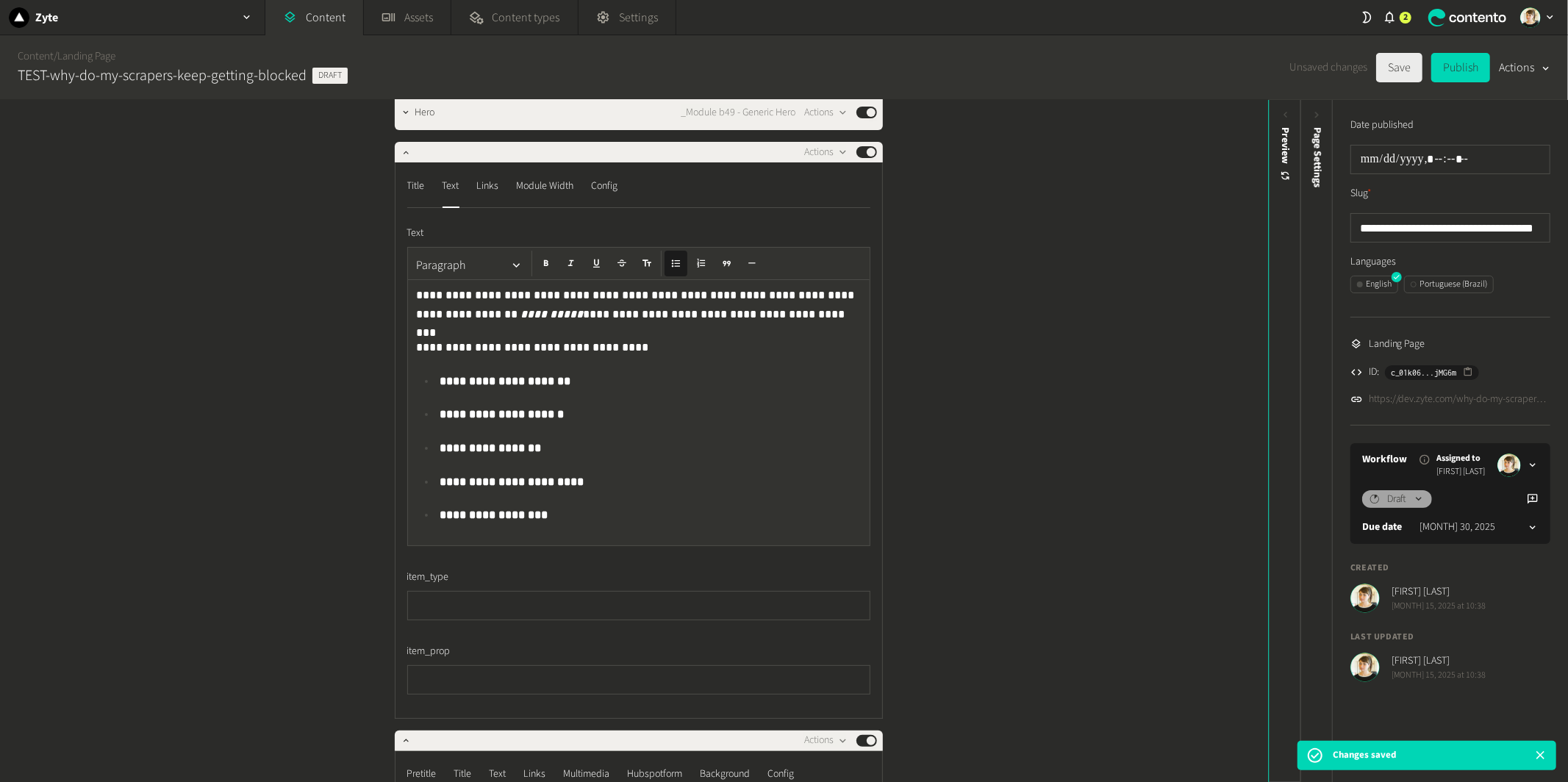 click on "Save" 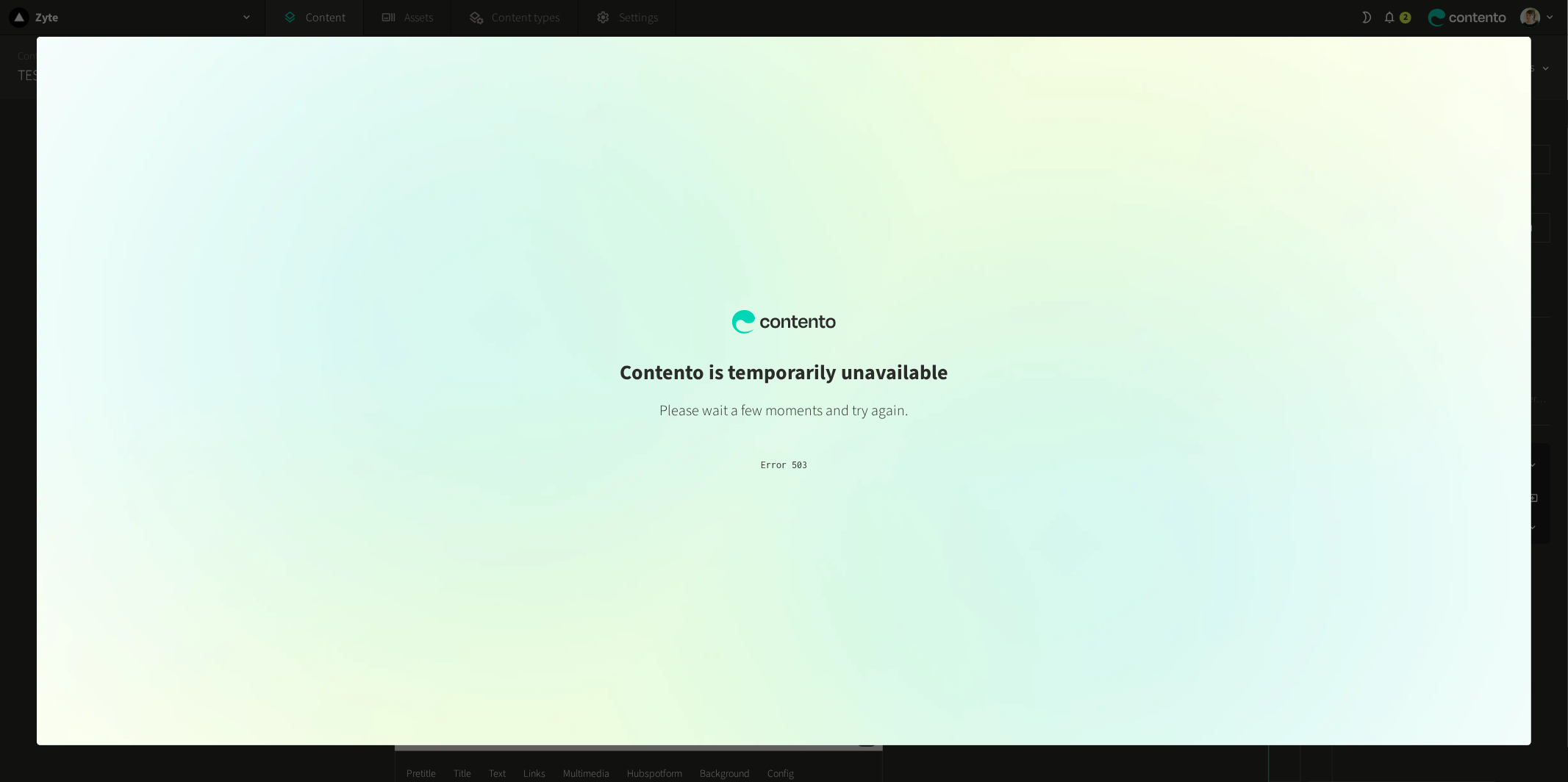 scroll, scrollTop: 0, scrollLeft: 0, axis: both 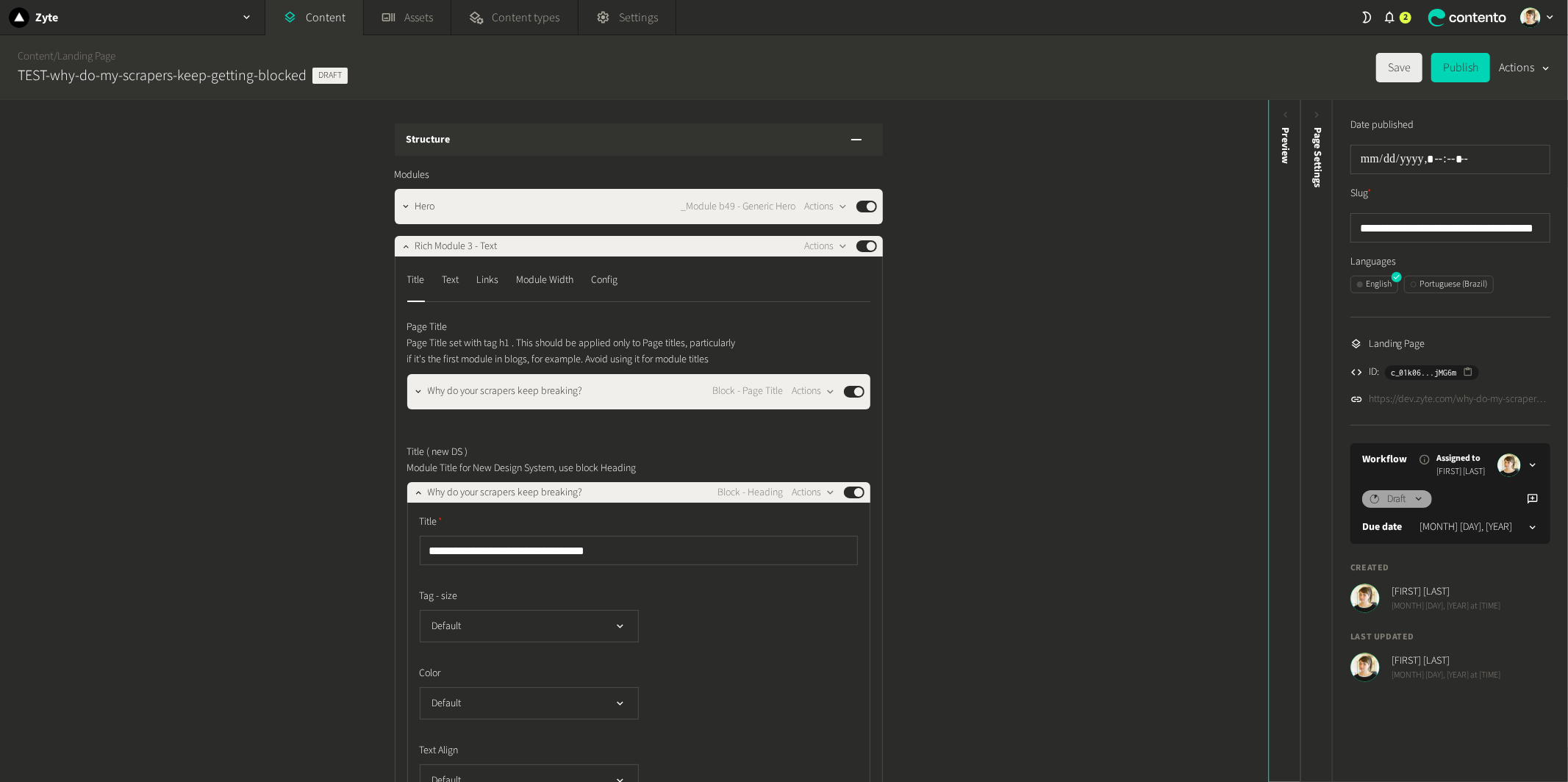 click on "Save   Publish   Actions" 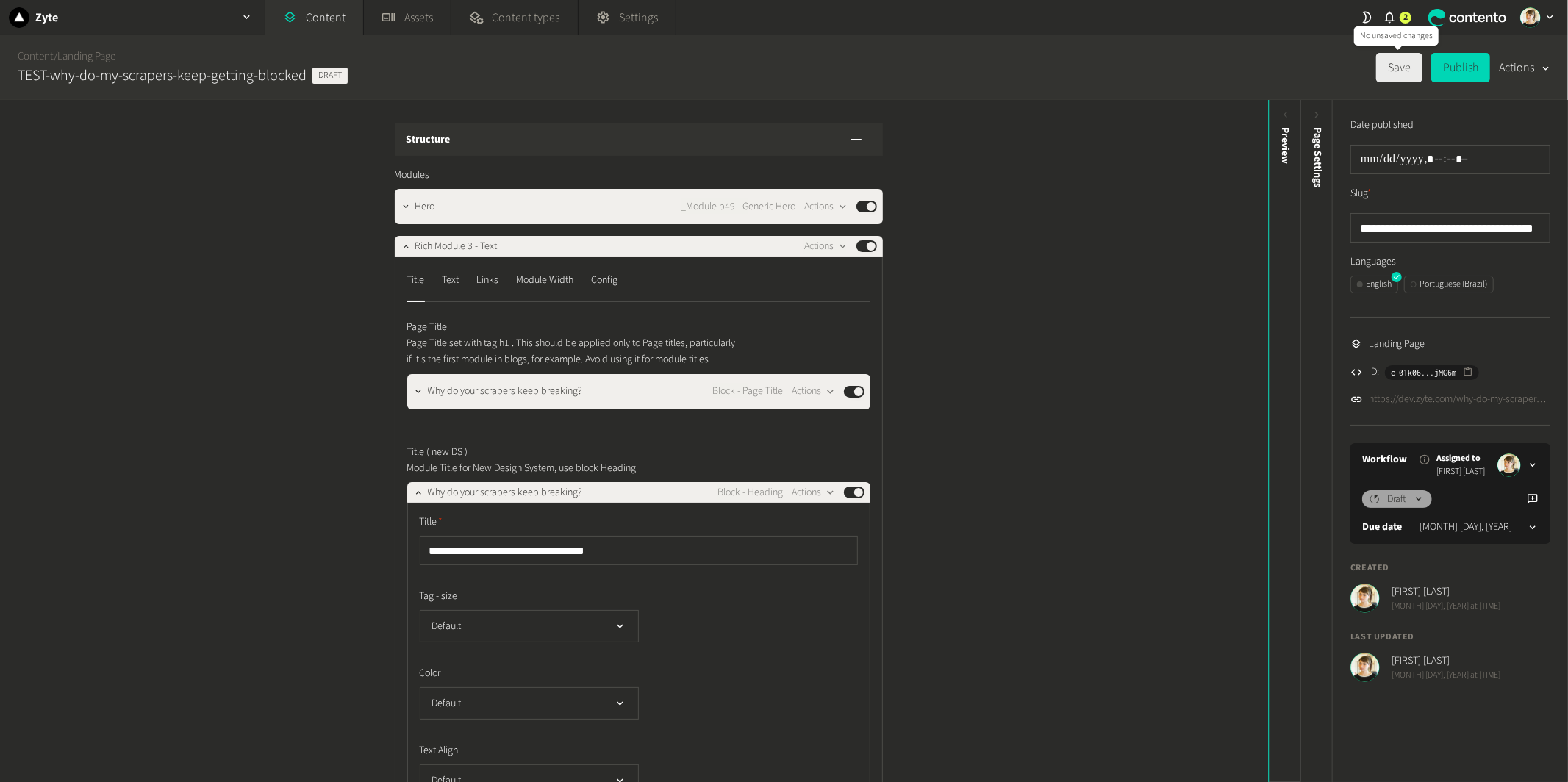 click on "Save" 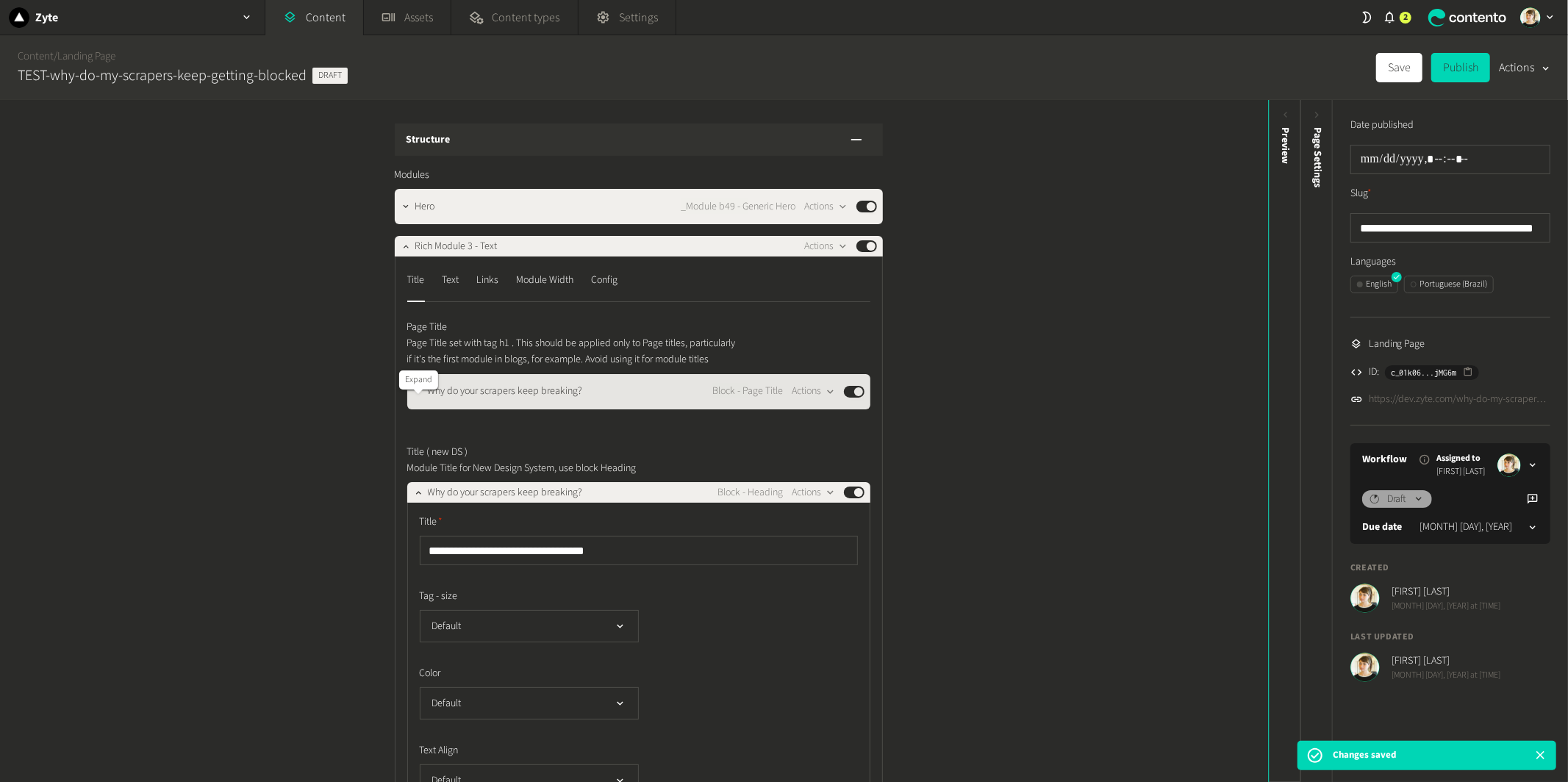 click 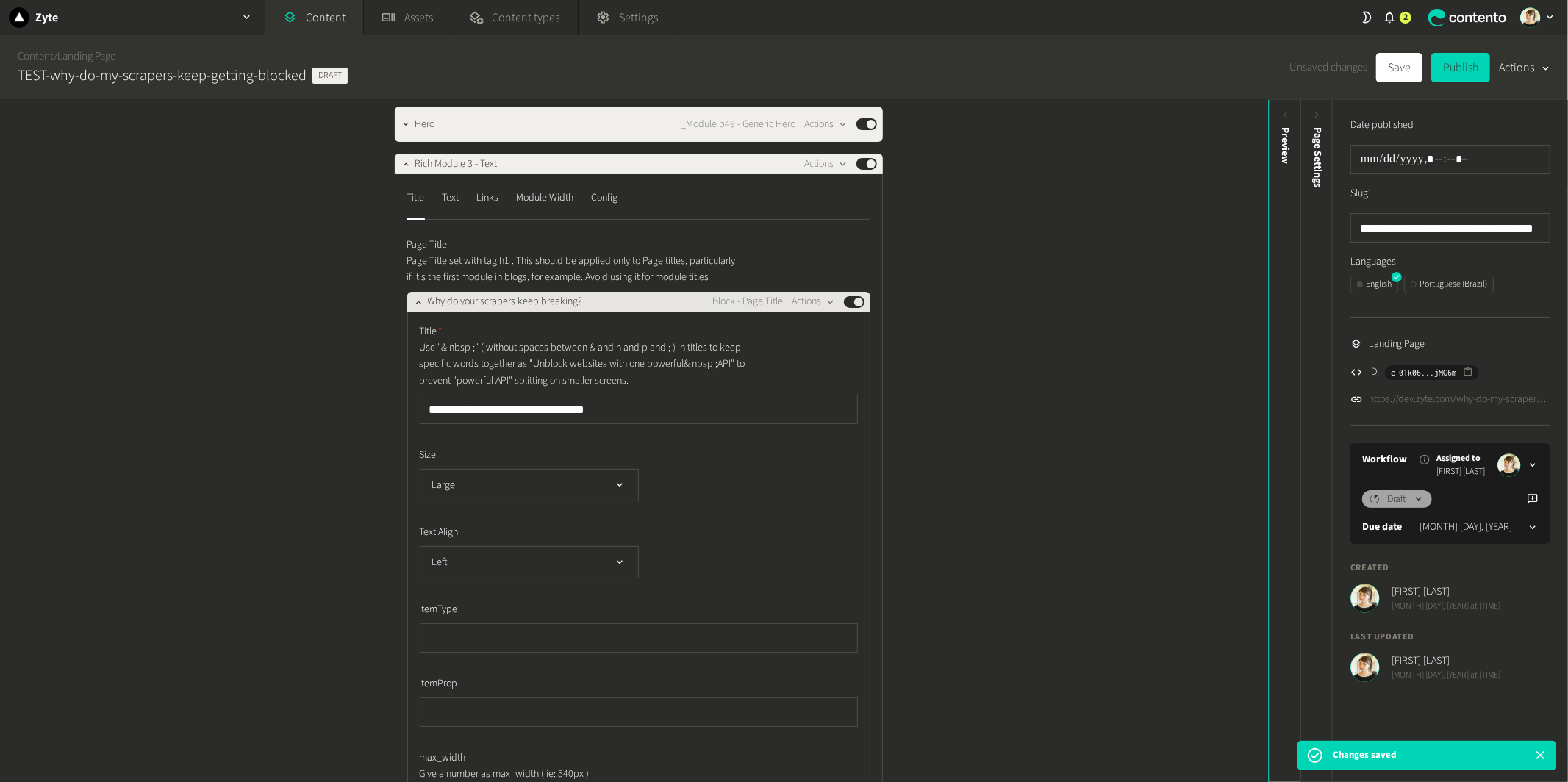 scroll, scrollTop: 104, scrollLeft: 0, axis: vertical 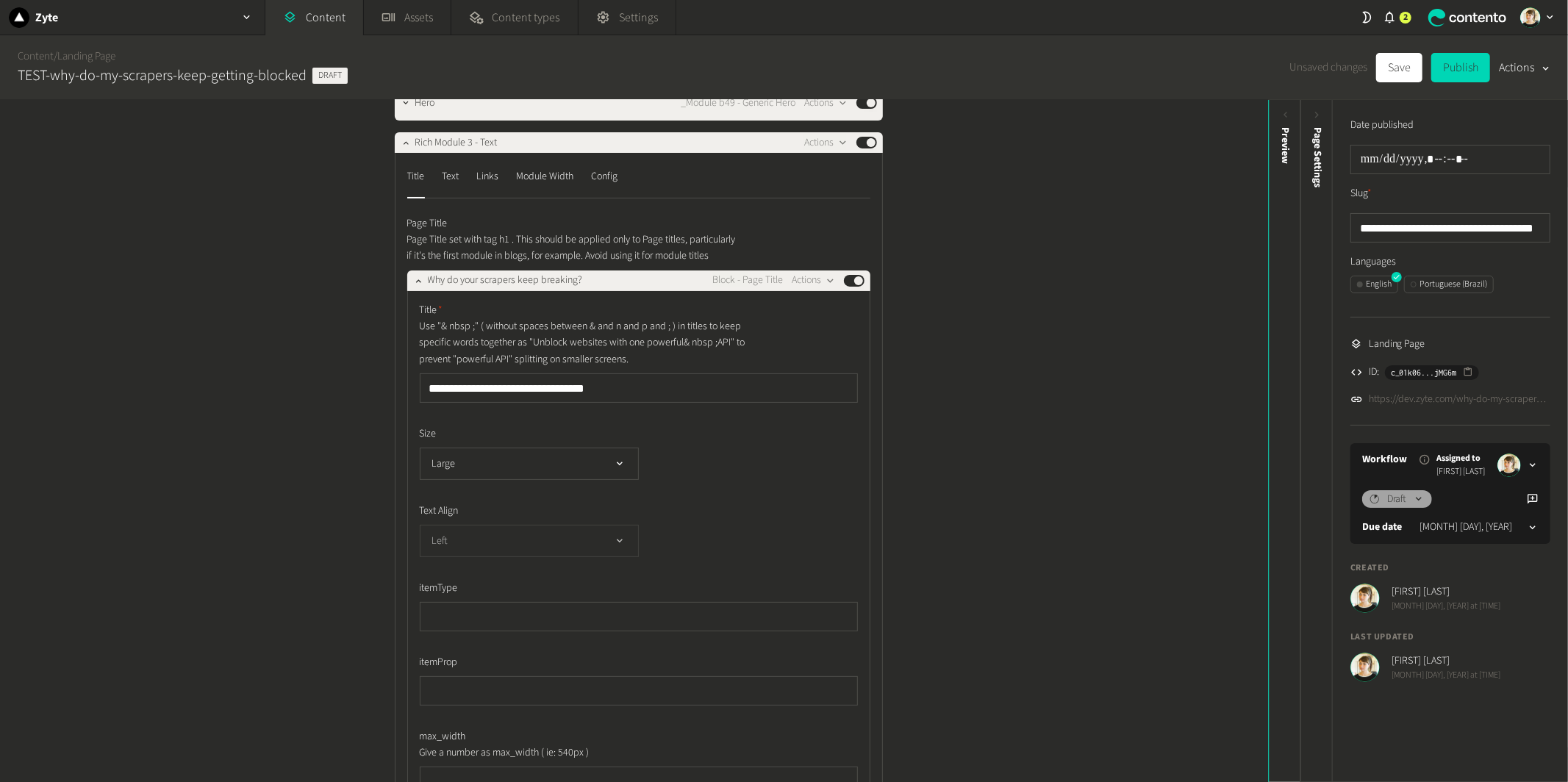 click on "Left" 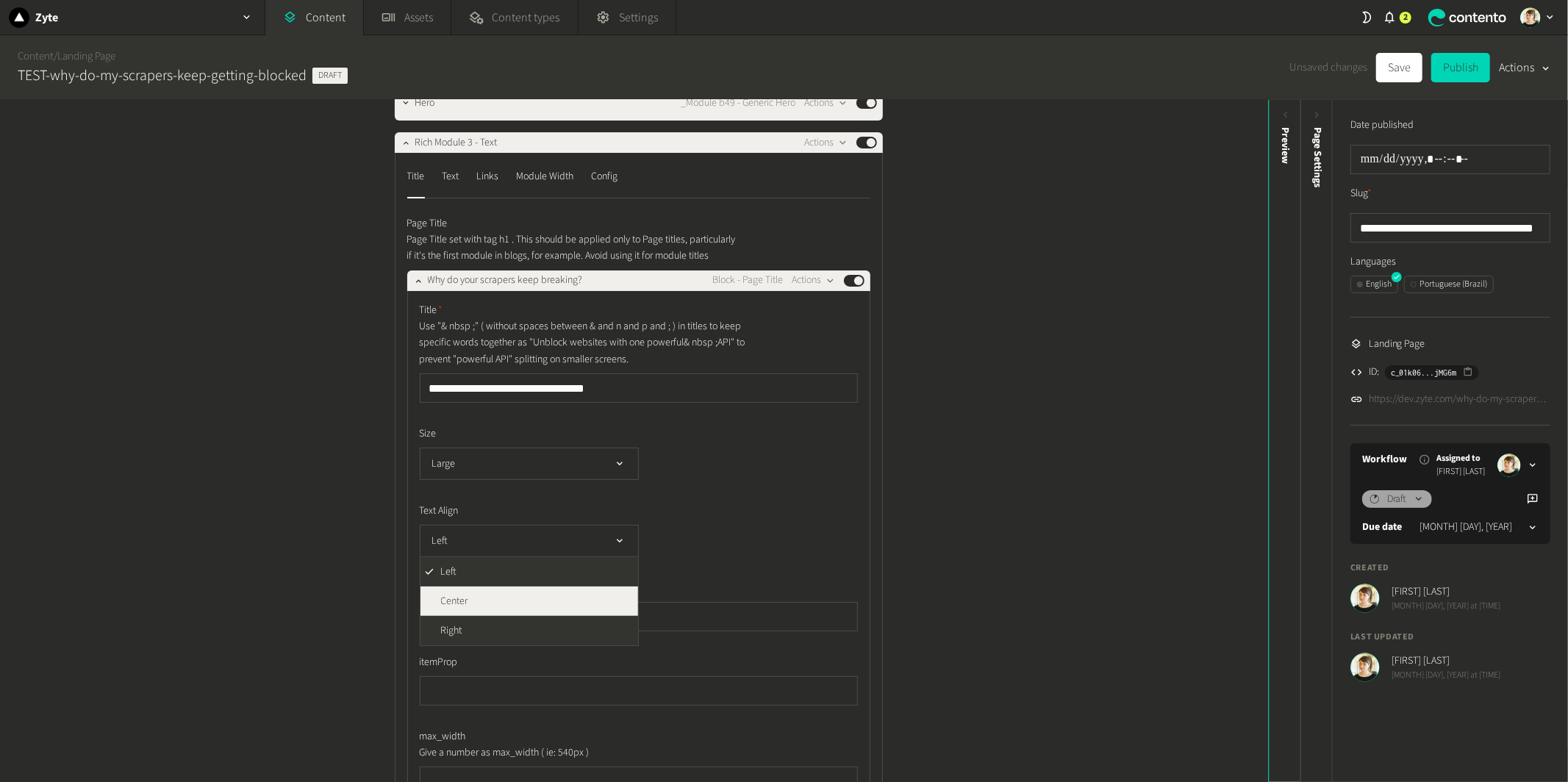click on "Center" 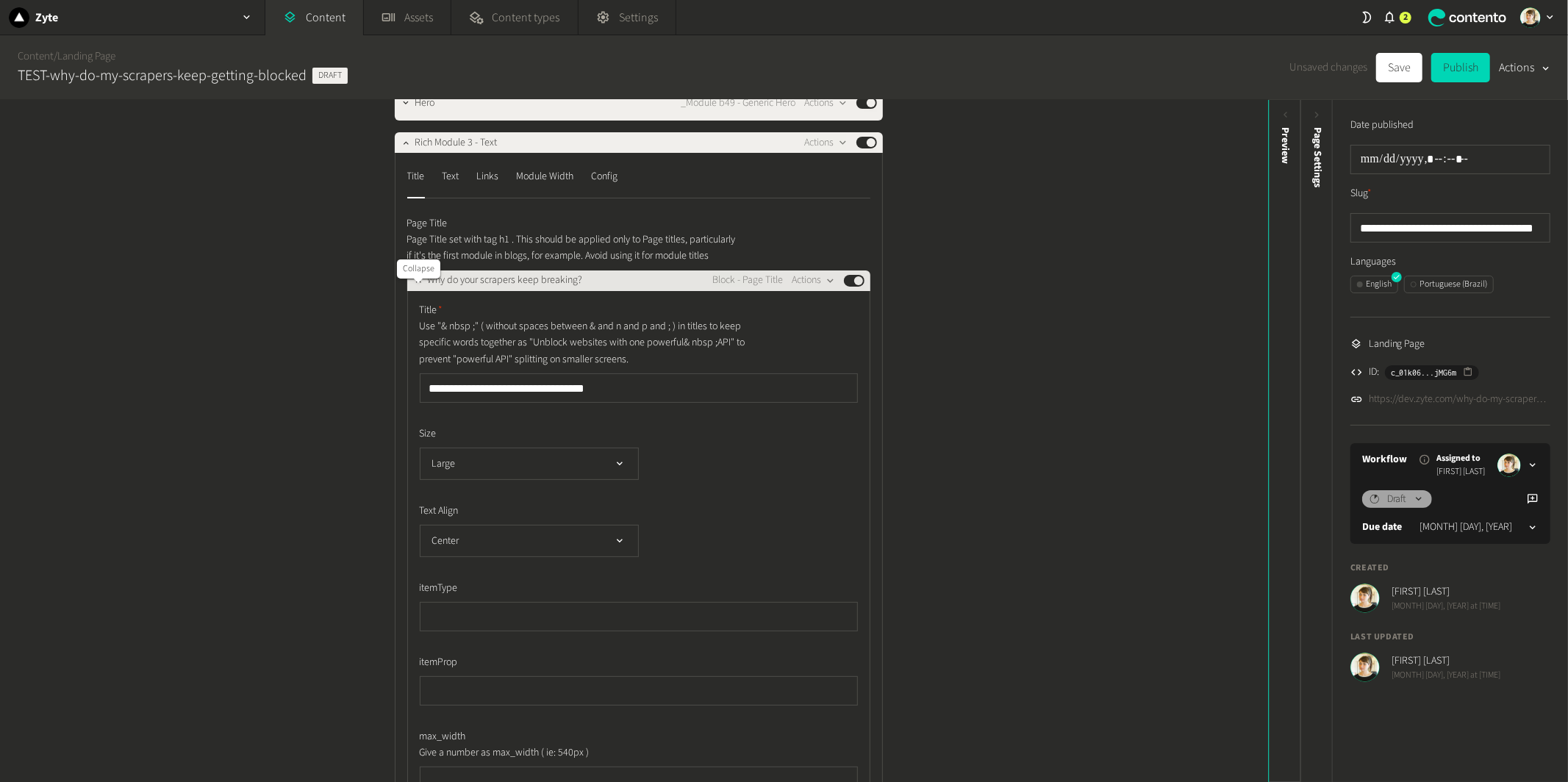 click 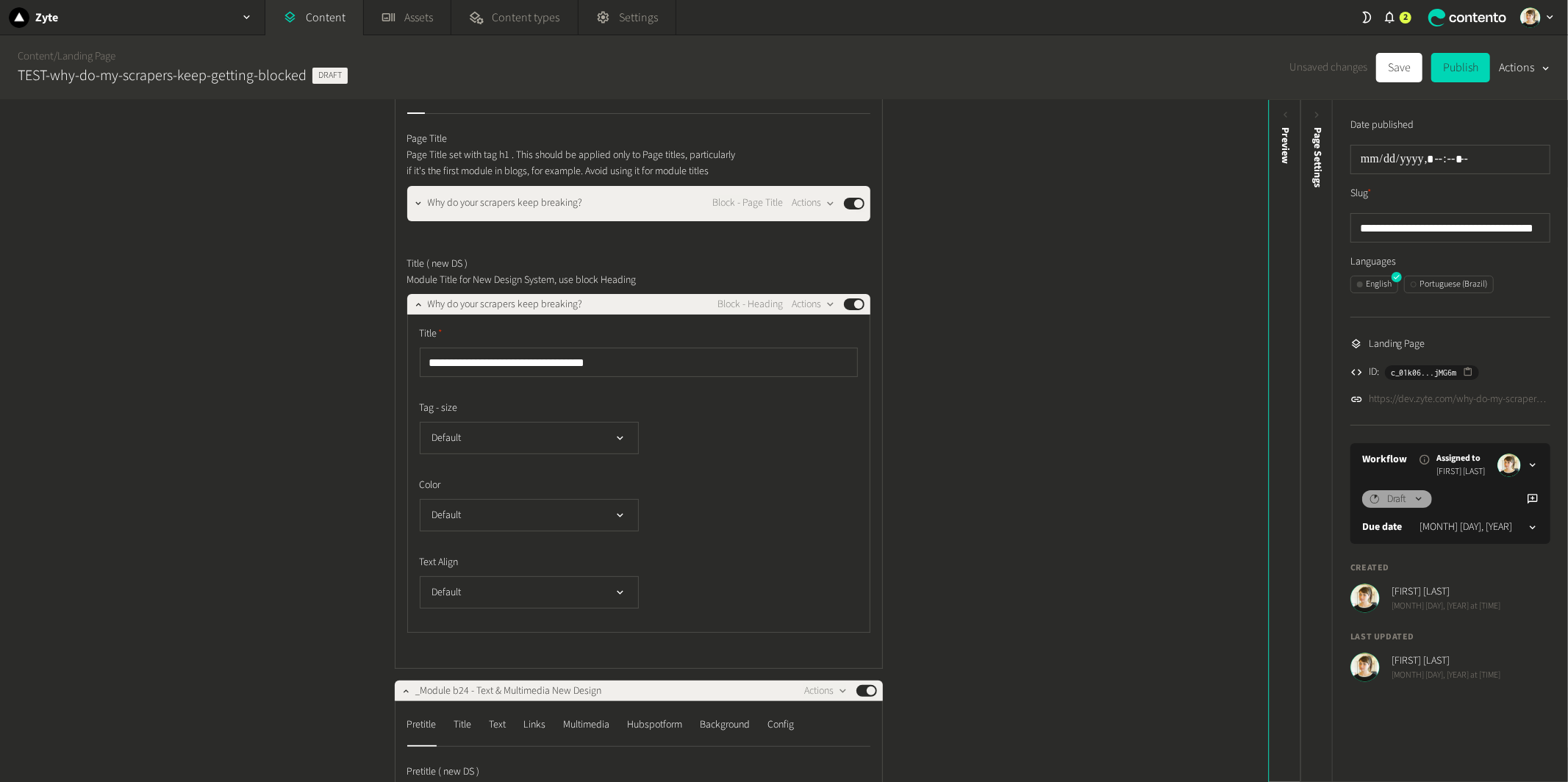 scroll, scrollTop: 203, scrollLeft: 0, axis: vertical 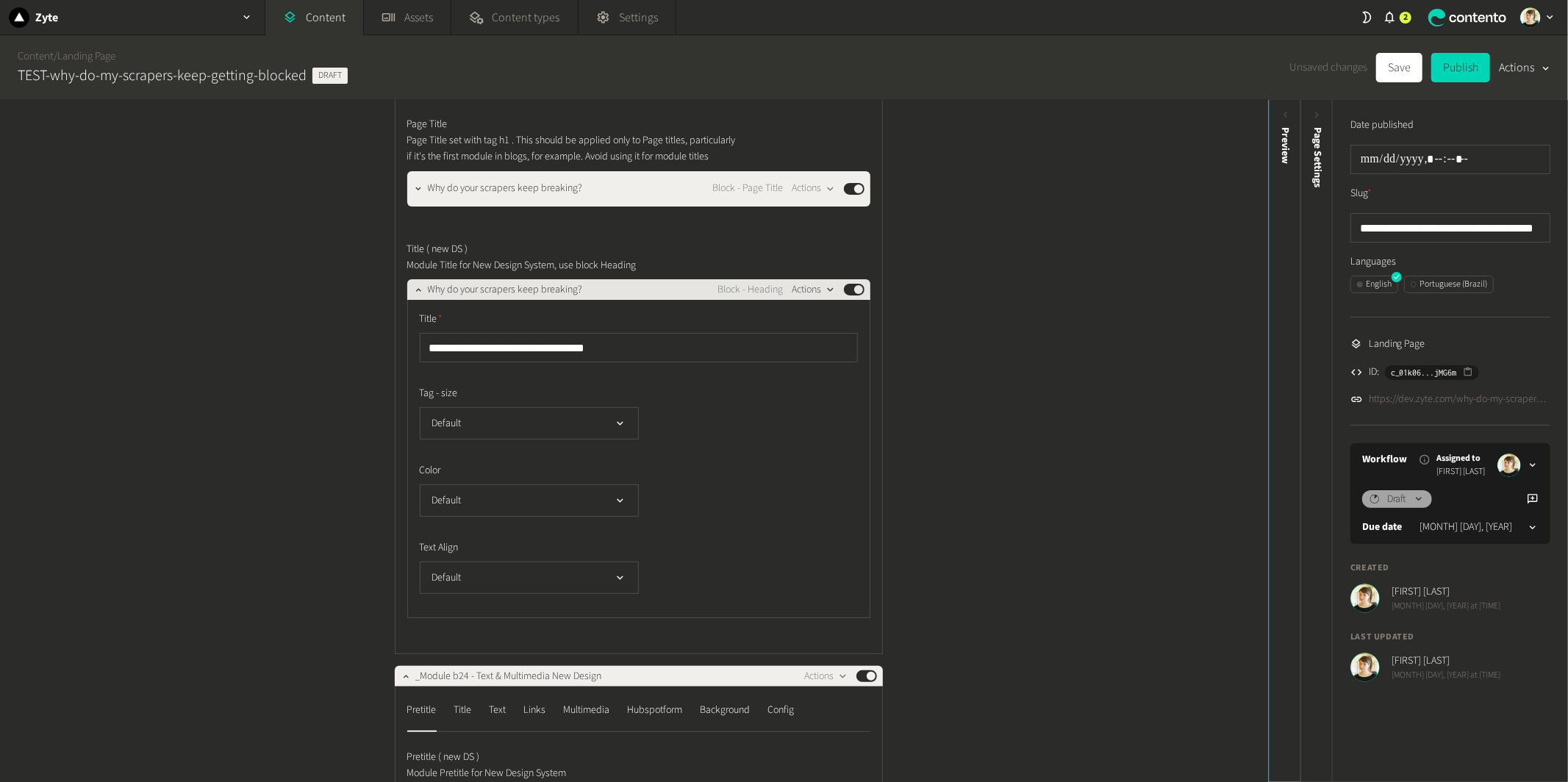 click on "Actions" 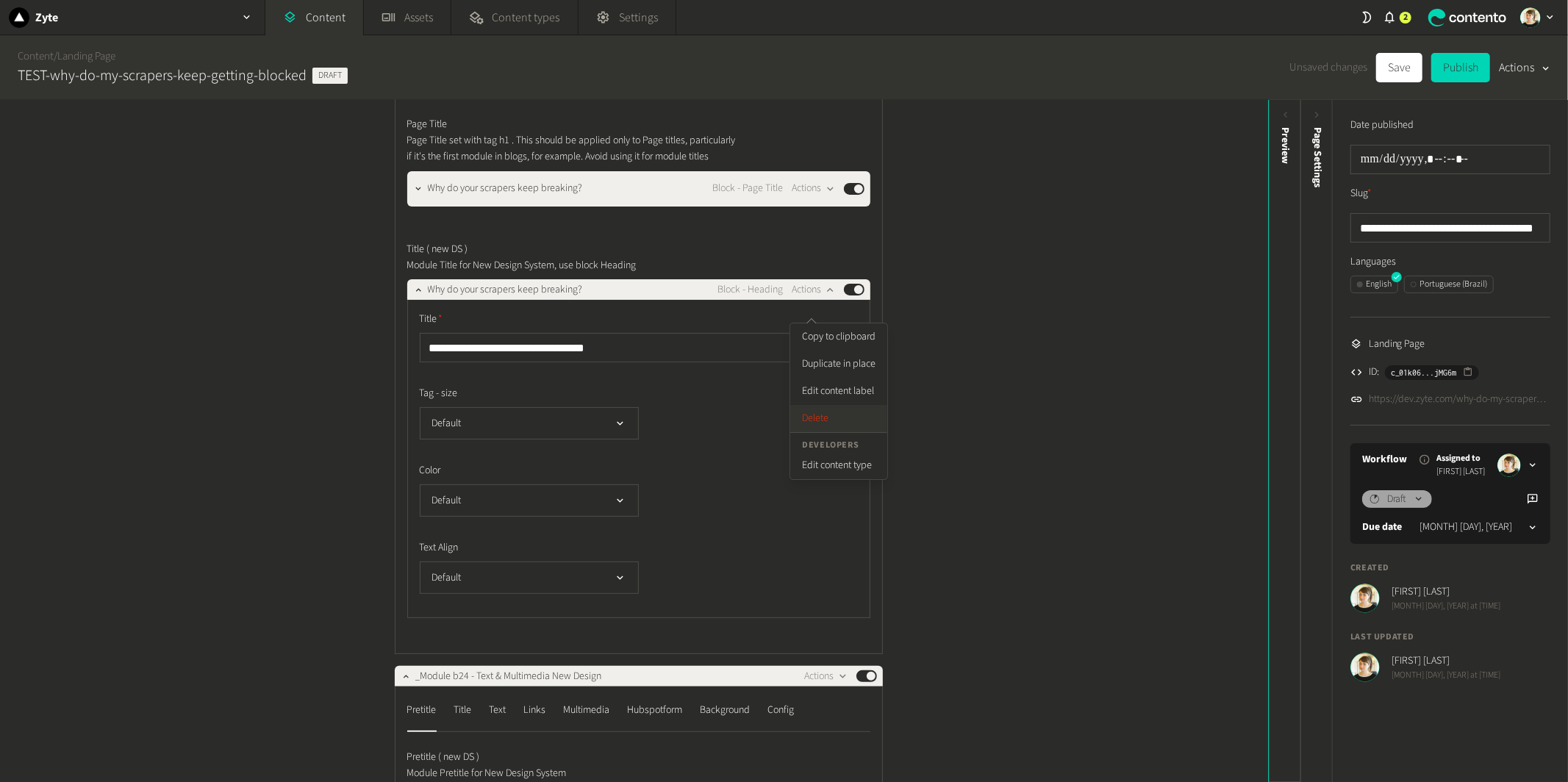 click on "Delete" 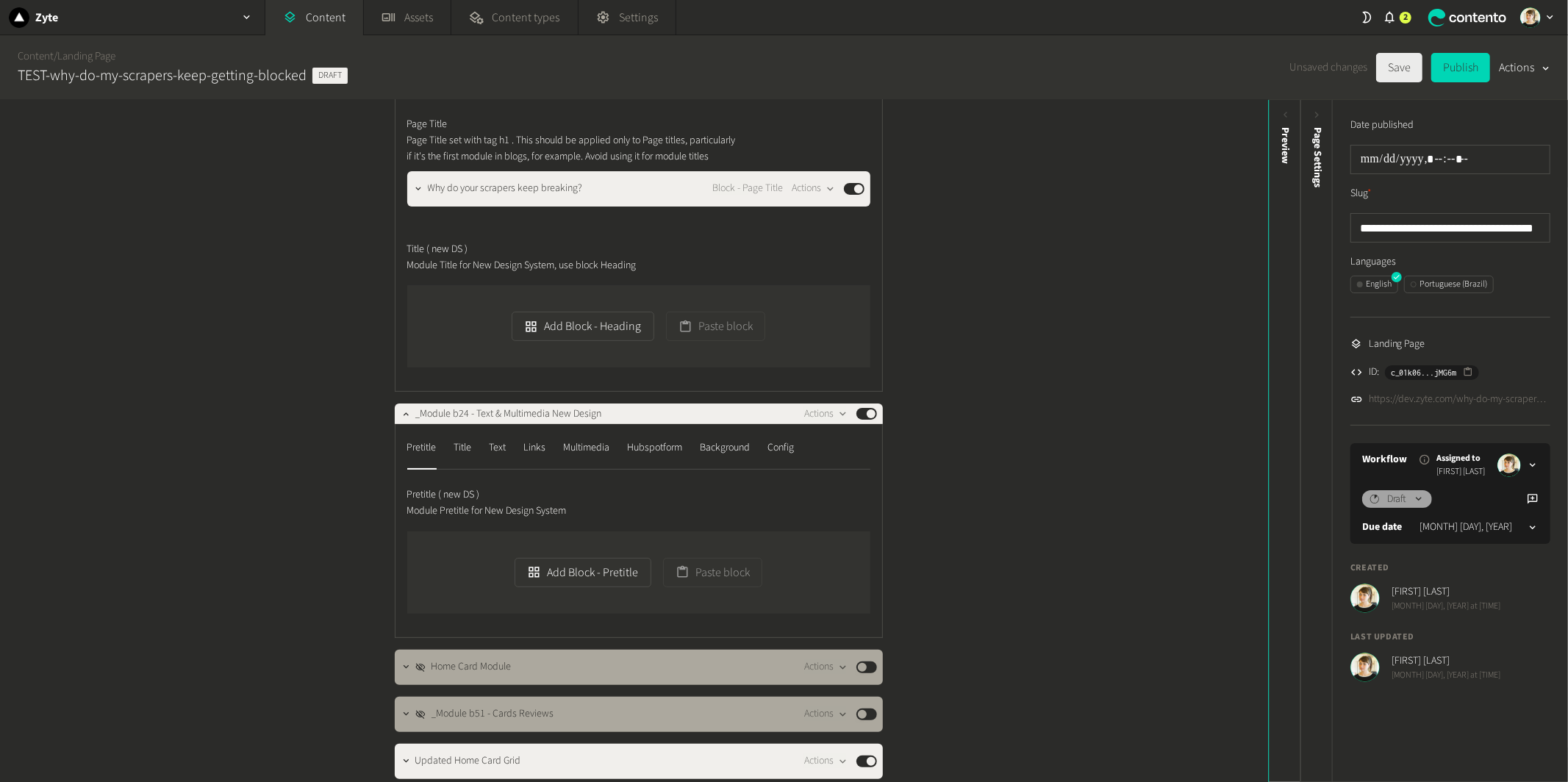 click on "Save" 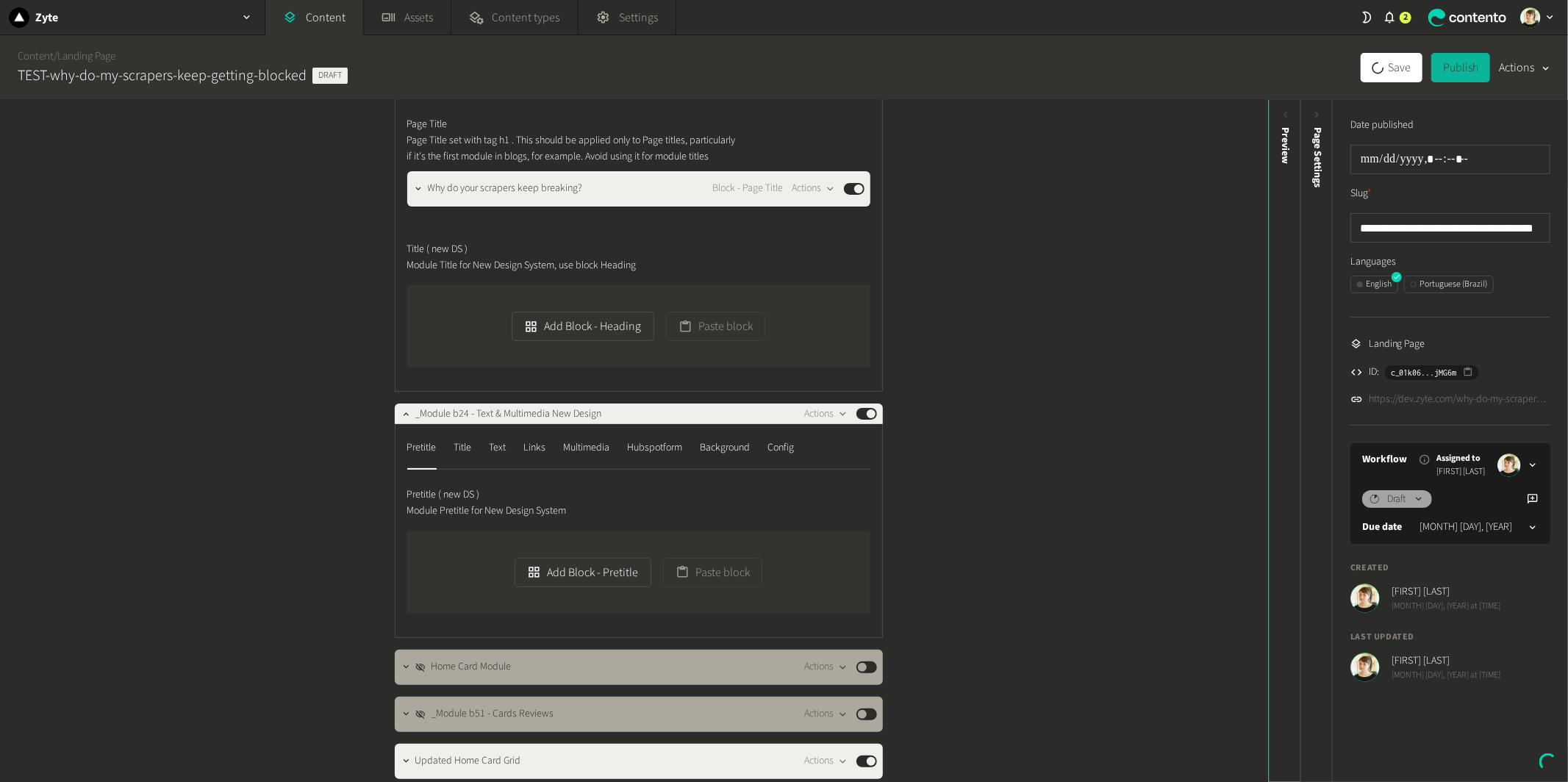 scroll, scrollTop: 0, scrollLeft: 0, axis: both 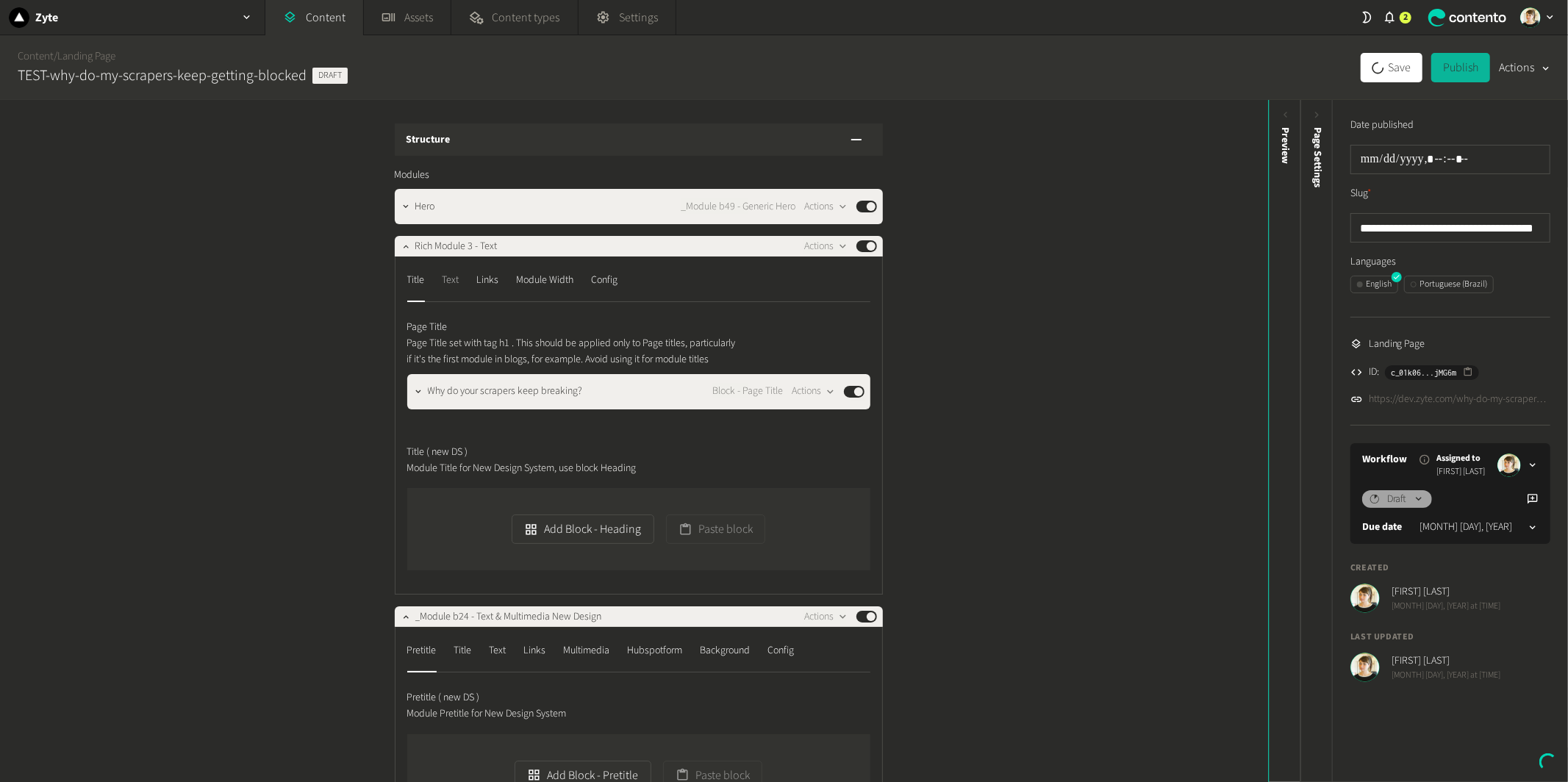 click on "Text" 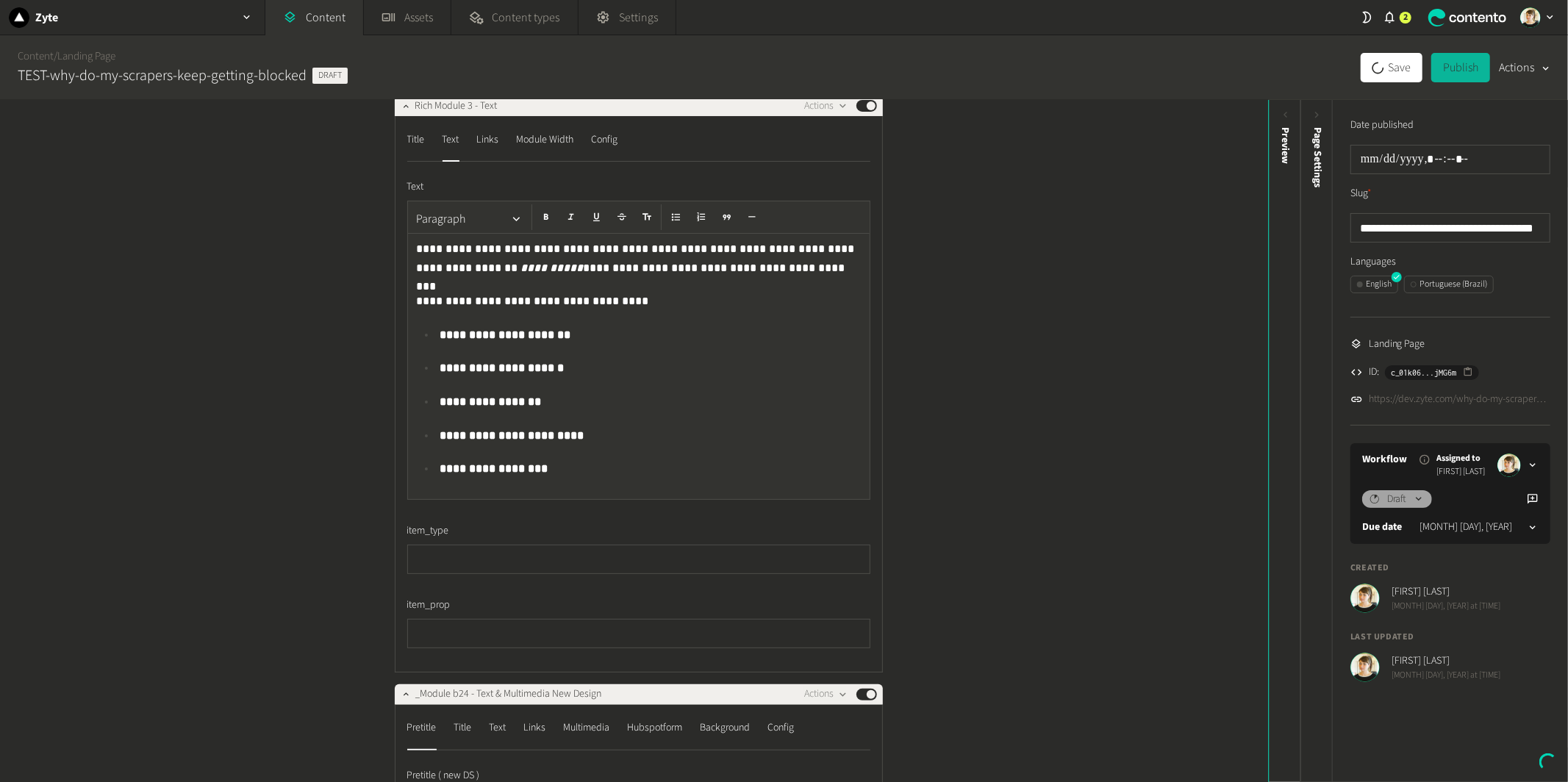 scroll, scrollTop: 0, scrollLeft: 0, axis: both 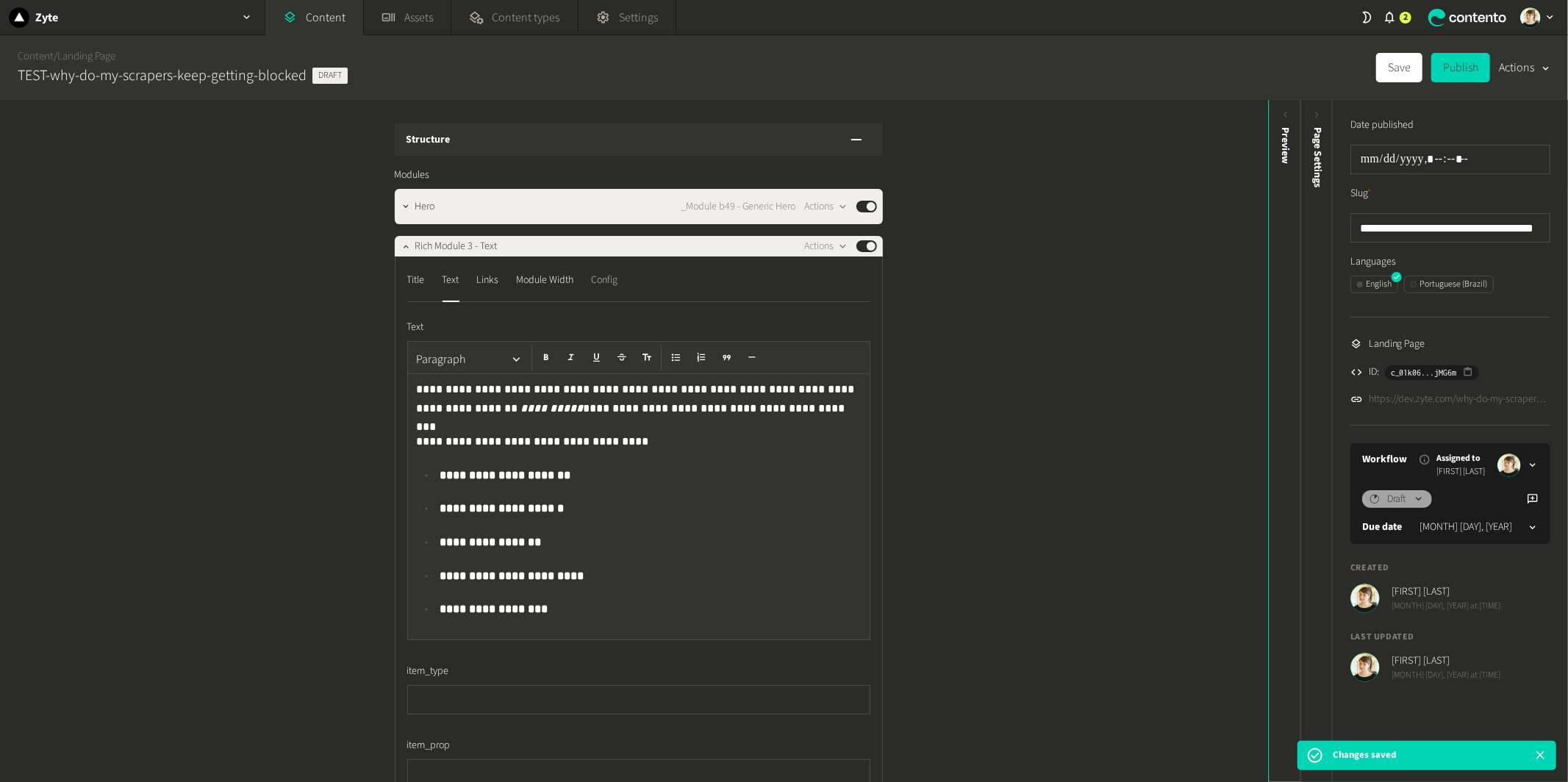 click on "Config" 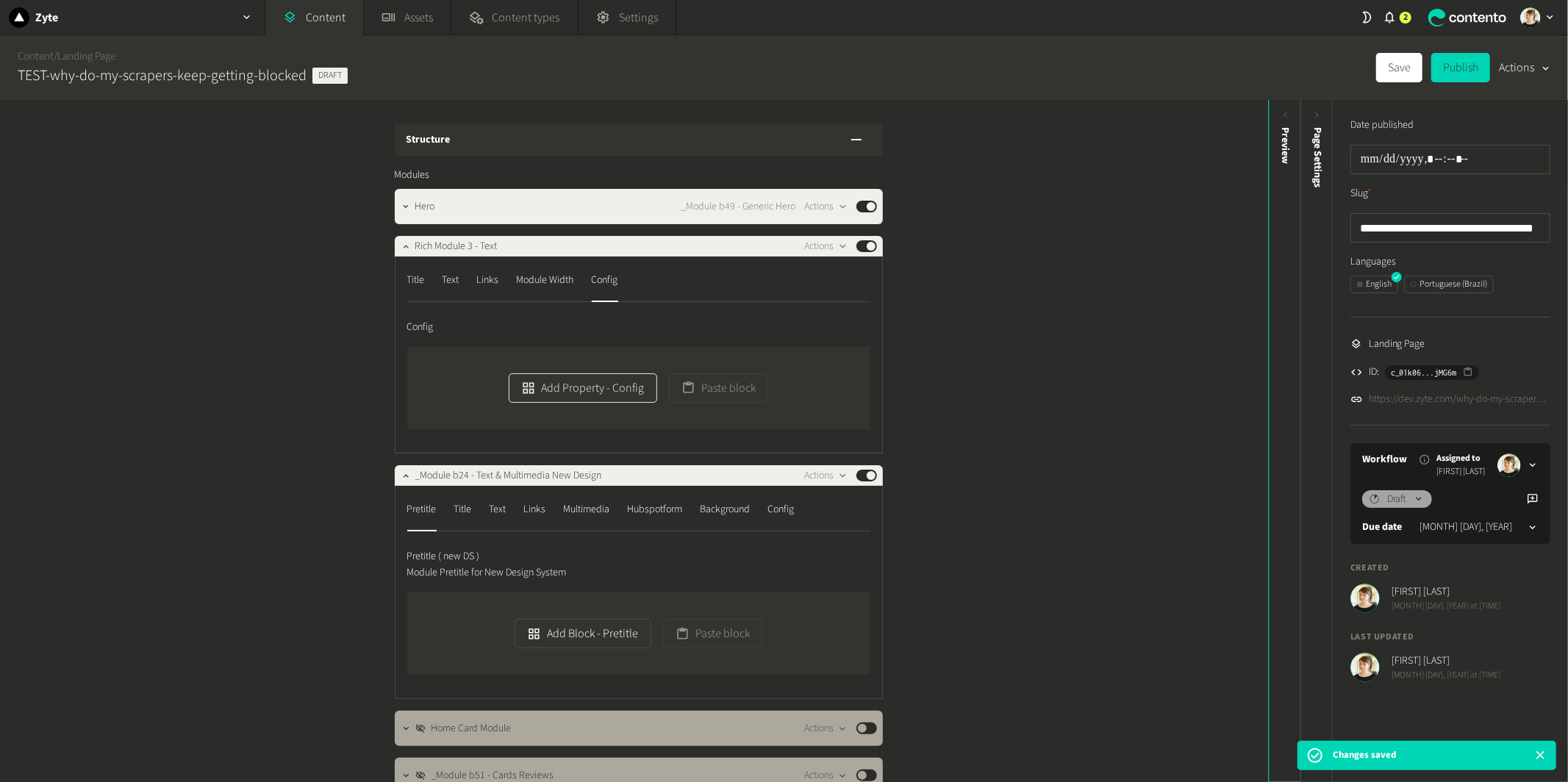click on "Add Property - Config" 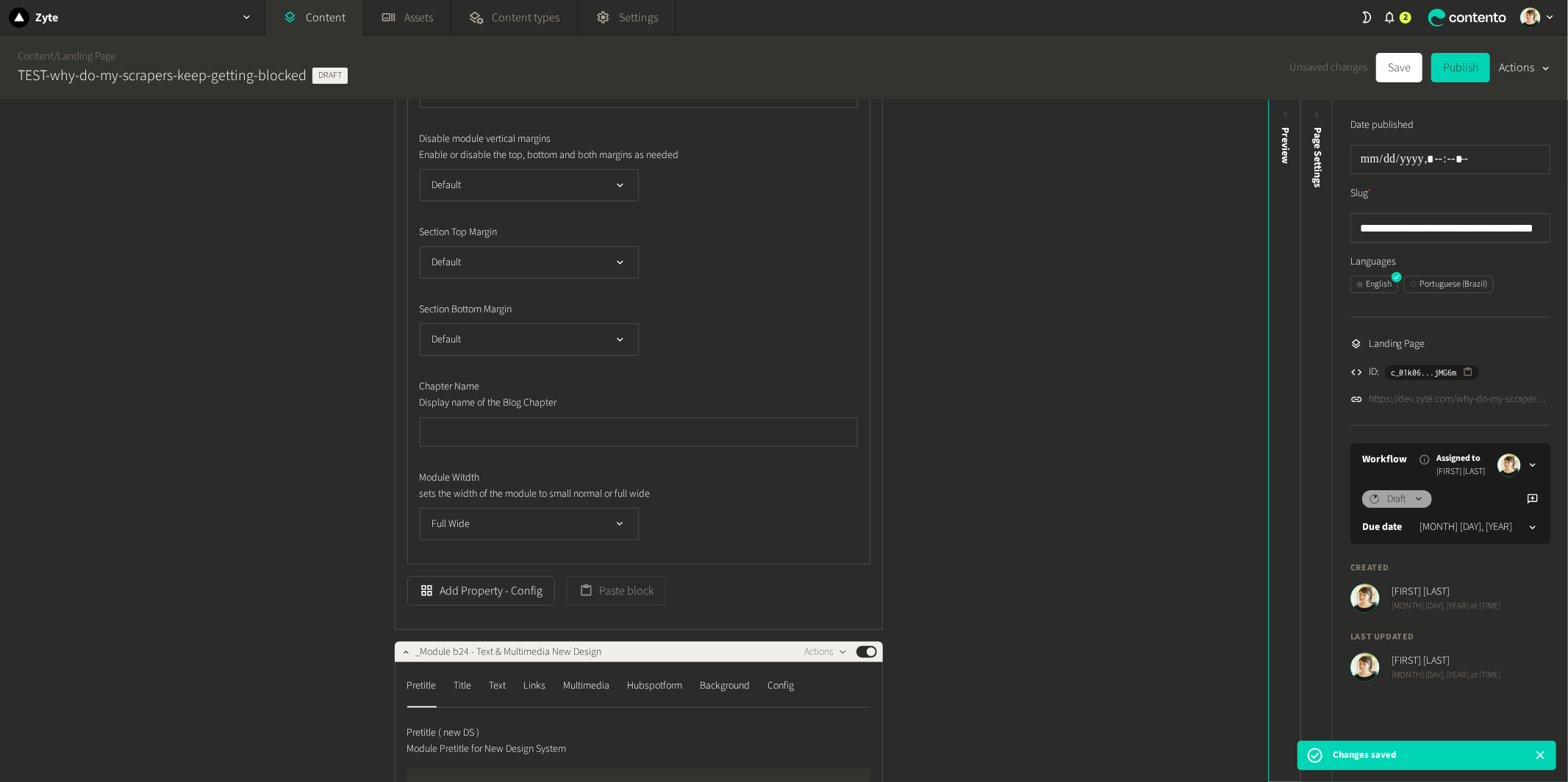 scroll, scrollTop: 581, scrollLeft: 0, axis: vertical 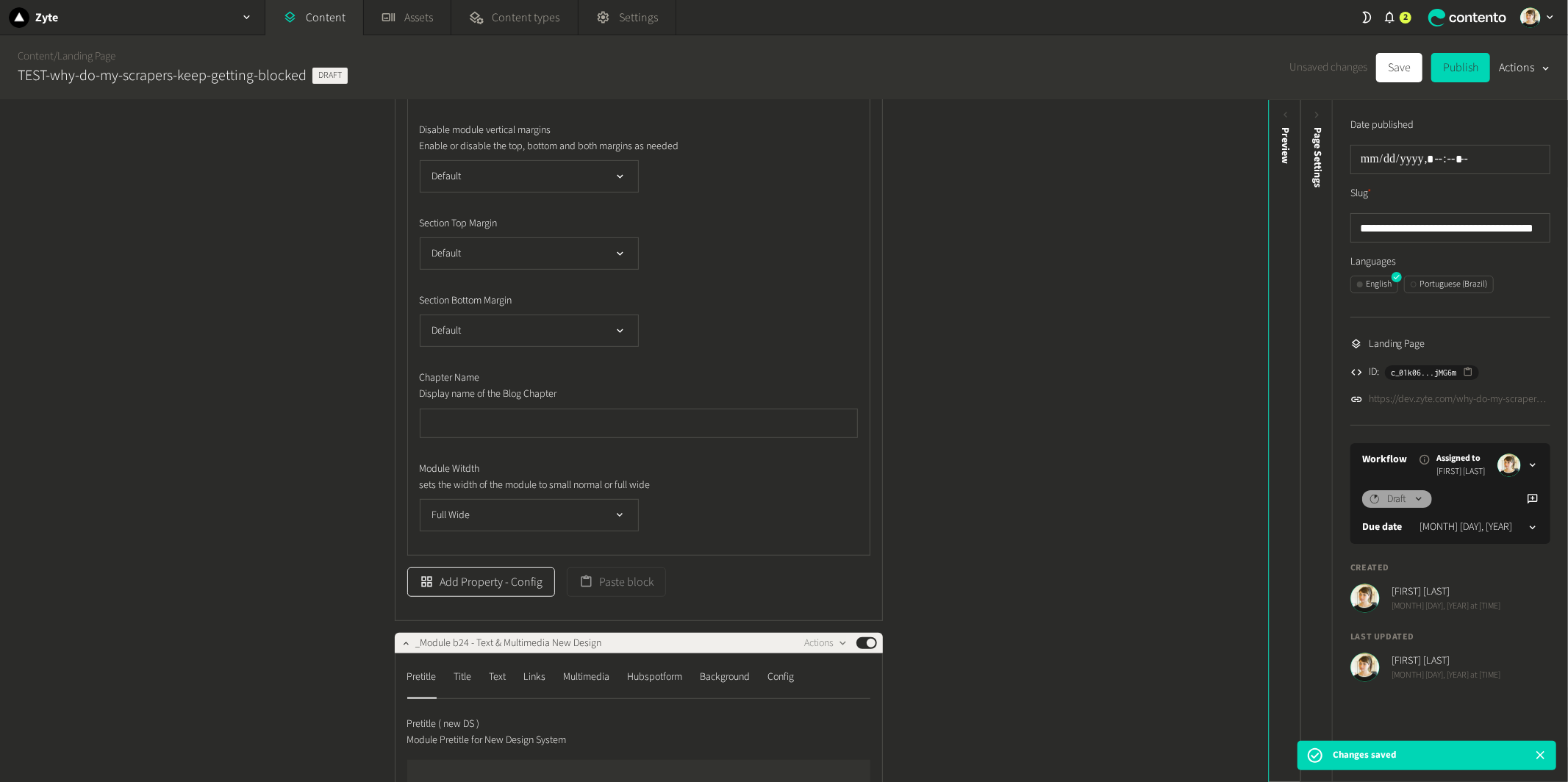 click on "Add Property - Config" 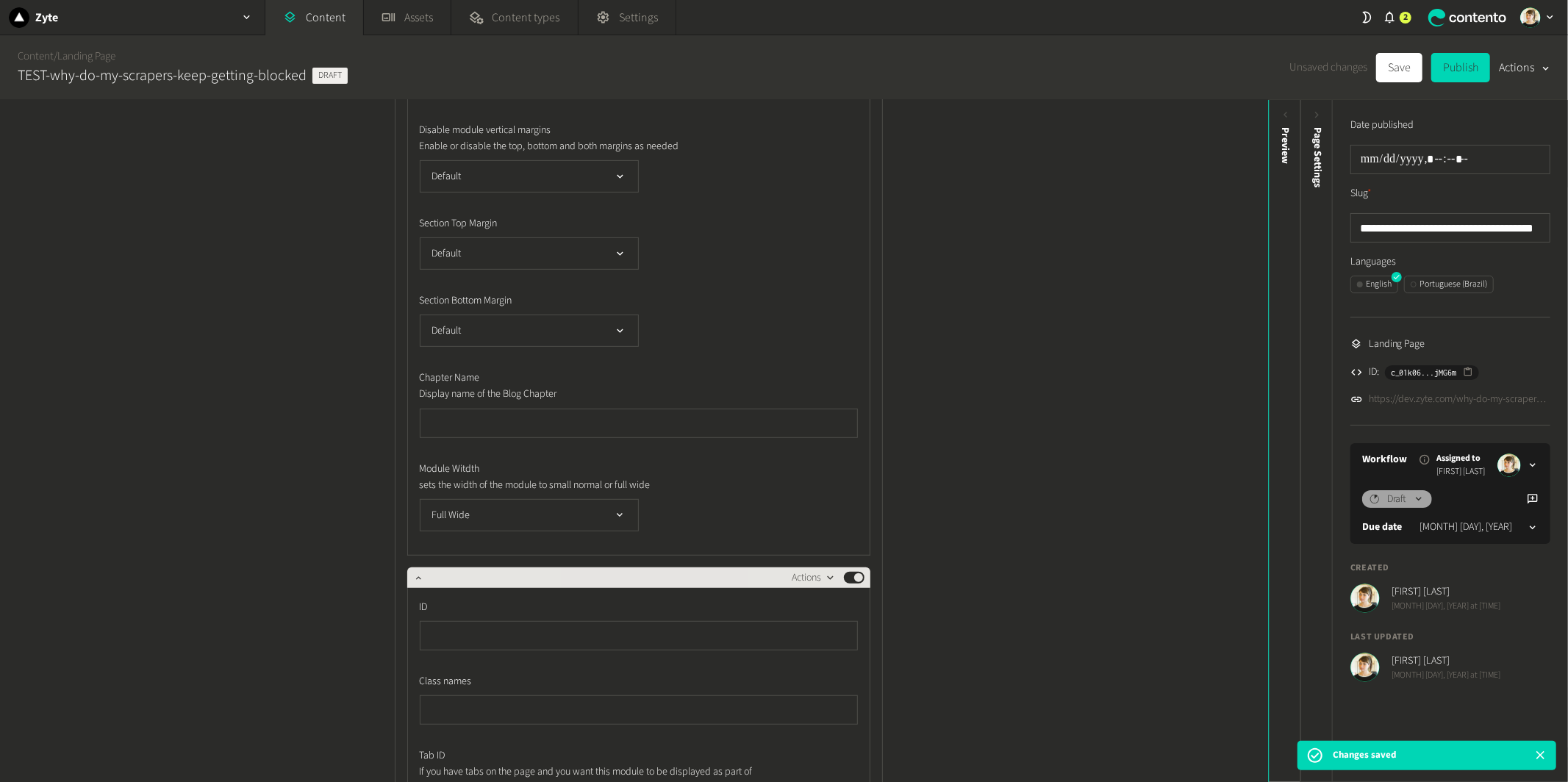 click 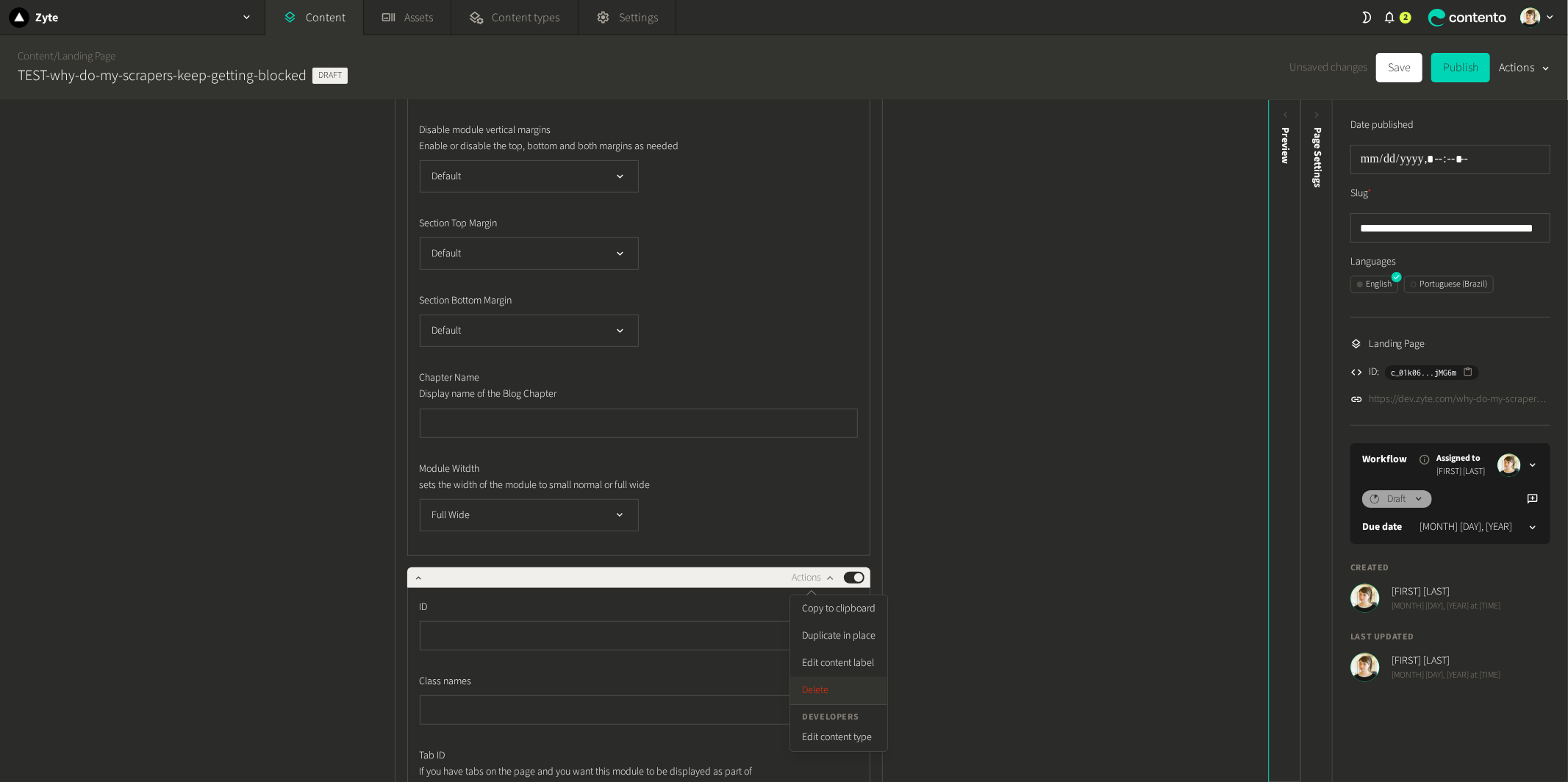 click on "Delete" 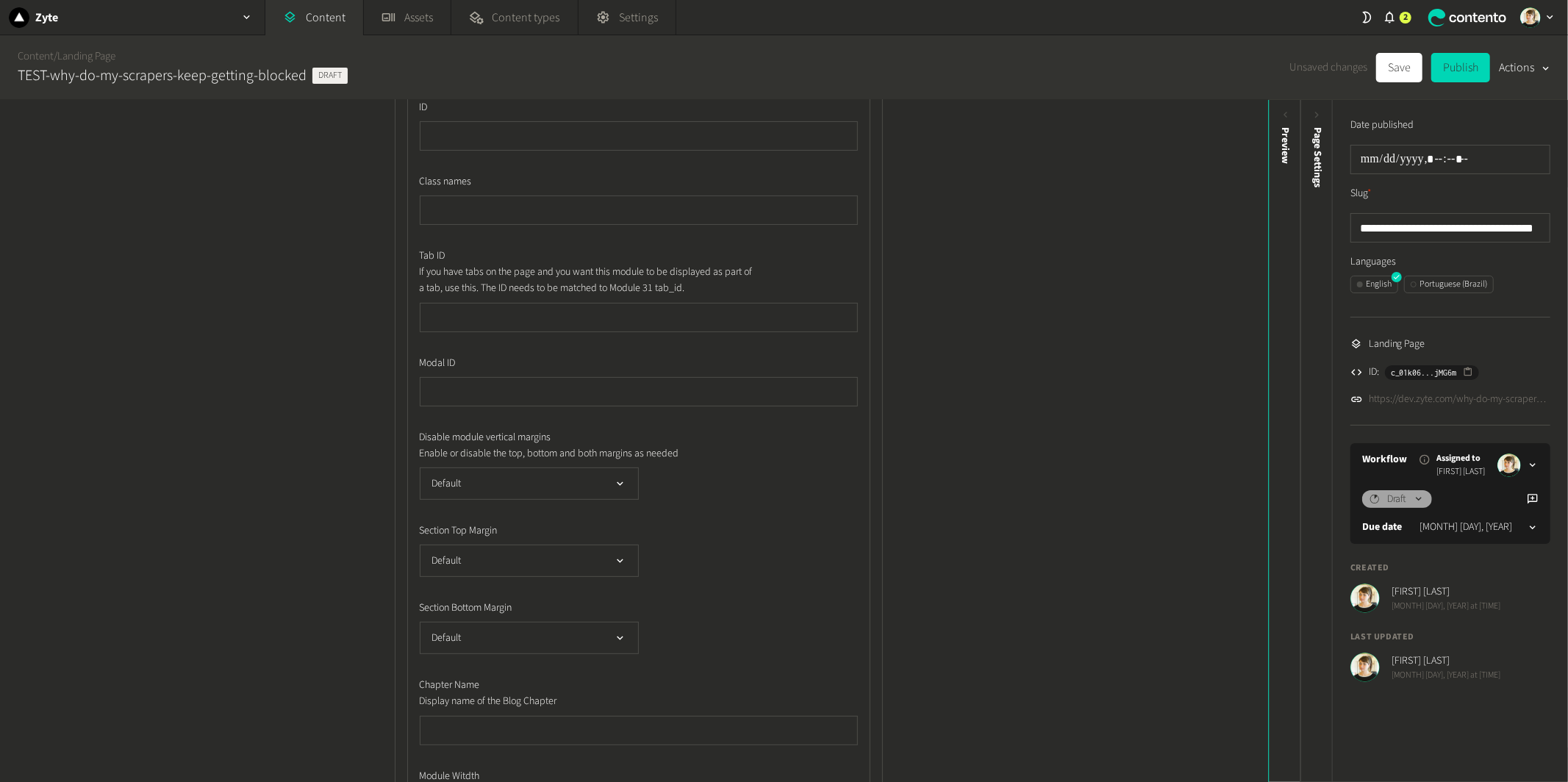 scroll, scrollTop: 0, scrollLeft: 0, axis: both 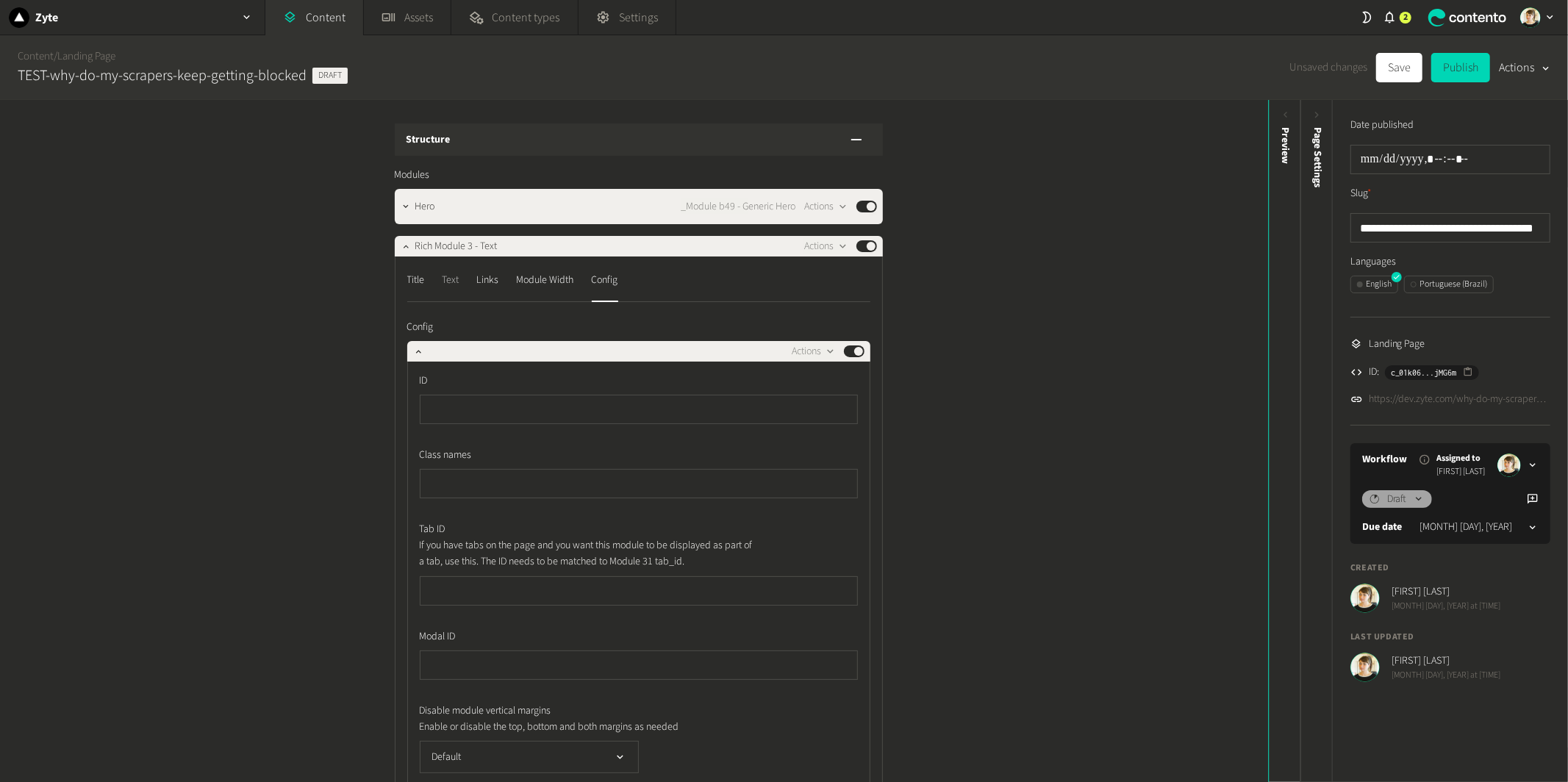 click on "Text" 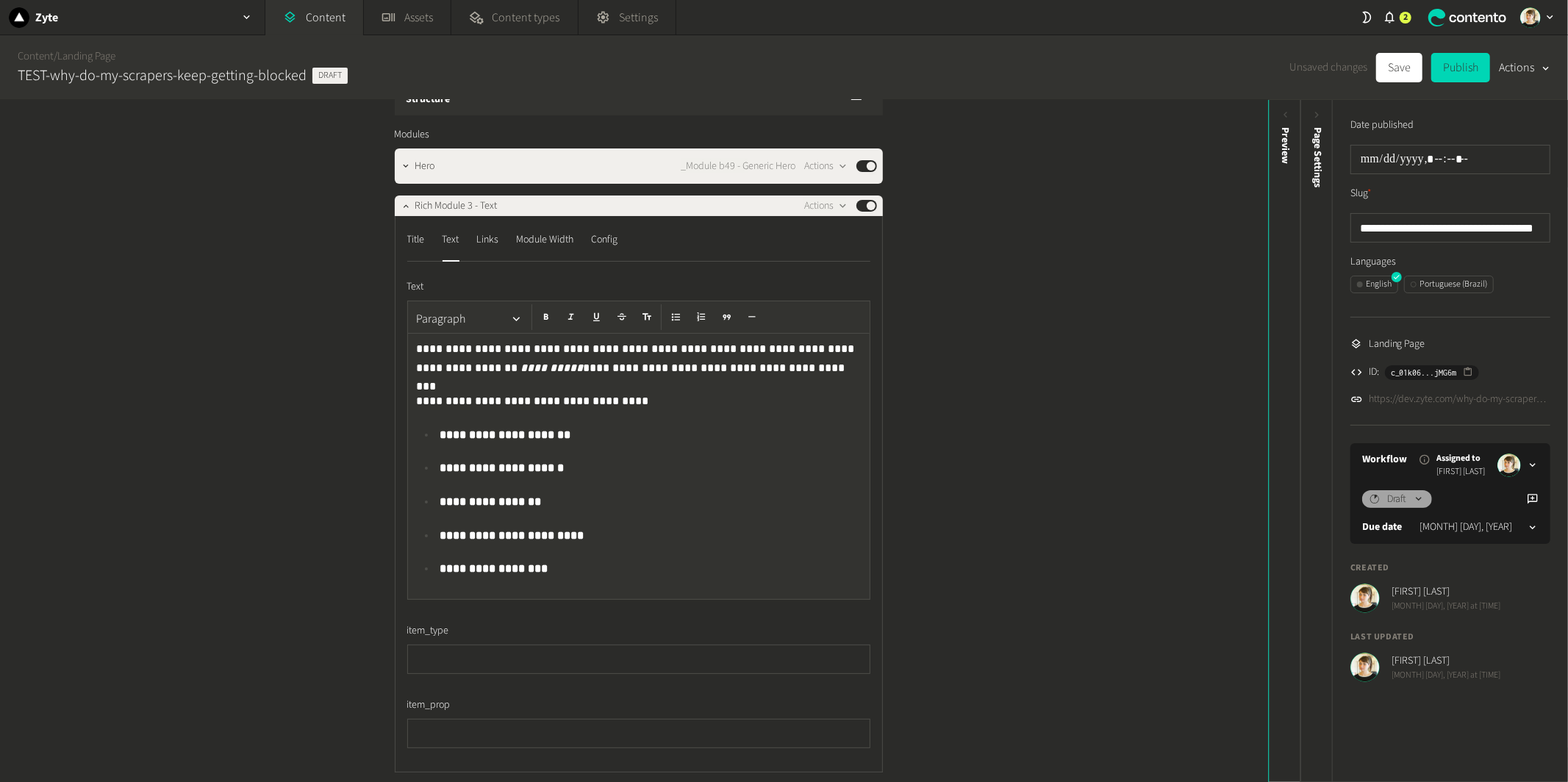 scroll, scrollTop: 0, scrollLeft: 0, axis: both 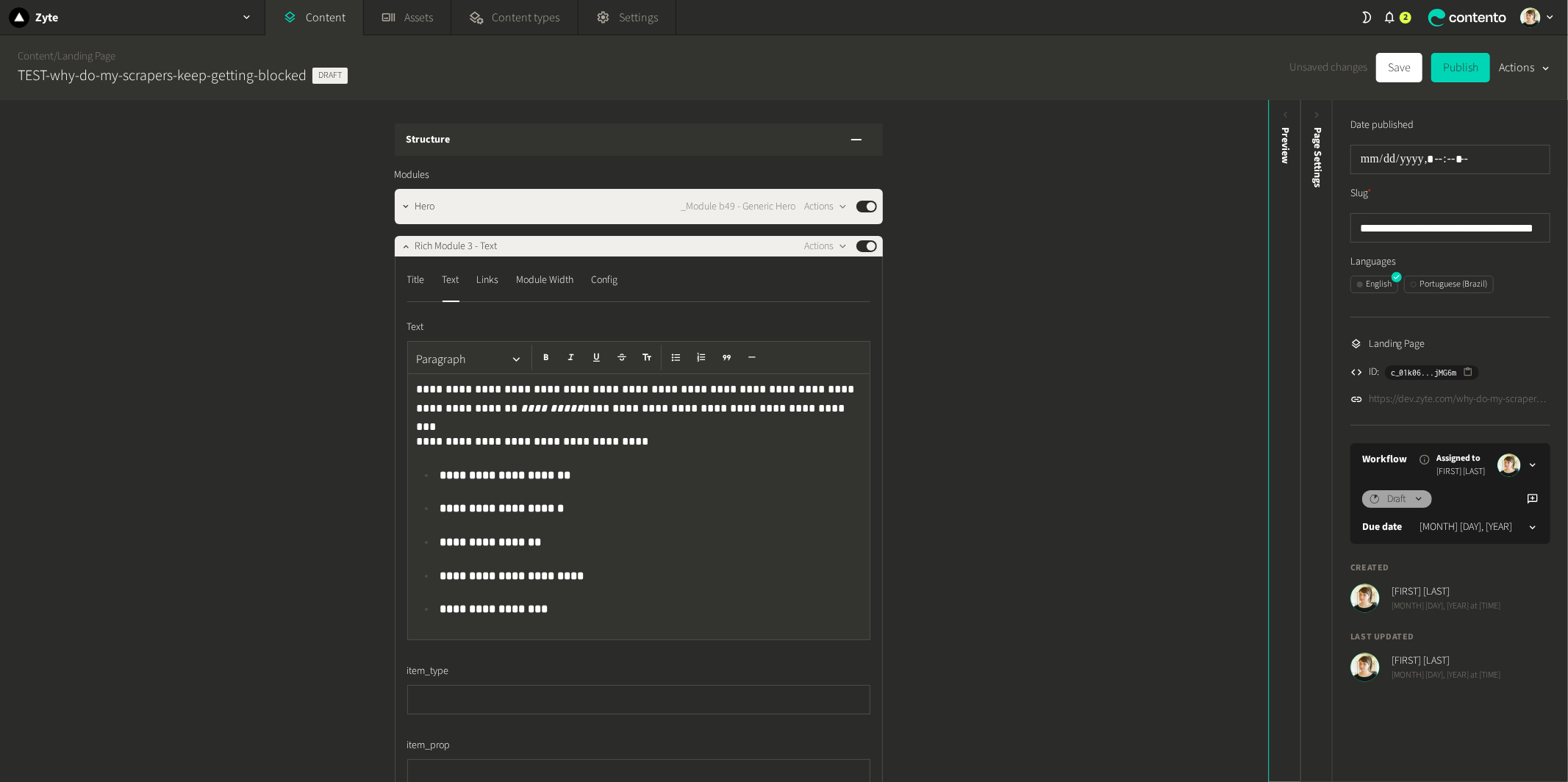 click on "Title  Text  Links  Module Width  Config" 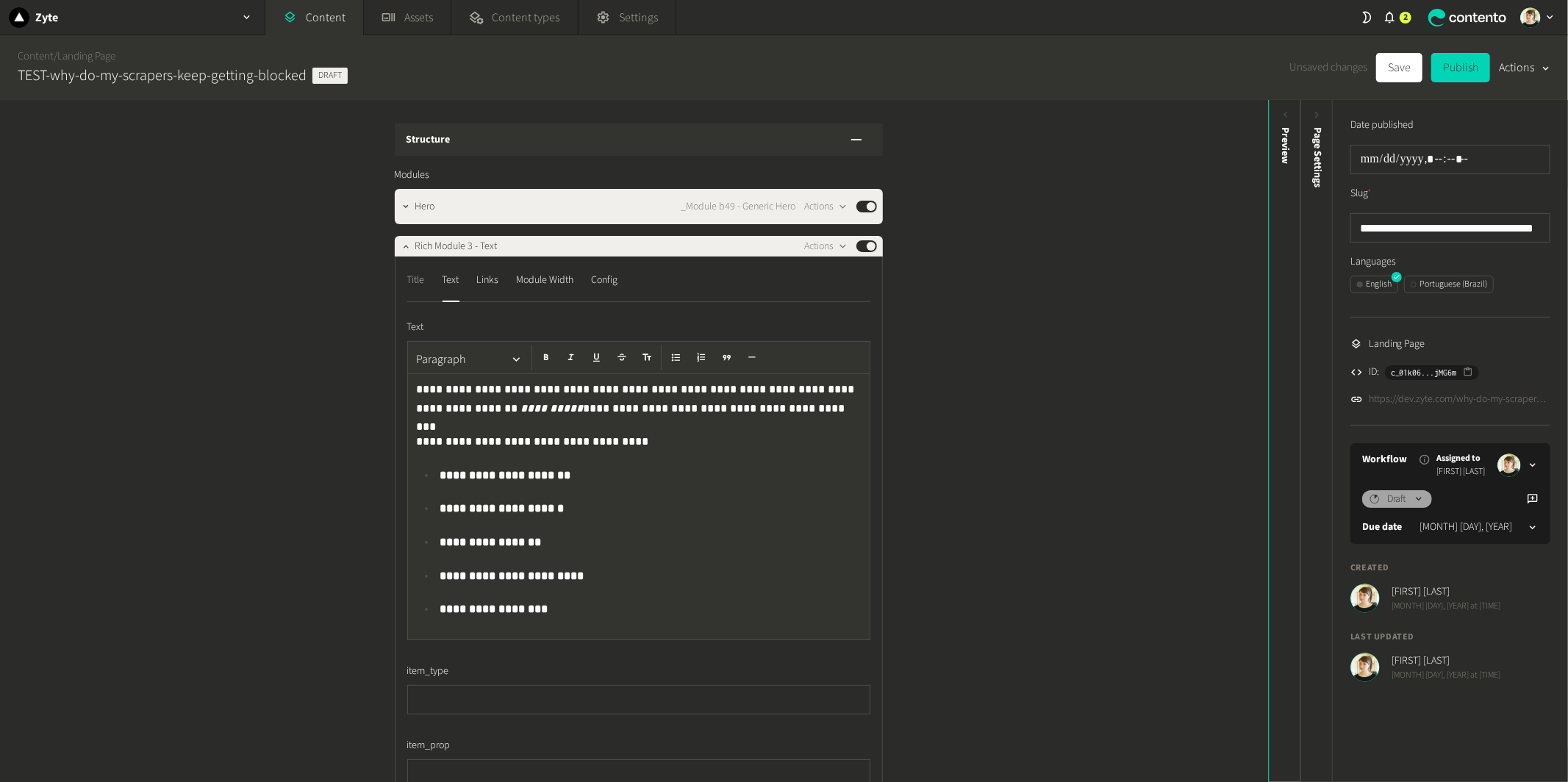 click on "Title" 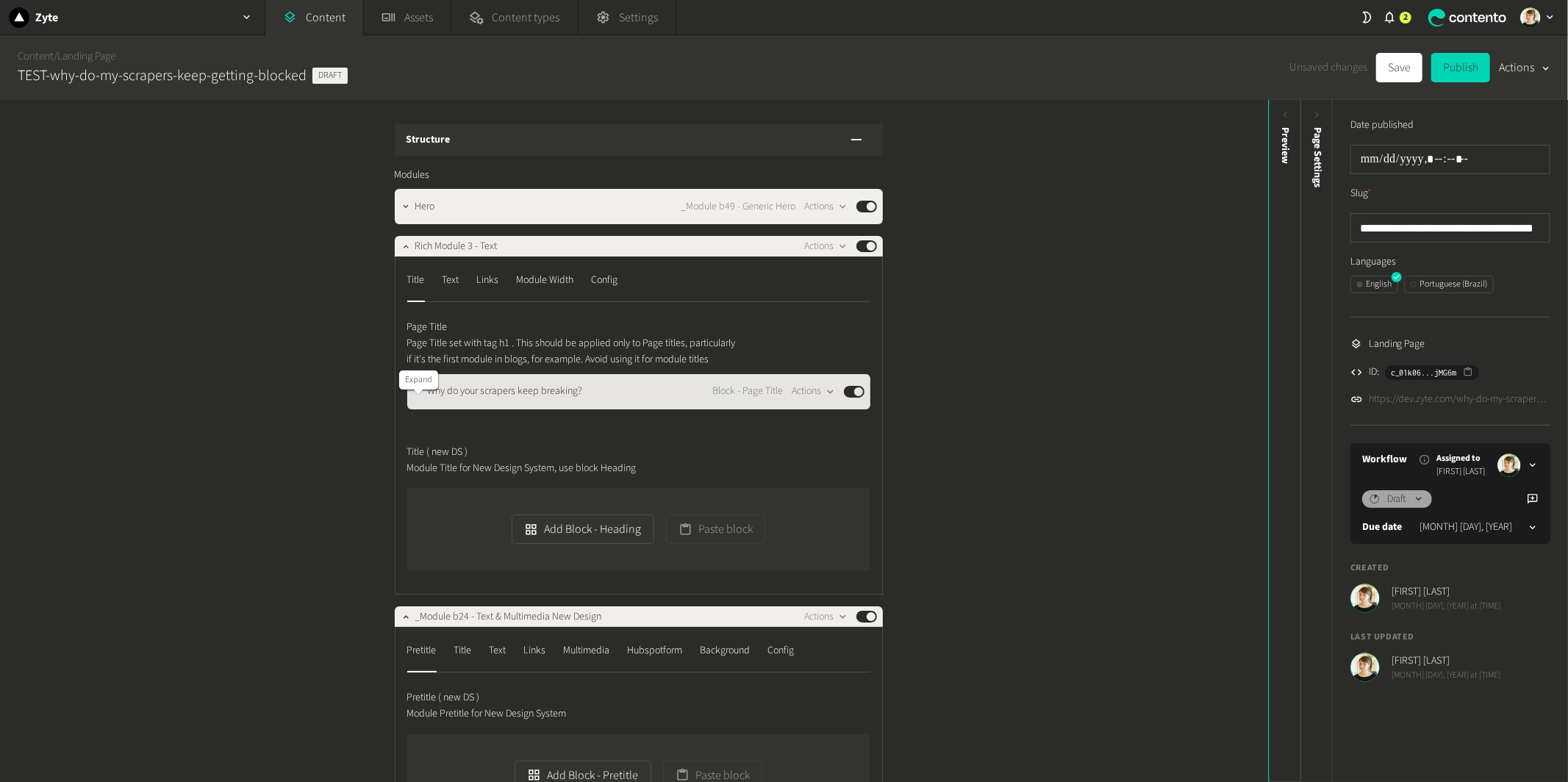 click 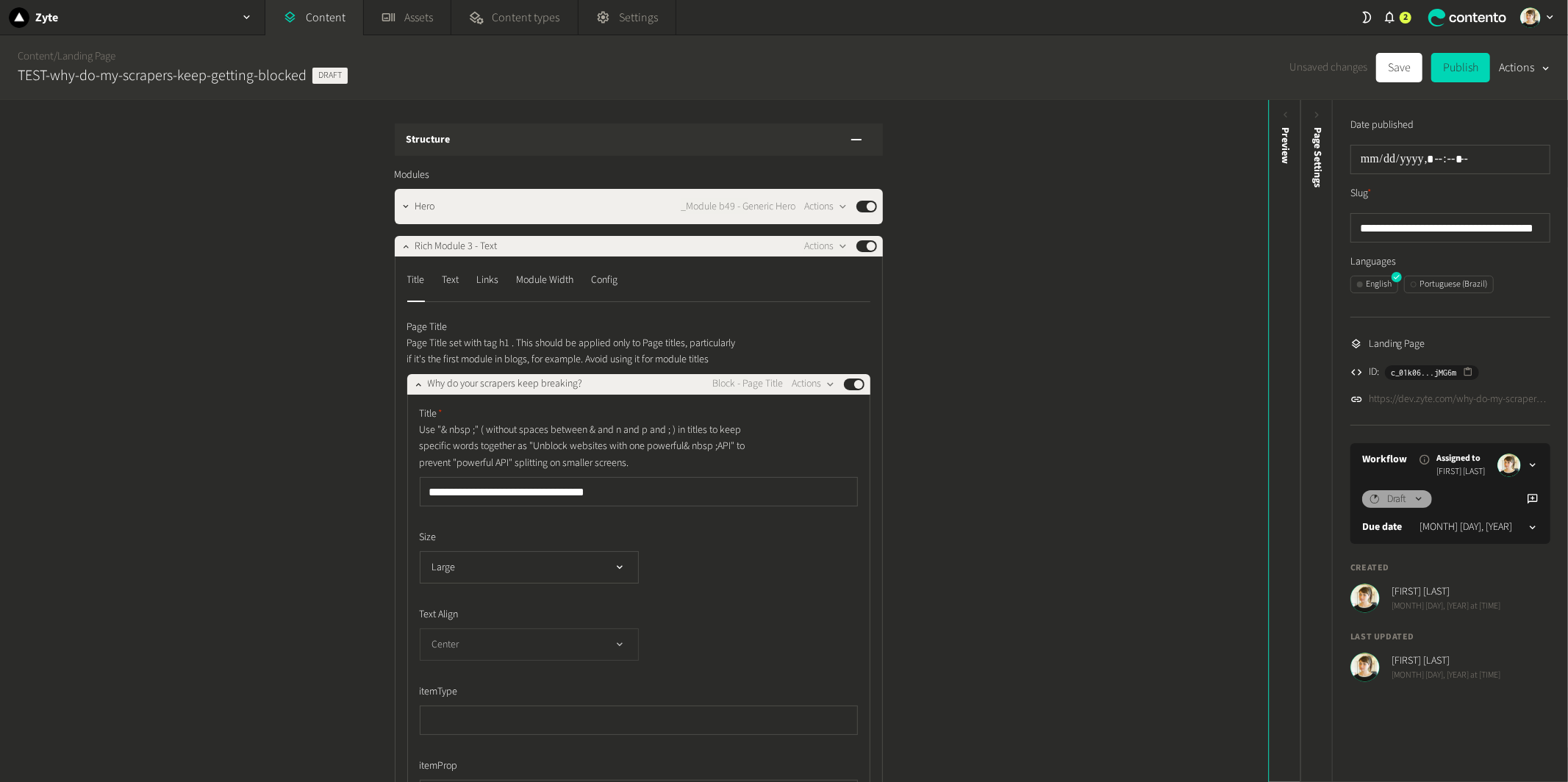 click on "Center" 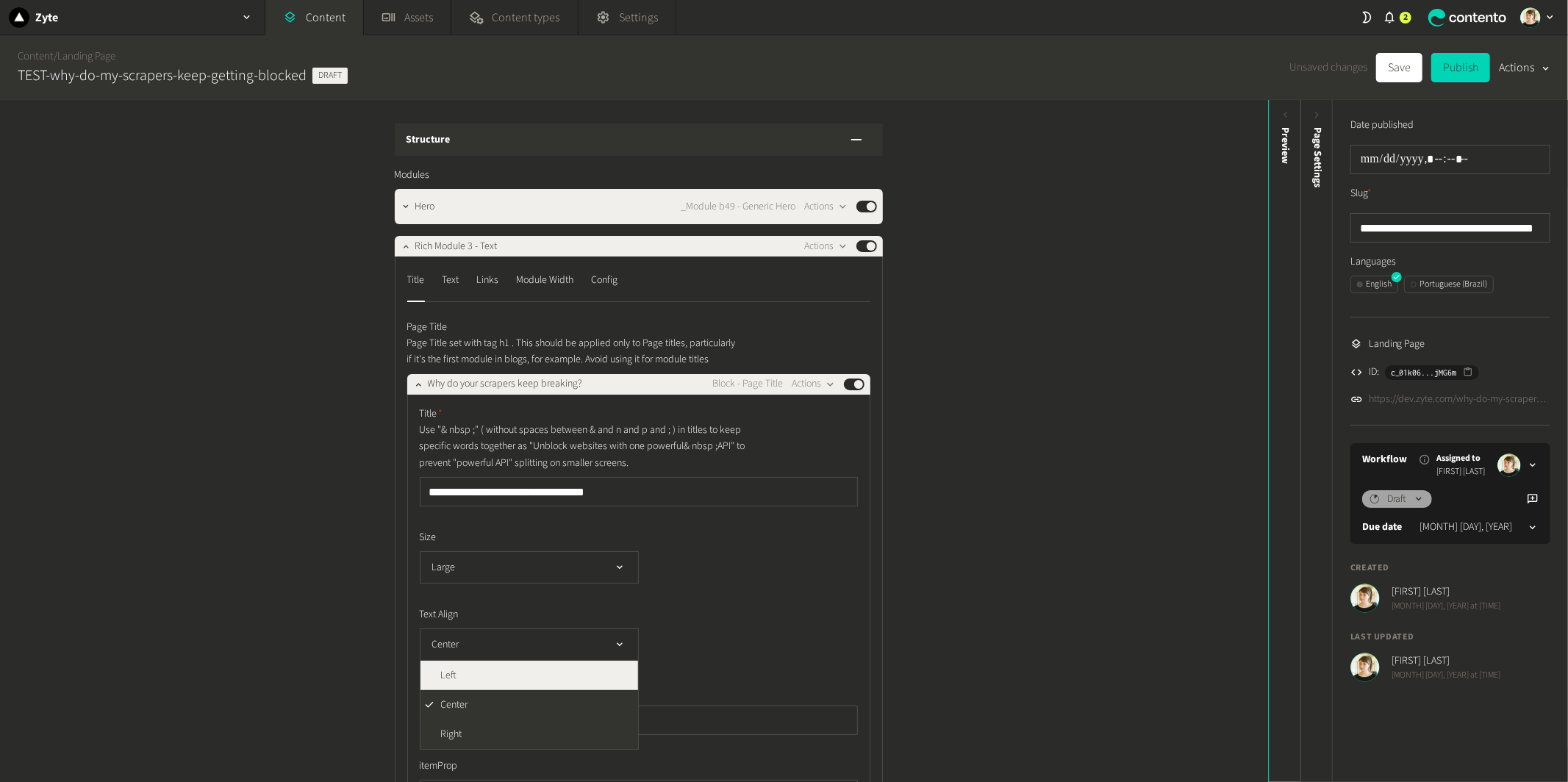 click on "Left" 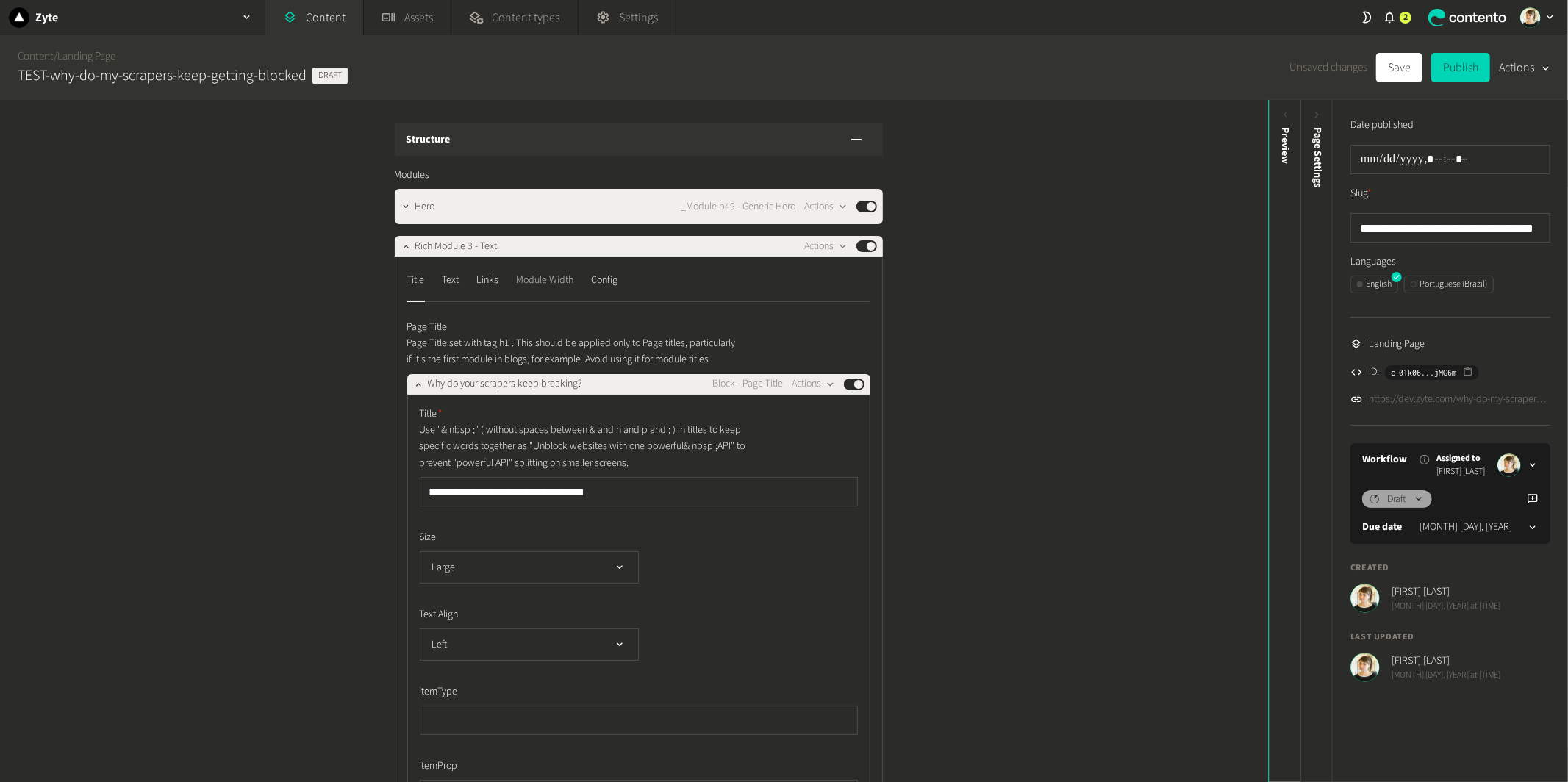 click on "Module Width" 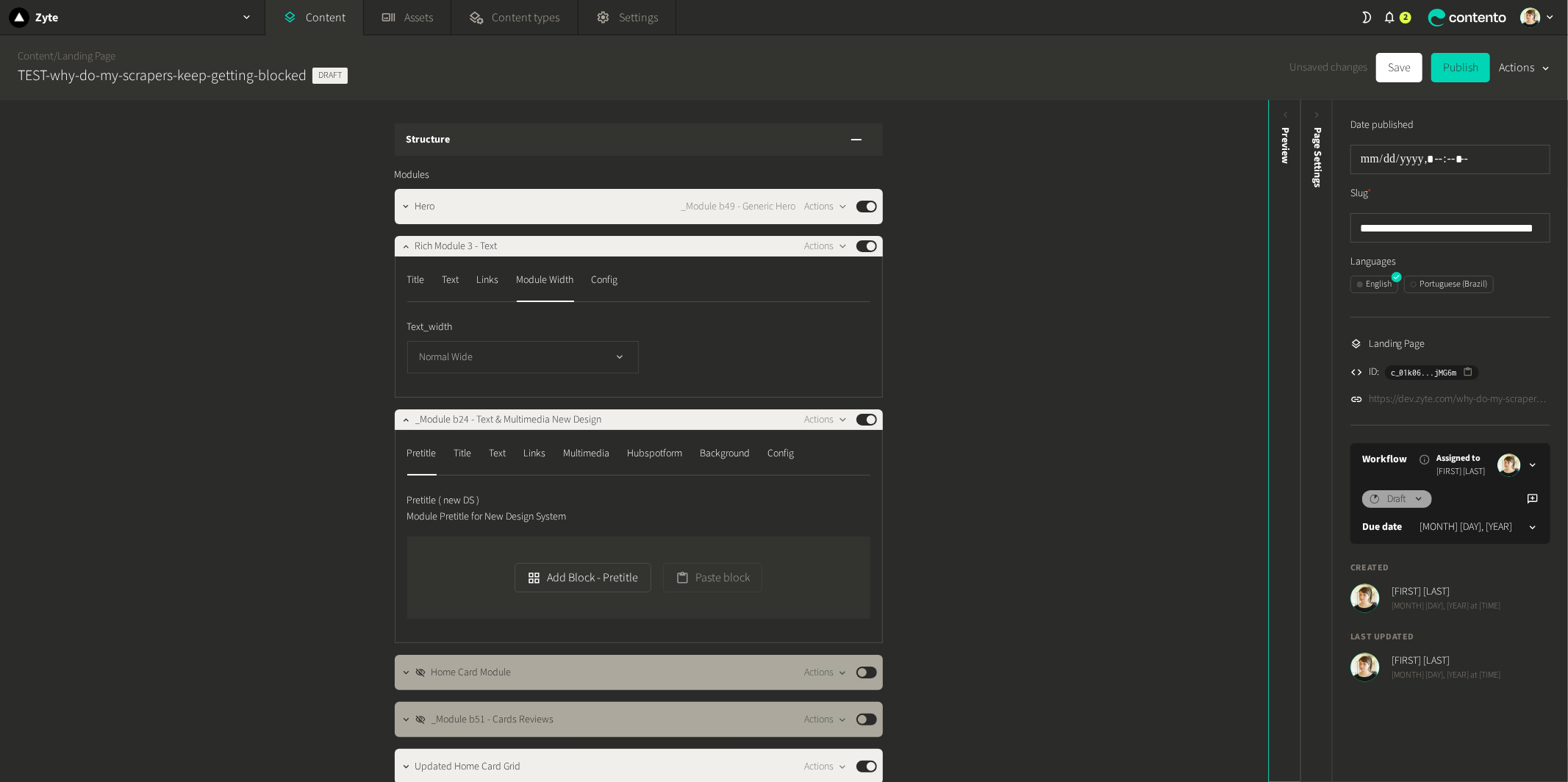 click on "Normal Wide" 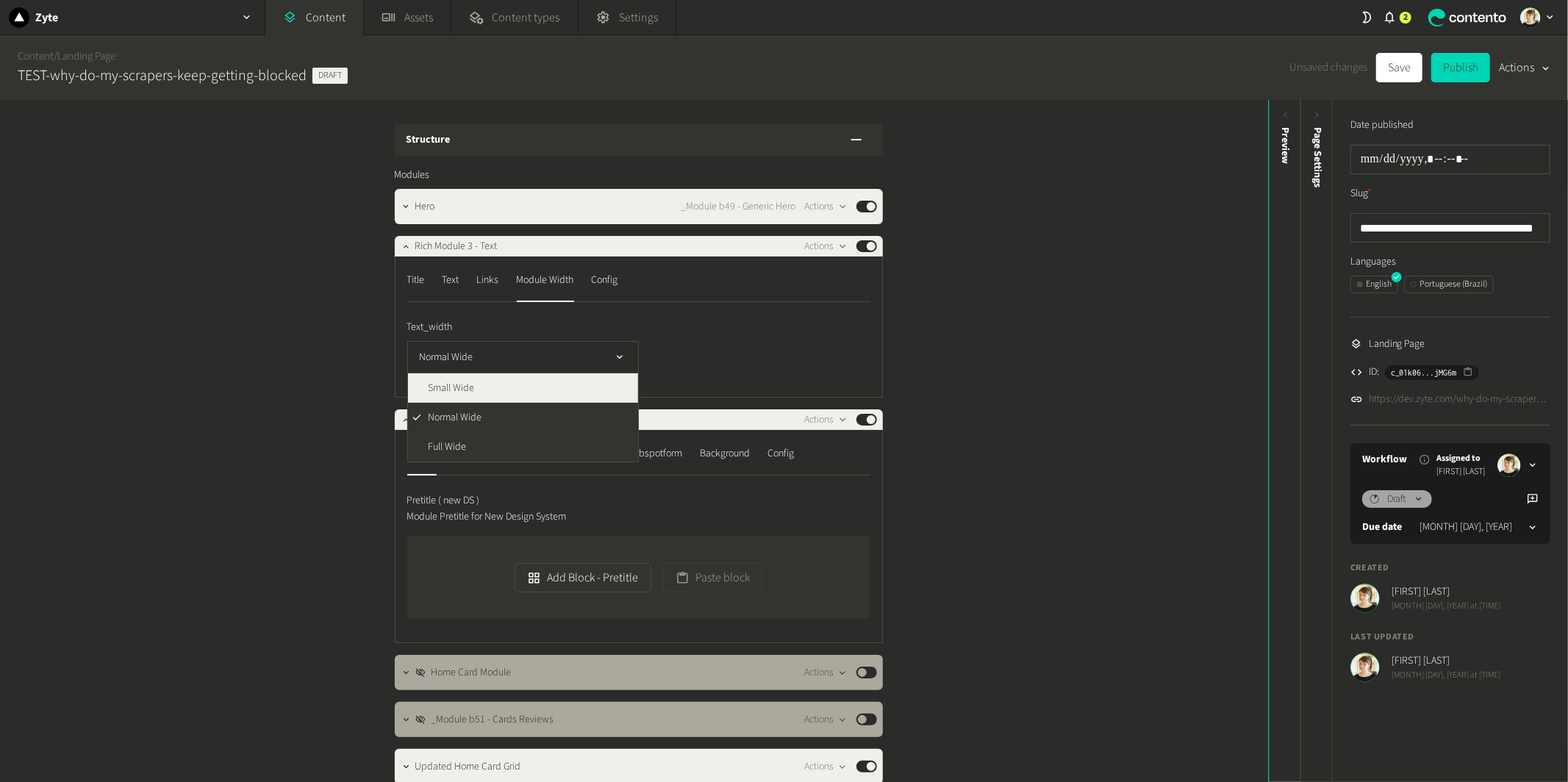 click on "Small Wide" 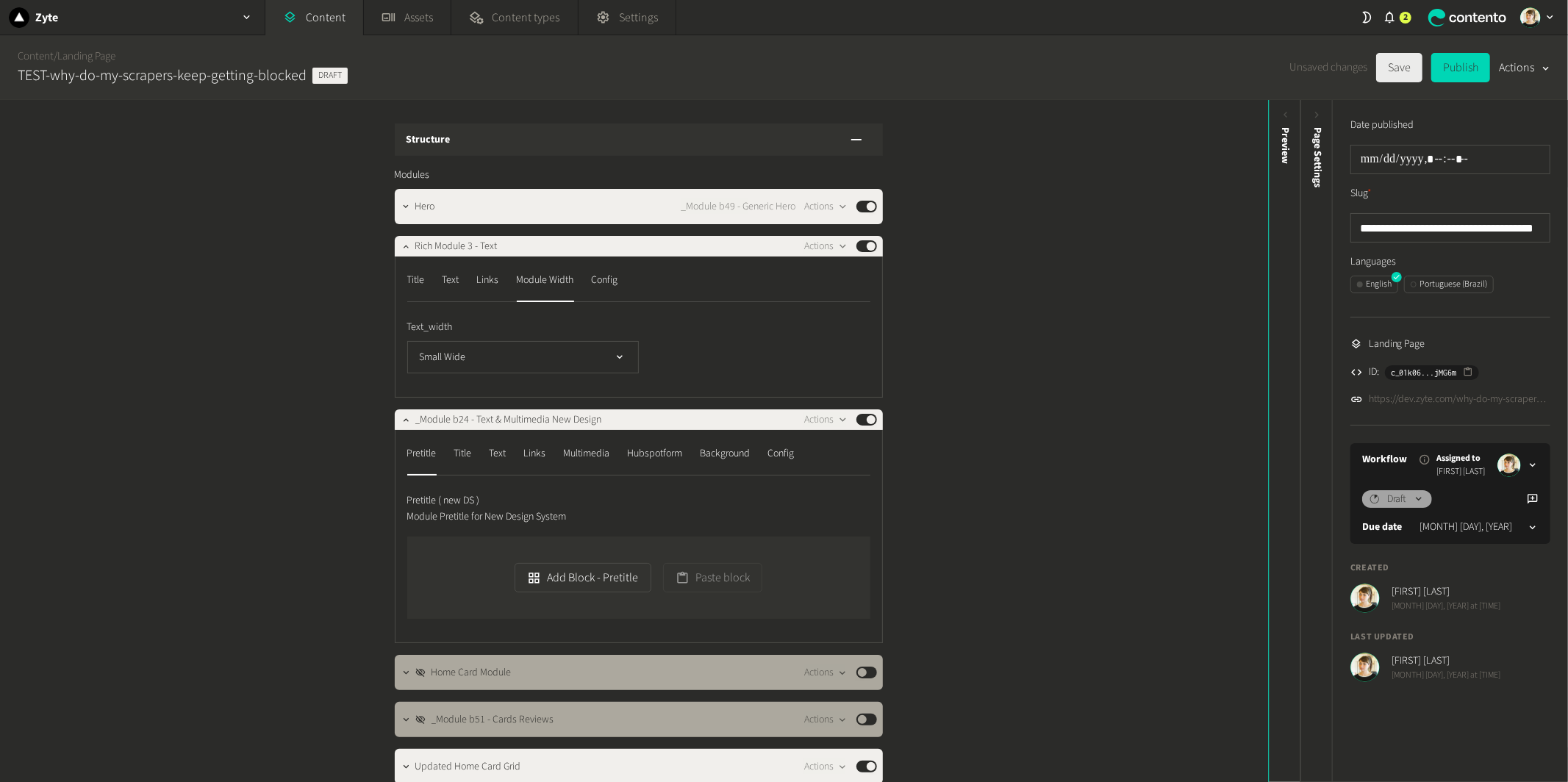click on "Save" 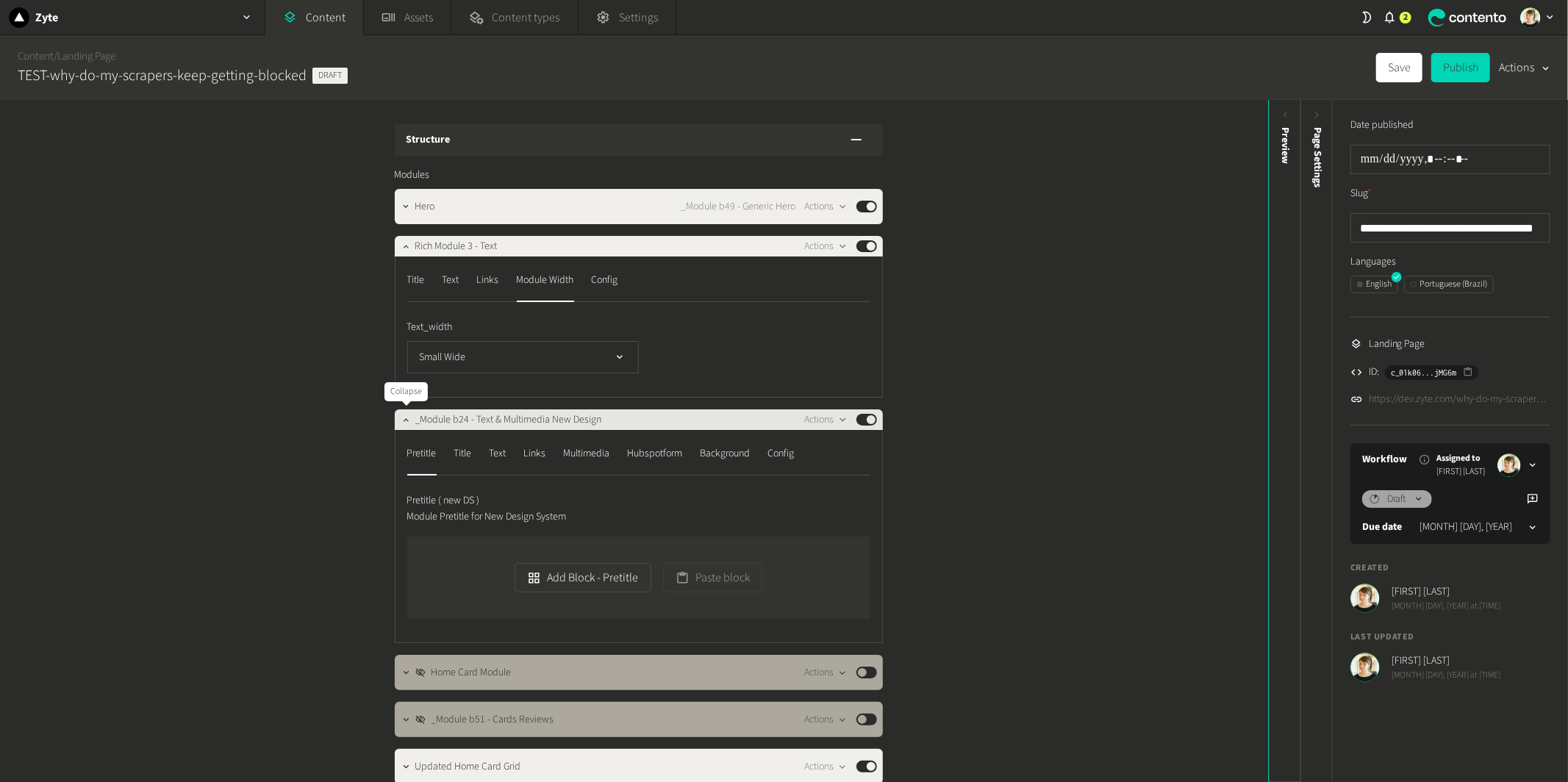 click 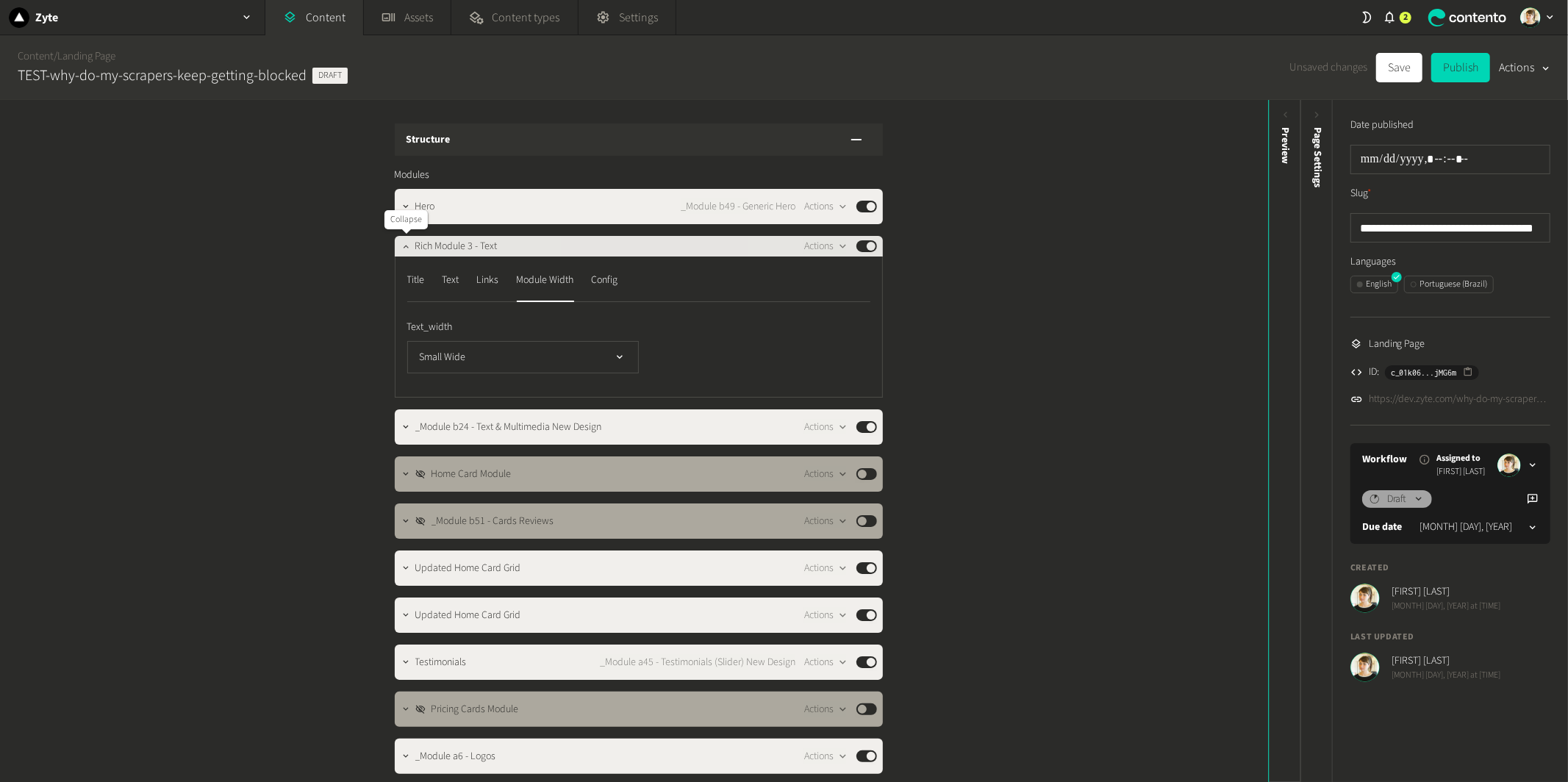 click 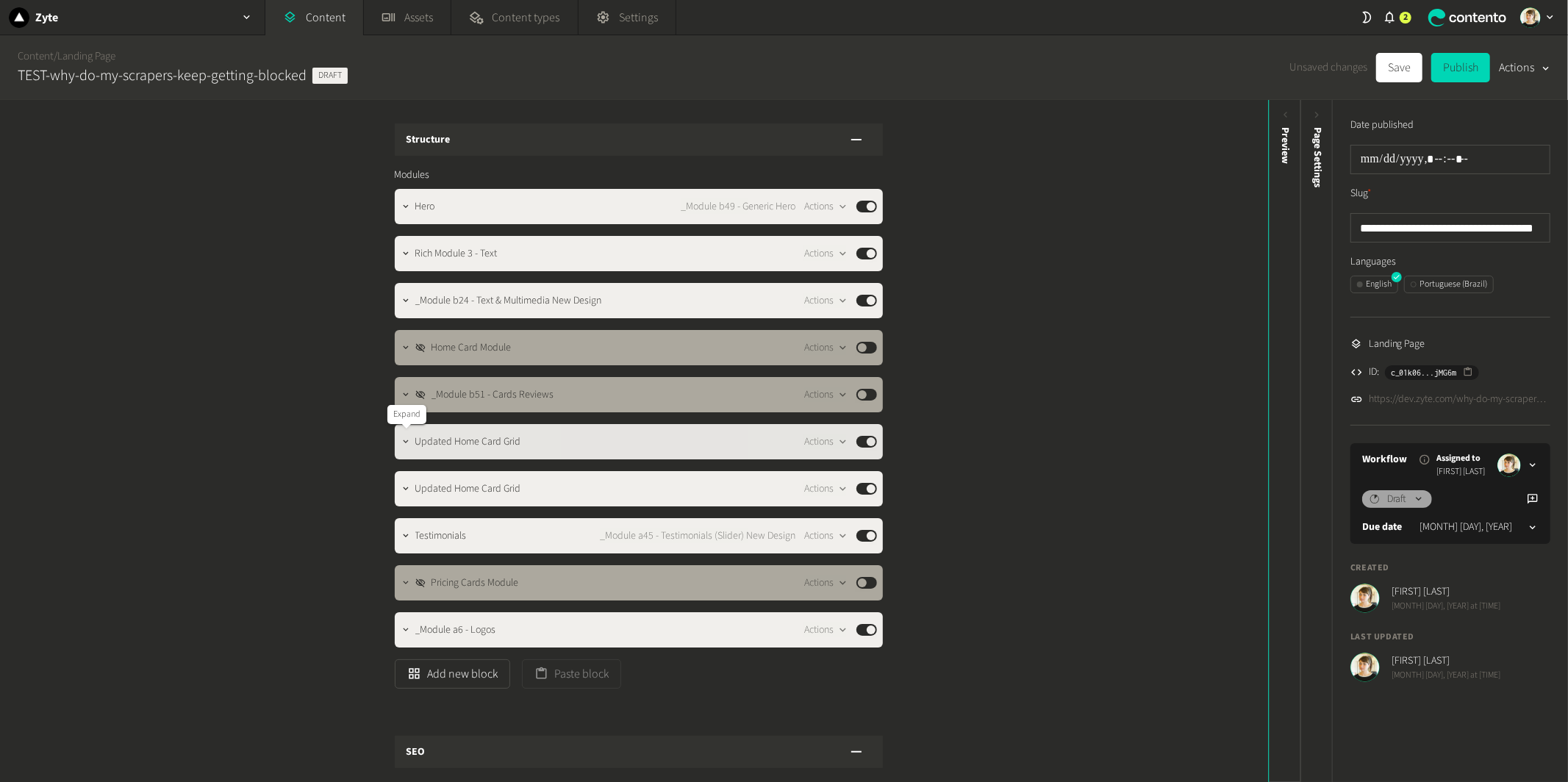 click 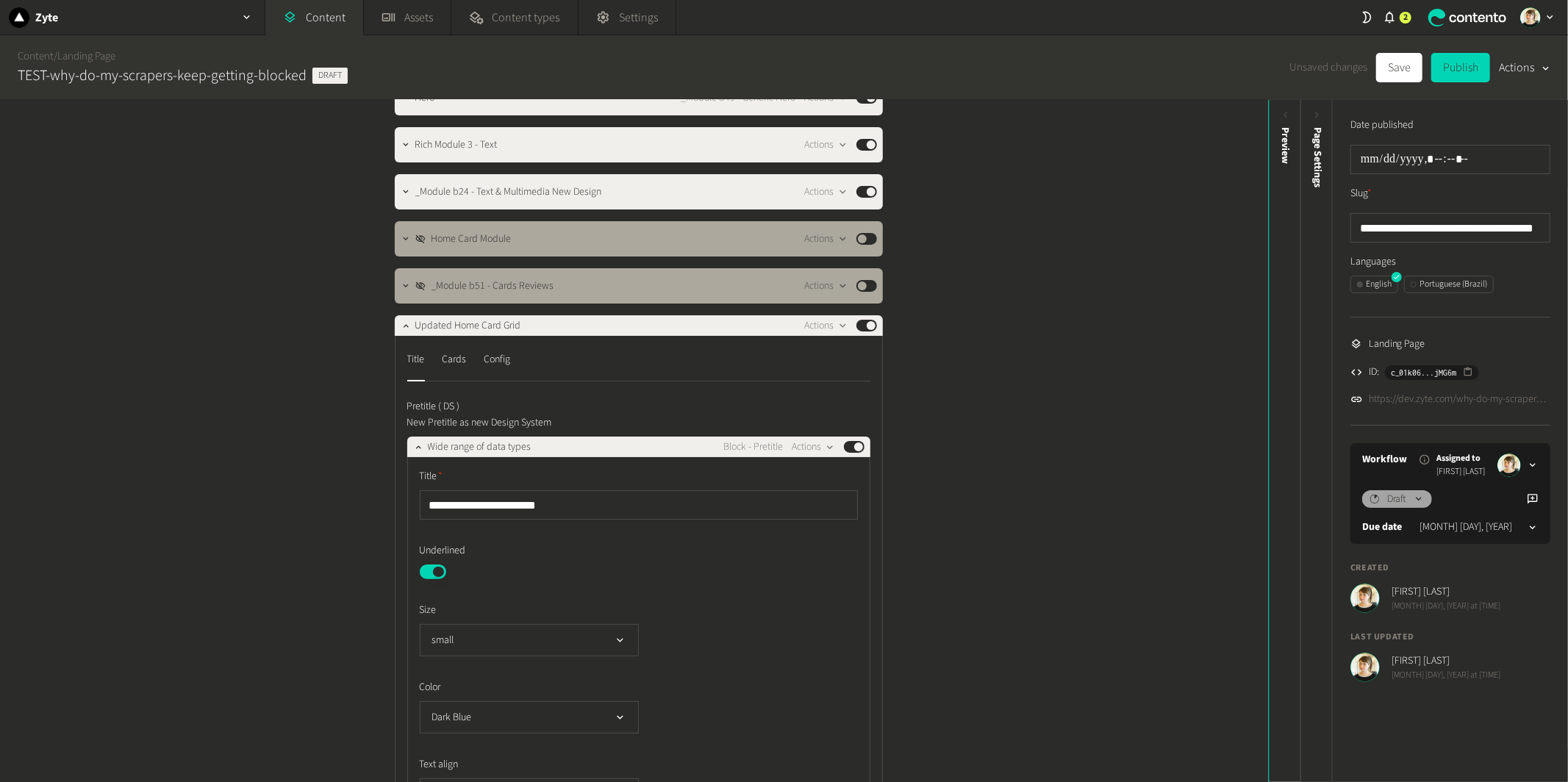 scroll, scrollTop: 107, scrollLeft: 0, axis: vertical 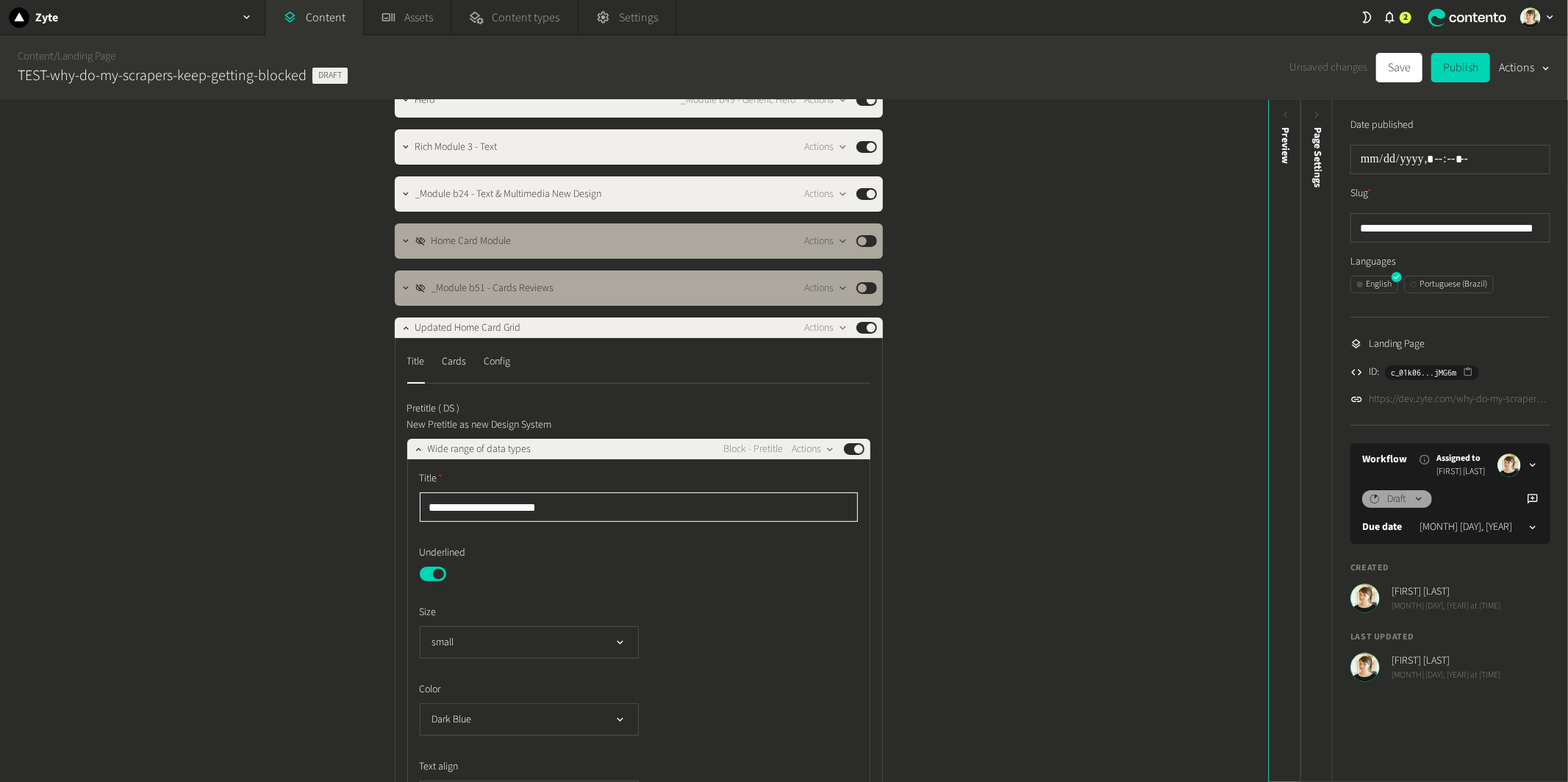 click on "**********" 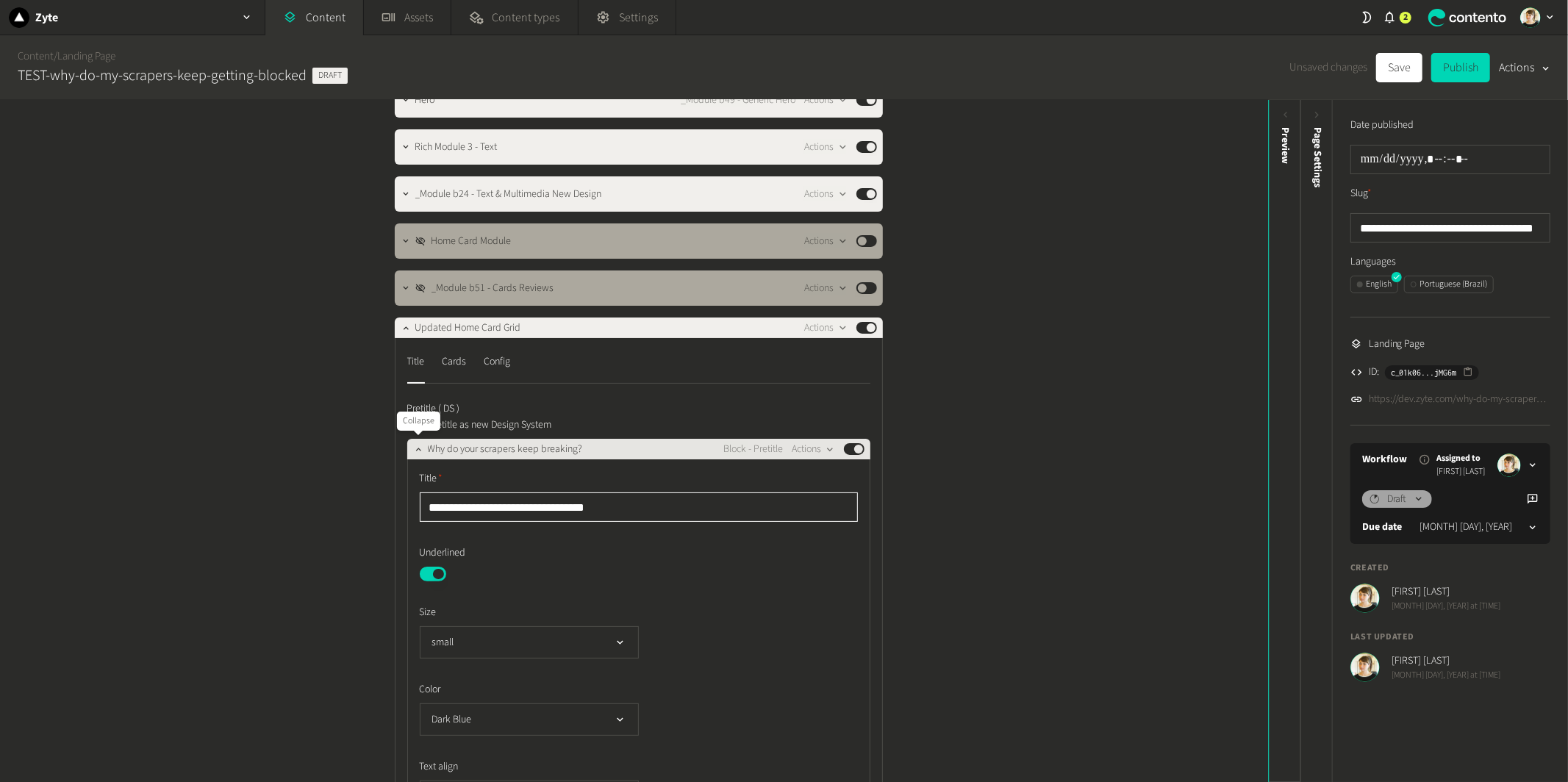 type on "**********" 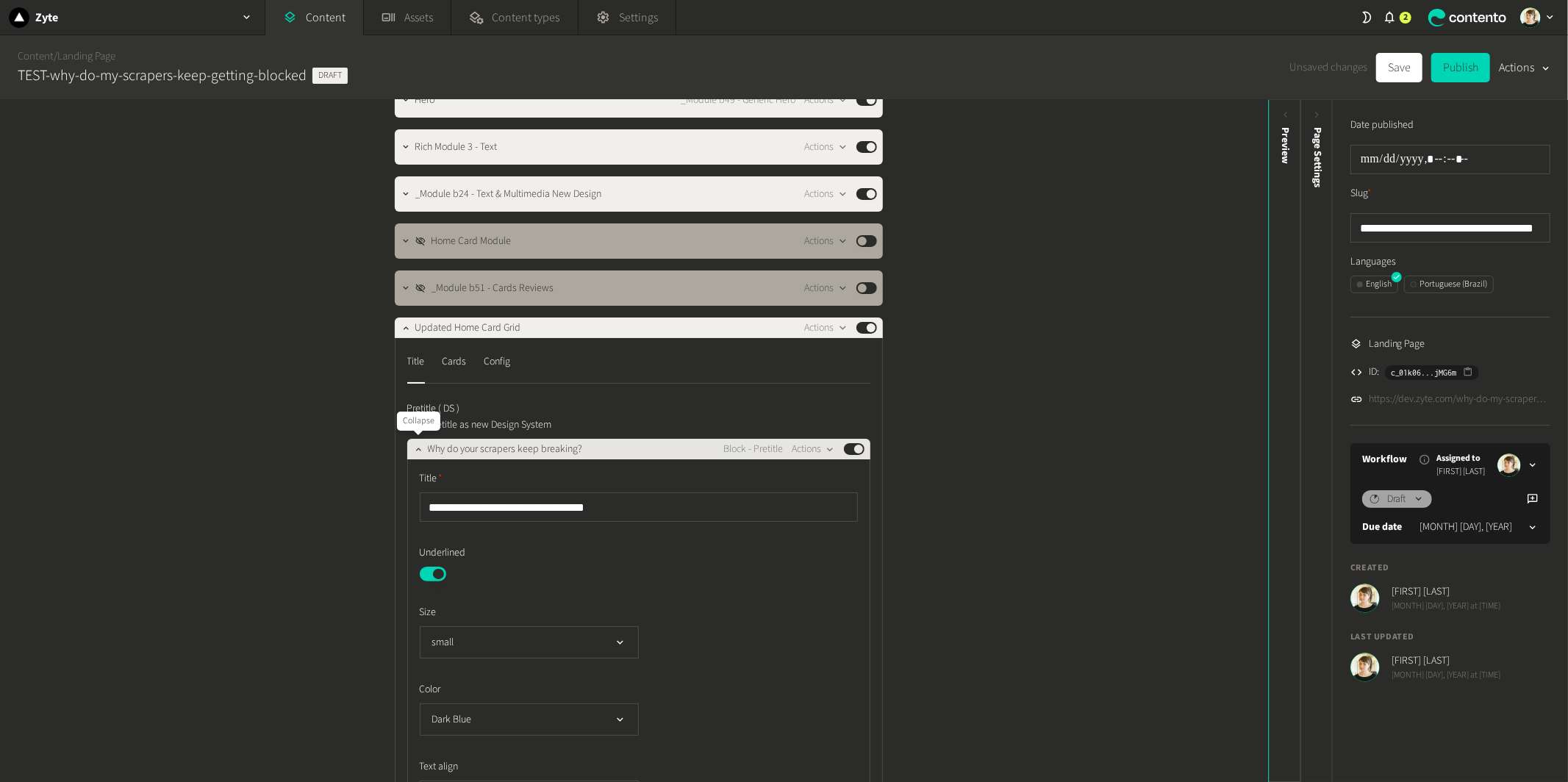 click 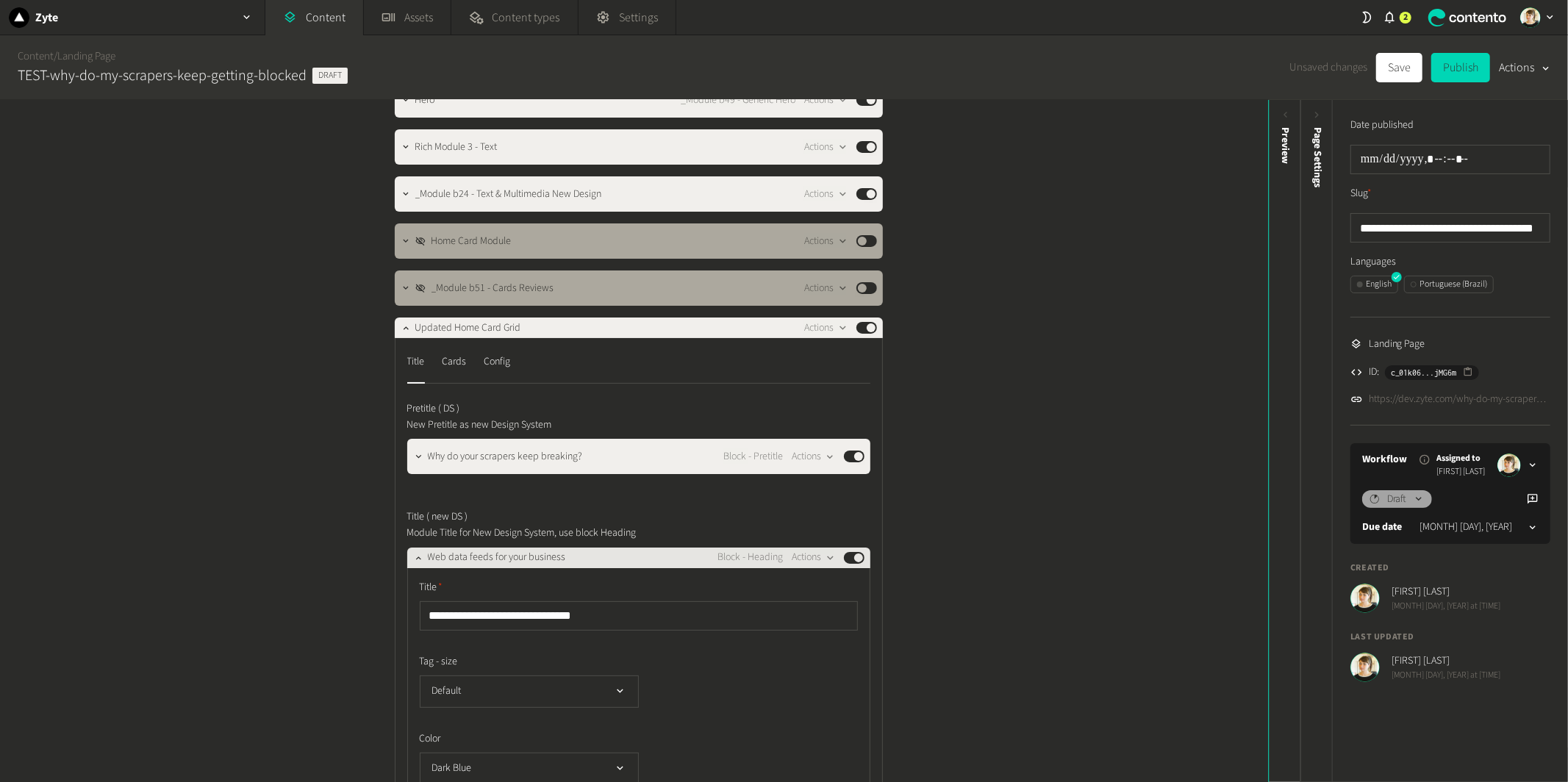 scroll, scrollTop: 209, scrollLeft: 0, axis: vertical 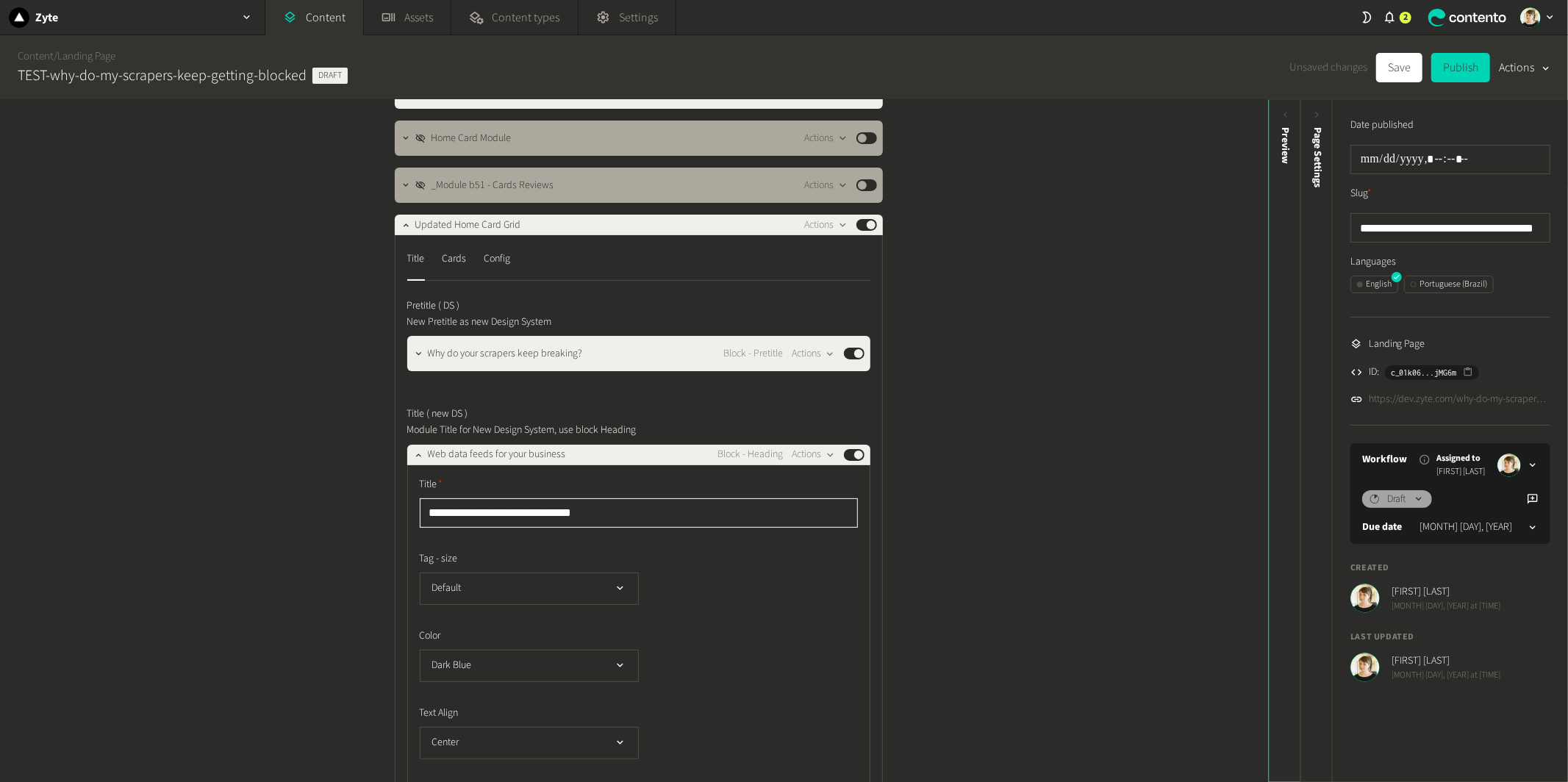 click on "**********" 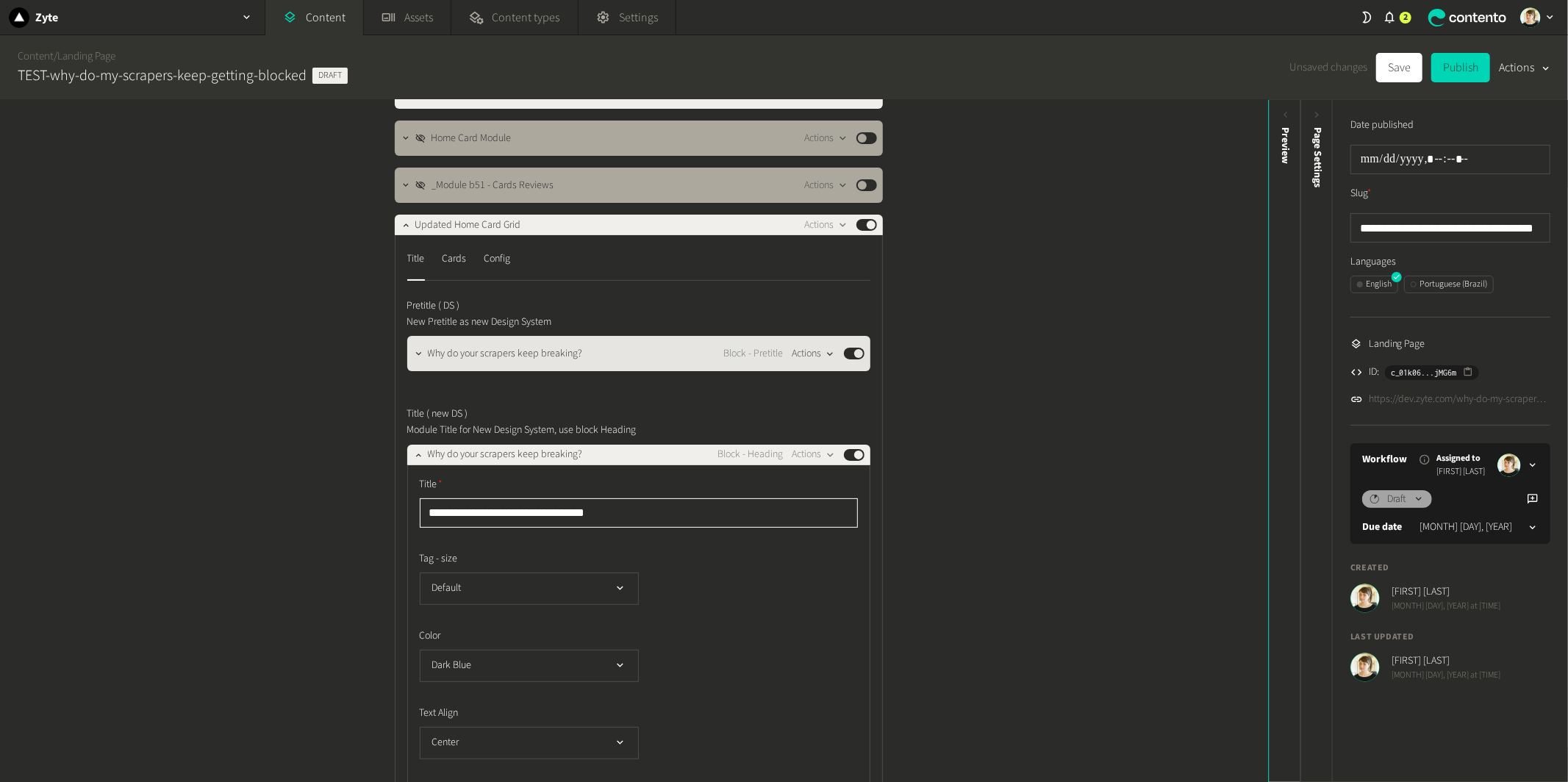 type on "**********" 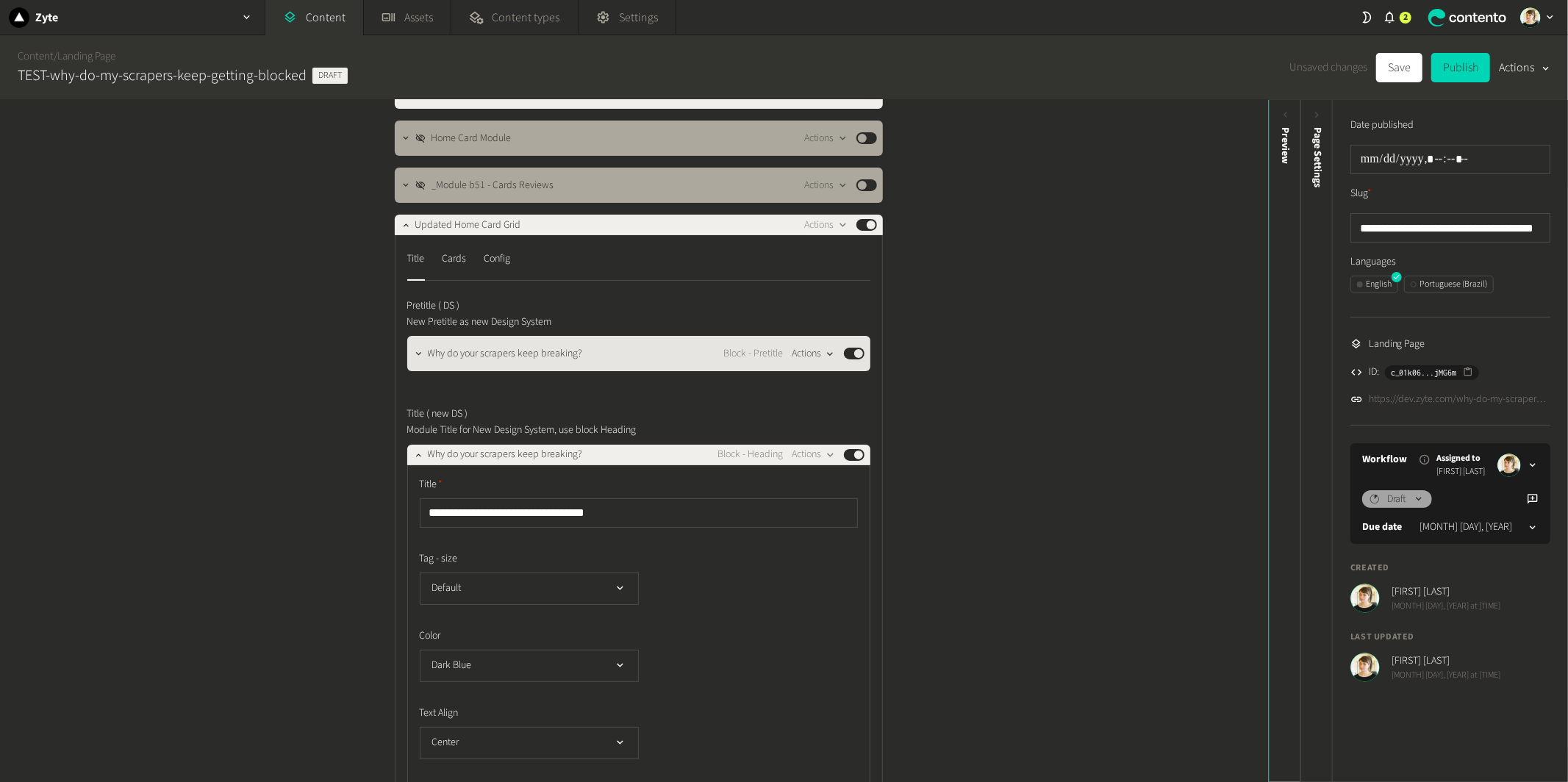 click 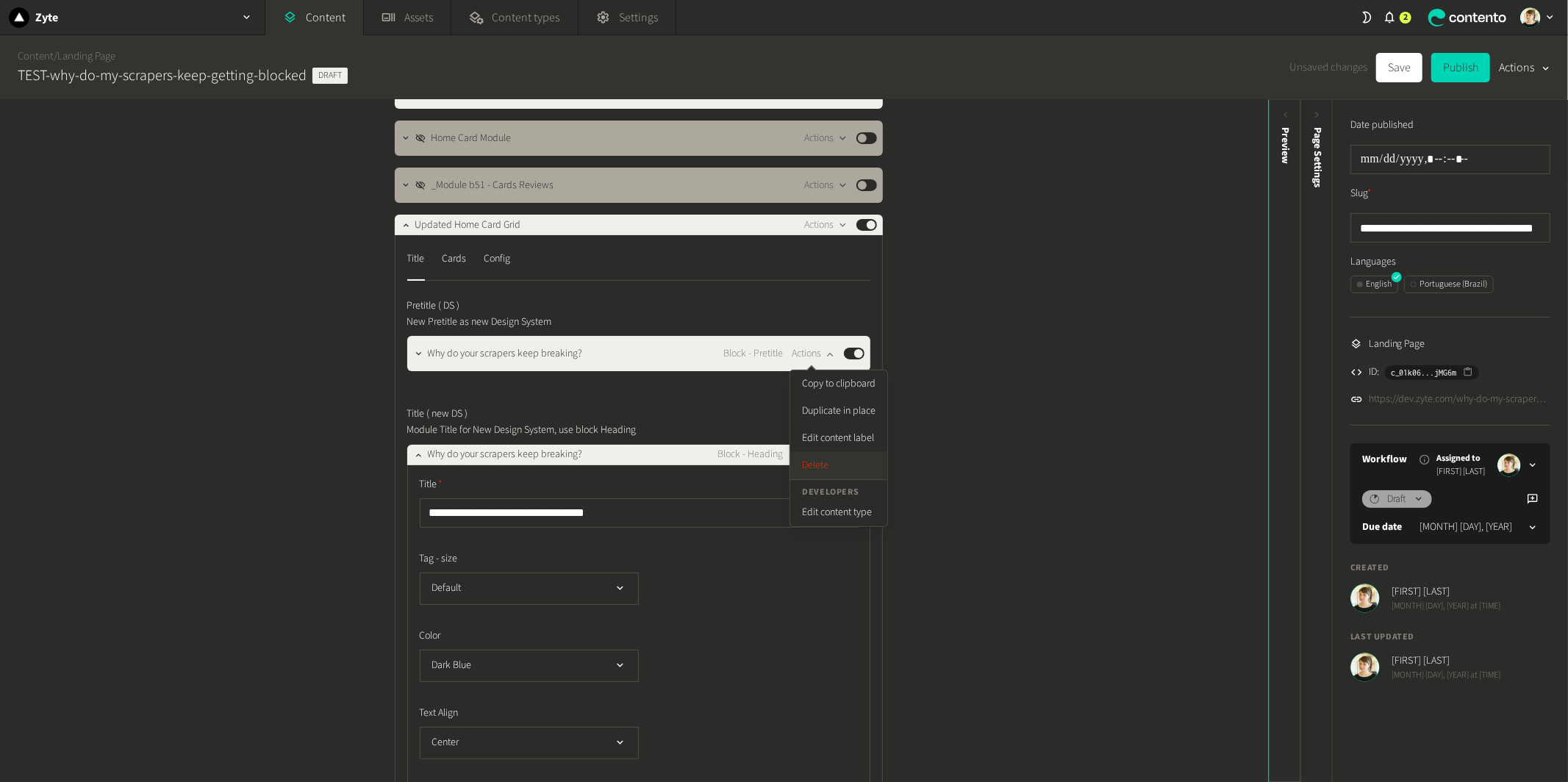 click on "Delete" 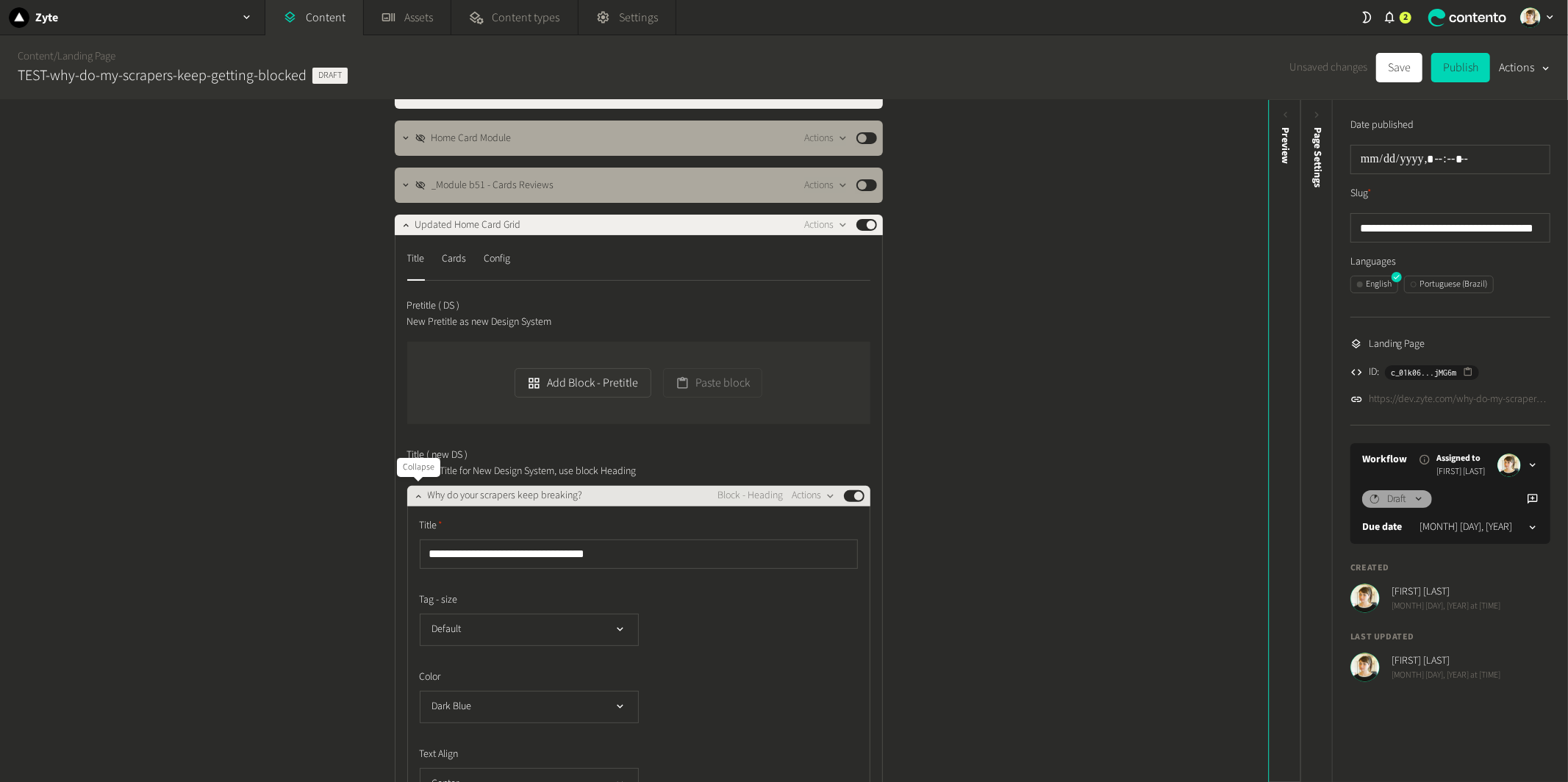 click 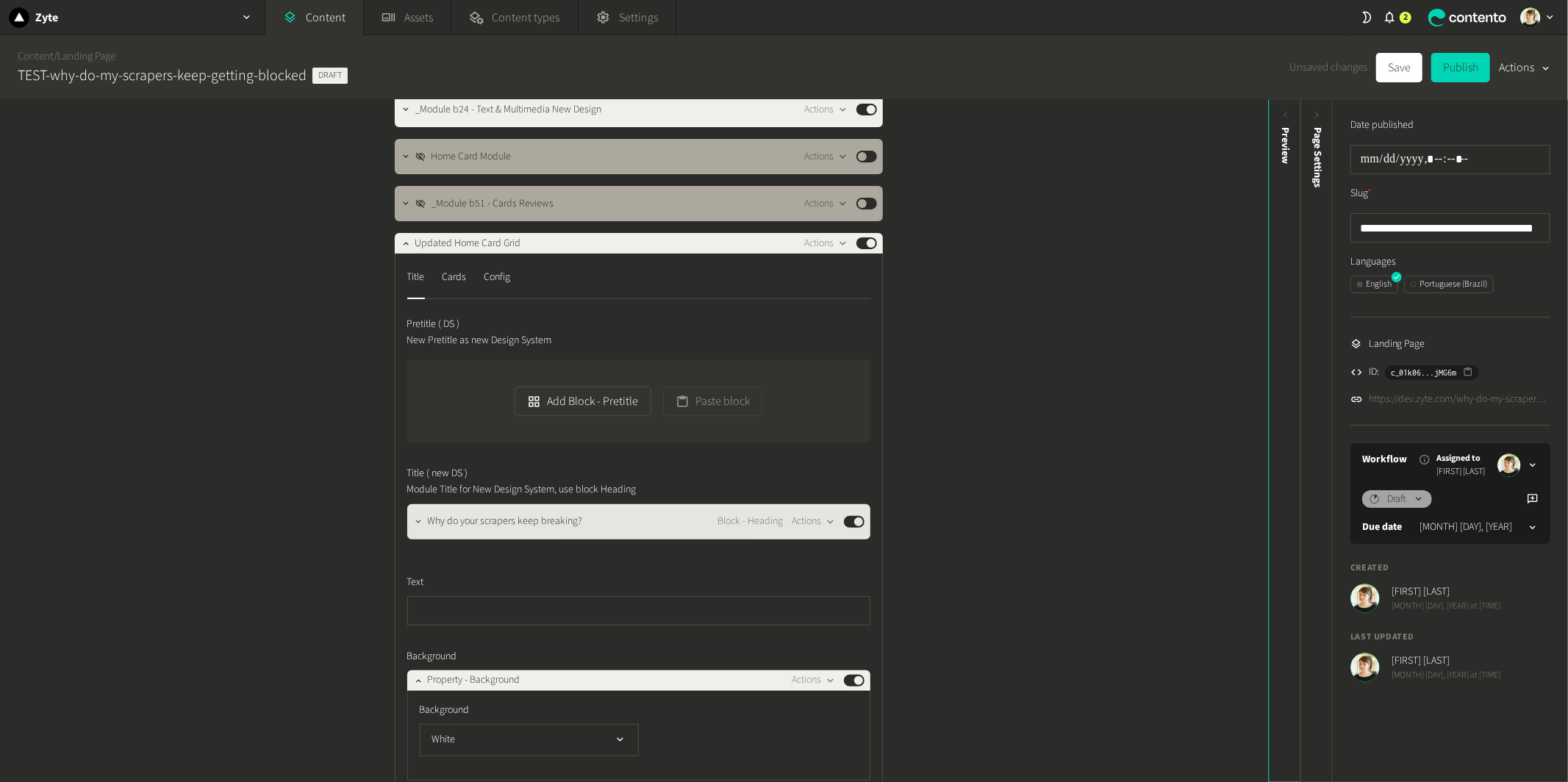 scroll, scrollTop: 193, scrollLeft: 0, axis: vertical 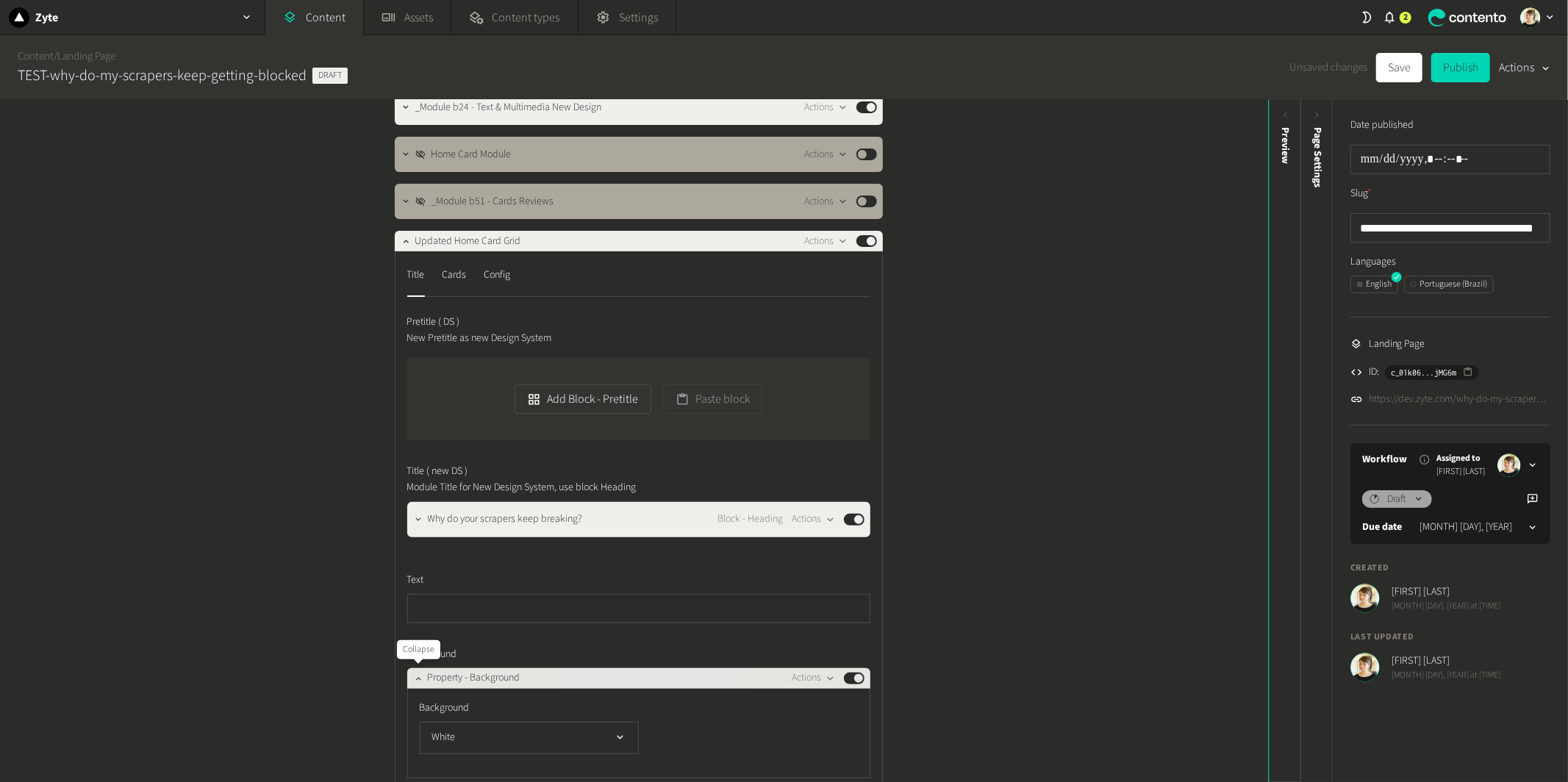 click 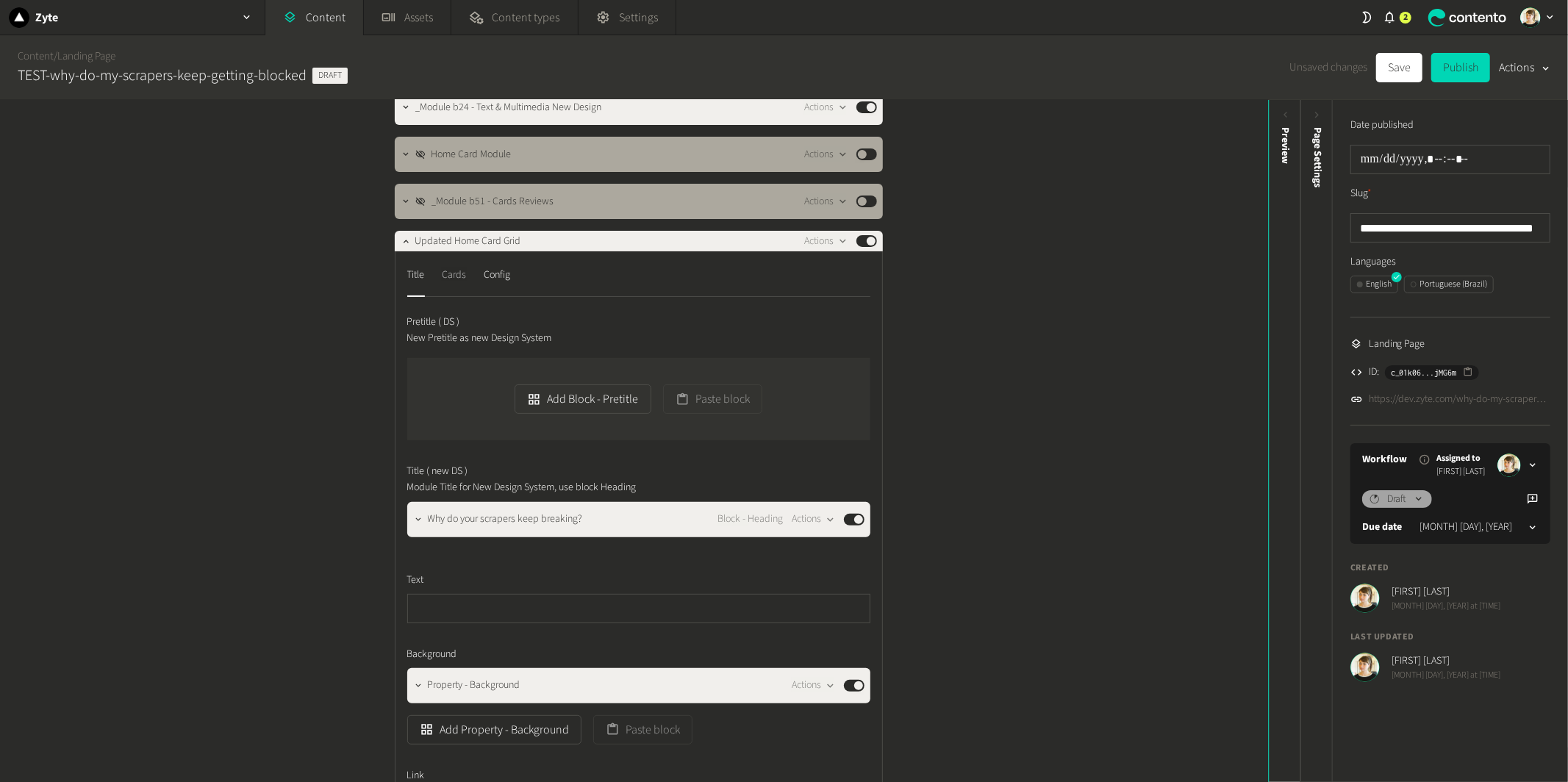 click on "Cards" 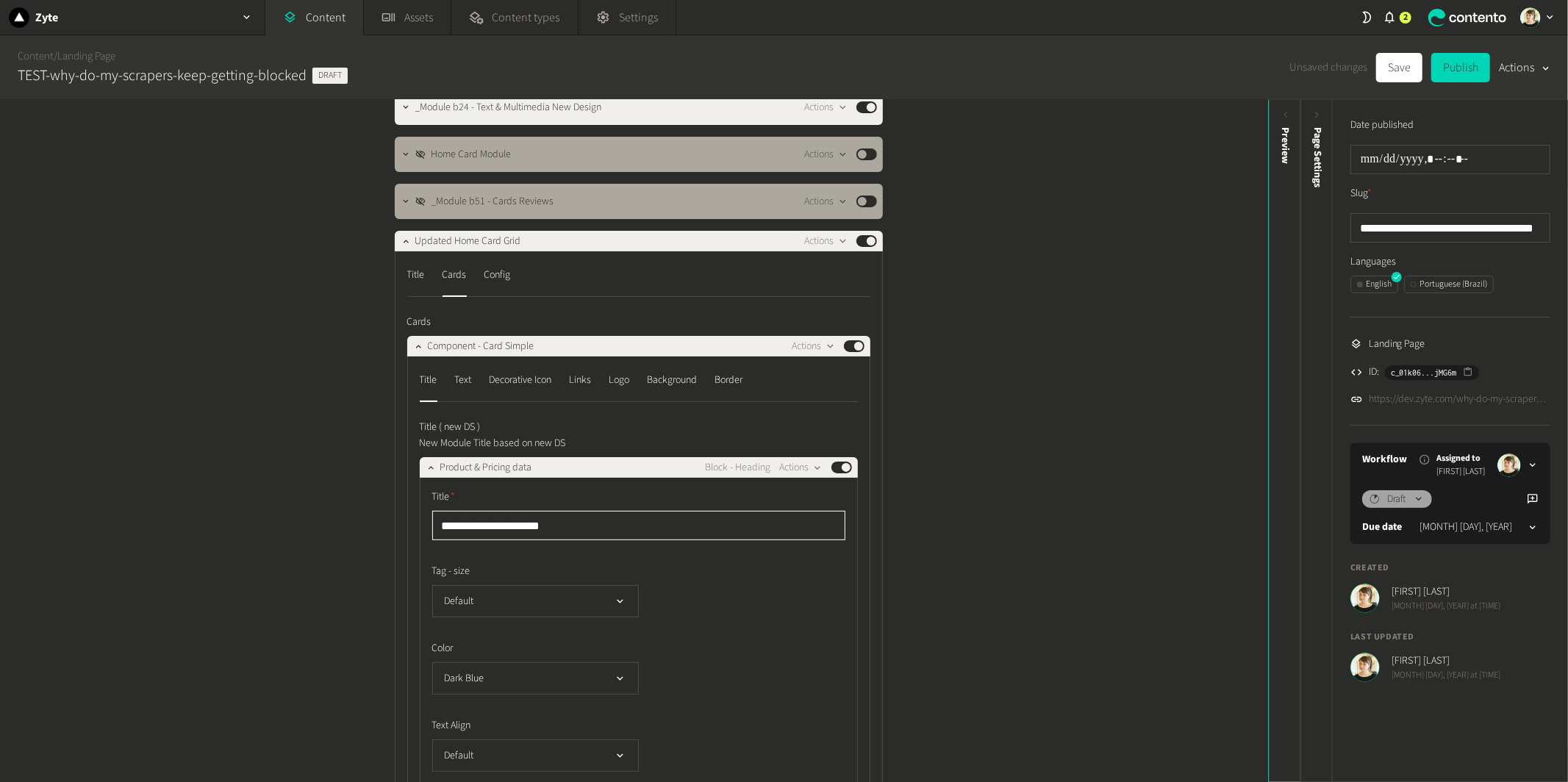click on "**********" 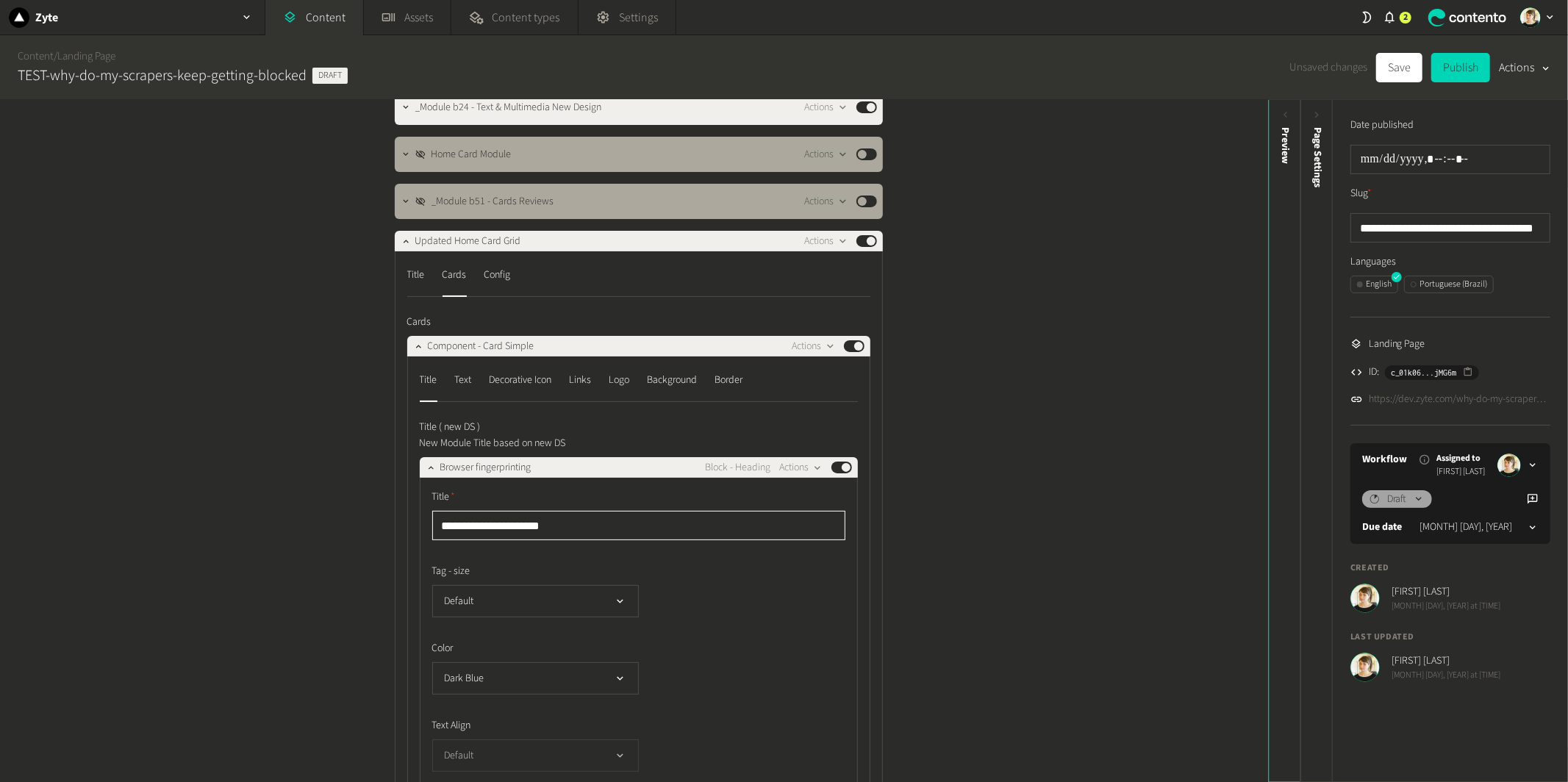 type on "**********" 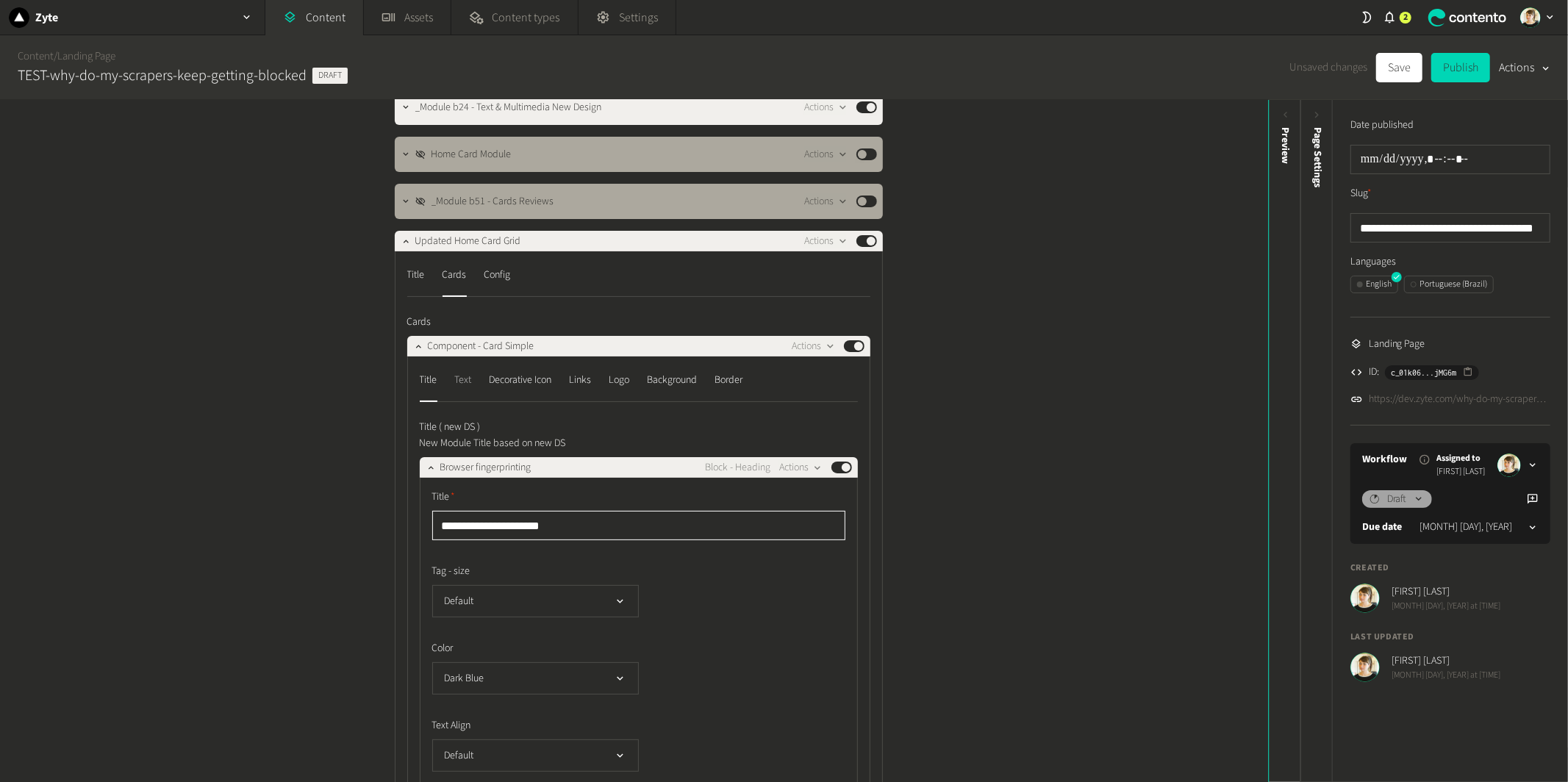 click on "Text" 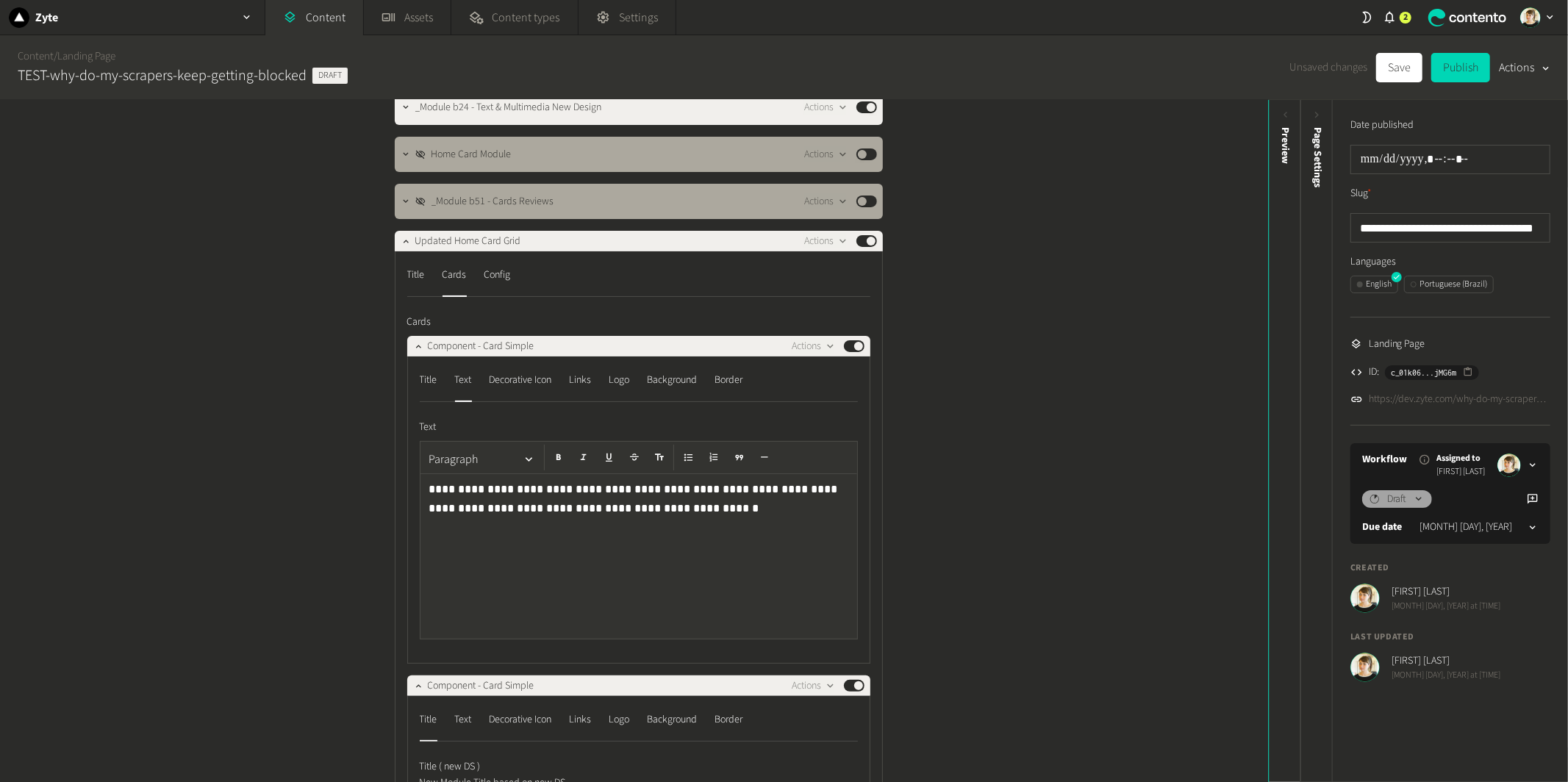 click on "**********" 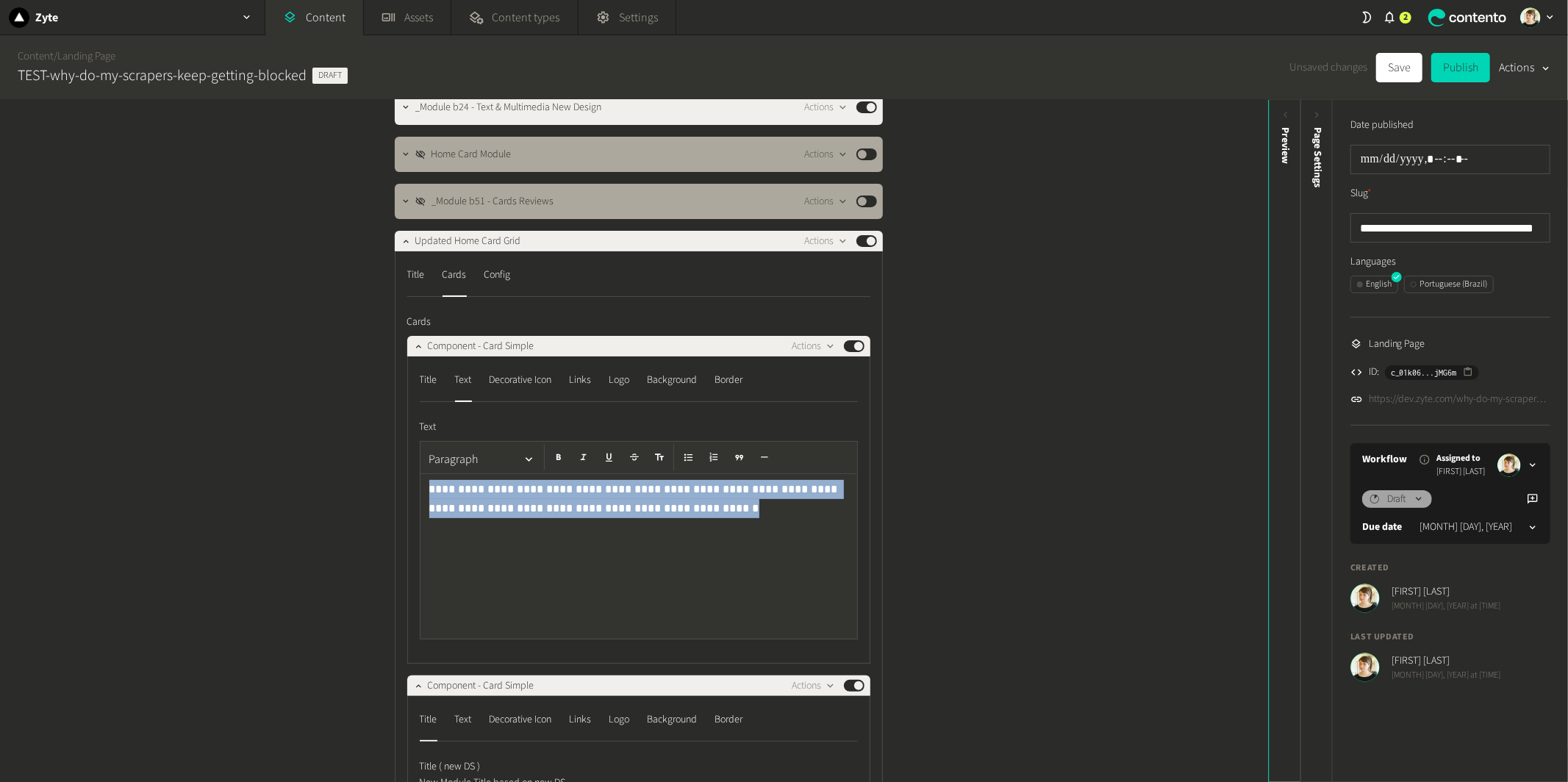 click on "**********" 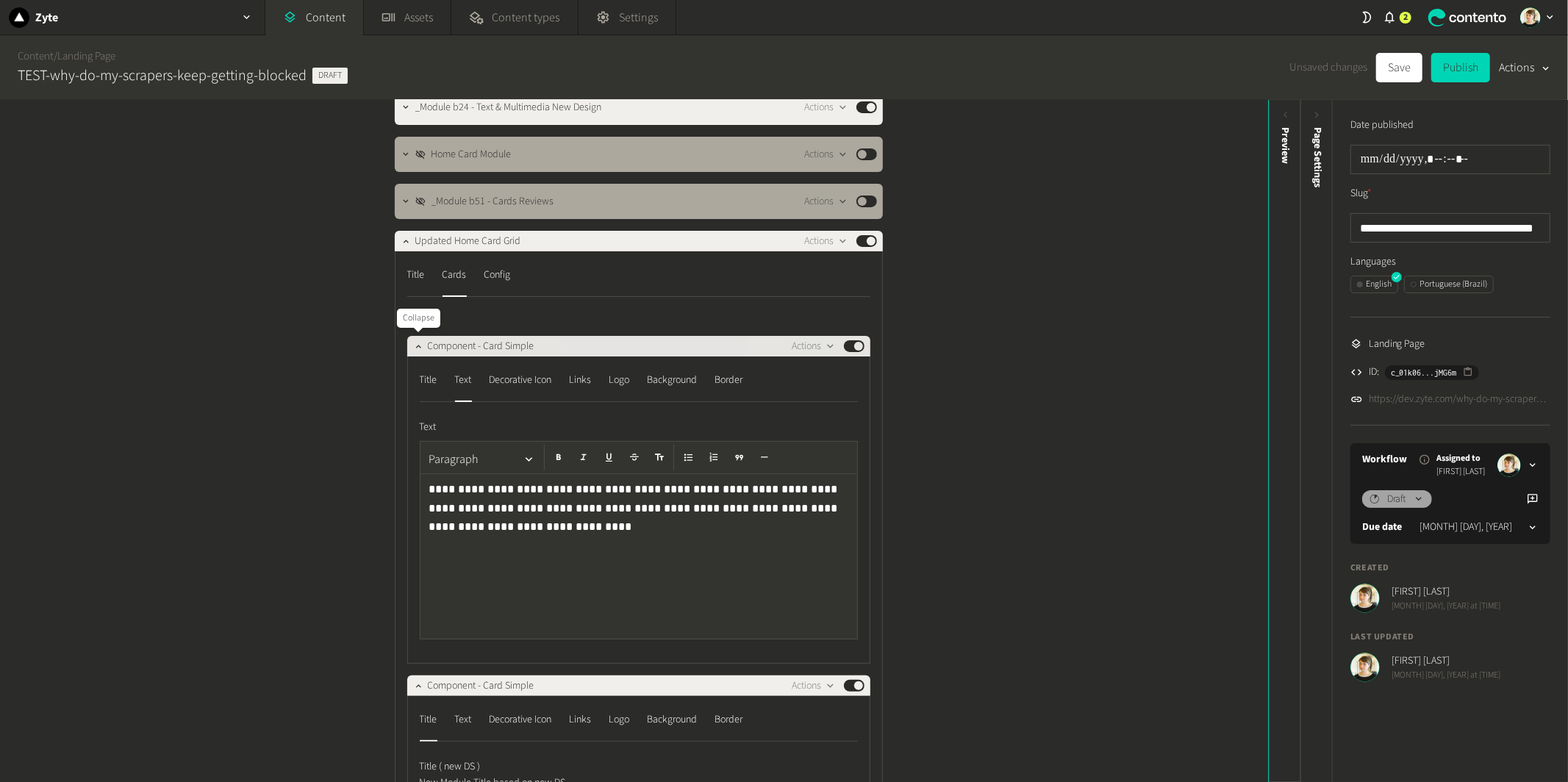 click on "Component - Card Simple  Actions  Published" 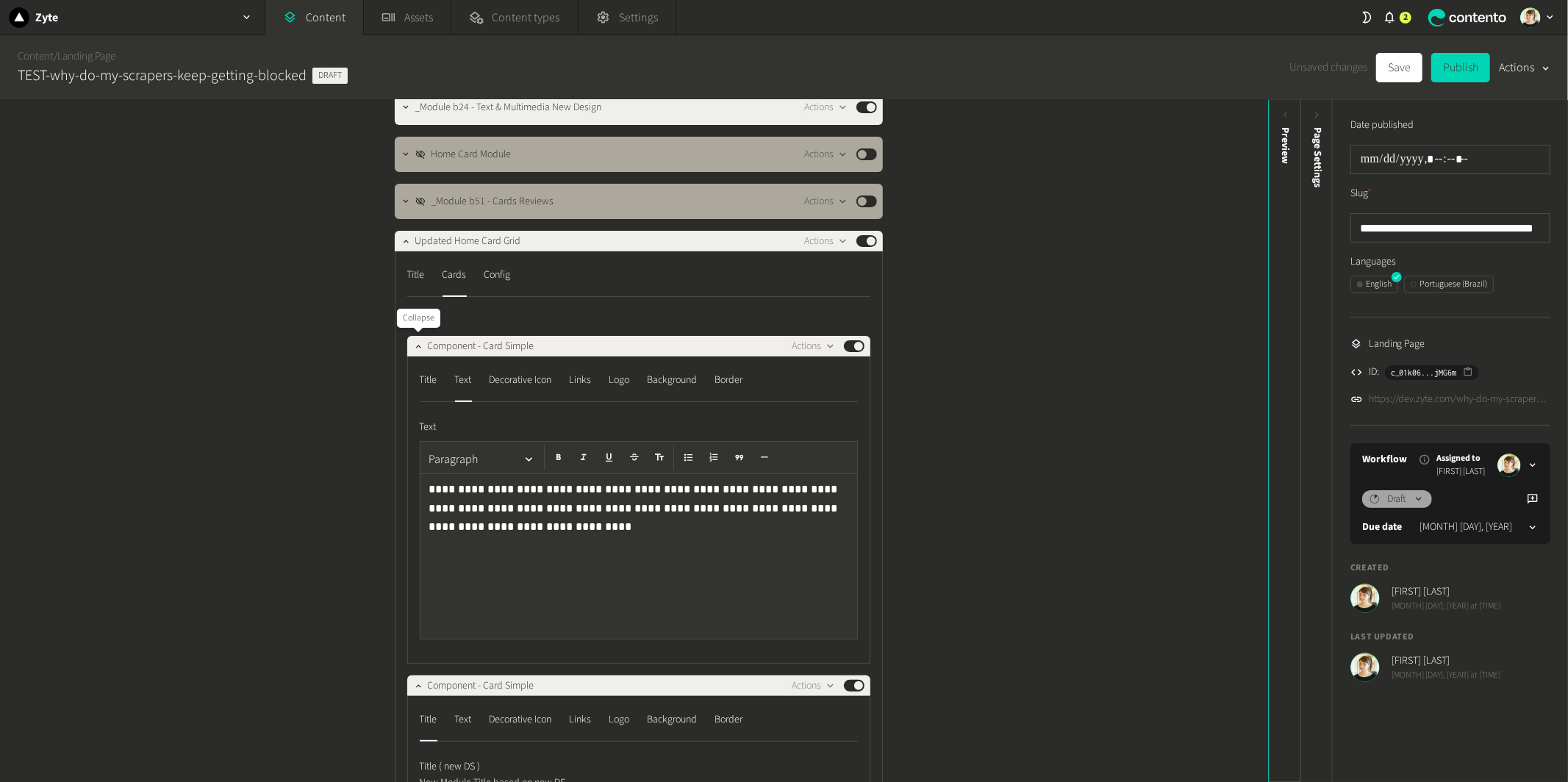 drag, startPoint x: 411, startPoint y: 340, endPoint x: 430, endPoint y: 628, distance: 288.6261 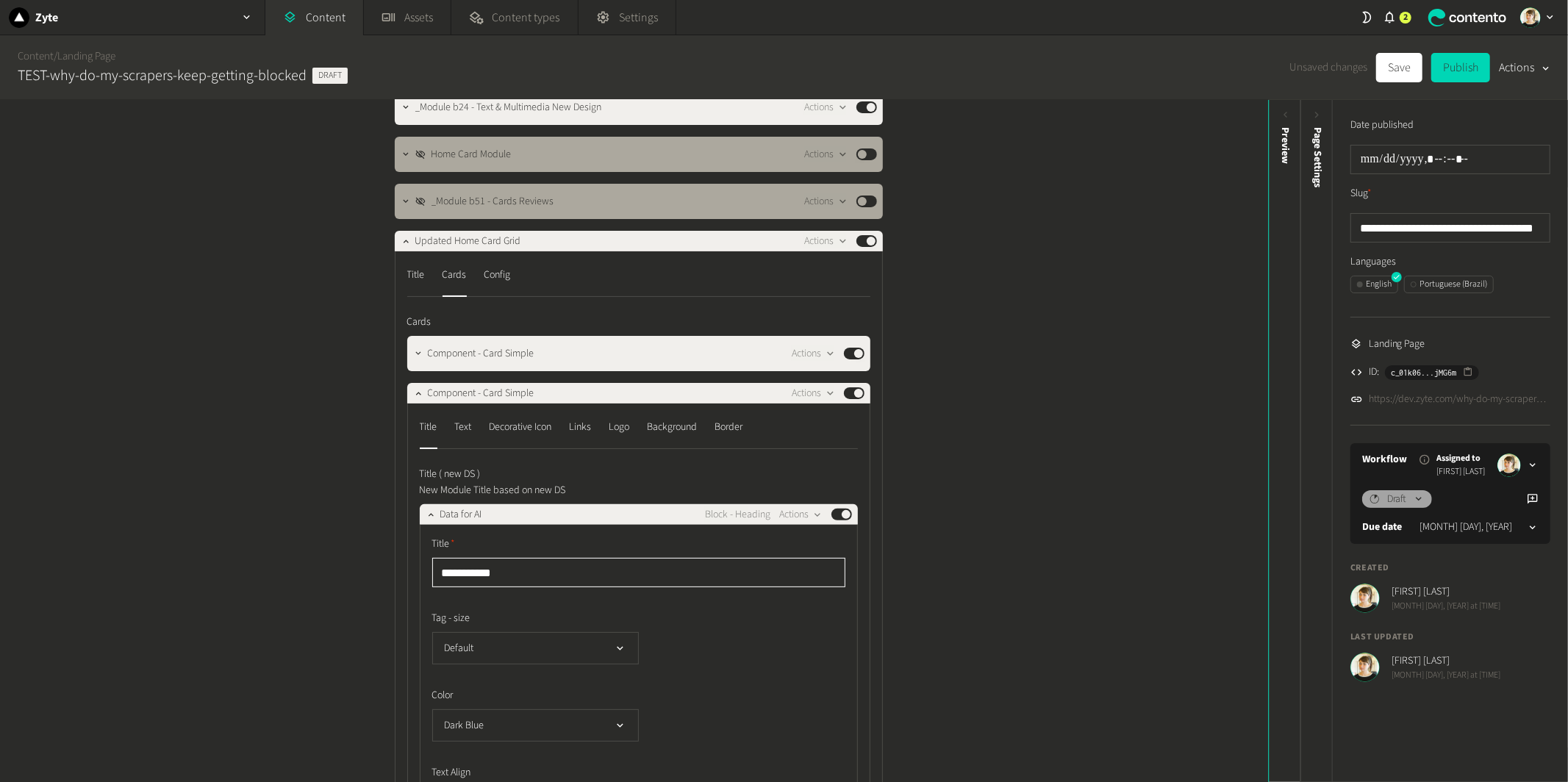 click on "**********" 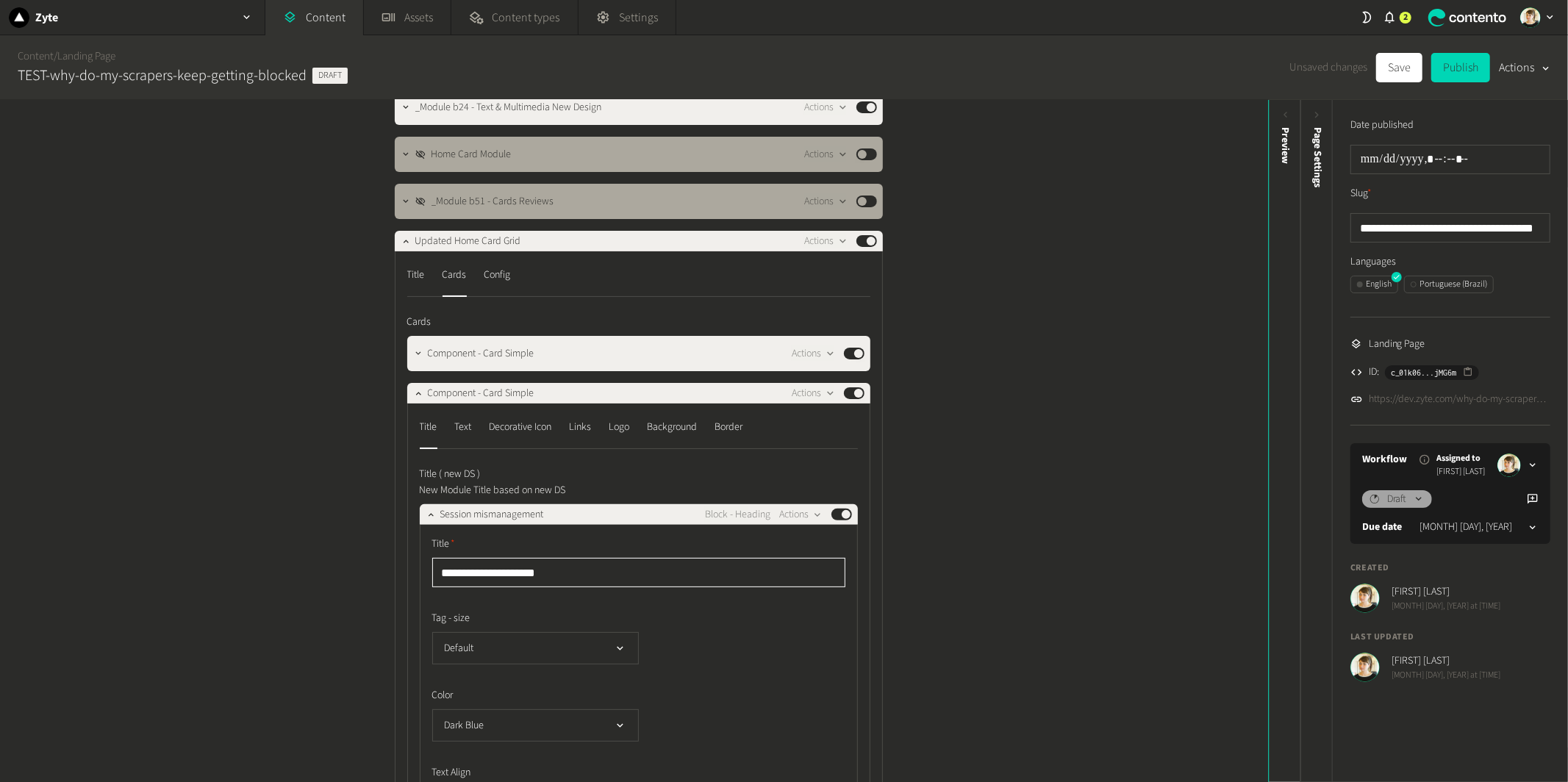 type on "**********" 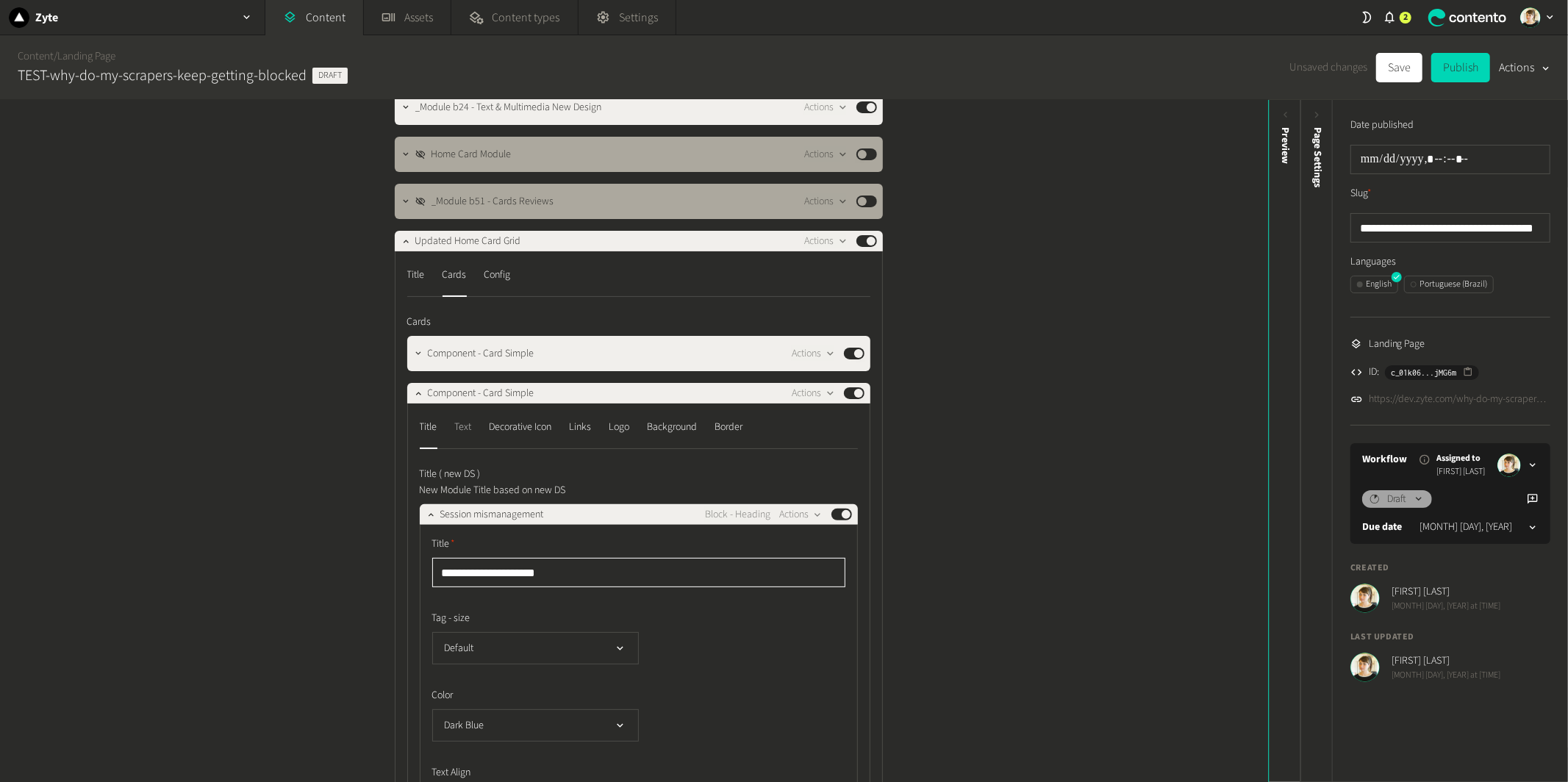 click on "Text" 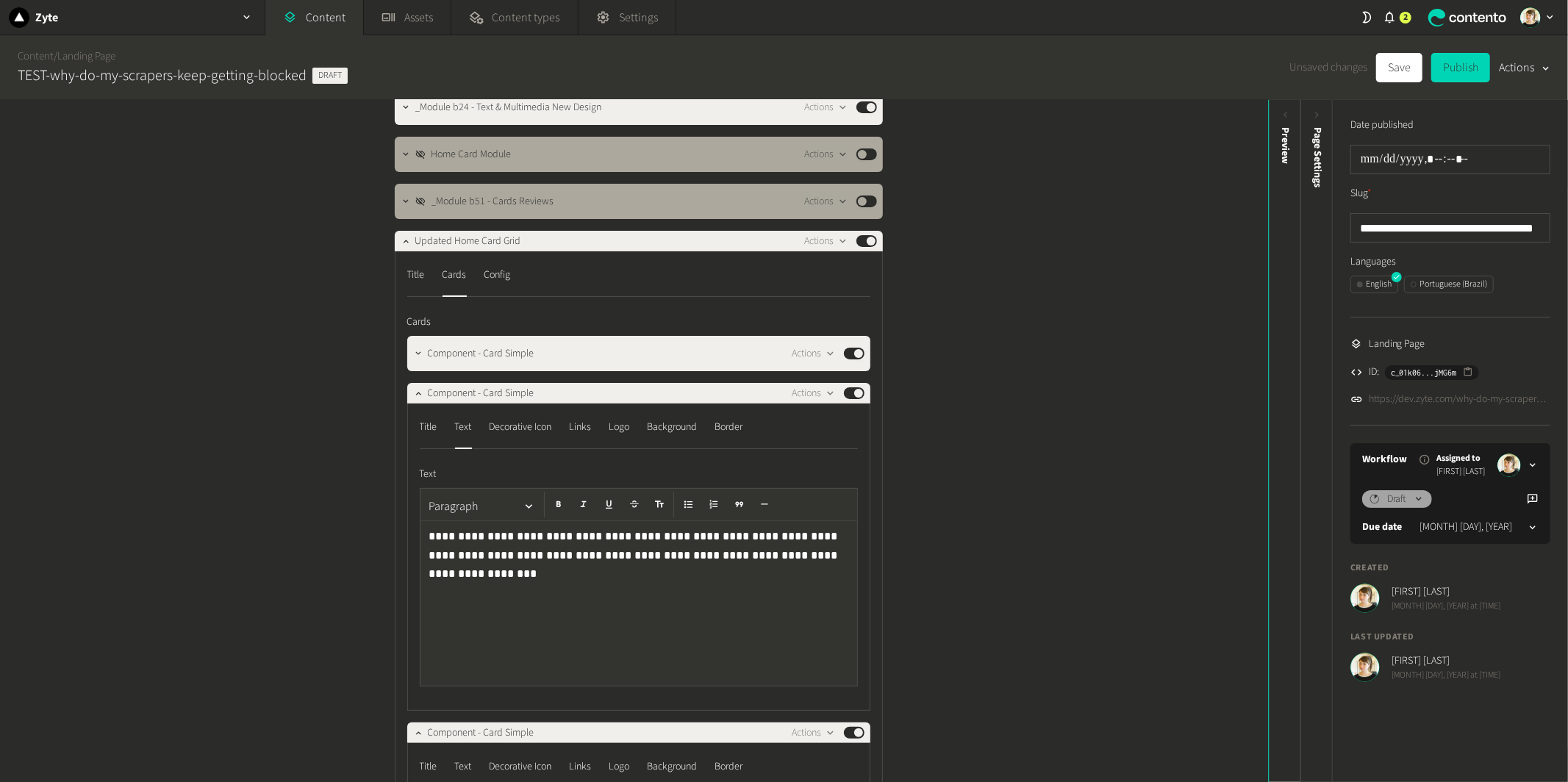 click on "**********" 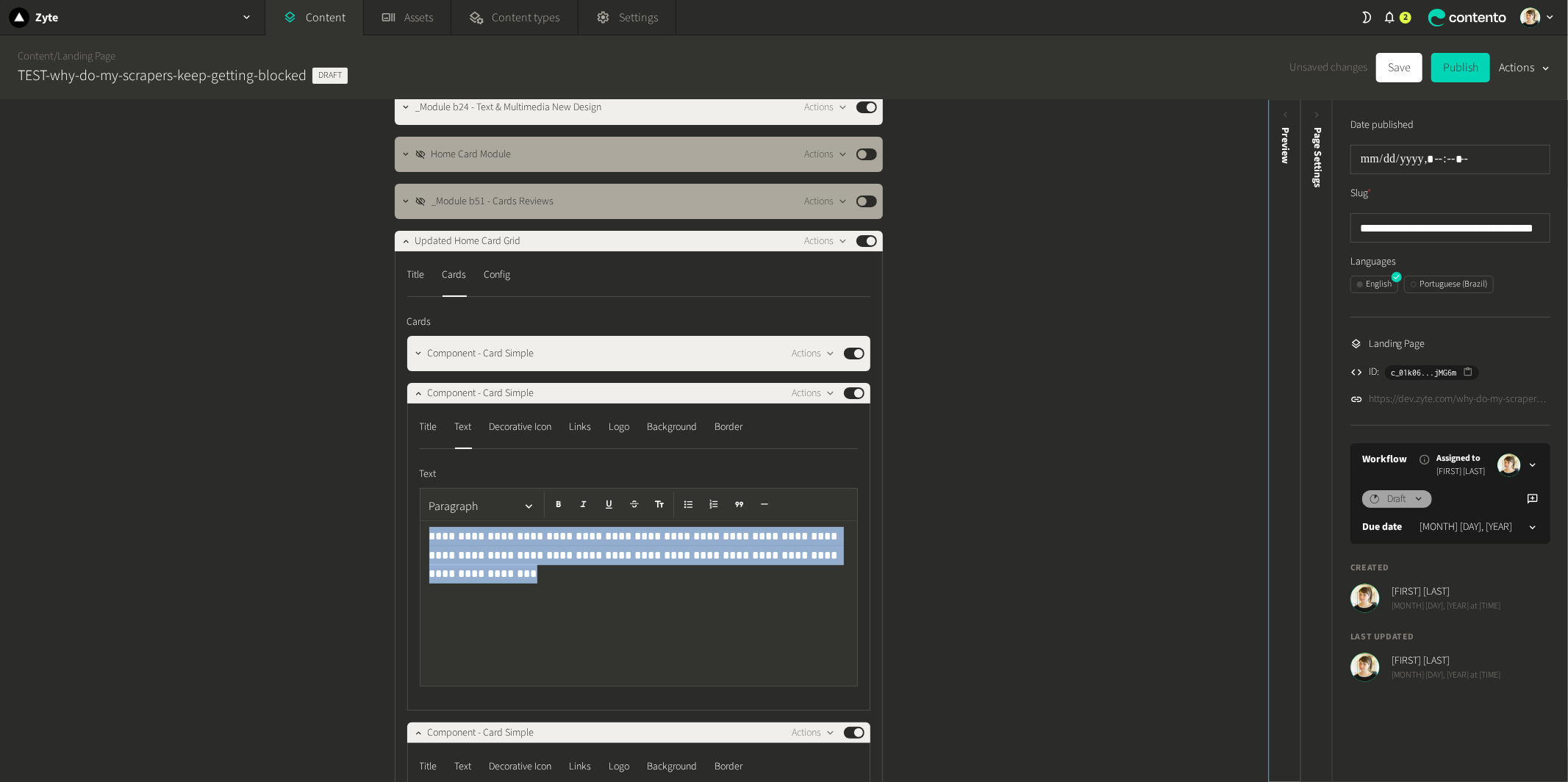 click on "**********" 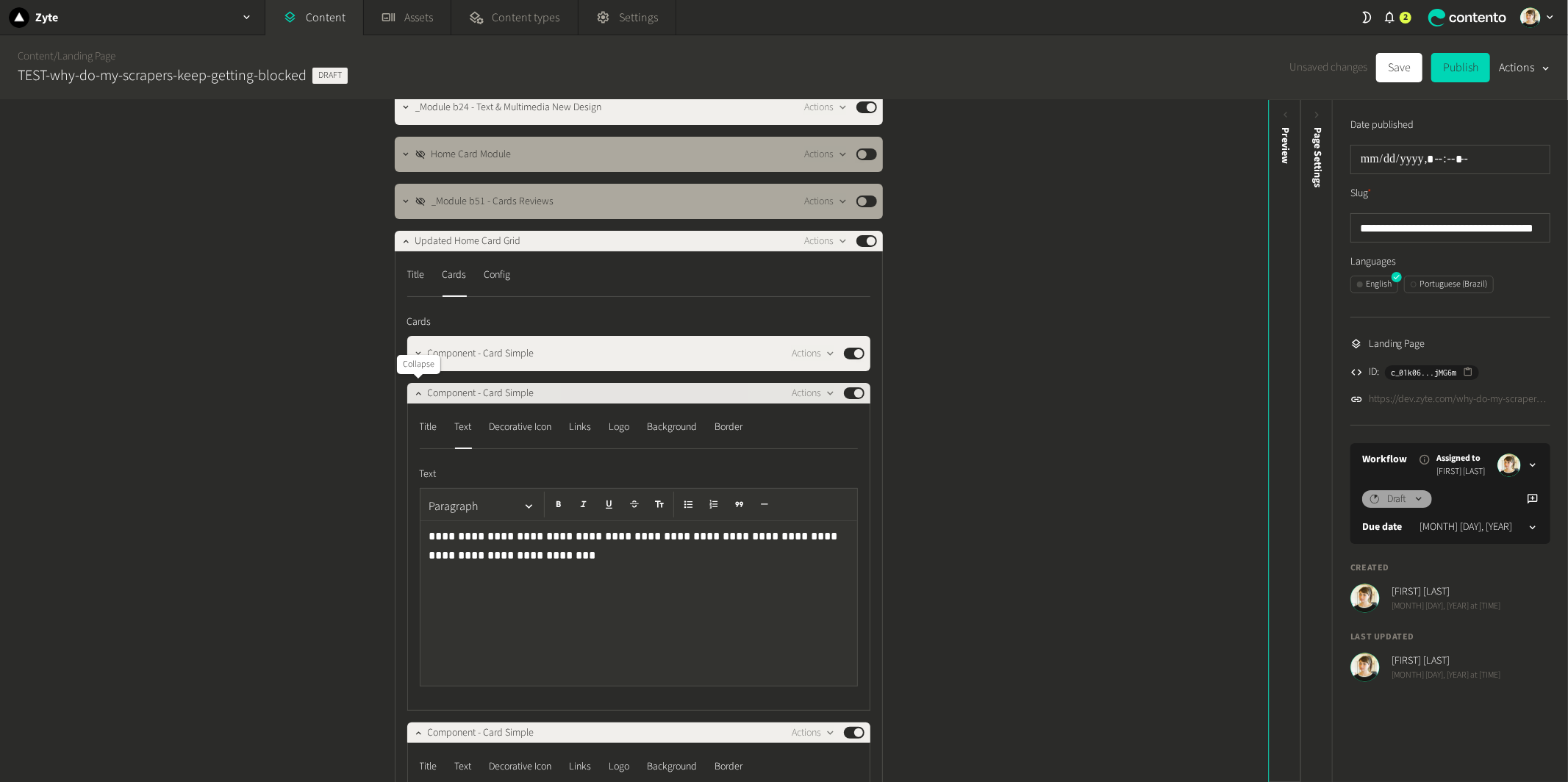 click 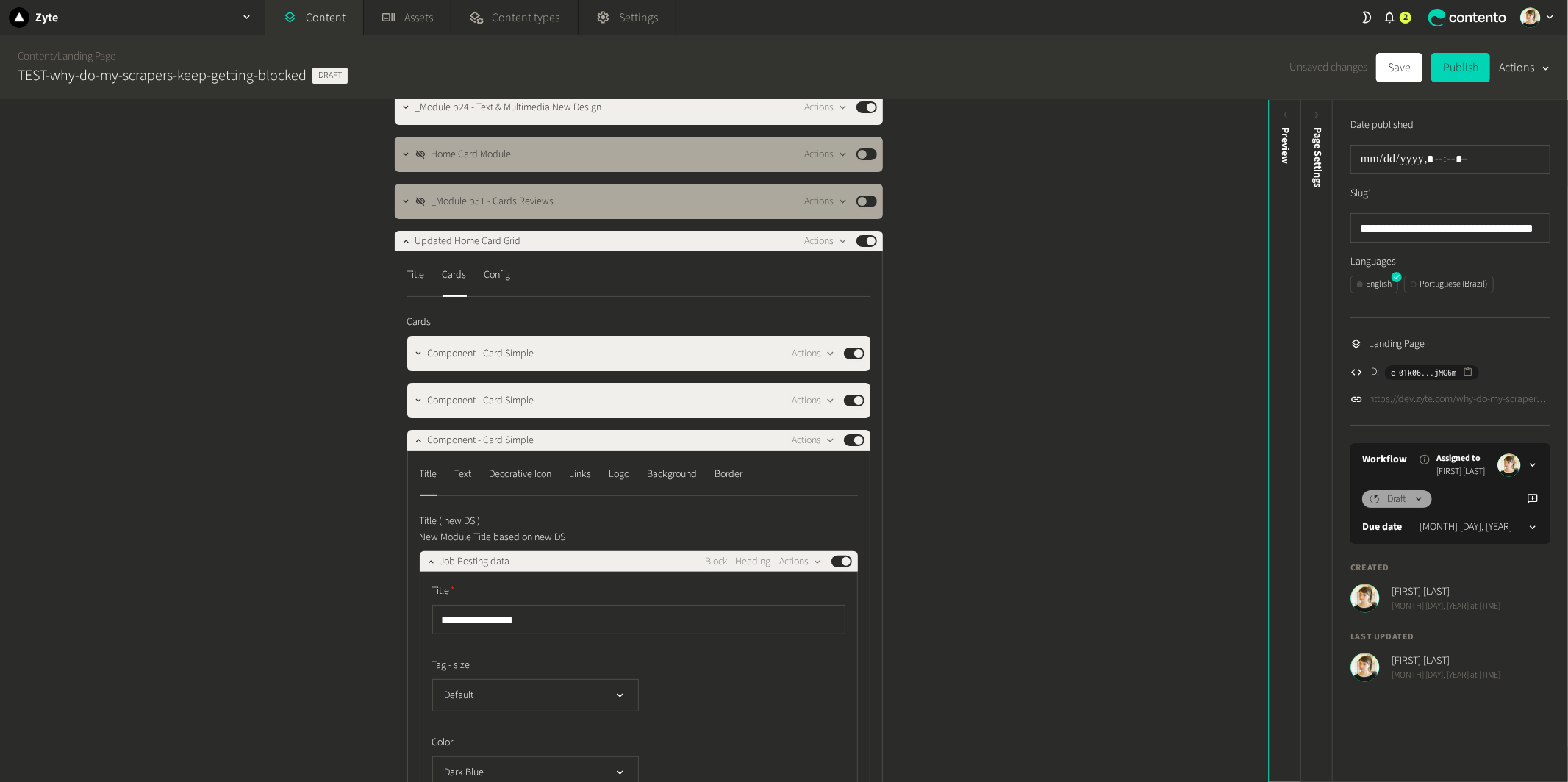 click on "**********" 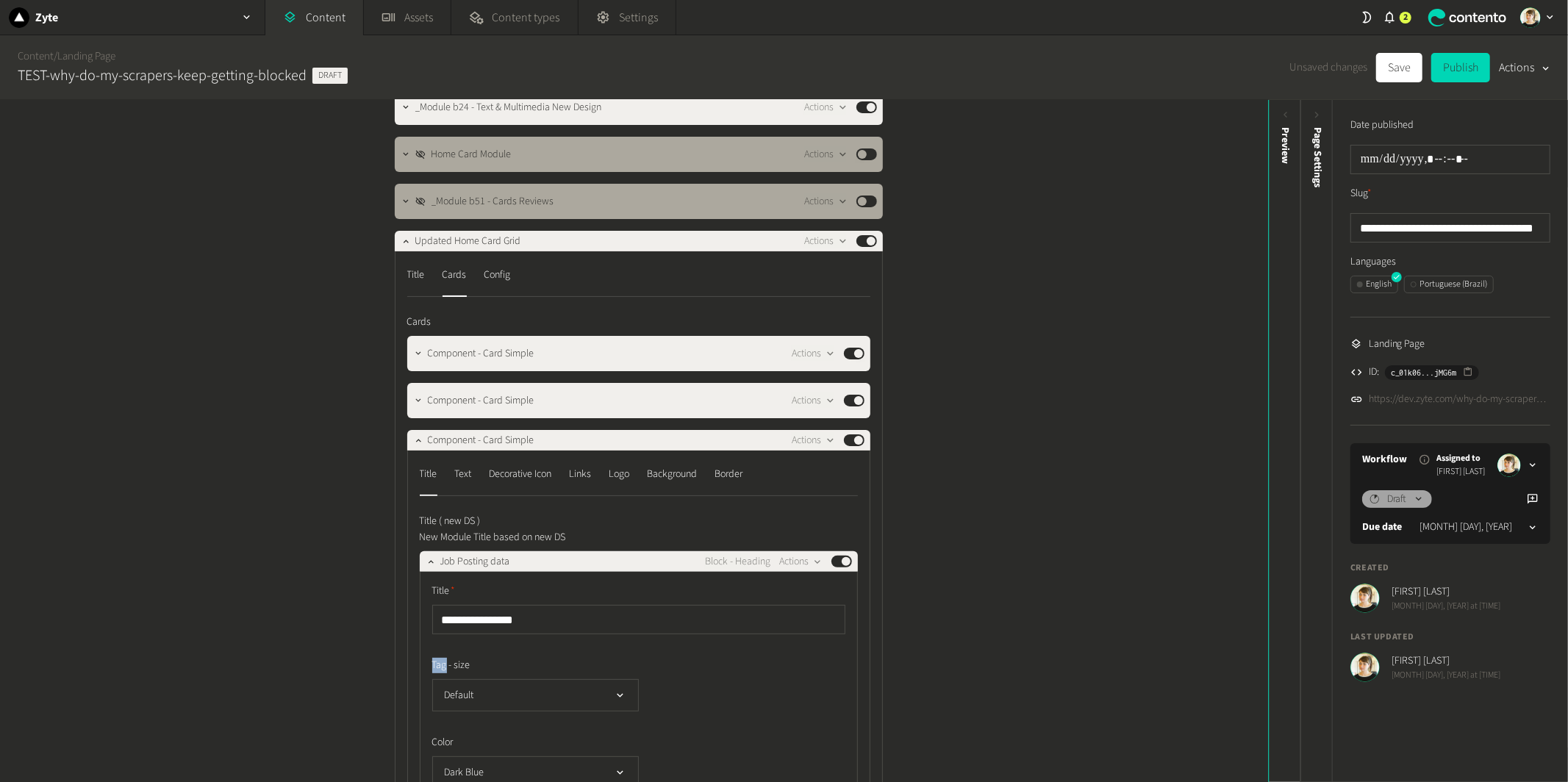 click on "**********" 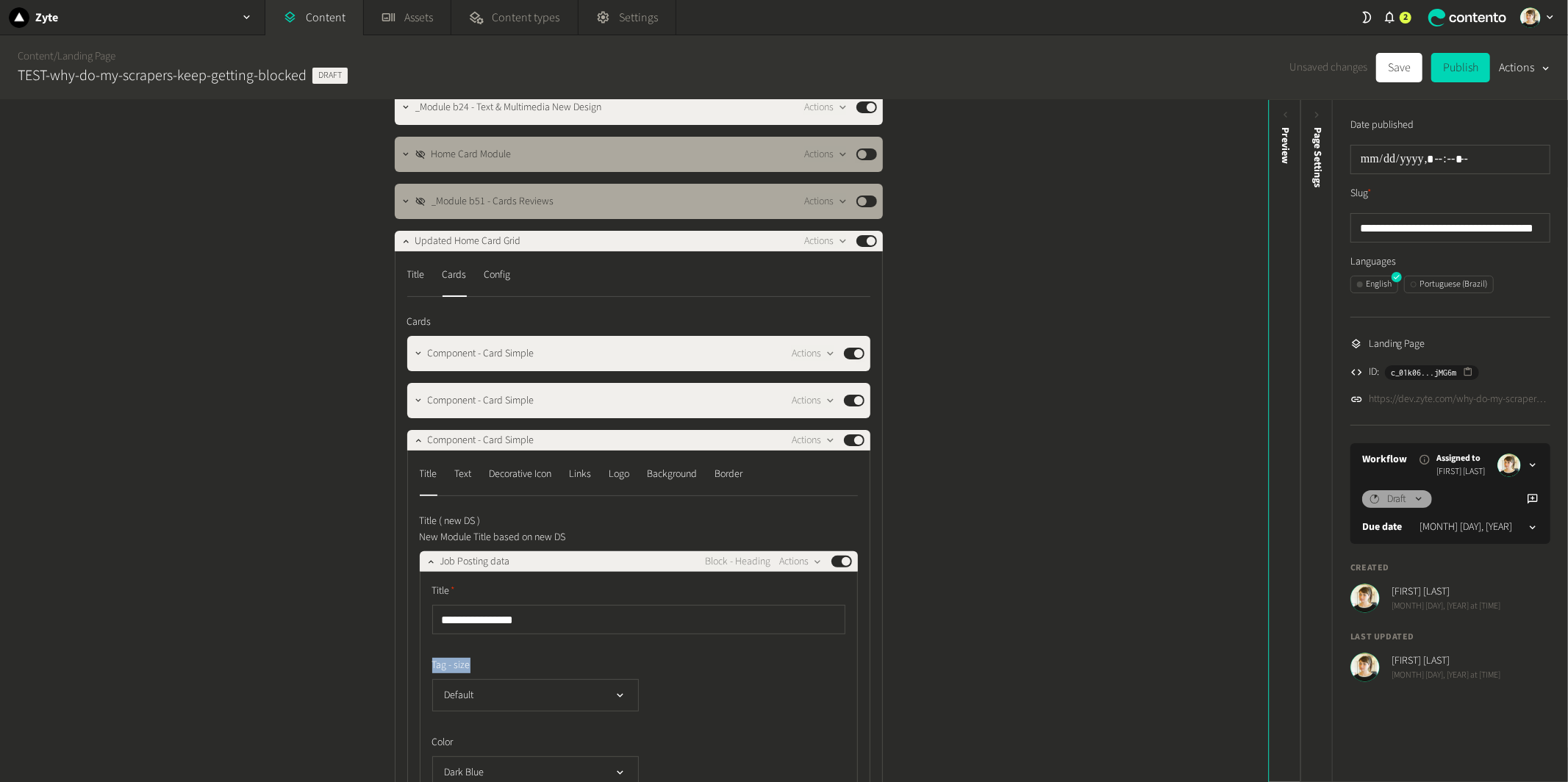 click on "**********" 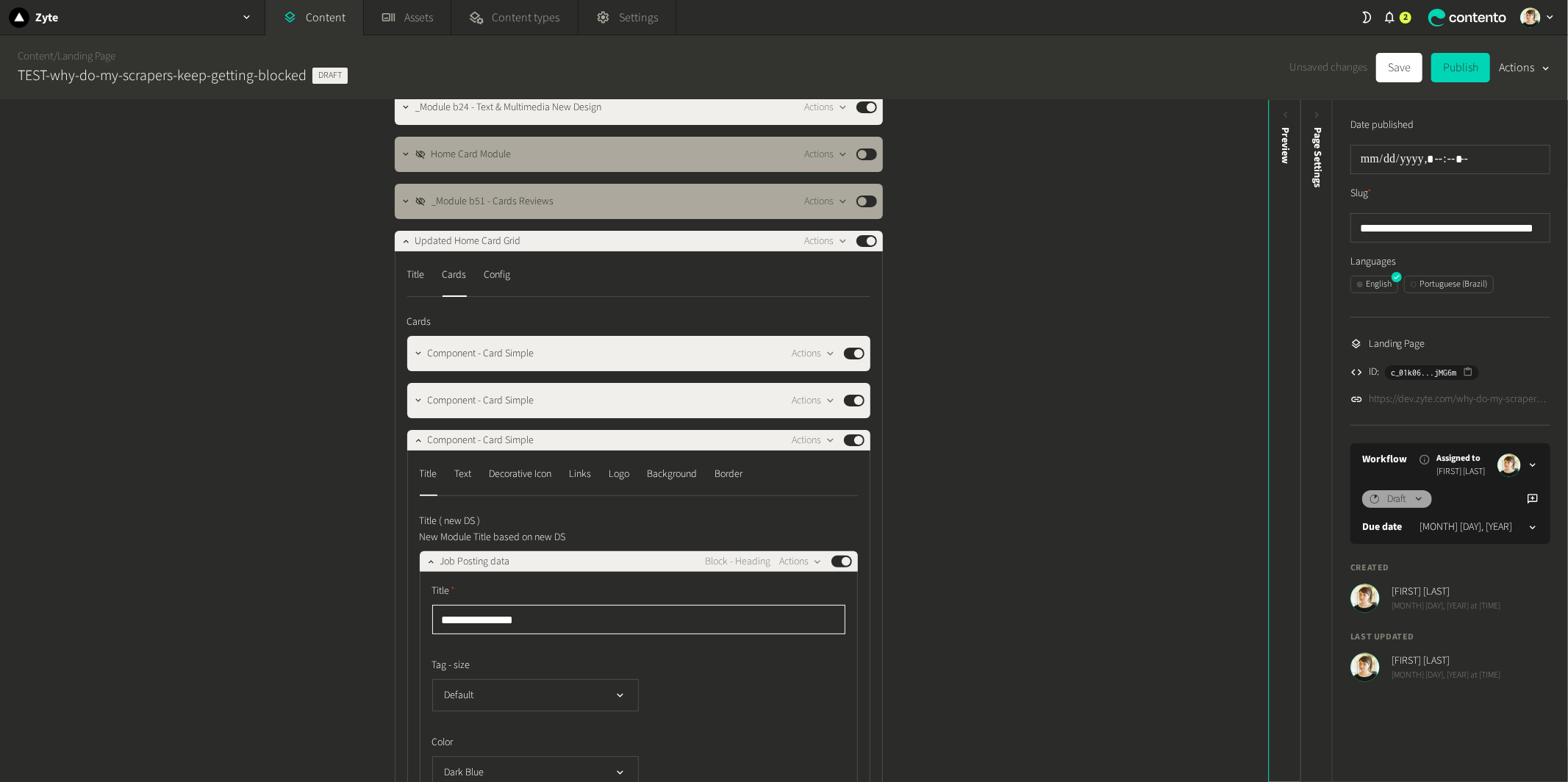 click on "**********" 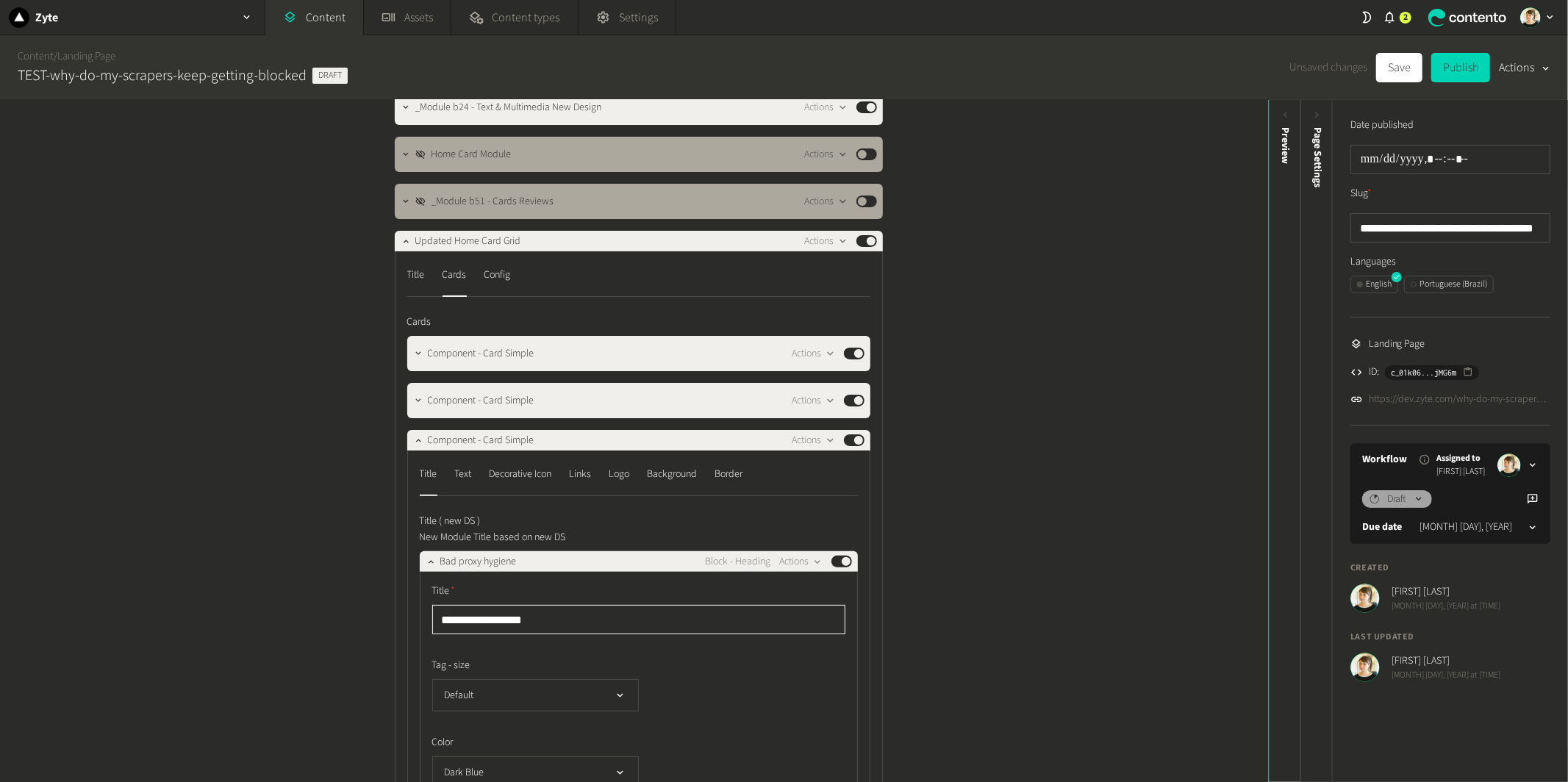type on "**********" 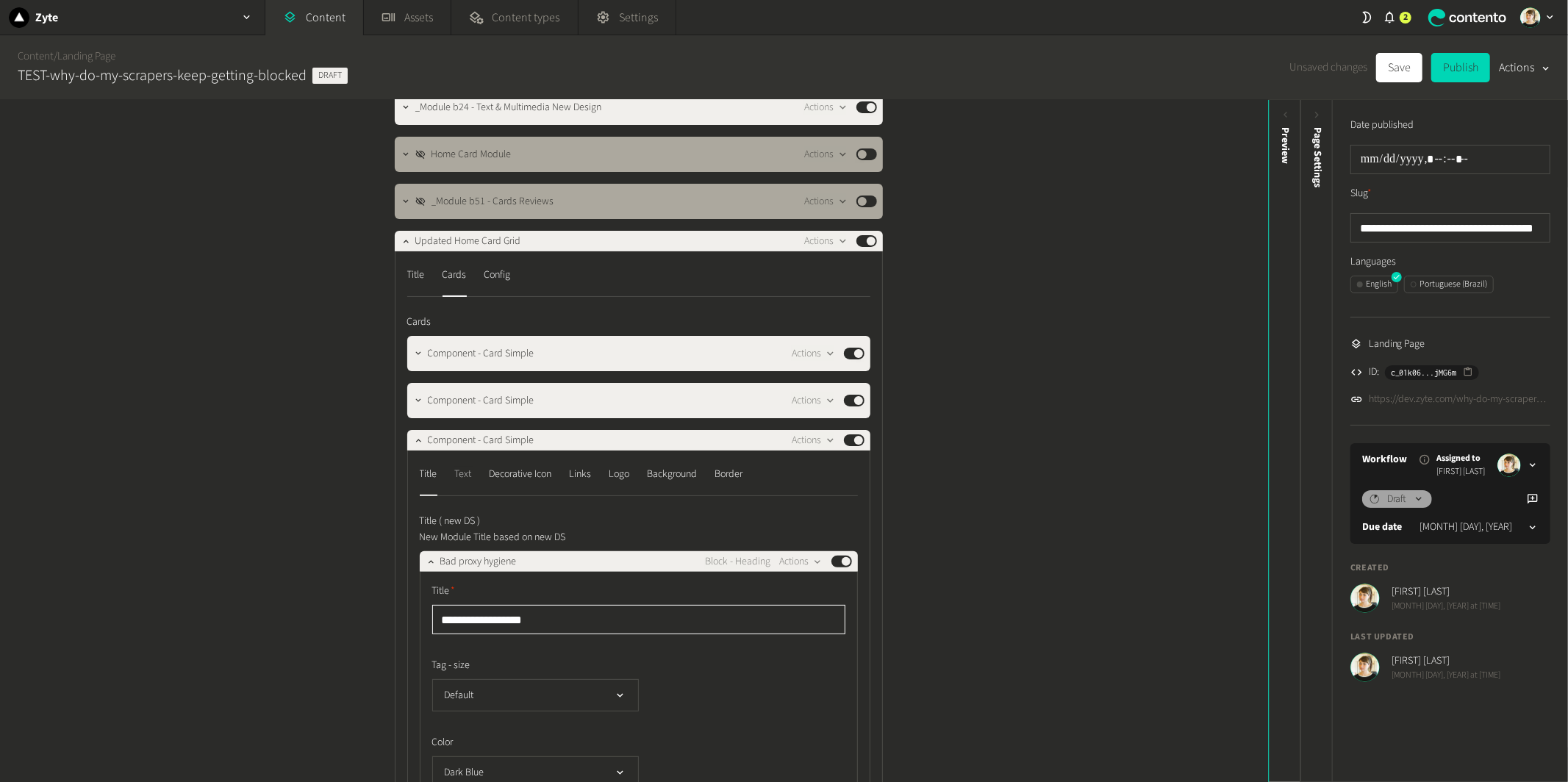 click on "Text" 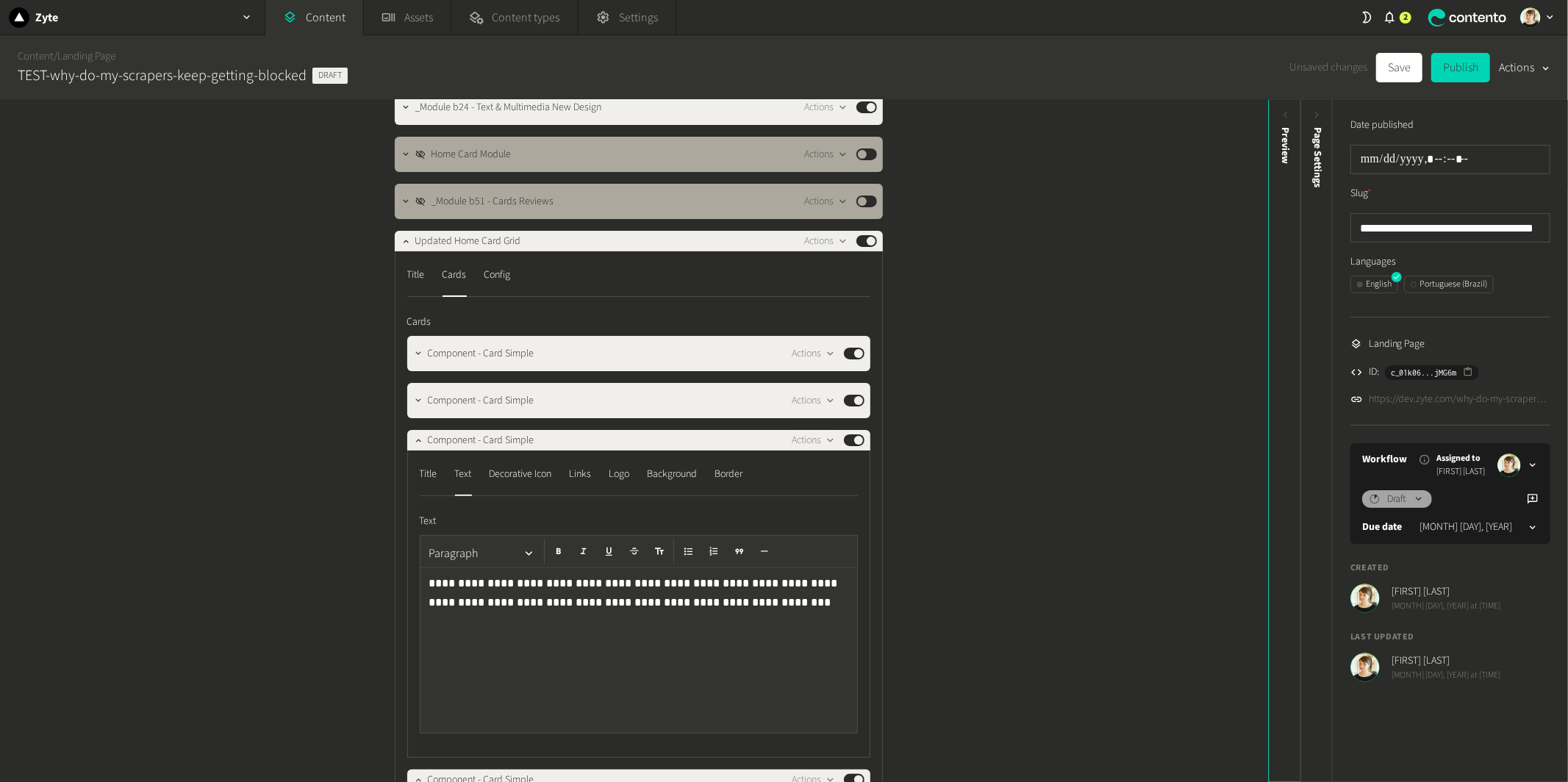 click on "**********" 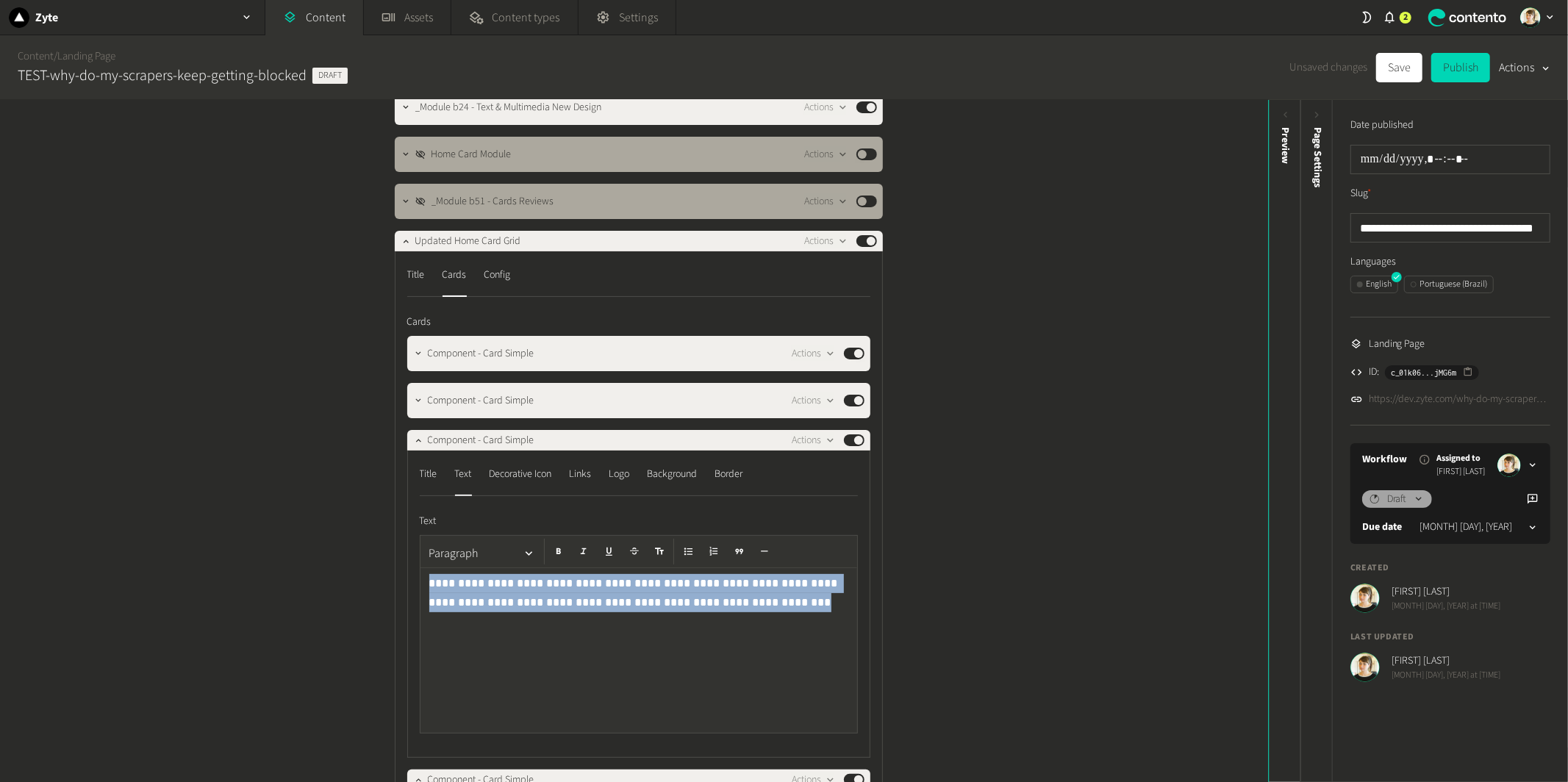click on "**********" 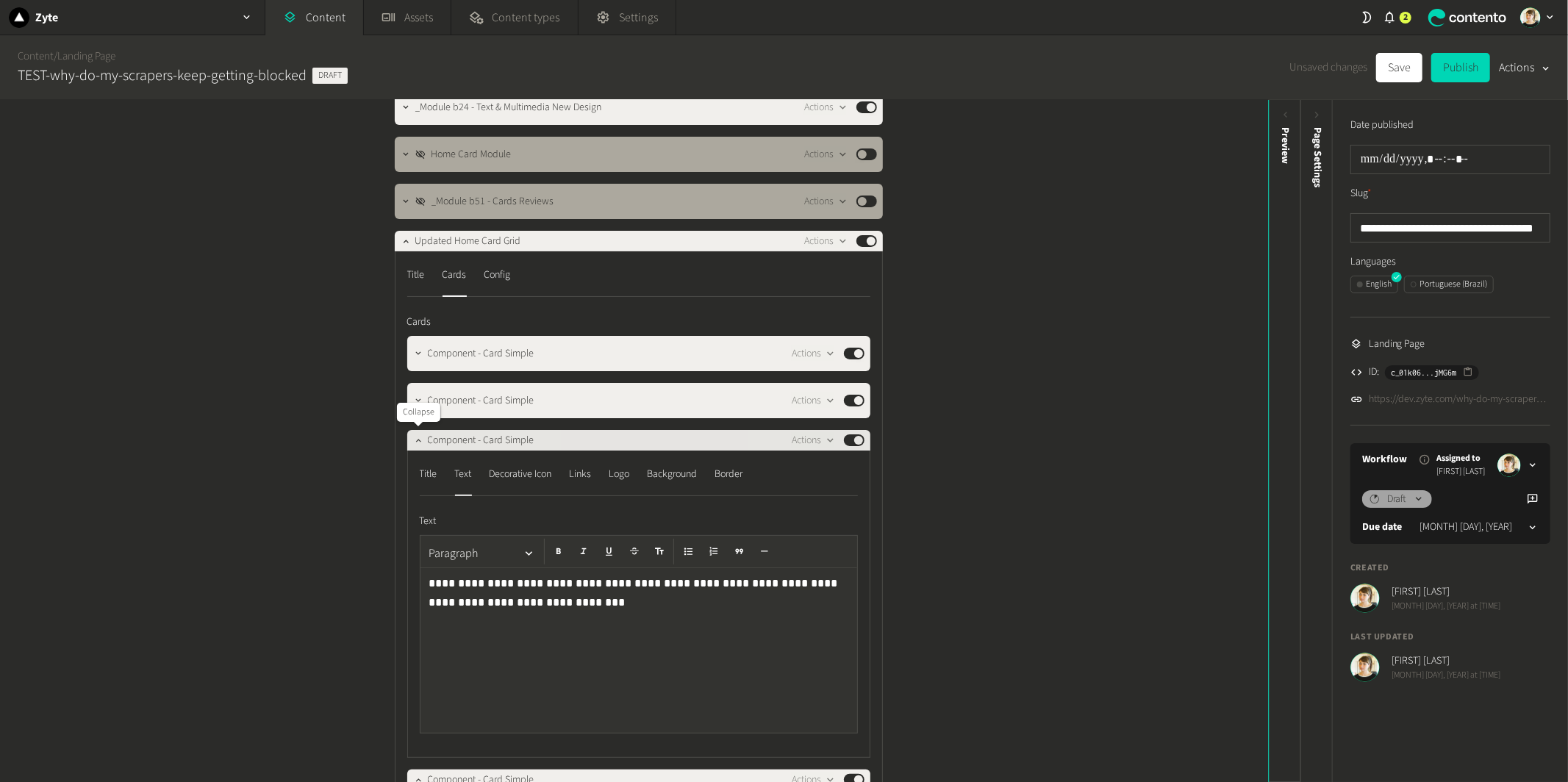 click 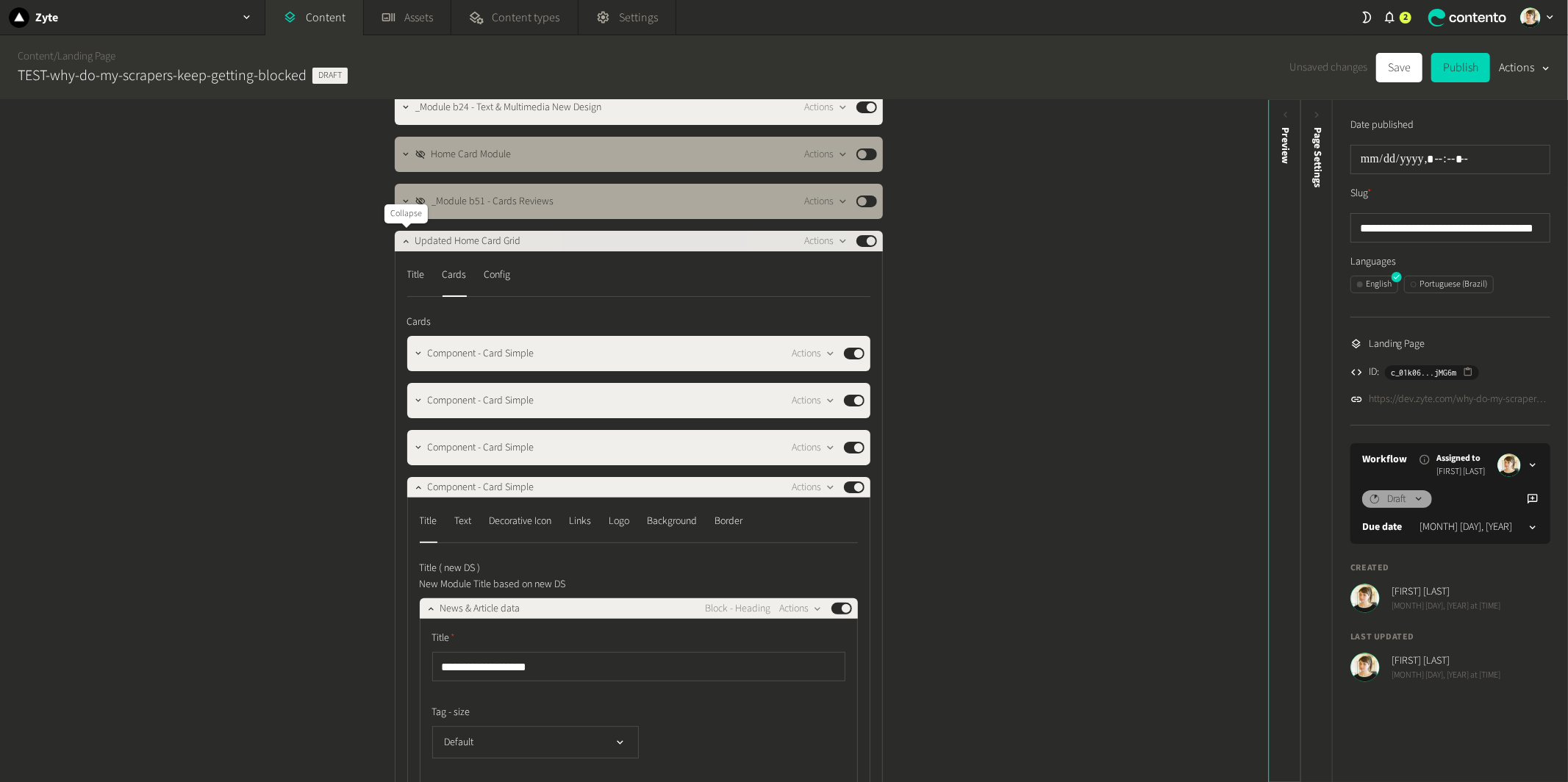 click 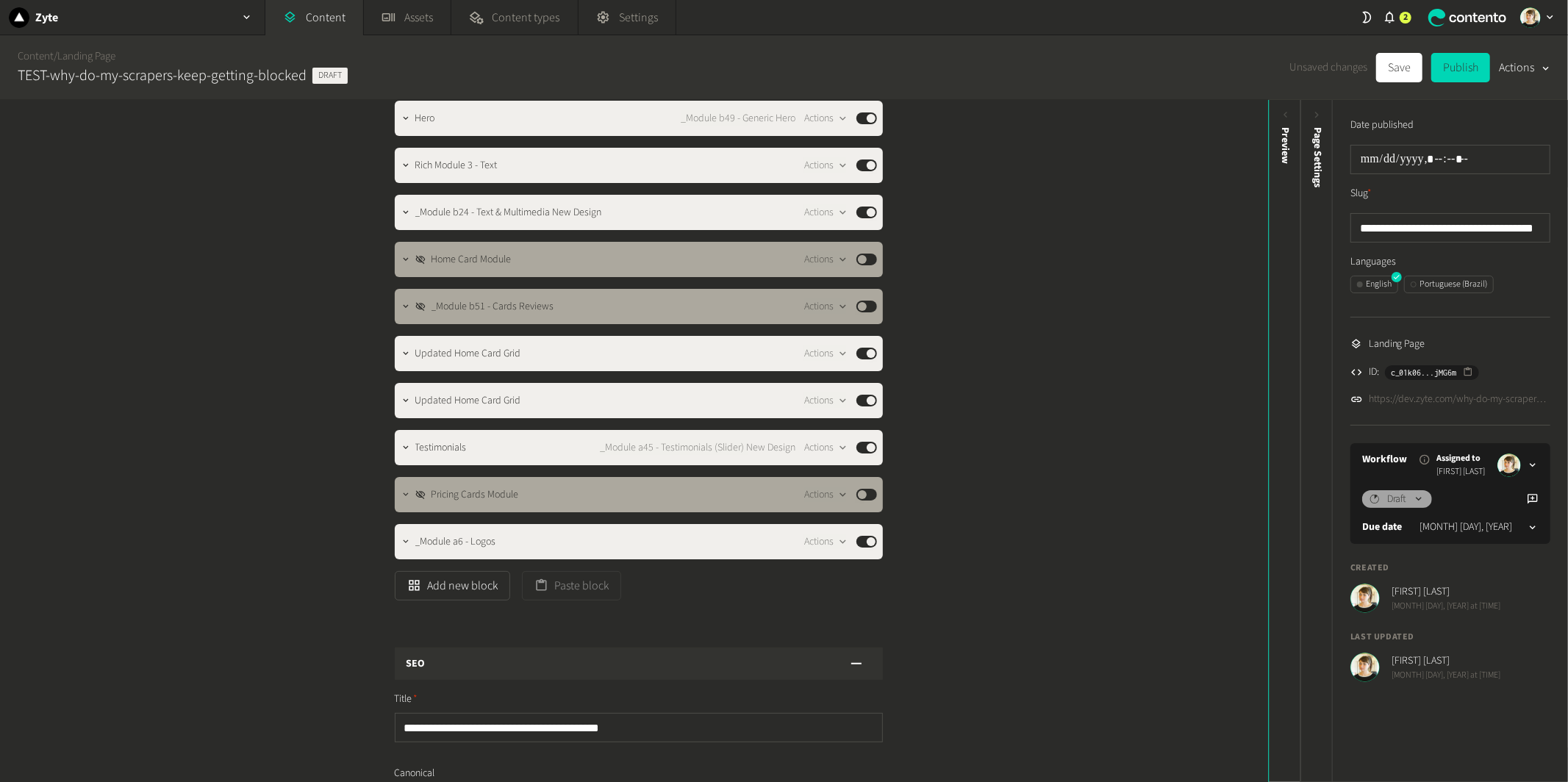 scroll, scrollTop: 0, scrollLeft: 0, axis: both 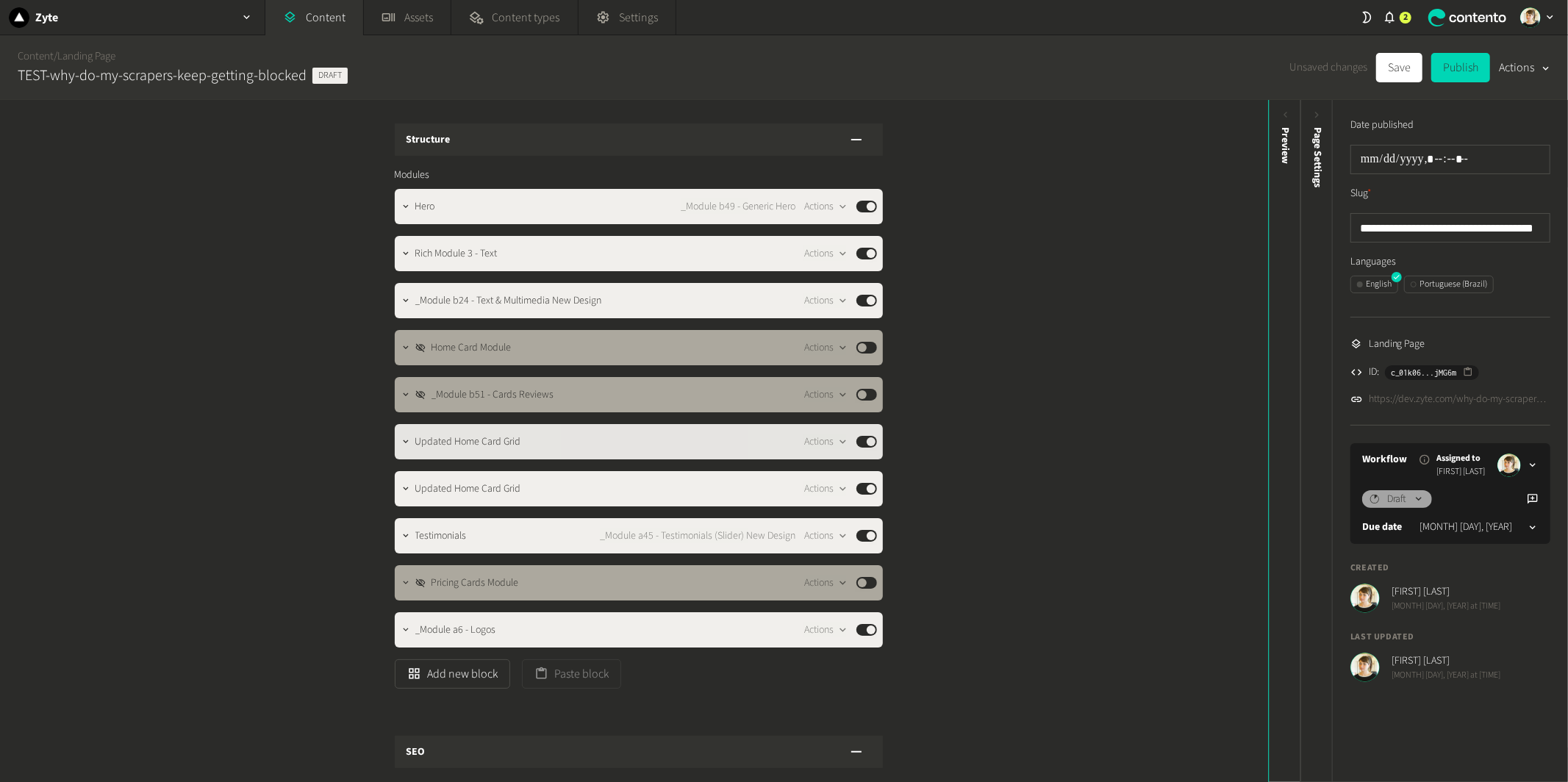 type 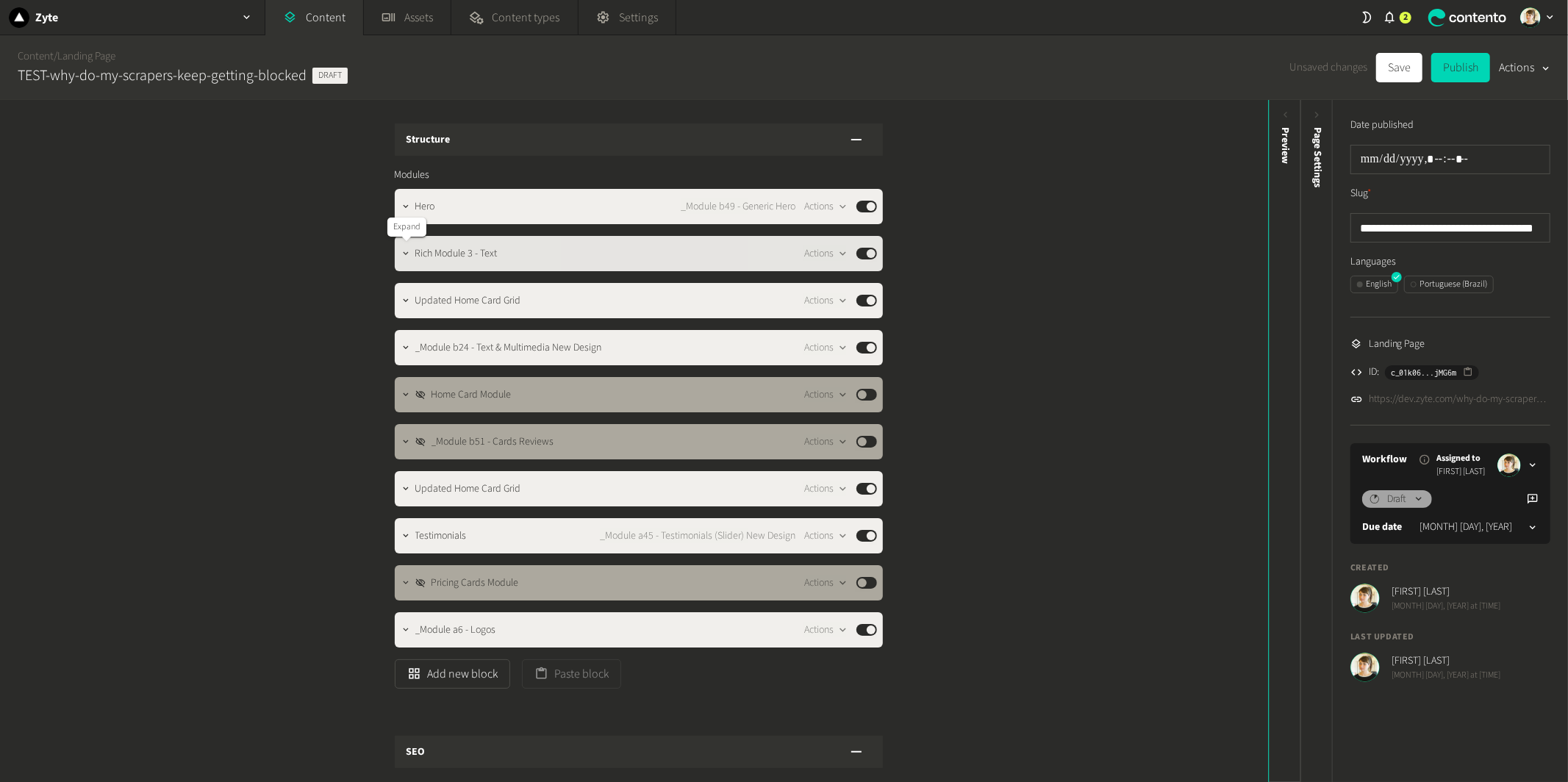 click 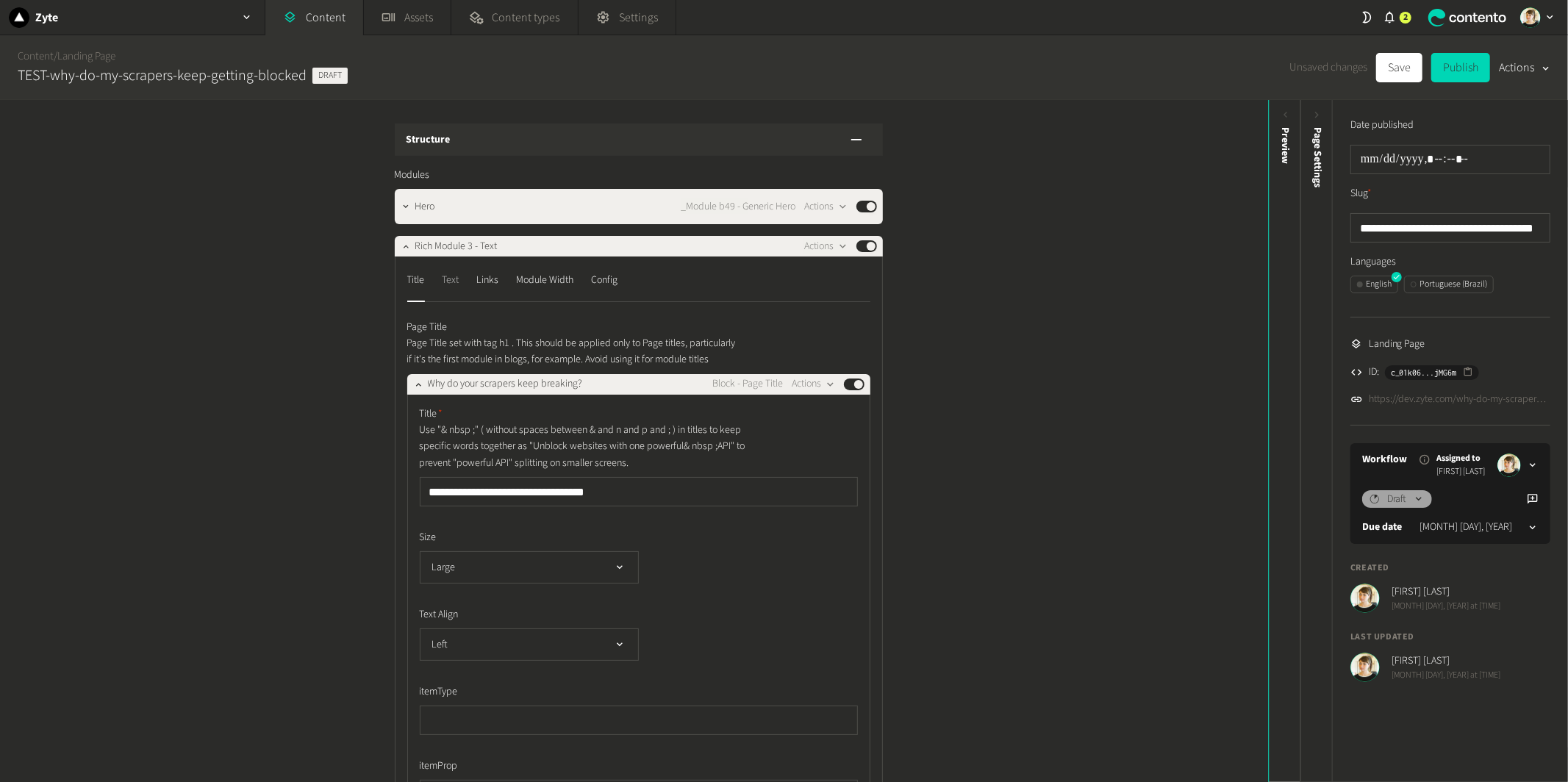 click on "Text" 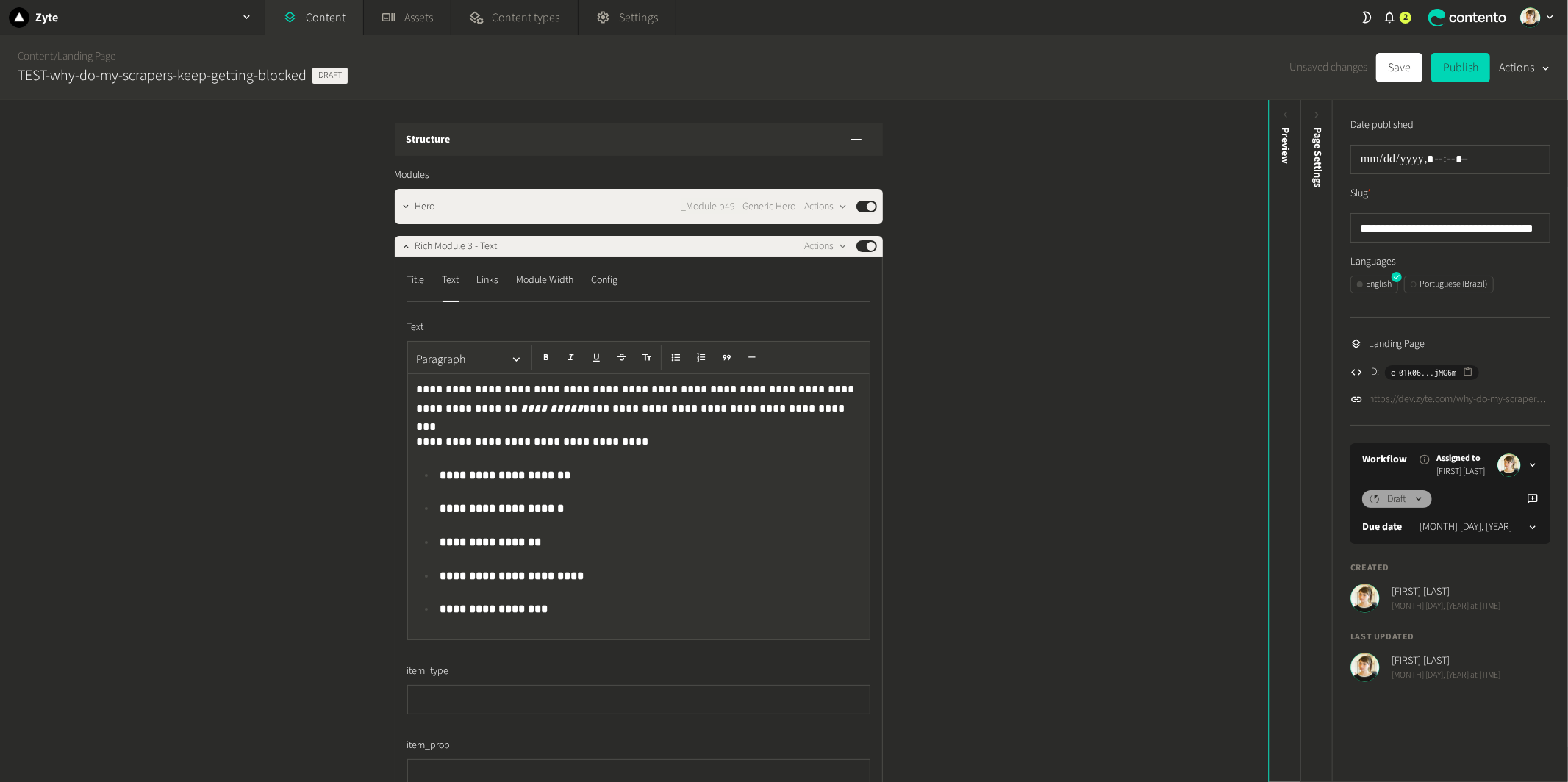 click on "**********" 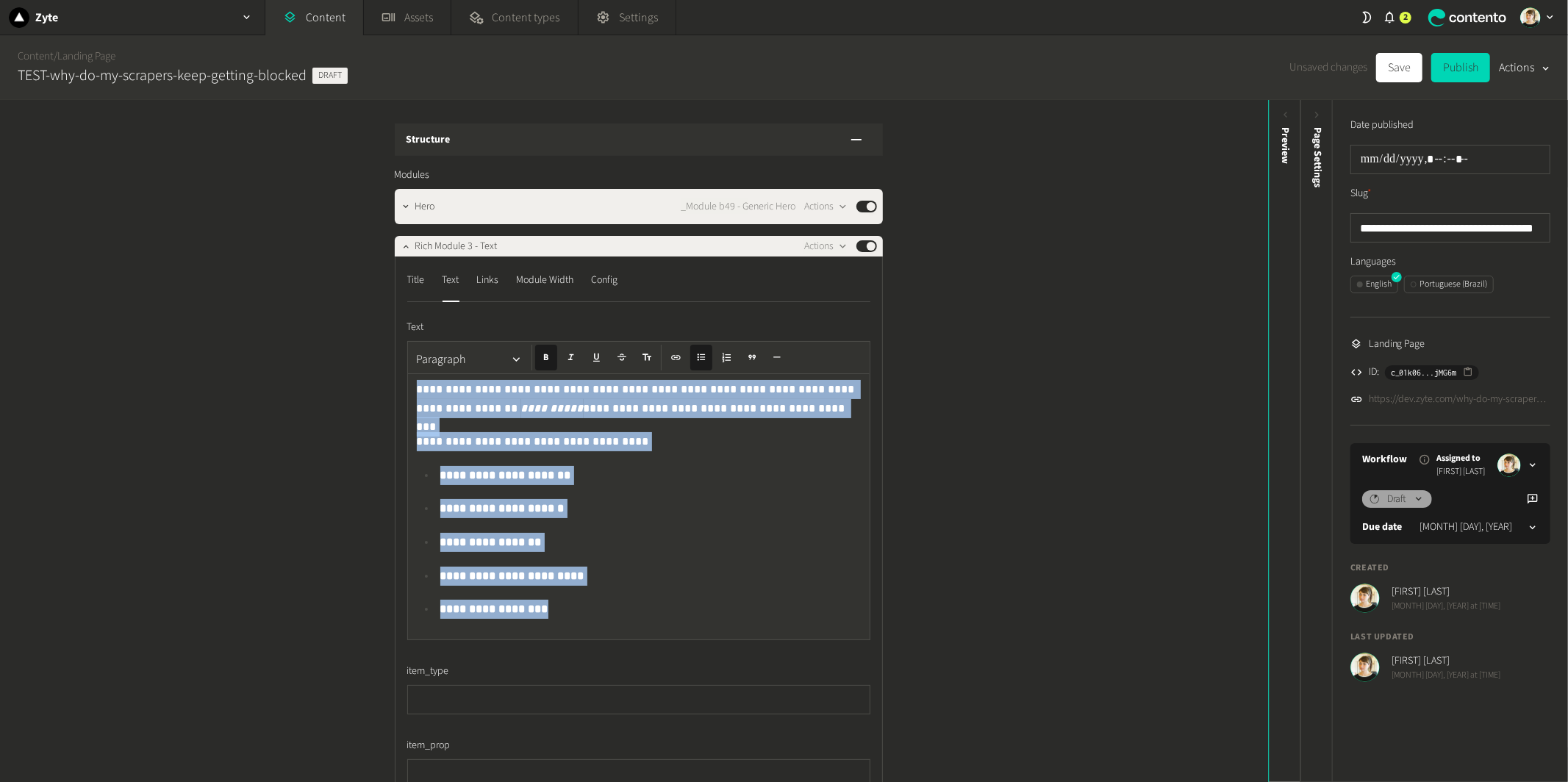 drag, startPoint x: 625, startPoint y: 615, endPoint x: 328, endPoint y: 351, distance: 397.37262 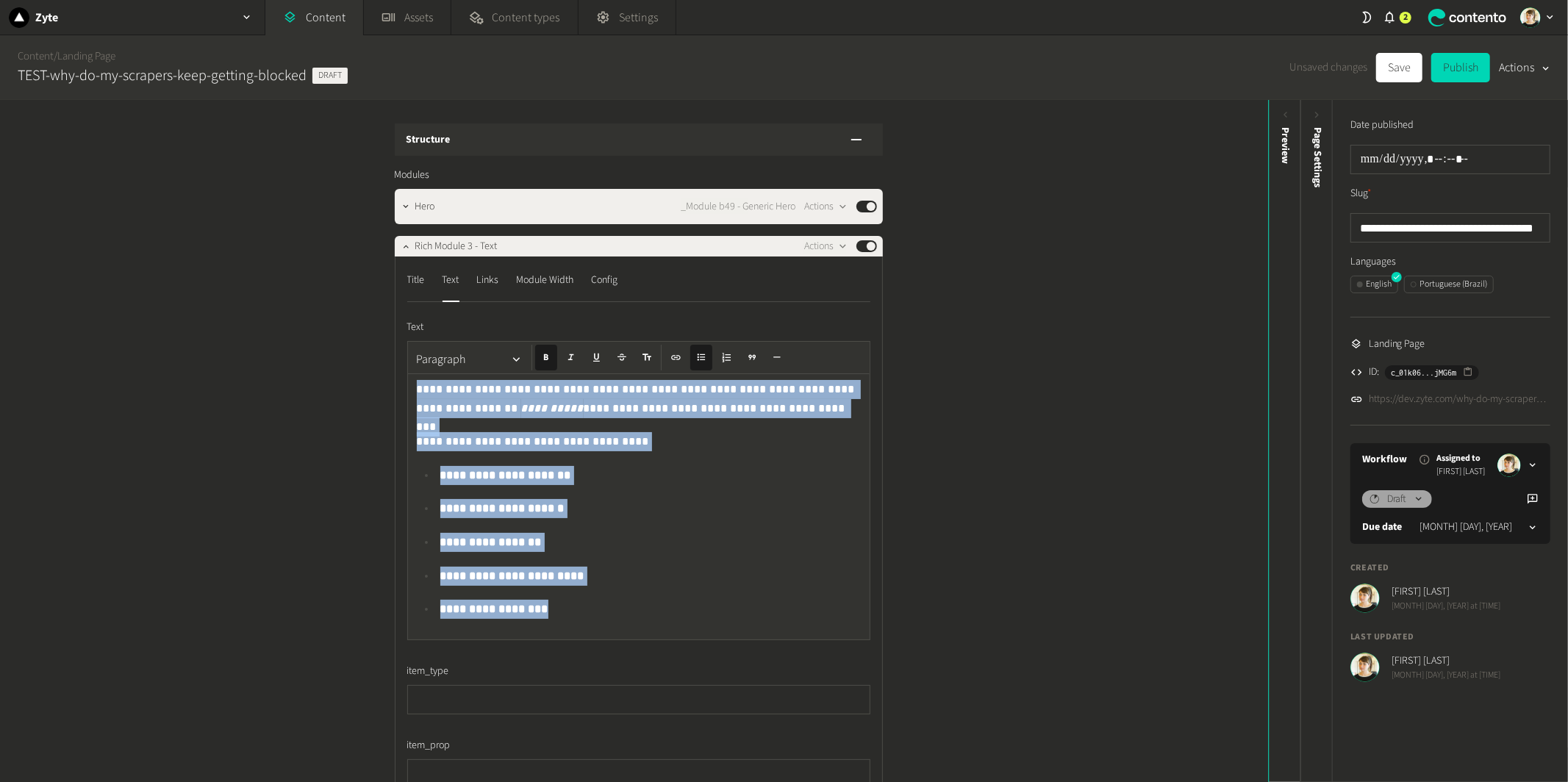 click on "**********" 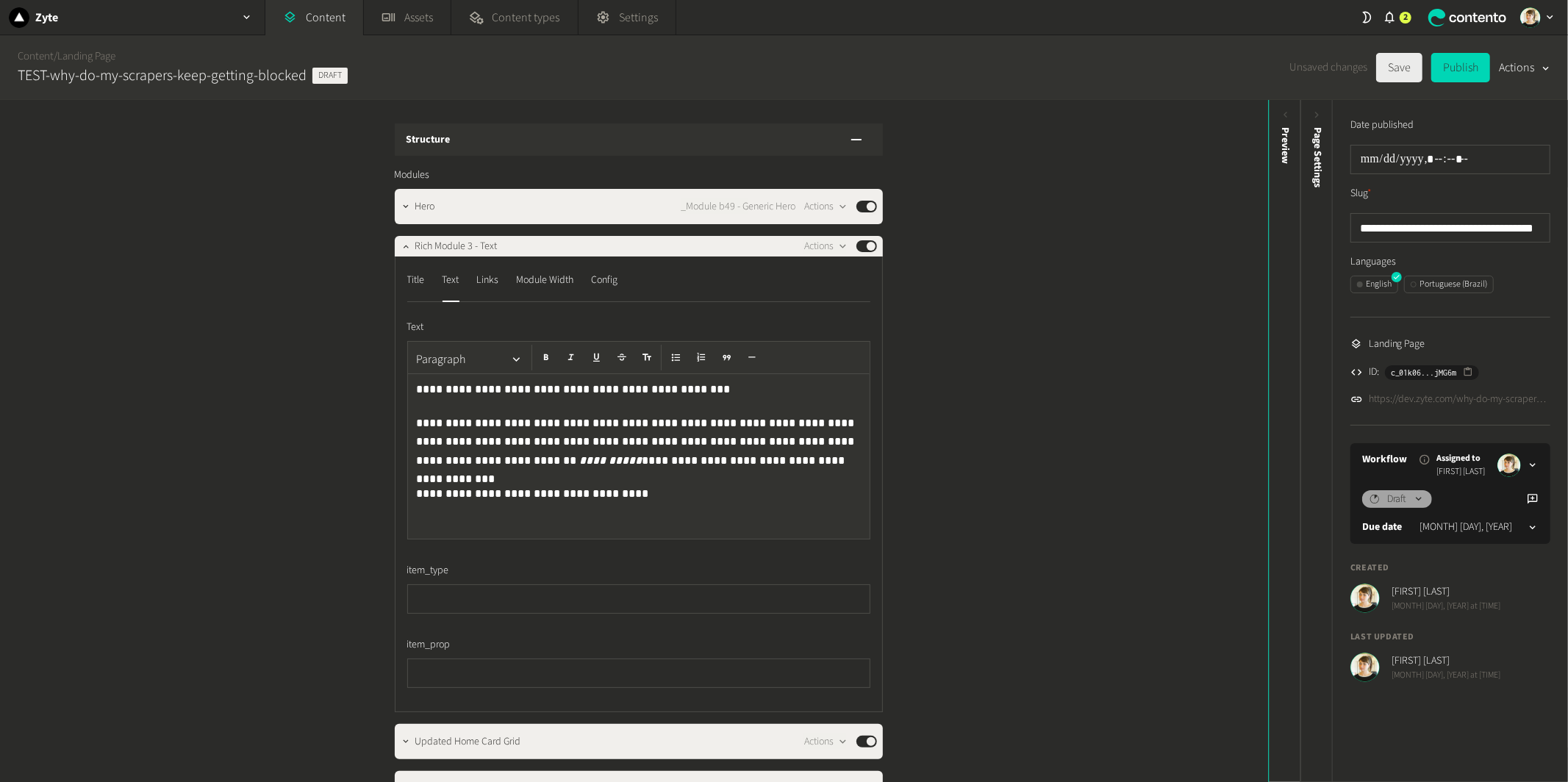 click on "Save" 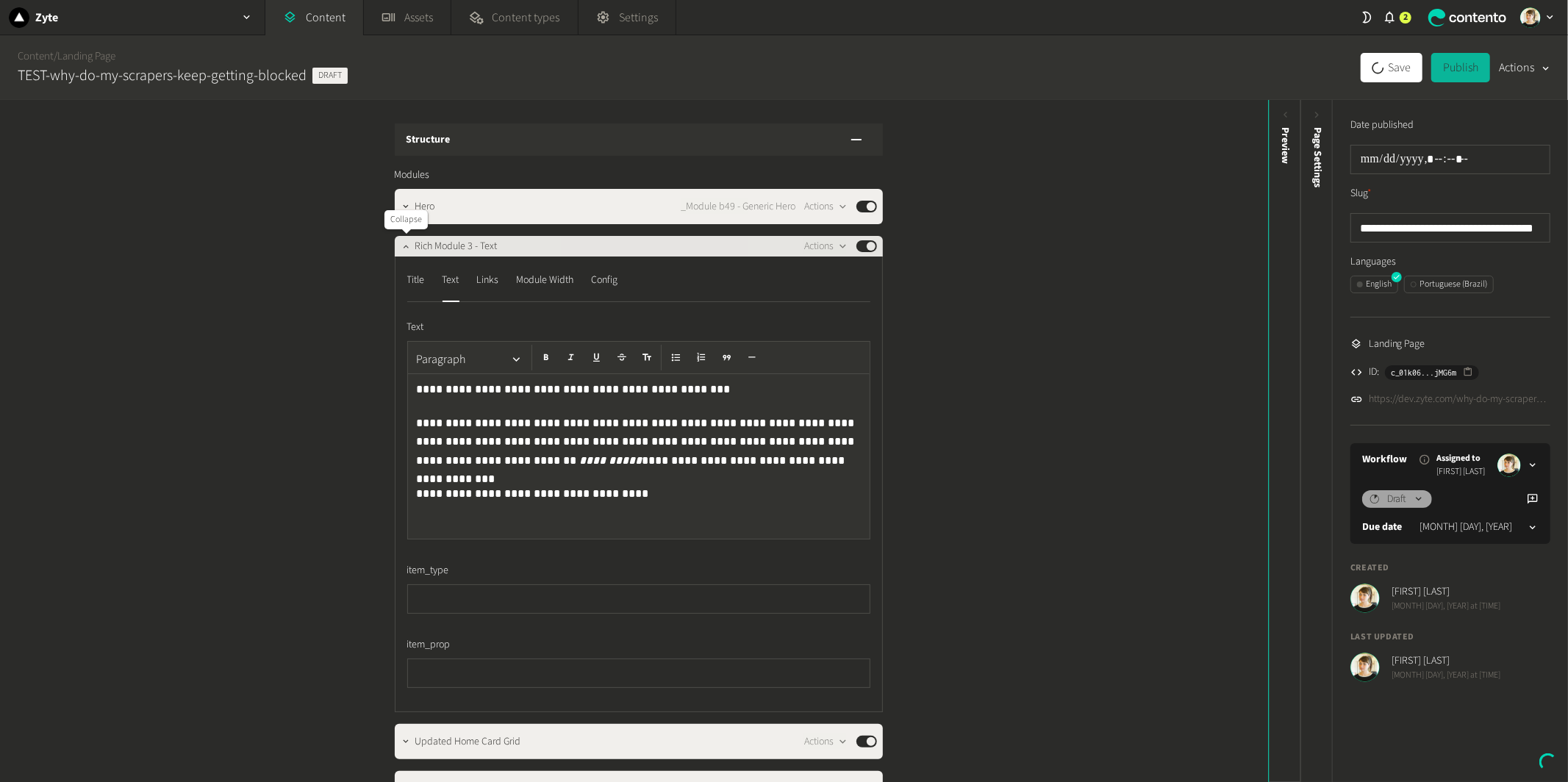 click 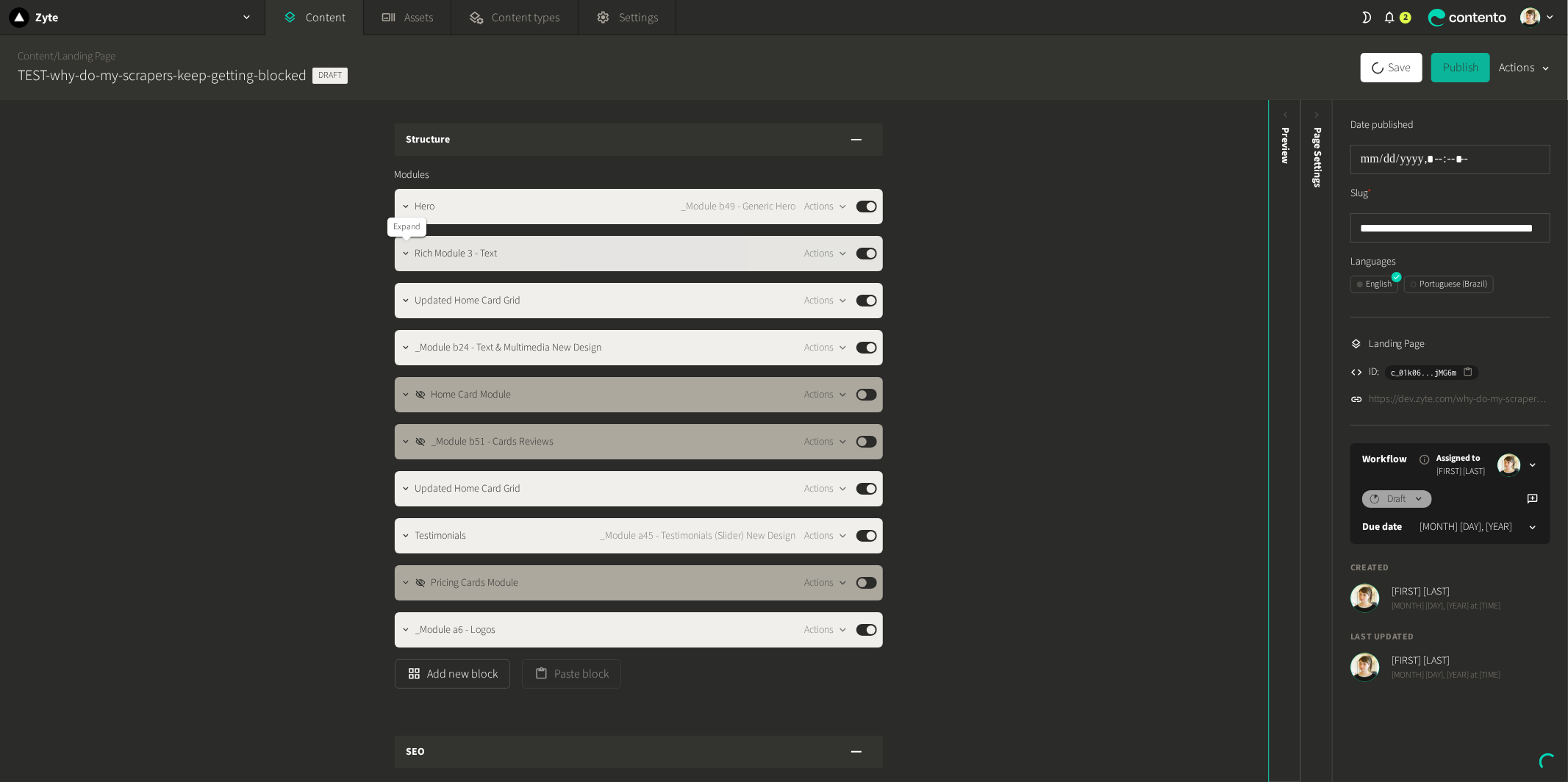 click 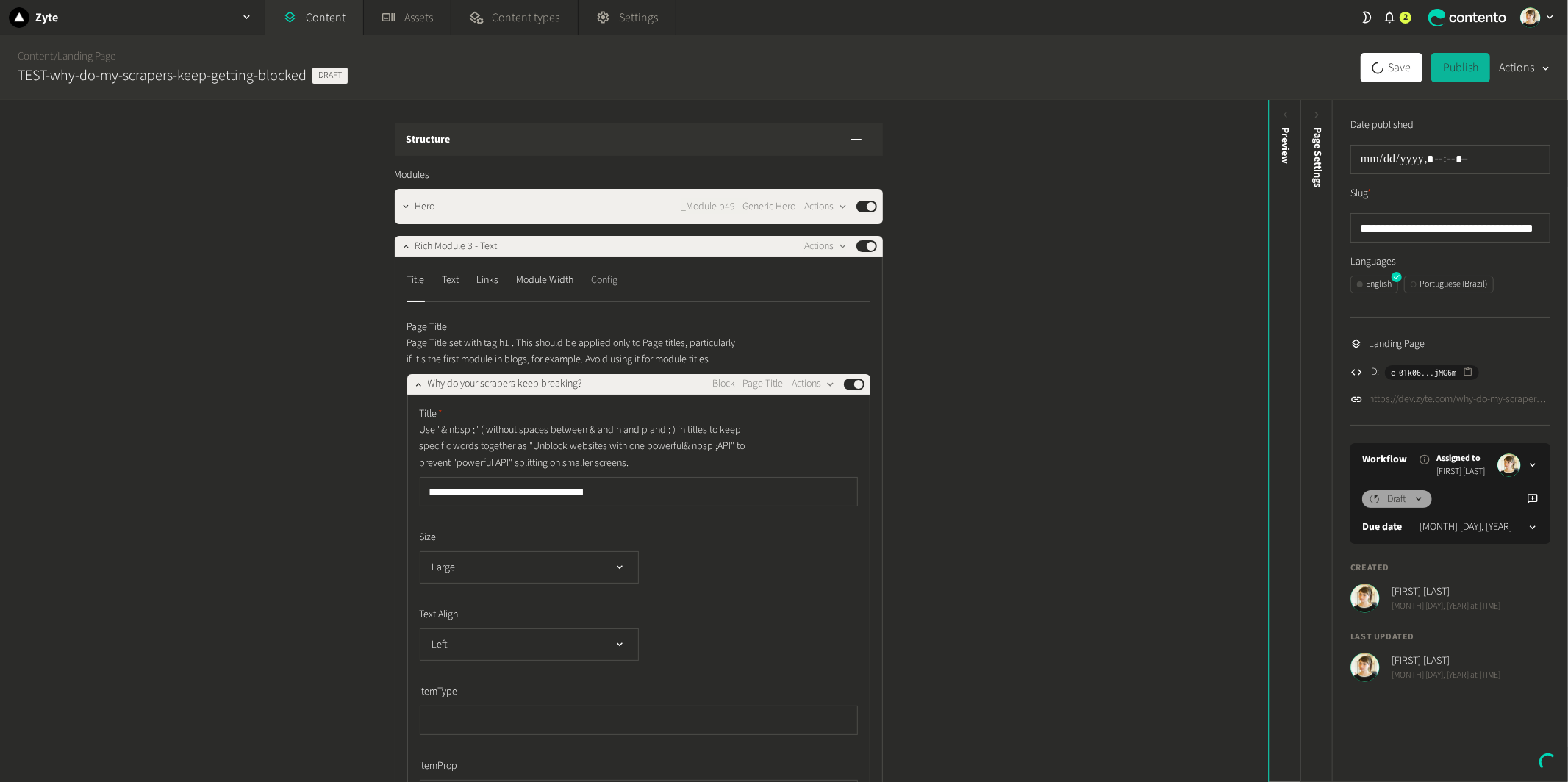 click on "Config" 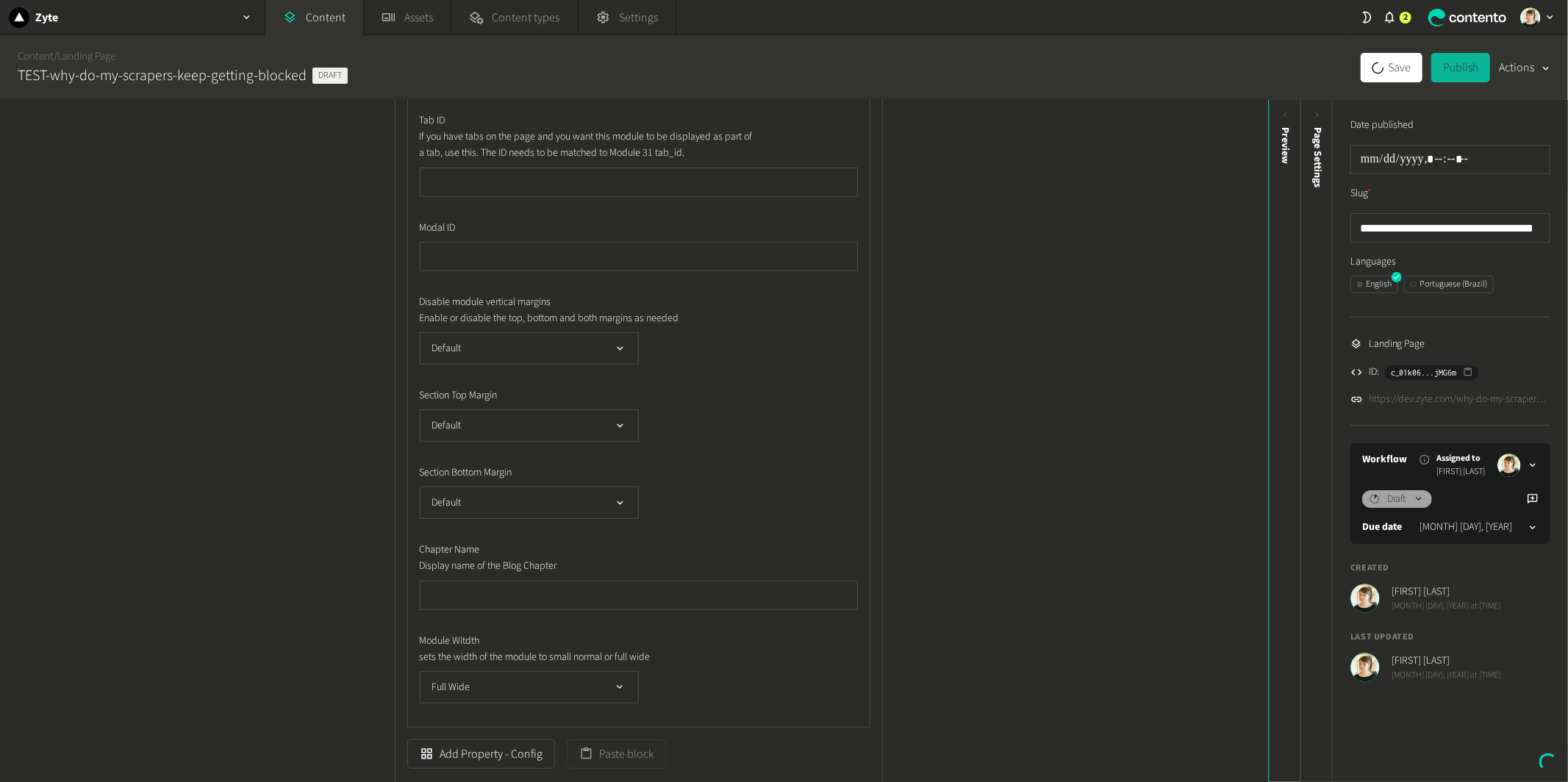 scroll, scrollTop: 419, scrollLeft: 0, axis: vertical 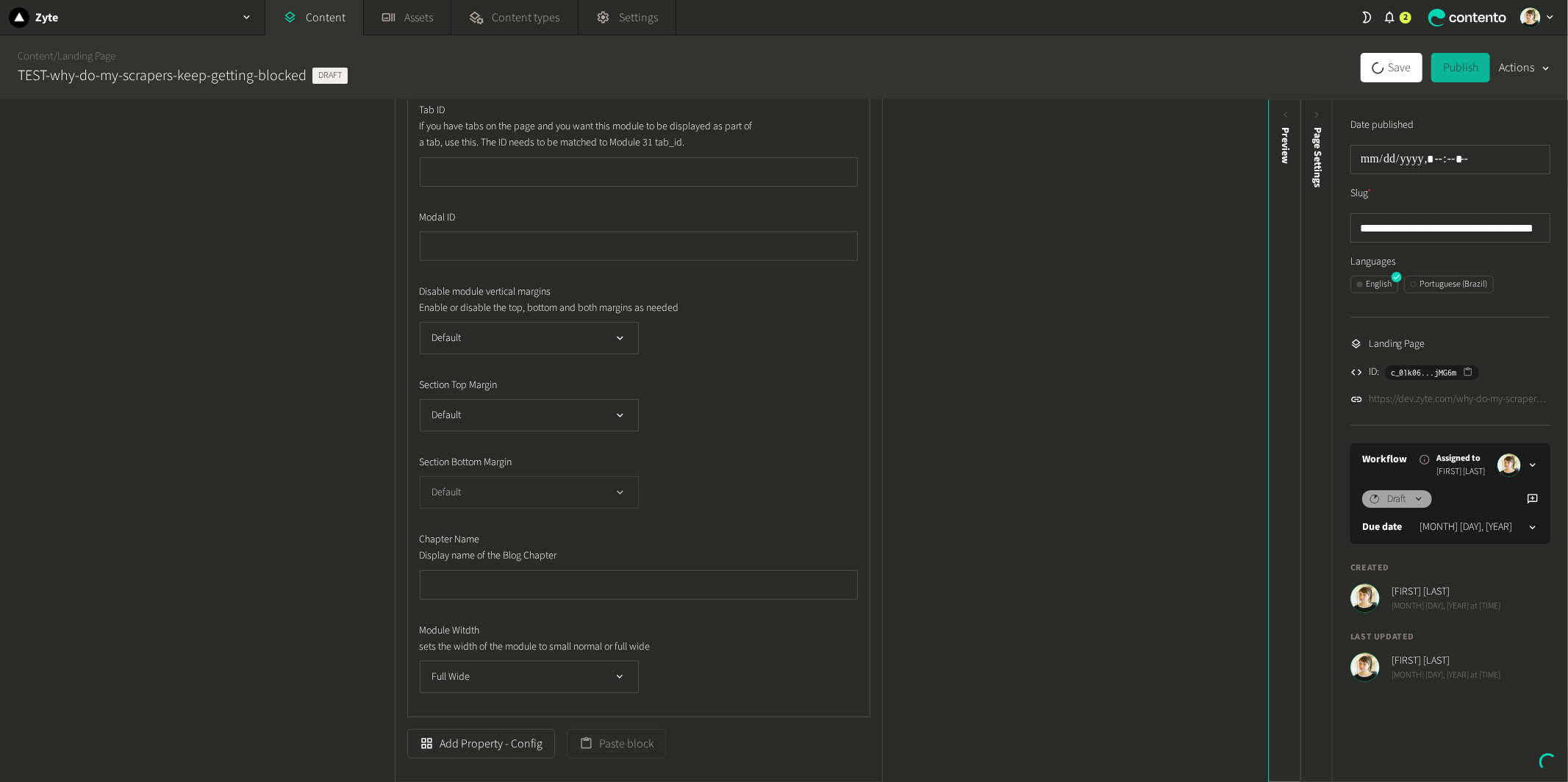 click on "Default" 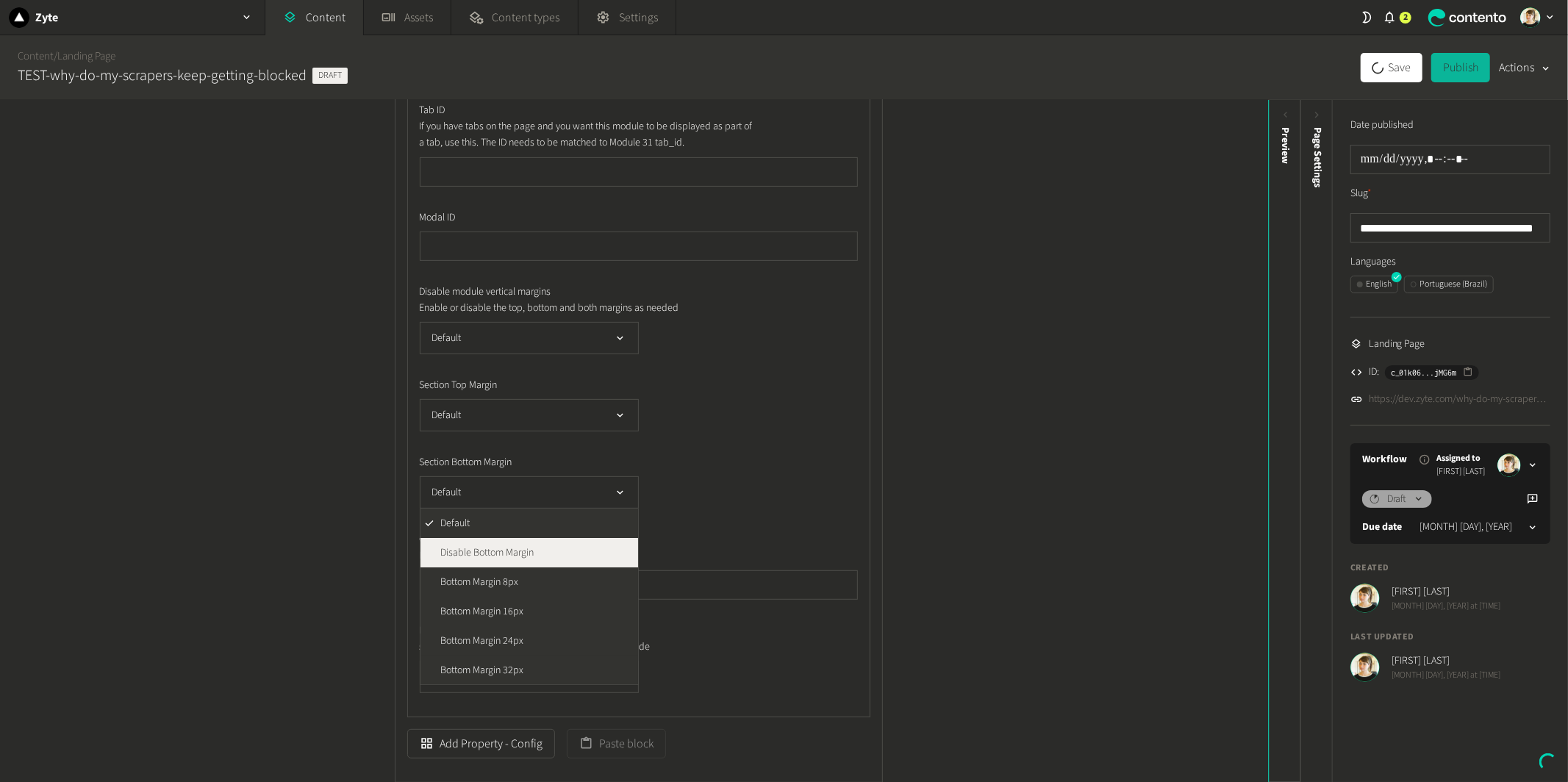 click on "Disable Bottom Margin" 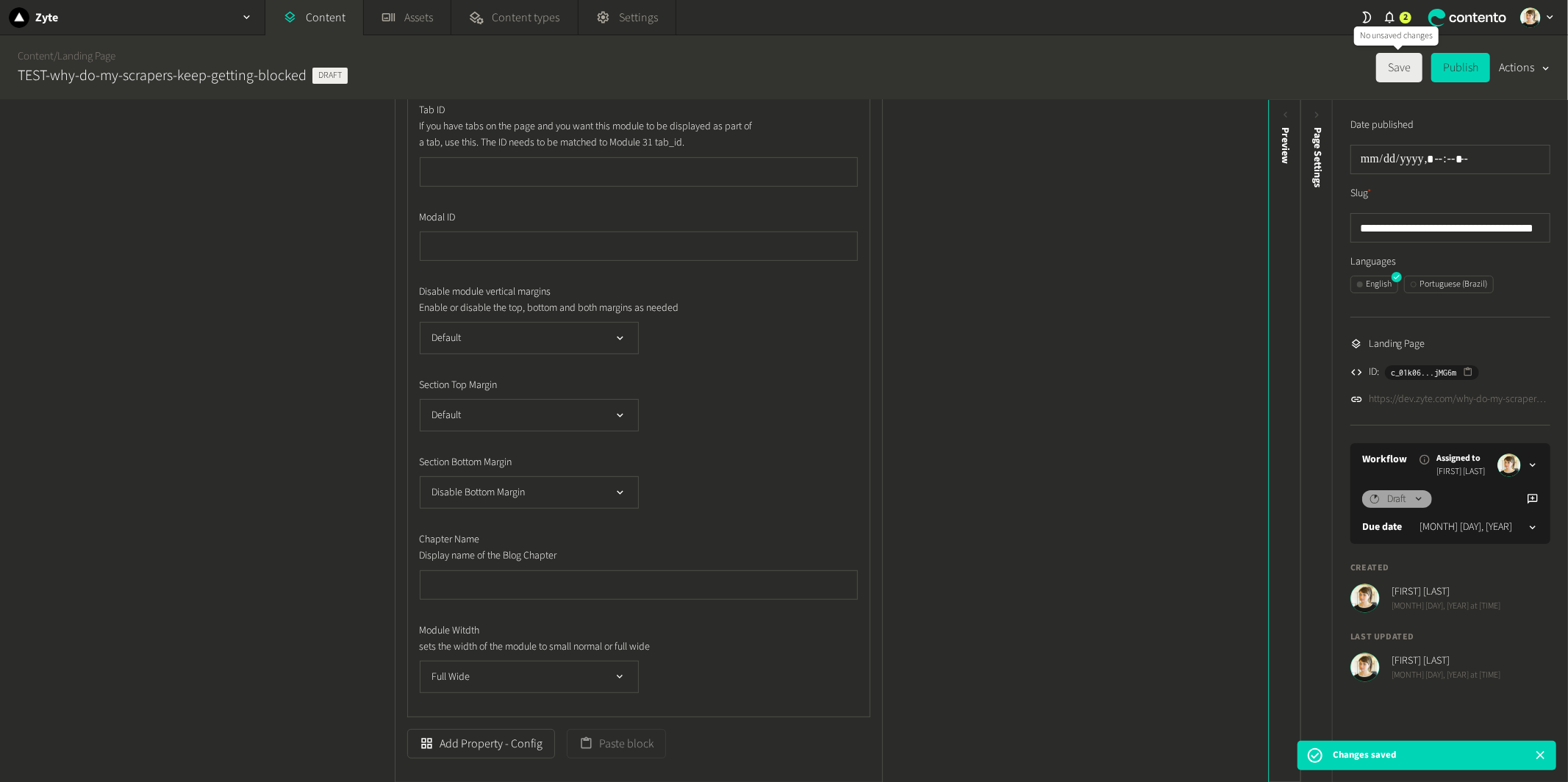 click on "Save" 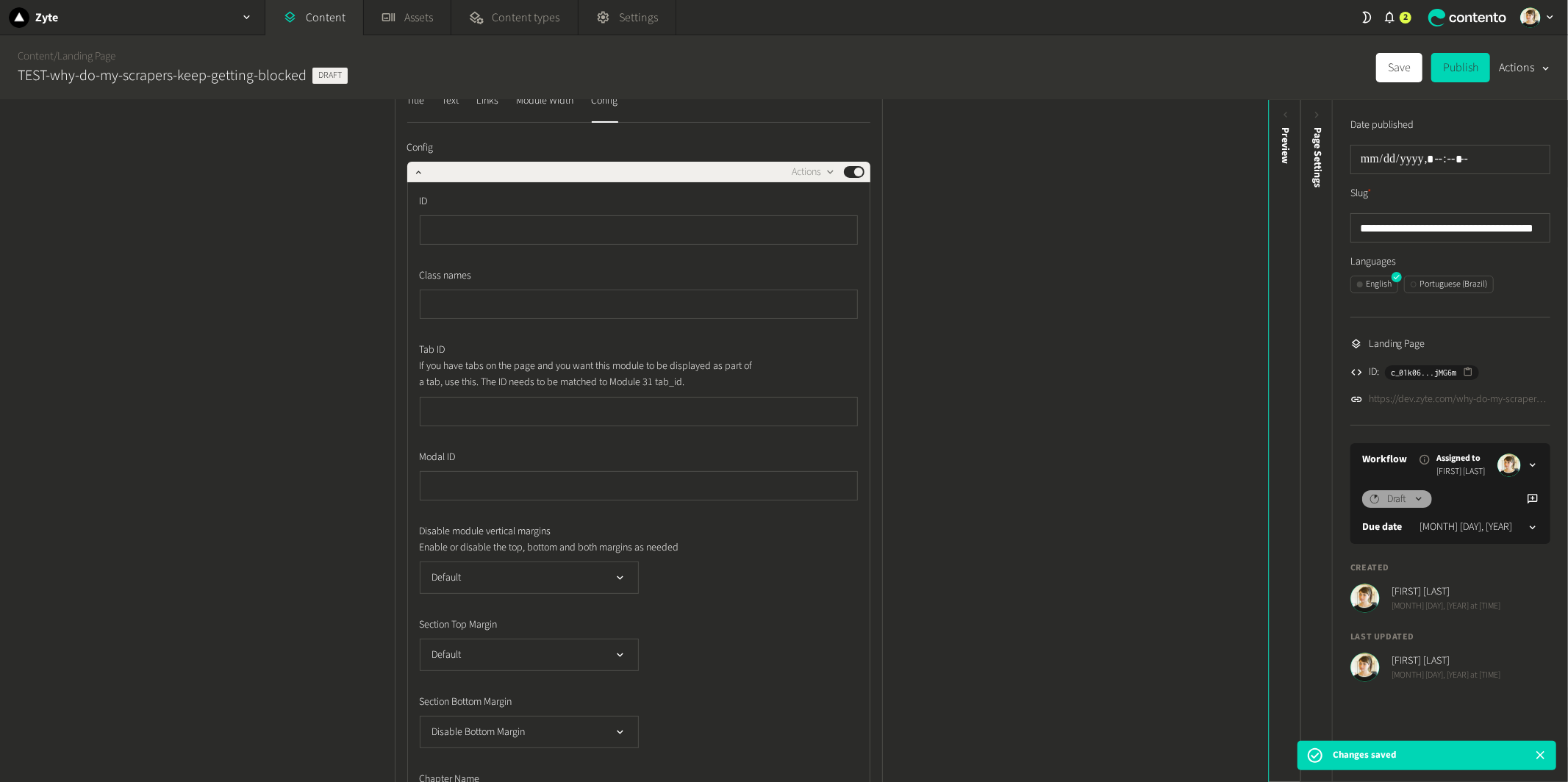 scroll, scrollTop: 144, scrollLeft: 0, axis: vertical 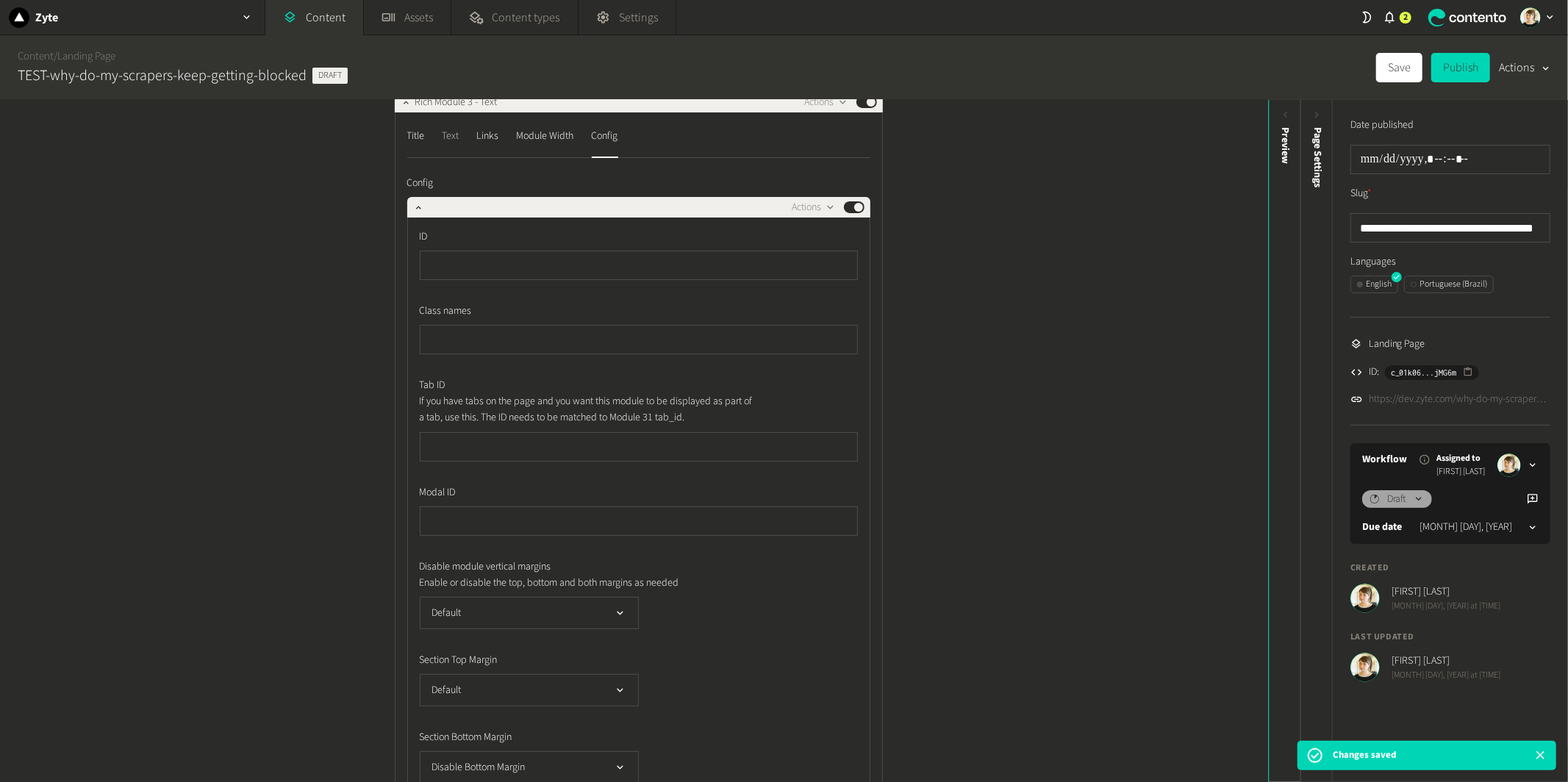 click on "Text" 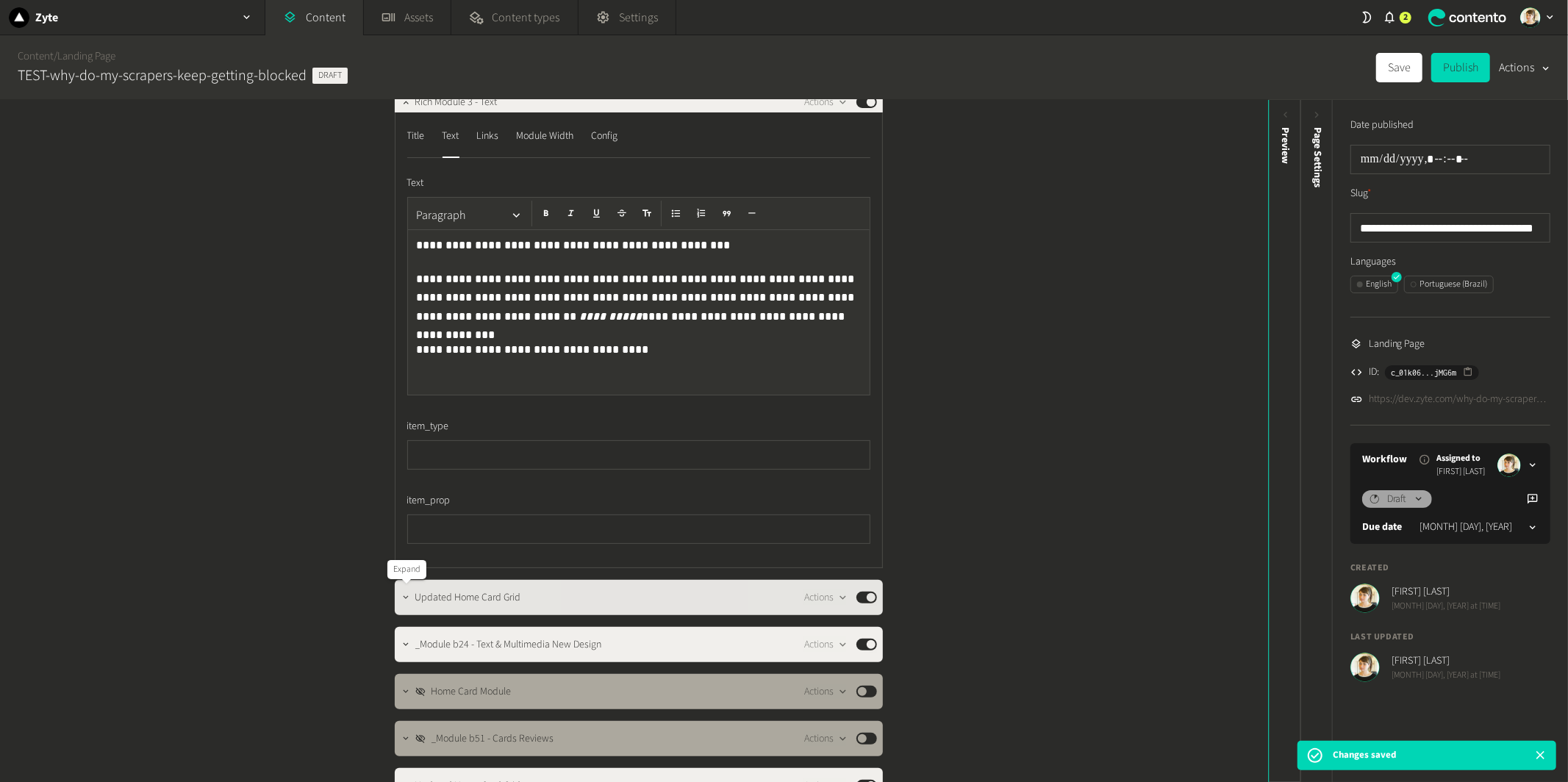 click 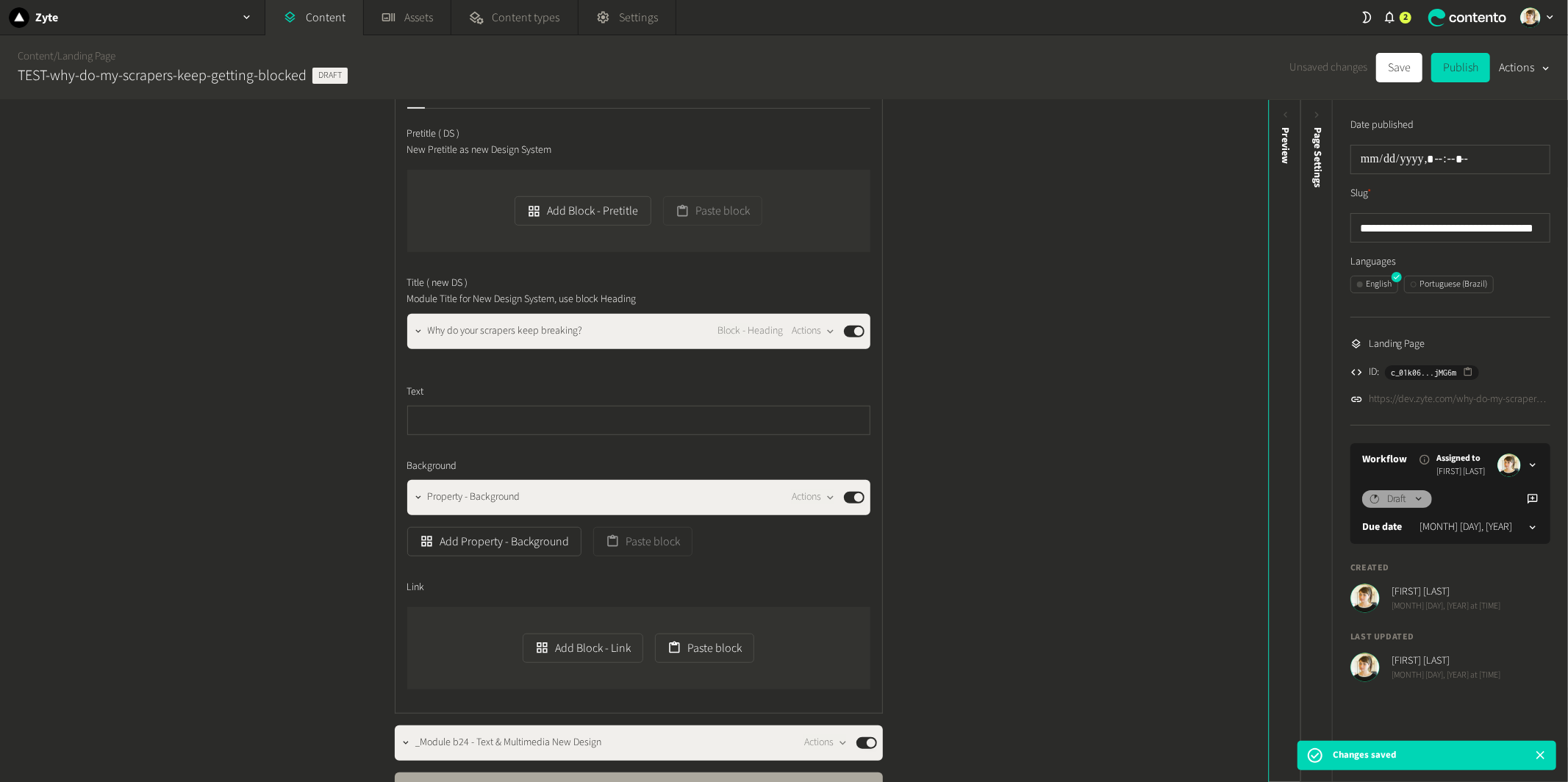 scroll, scrollTop: 682, scrollLeft: 0, axis: vertical 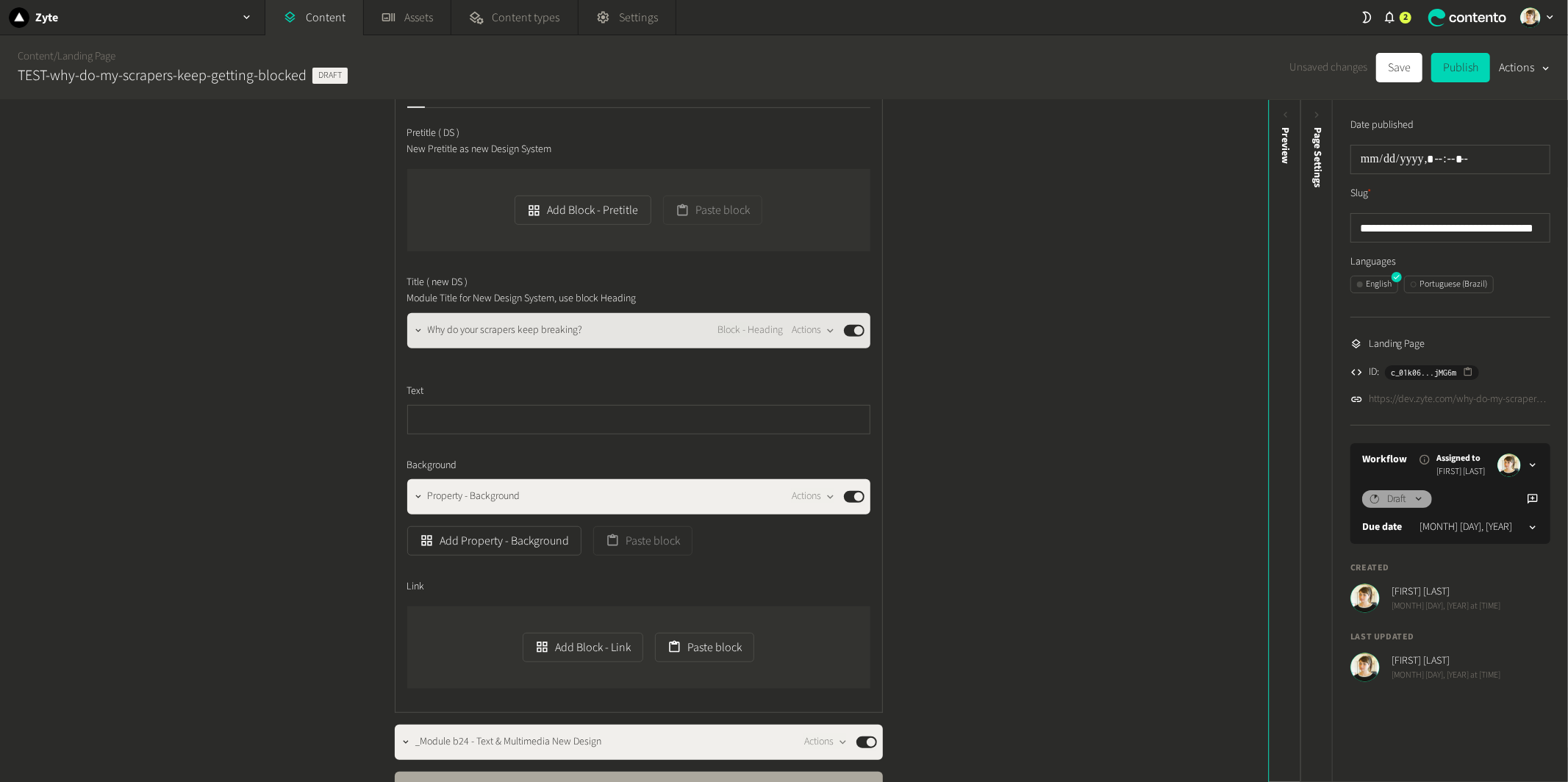 click on "Published" 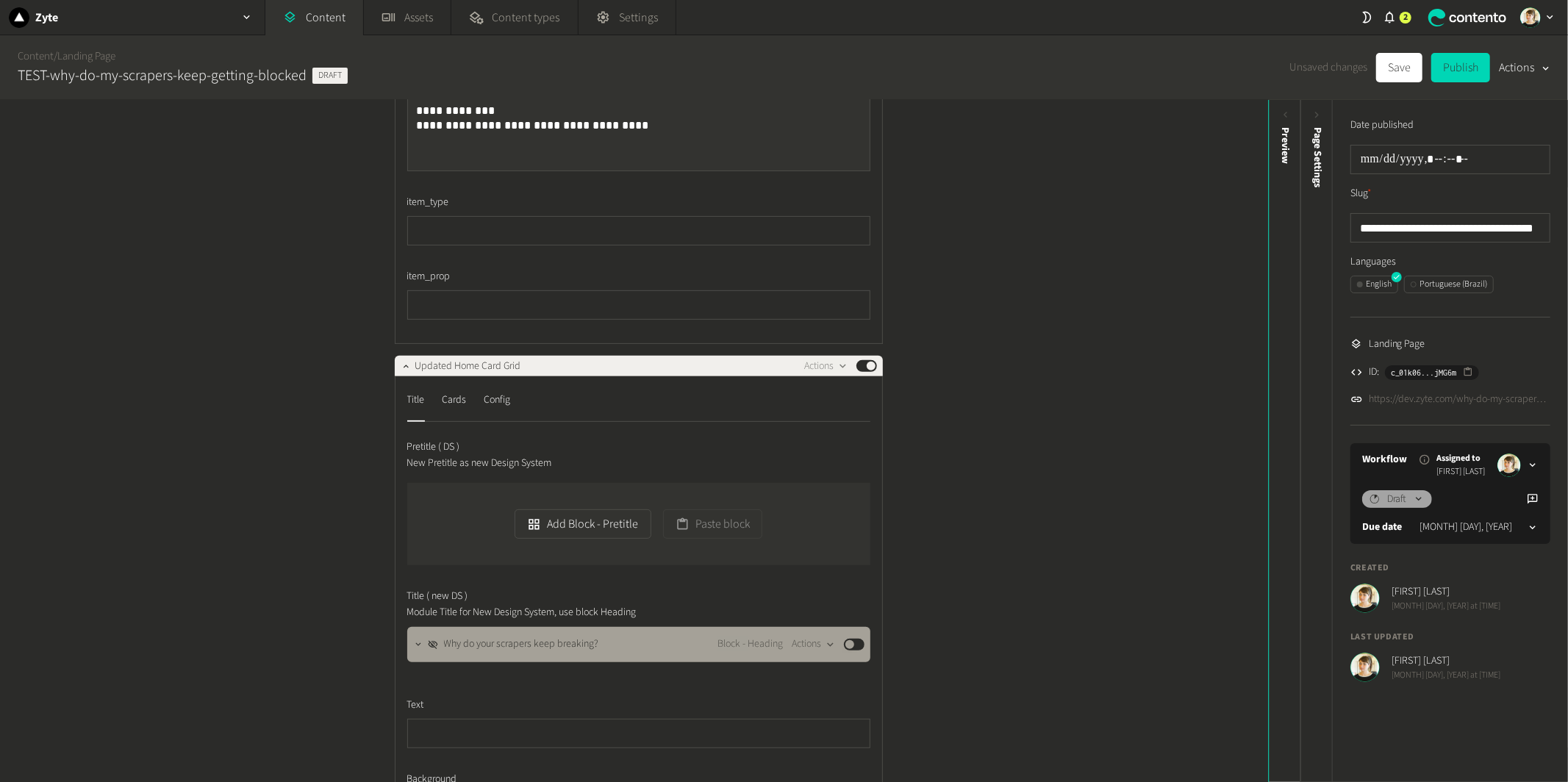 scroll, scrollTop: 367, scrollLeft: 0, axis: vertical 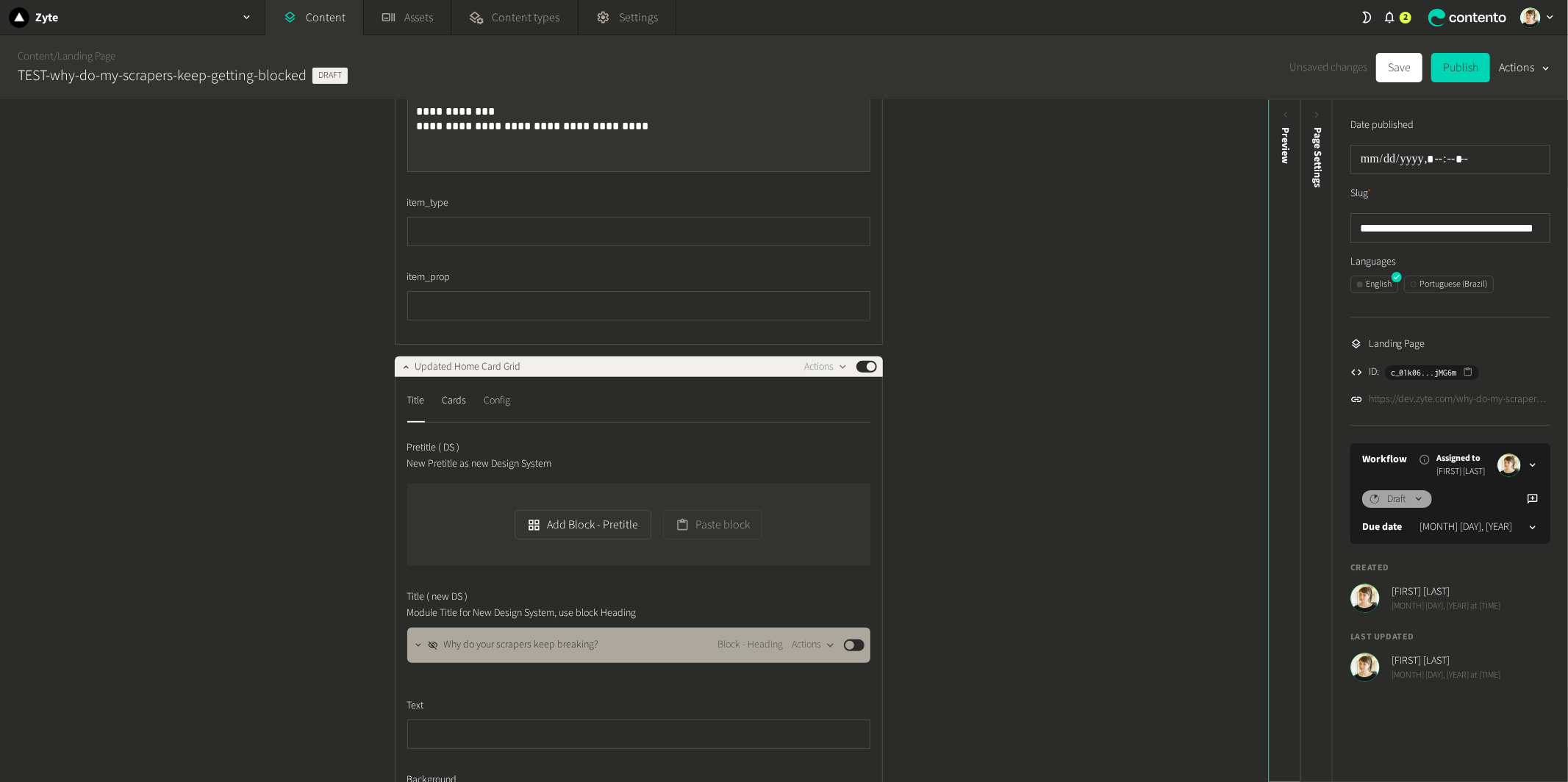 click on "Config" 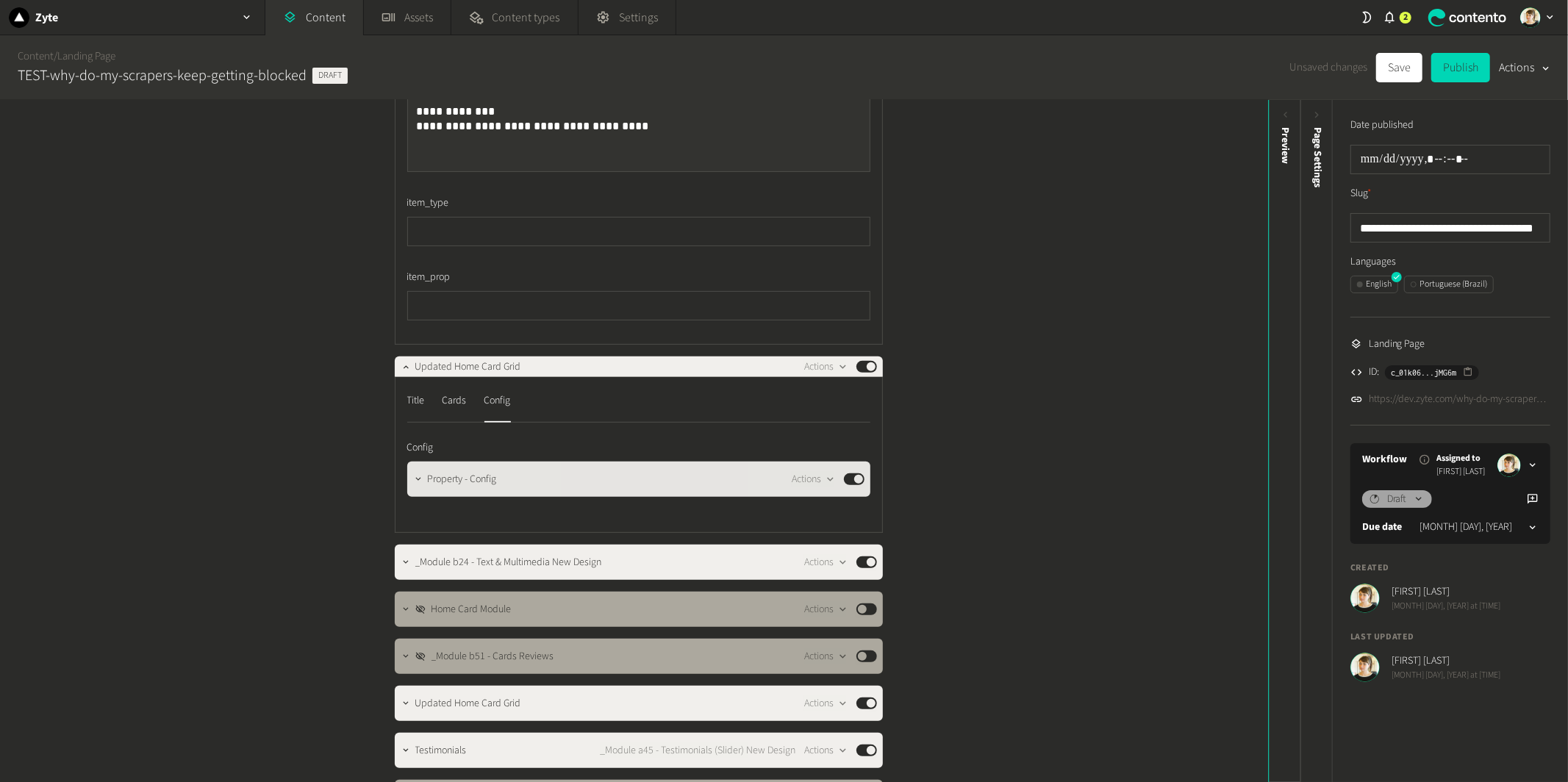 click on "Property - Config  Actions  Published" 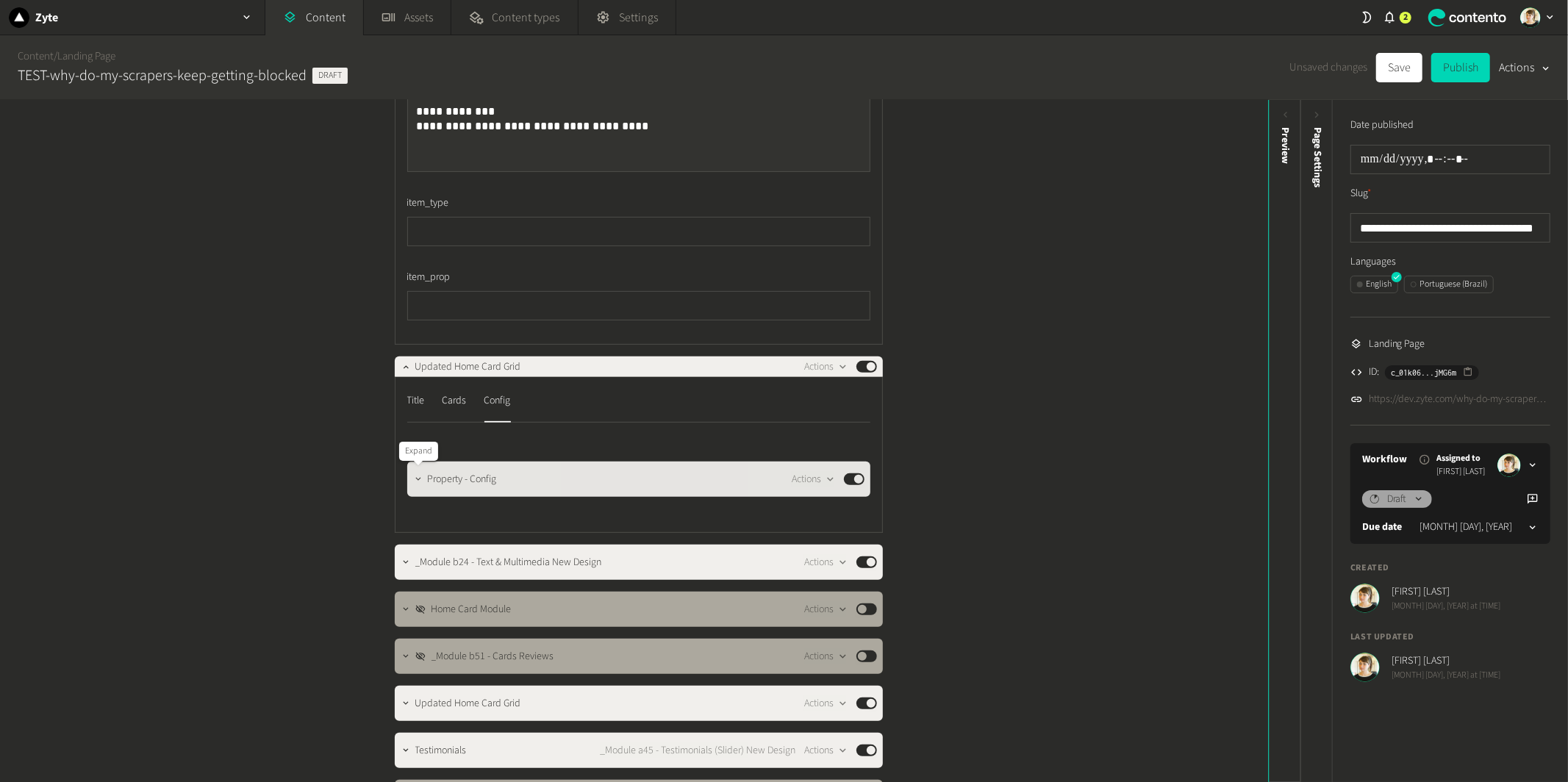 click 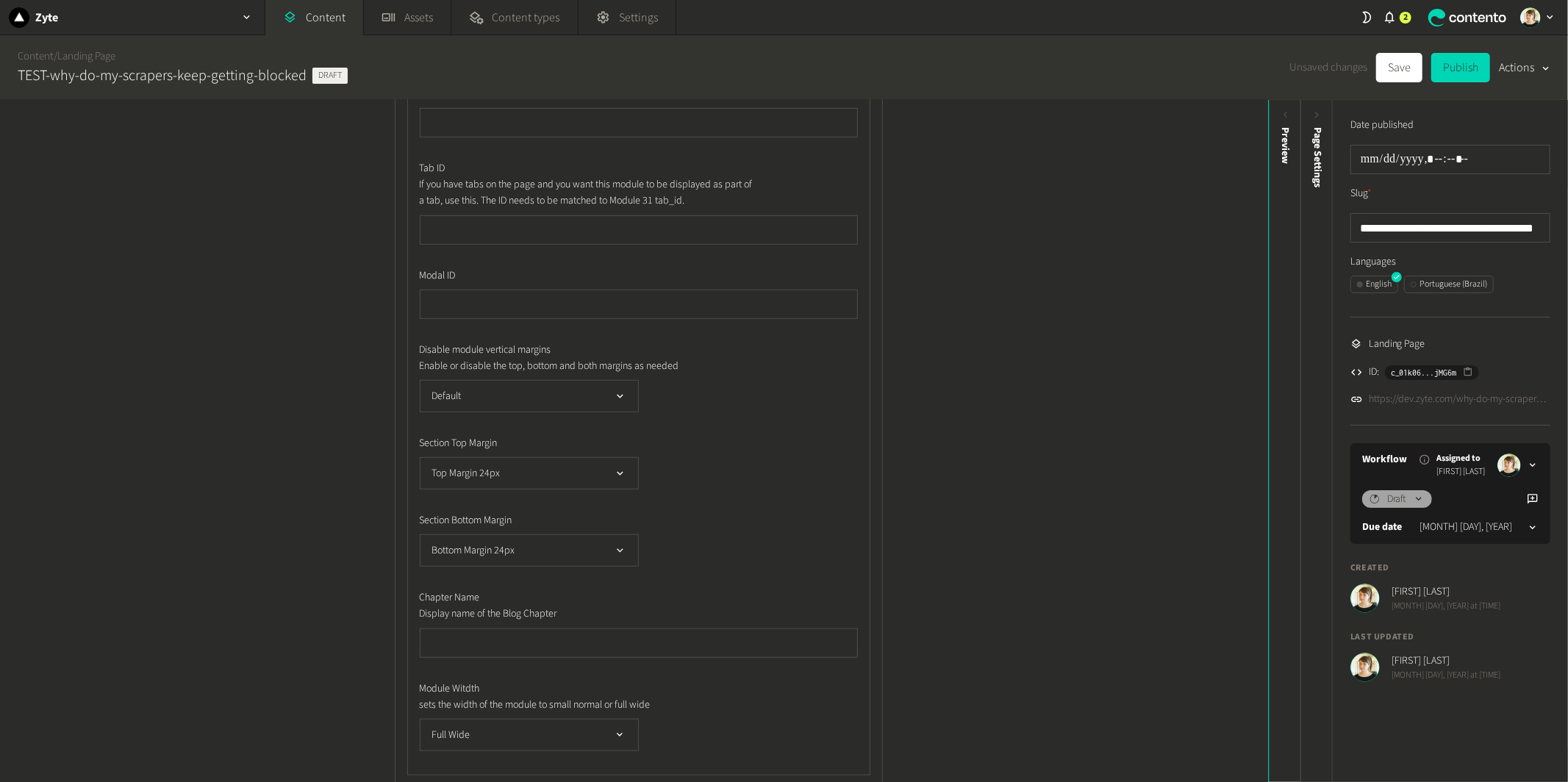 scroll, scrollTop: 850, scrollLeft: 0, axis: vertical 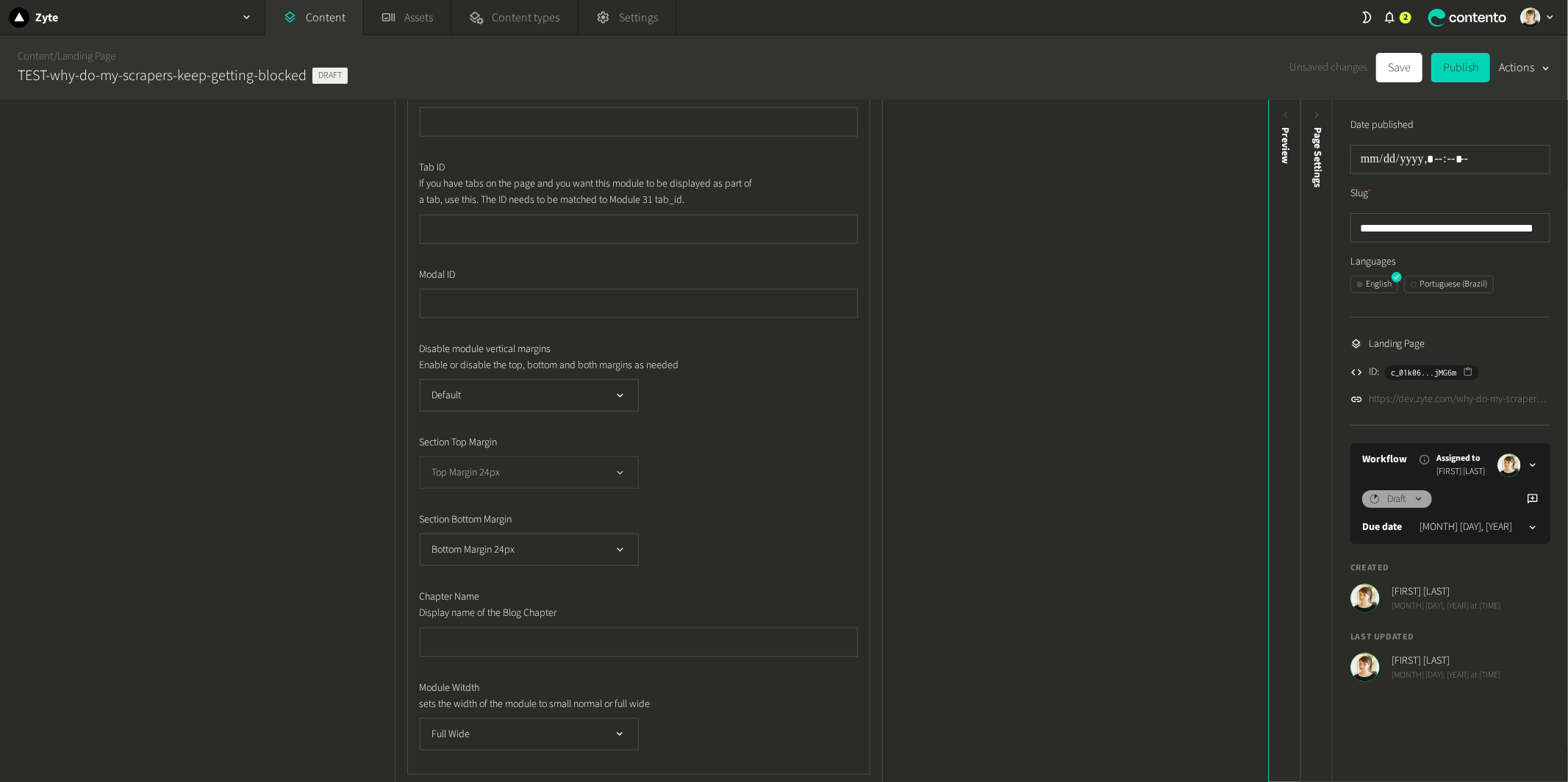 click on "Top Margin 24px" 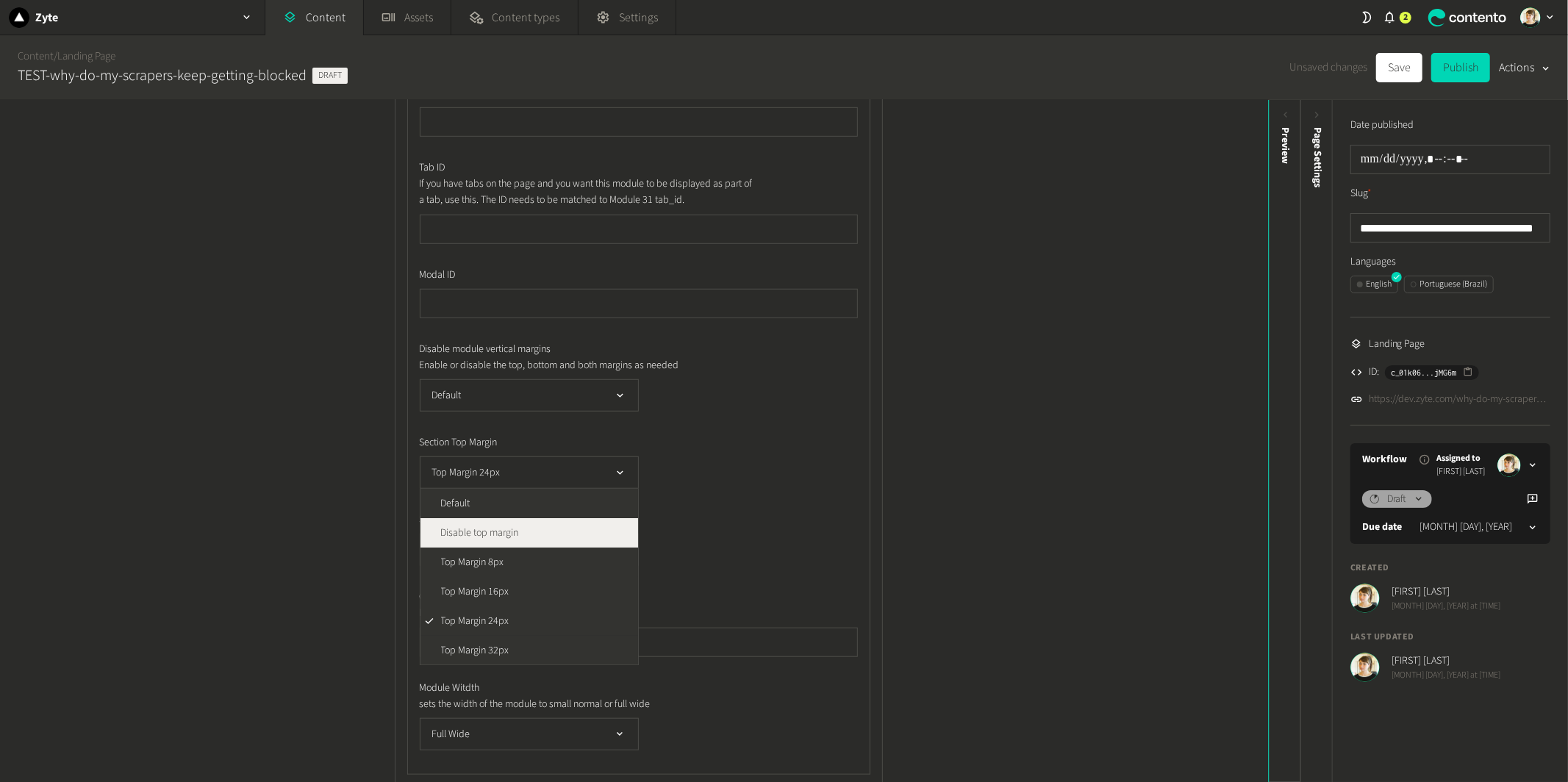 click on "Disable top margin" 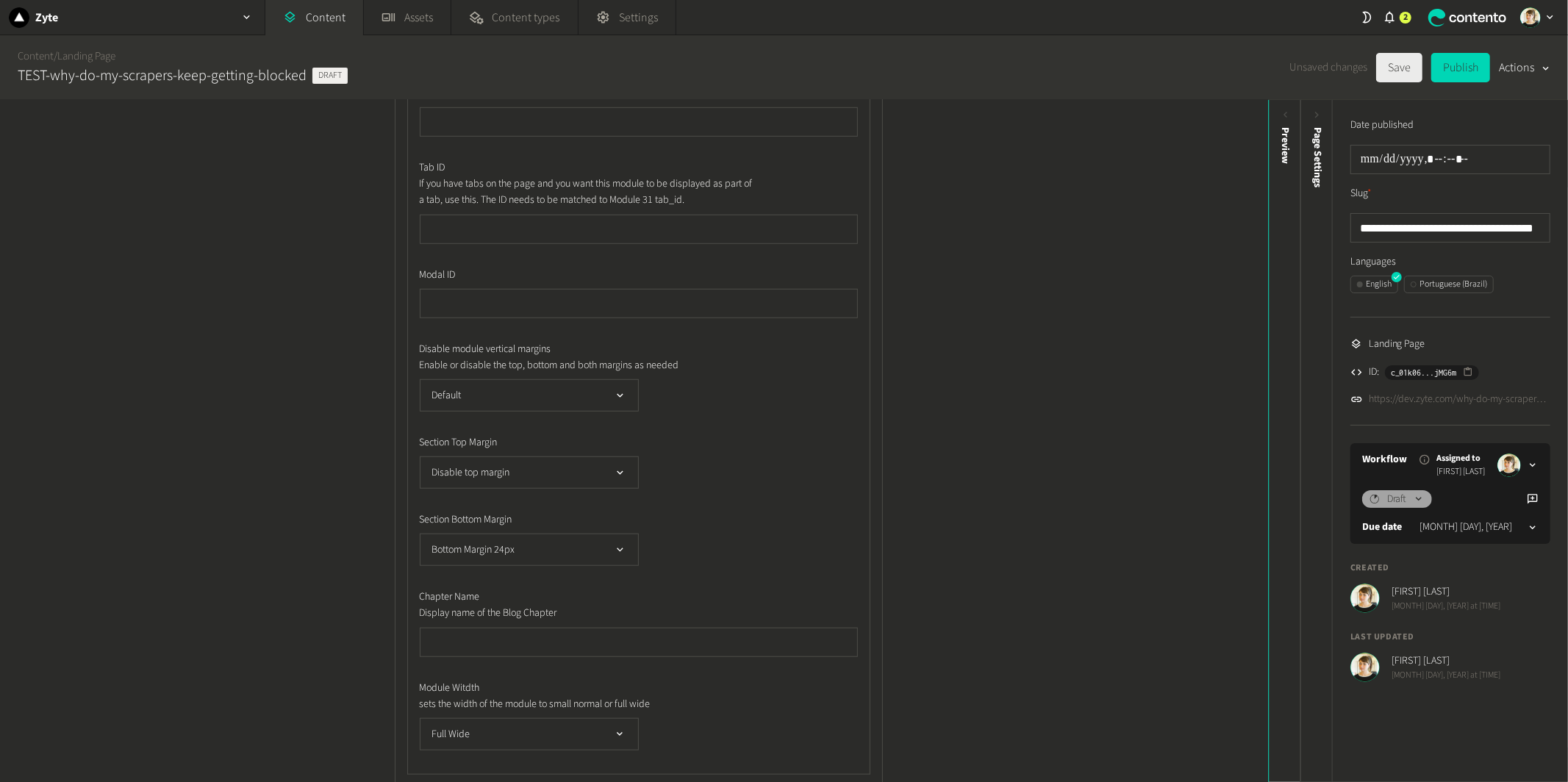 click on "Save" 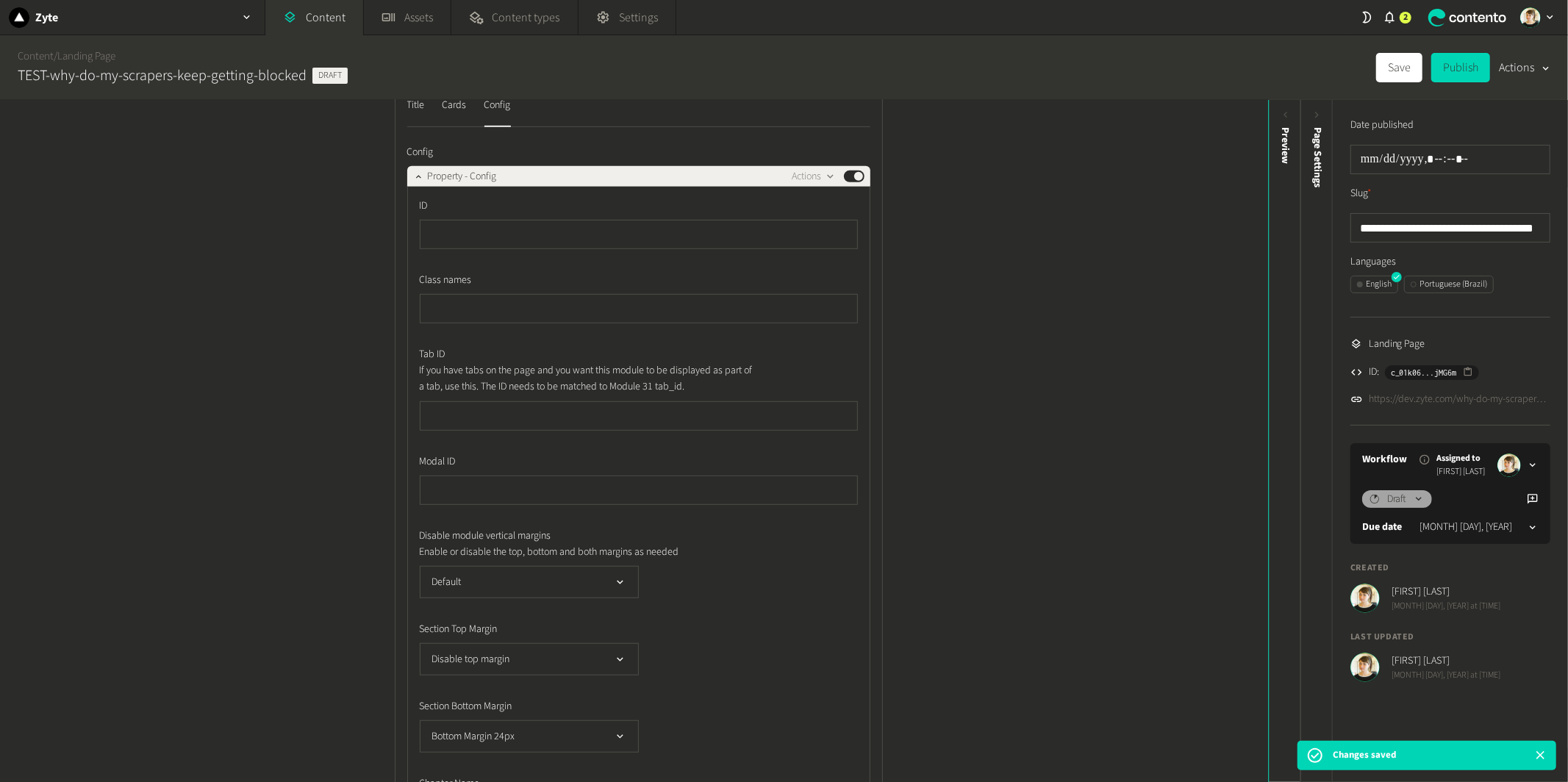 scroll, scrollTop: 632, scrollLeft: 0, axis: vertical 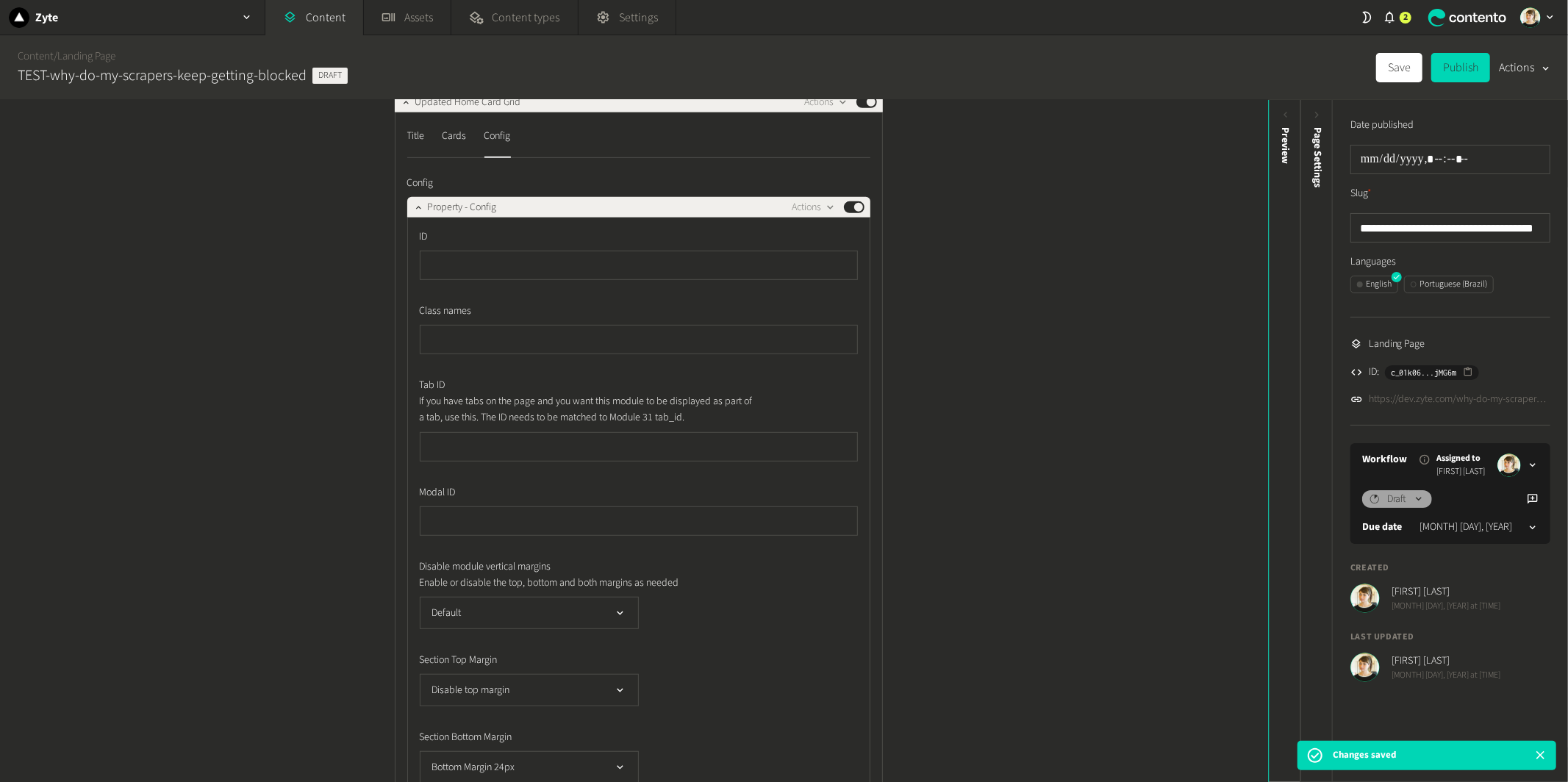click on "Config Property - Config  Actions  Published ID Class names Tab ID If you have tabs on the page and you want this module to be displayed as part of a tab, use this. The ID needs to be matched to Module 31 tab_id. Modal ID Disable module vertical margins Enable or disable the top, bottom and both margins as needed Default Section Top Margin Disable top margin Section Bottom Margin Bottom Margin 24px Chapter Name Display name of the Blog Chapter Module Witdth sets the width of the module to small normal or full wide Full Wide" 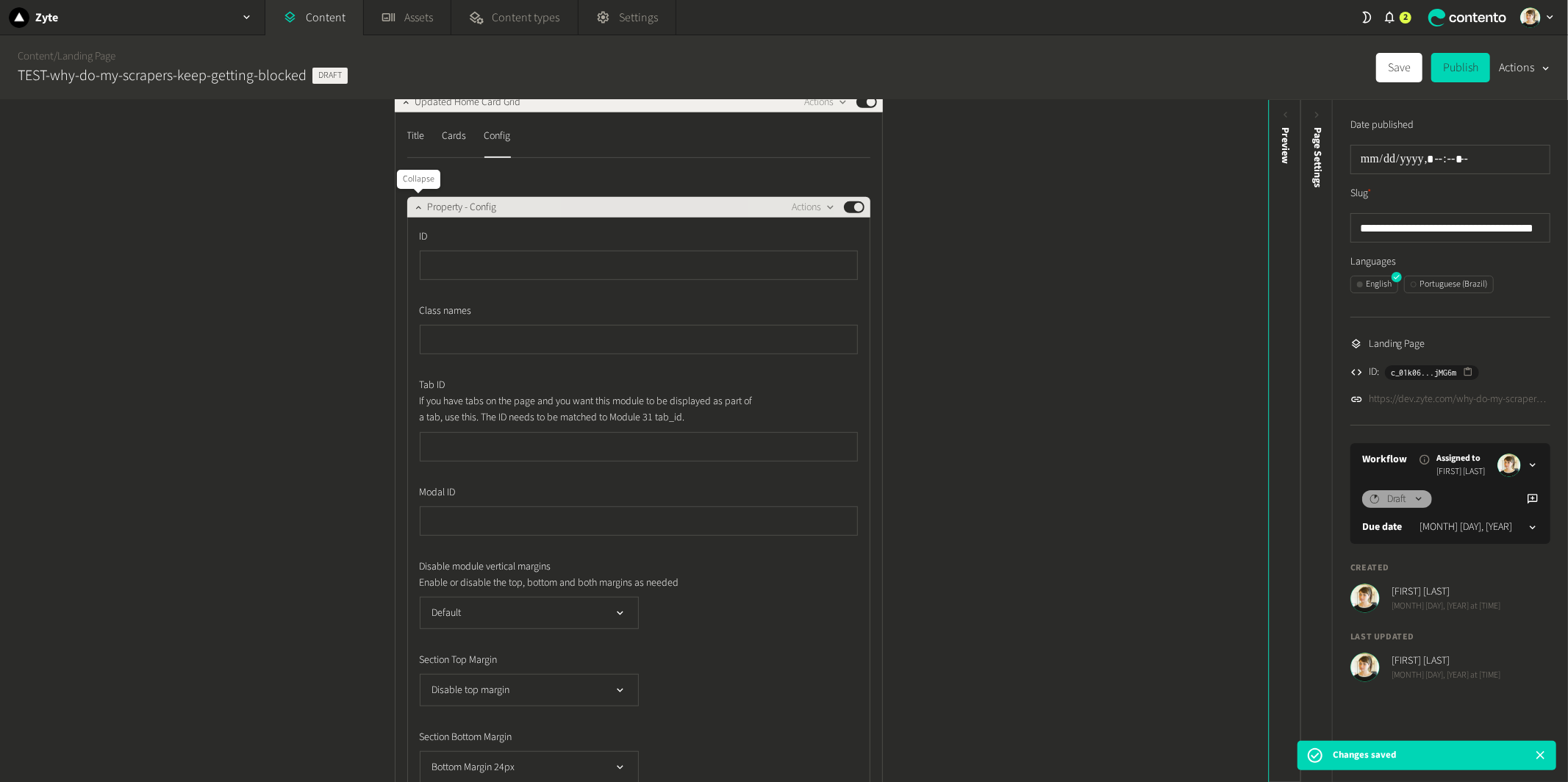 click 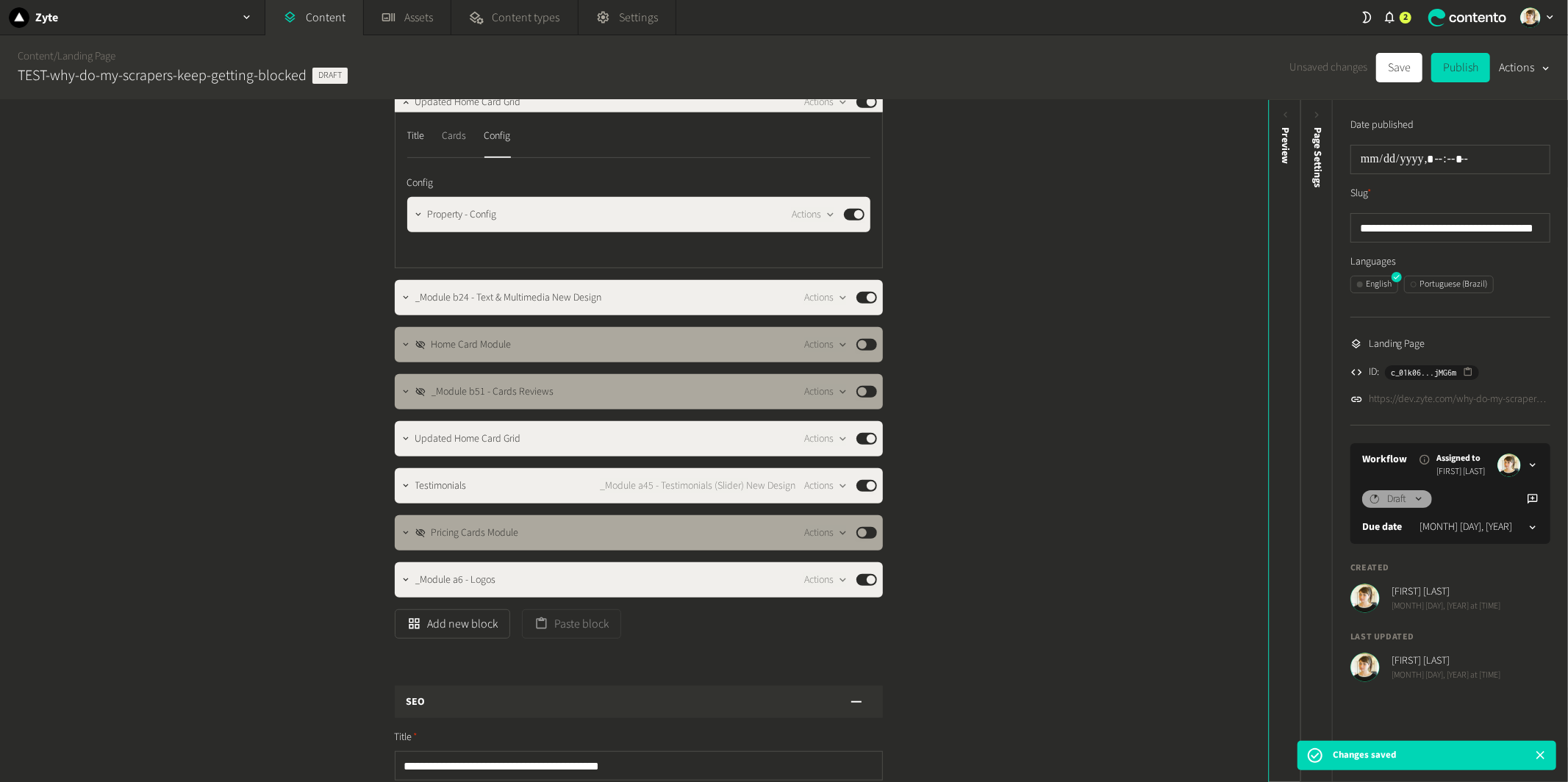 click on "Cards" 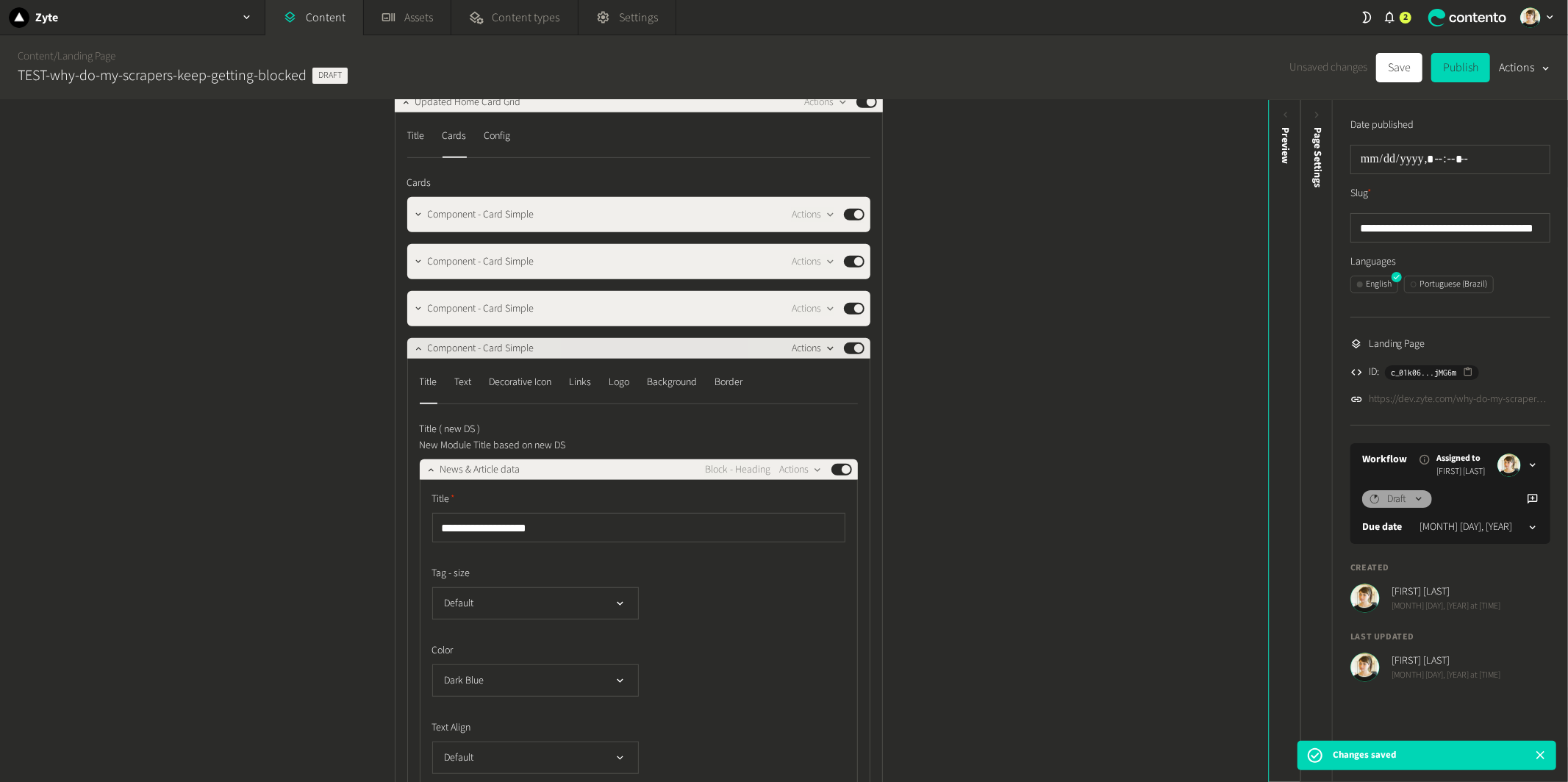 click 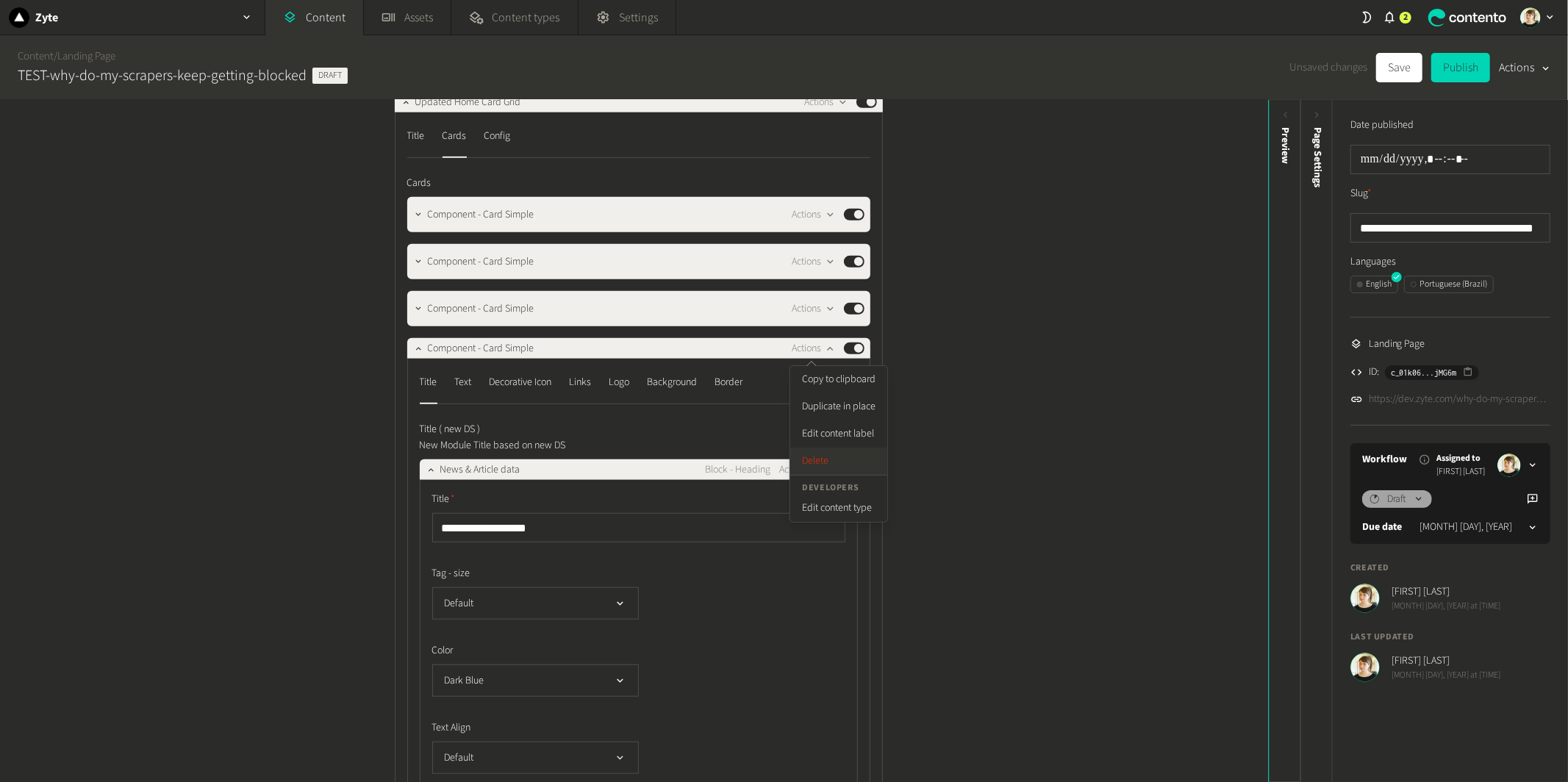 click on "Delete" 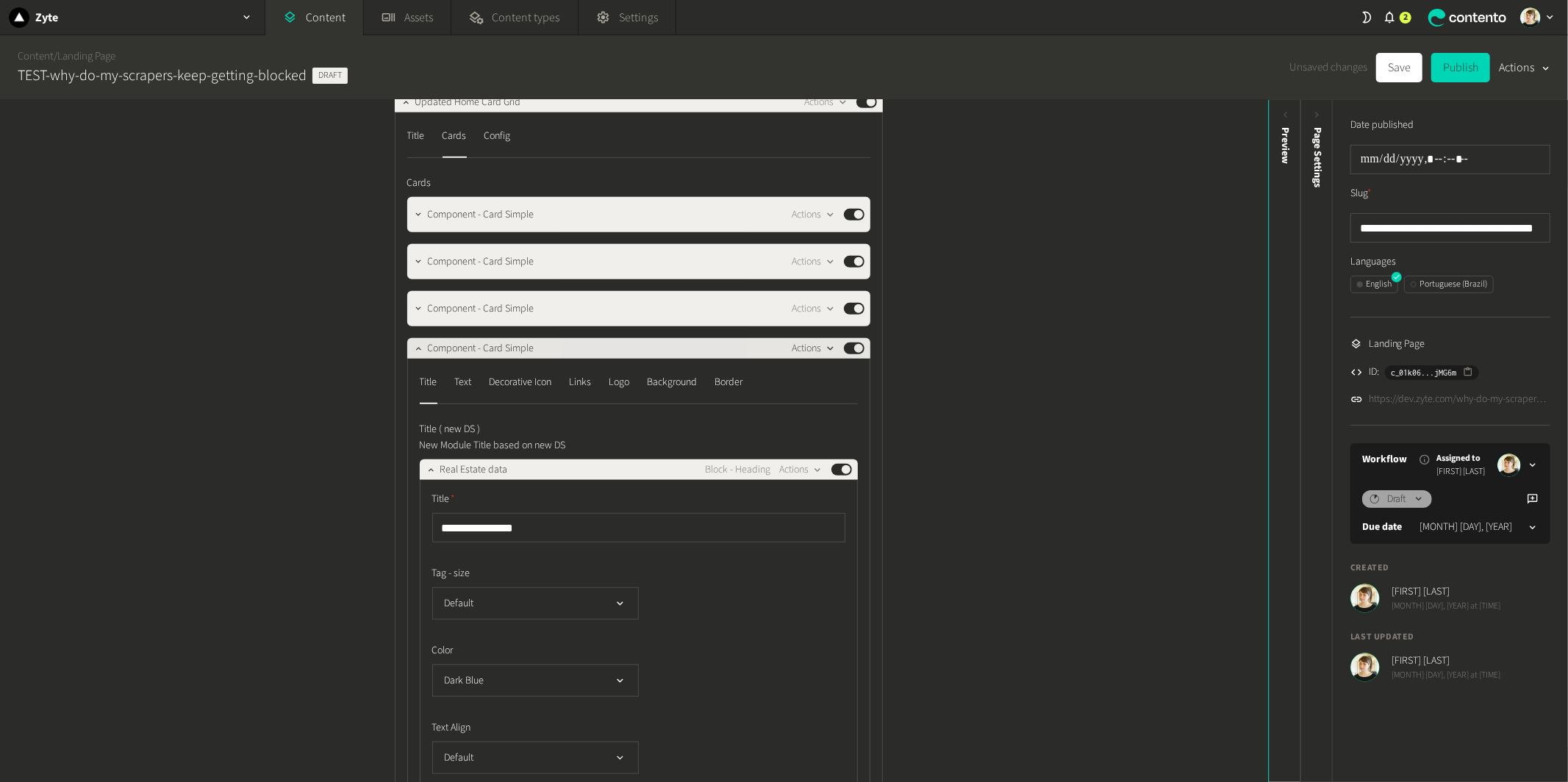 click 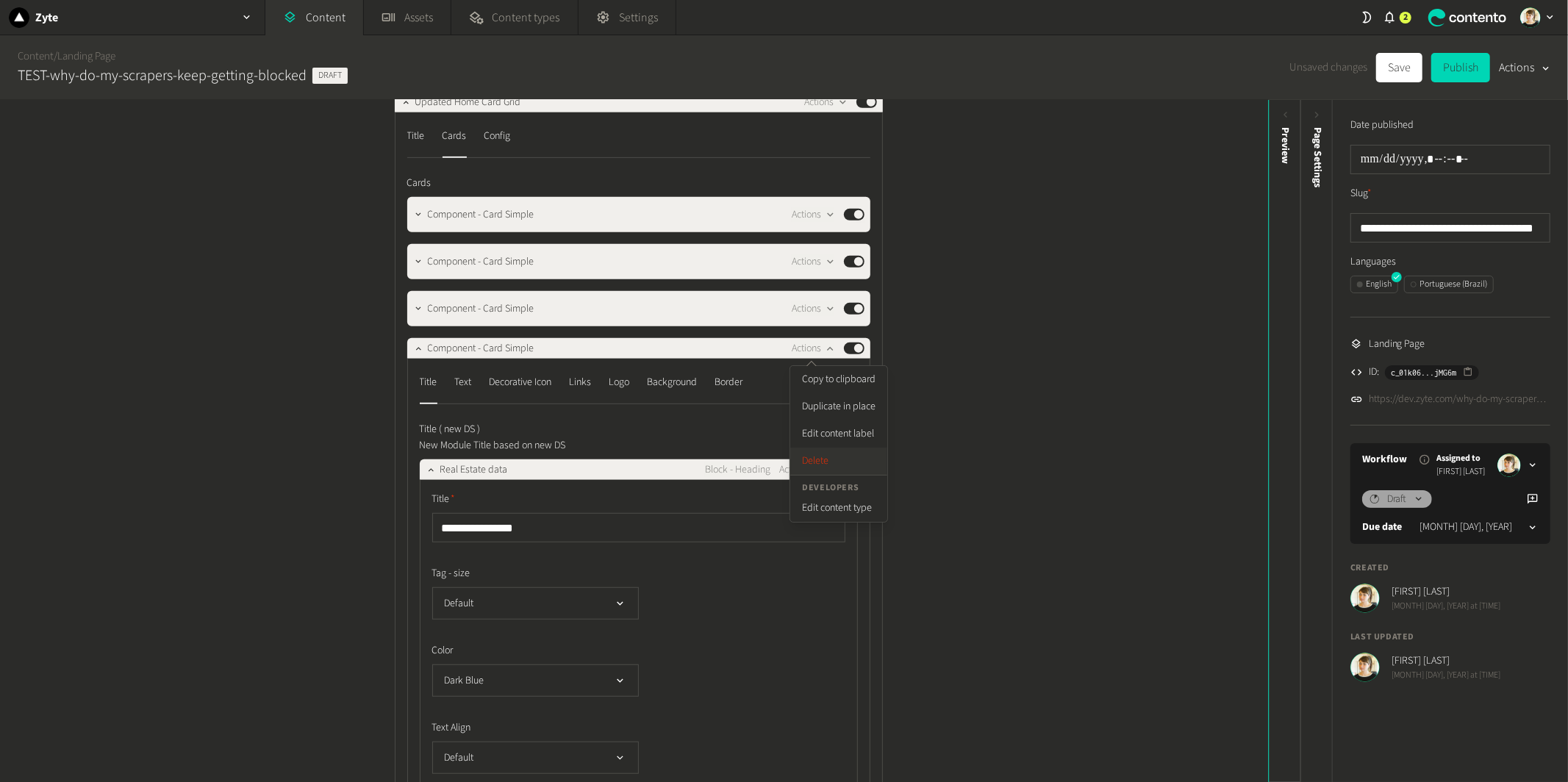 click on "Delete" 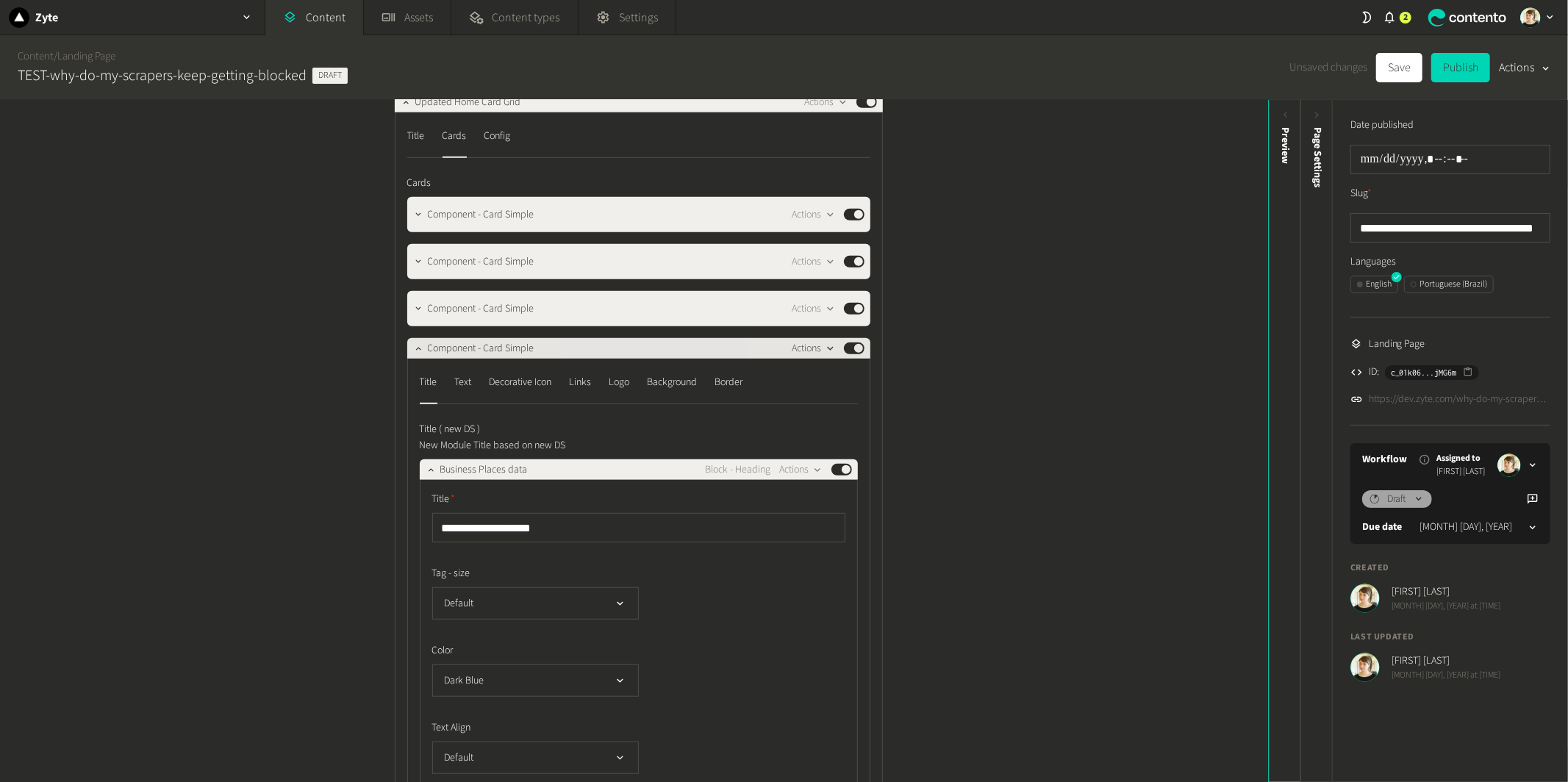 click 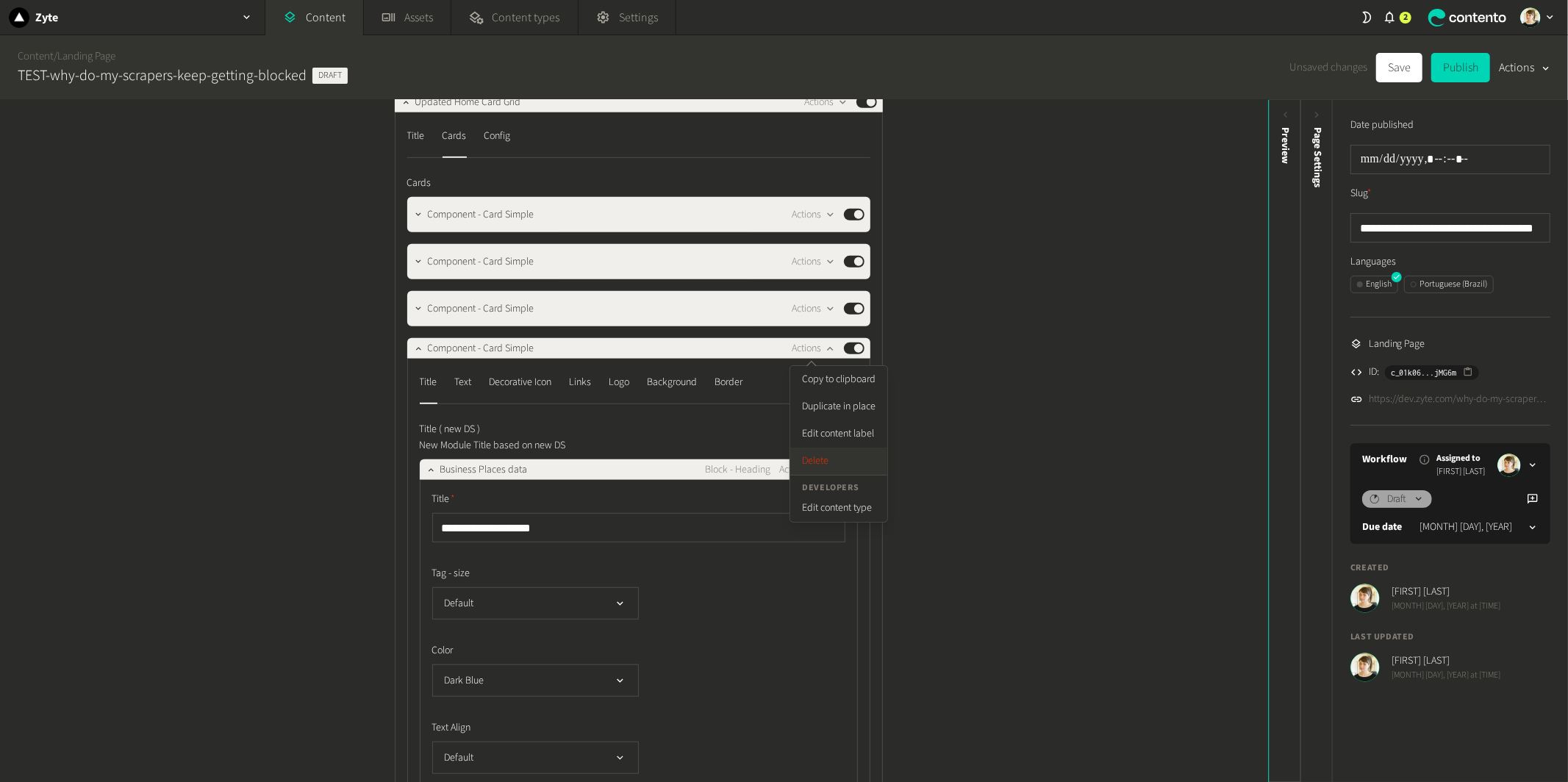 click on "Delete" 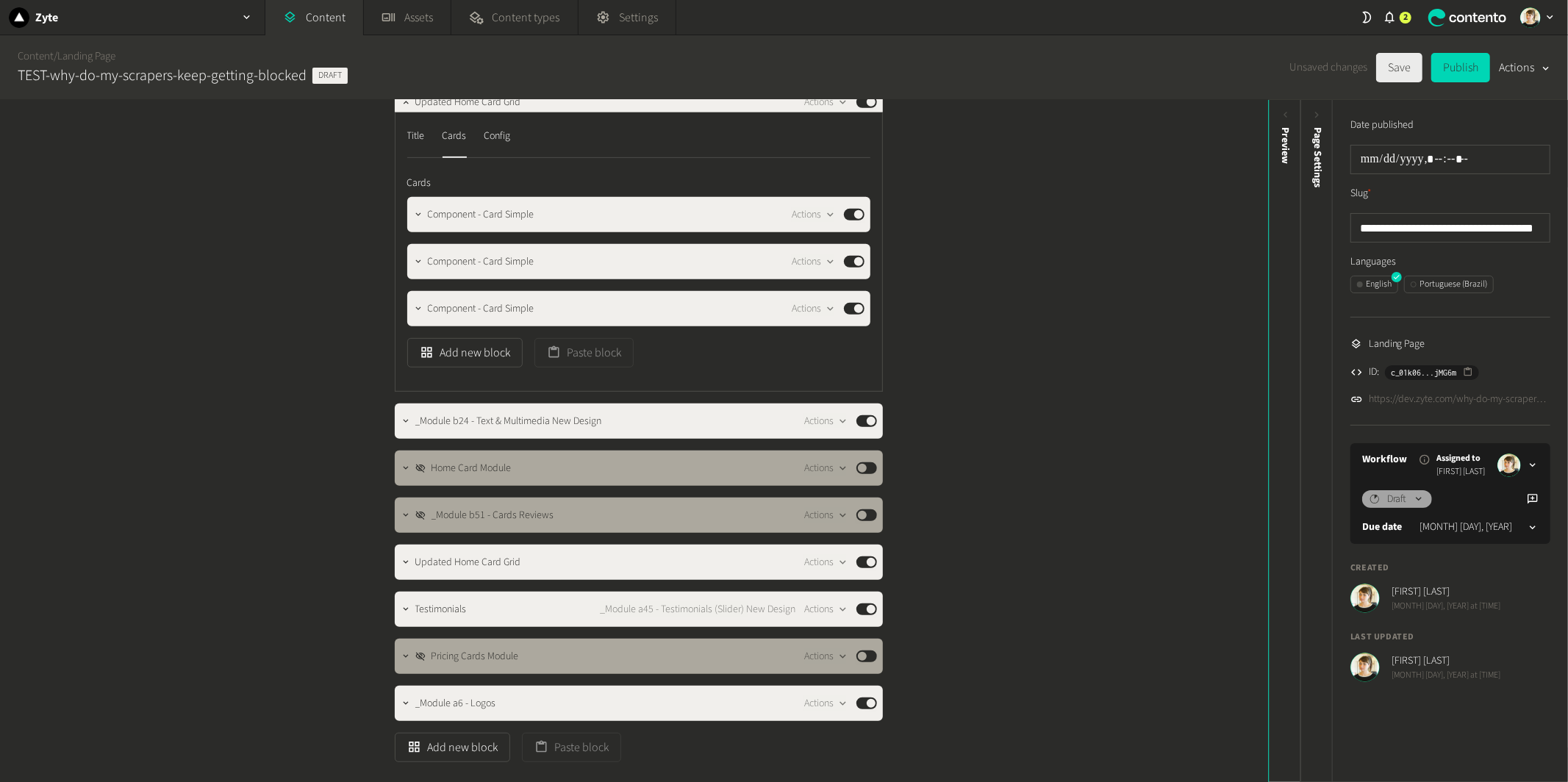 click on "Save" 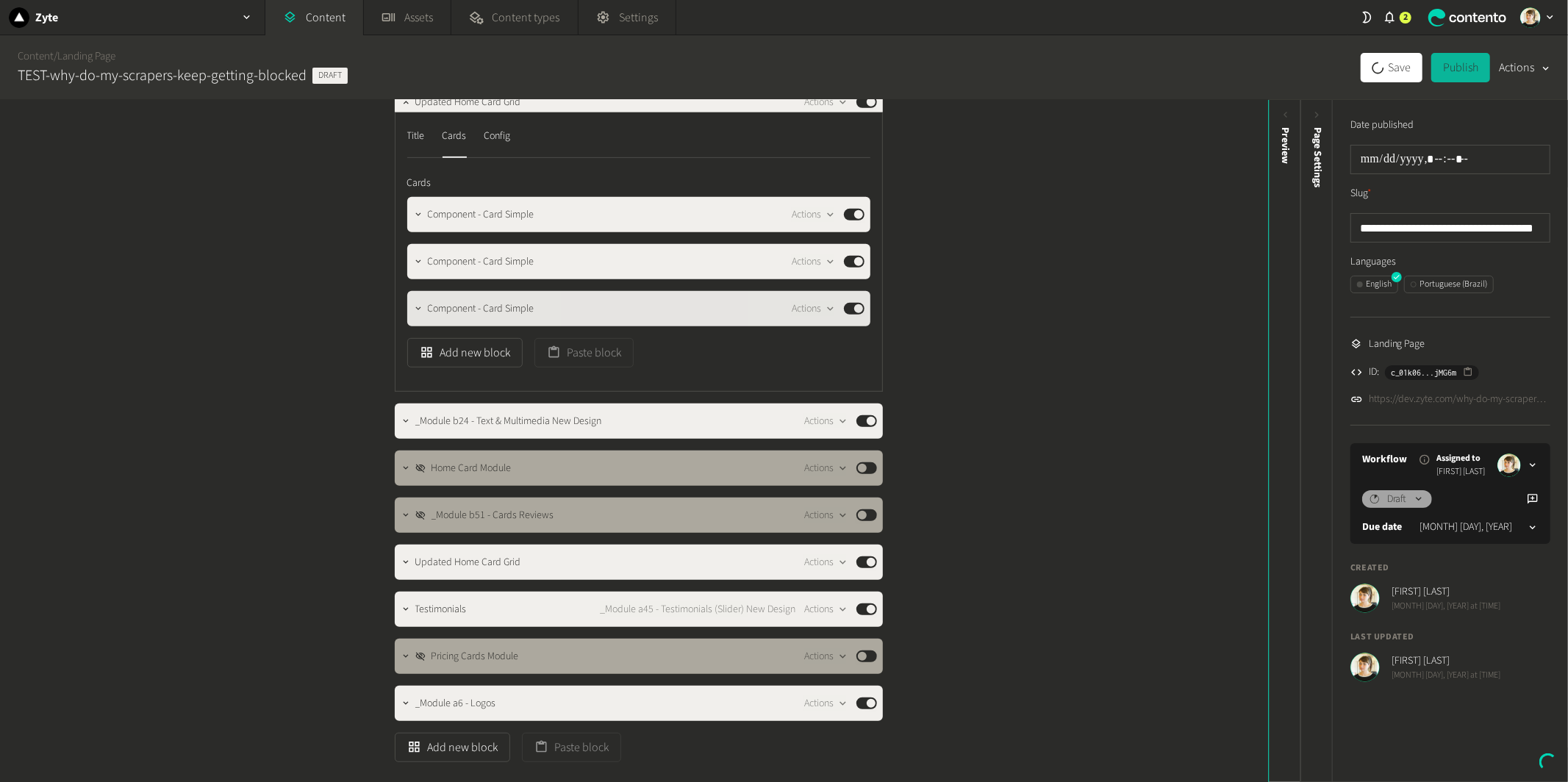 scroll, scrollTop: 523, scrollLeft: 0, axis: vertical 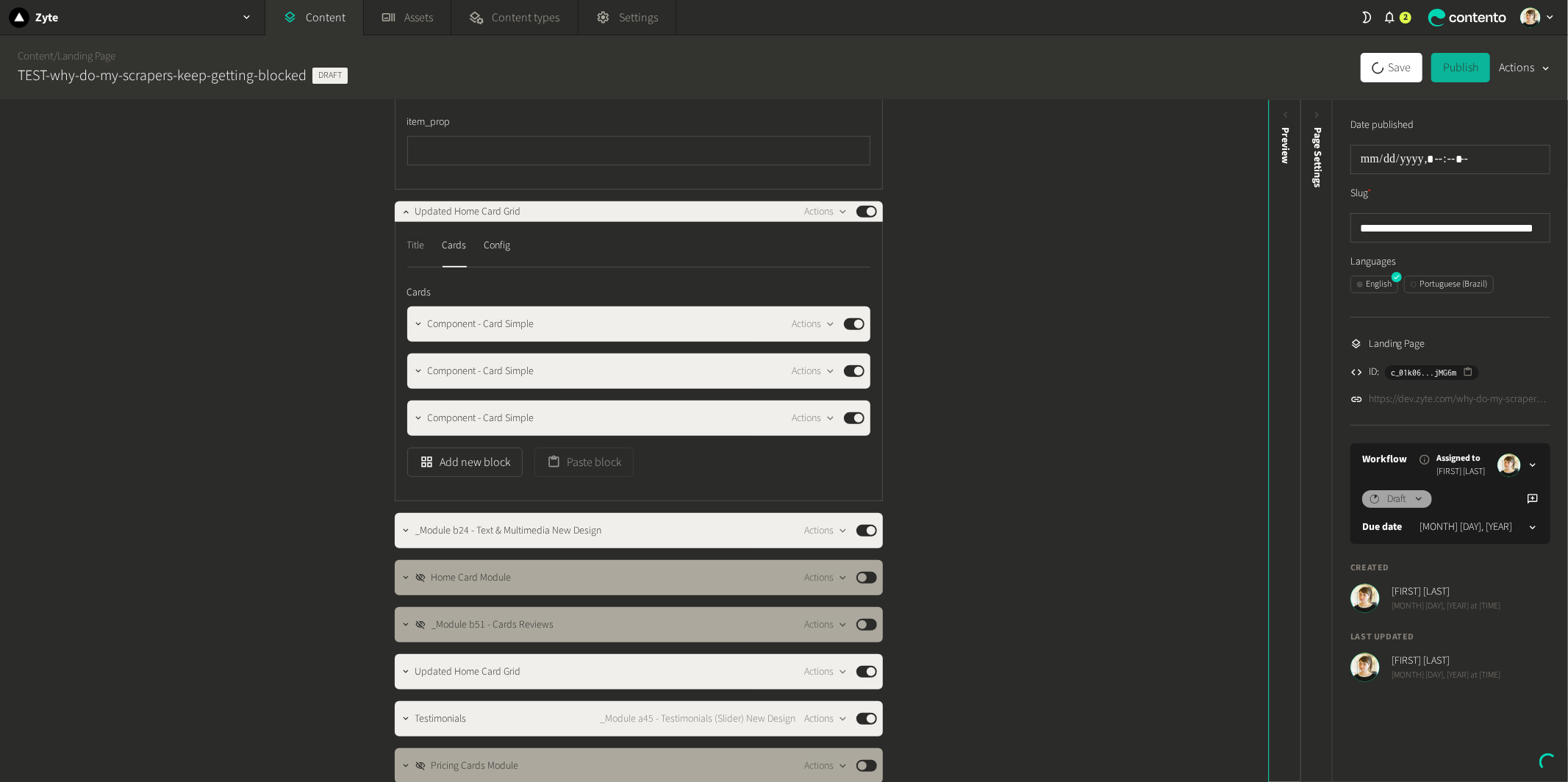 click on "Title" 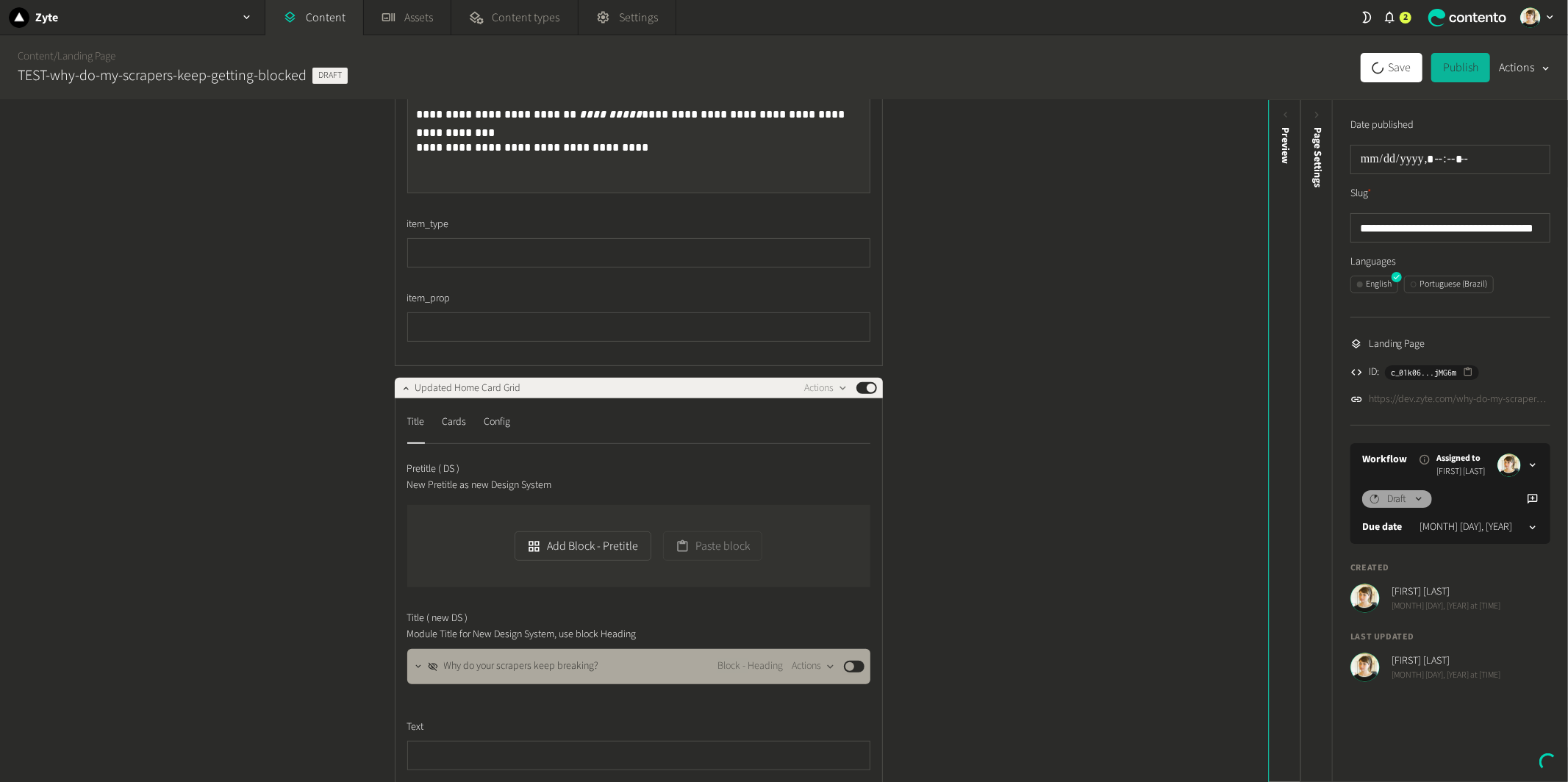 scroll, scrollTop: 338, scrollLeft: 0, axis: vertical 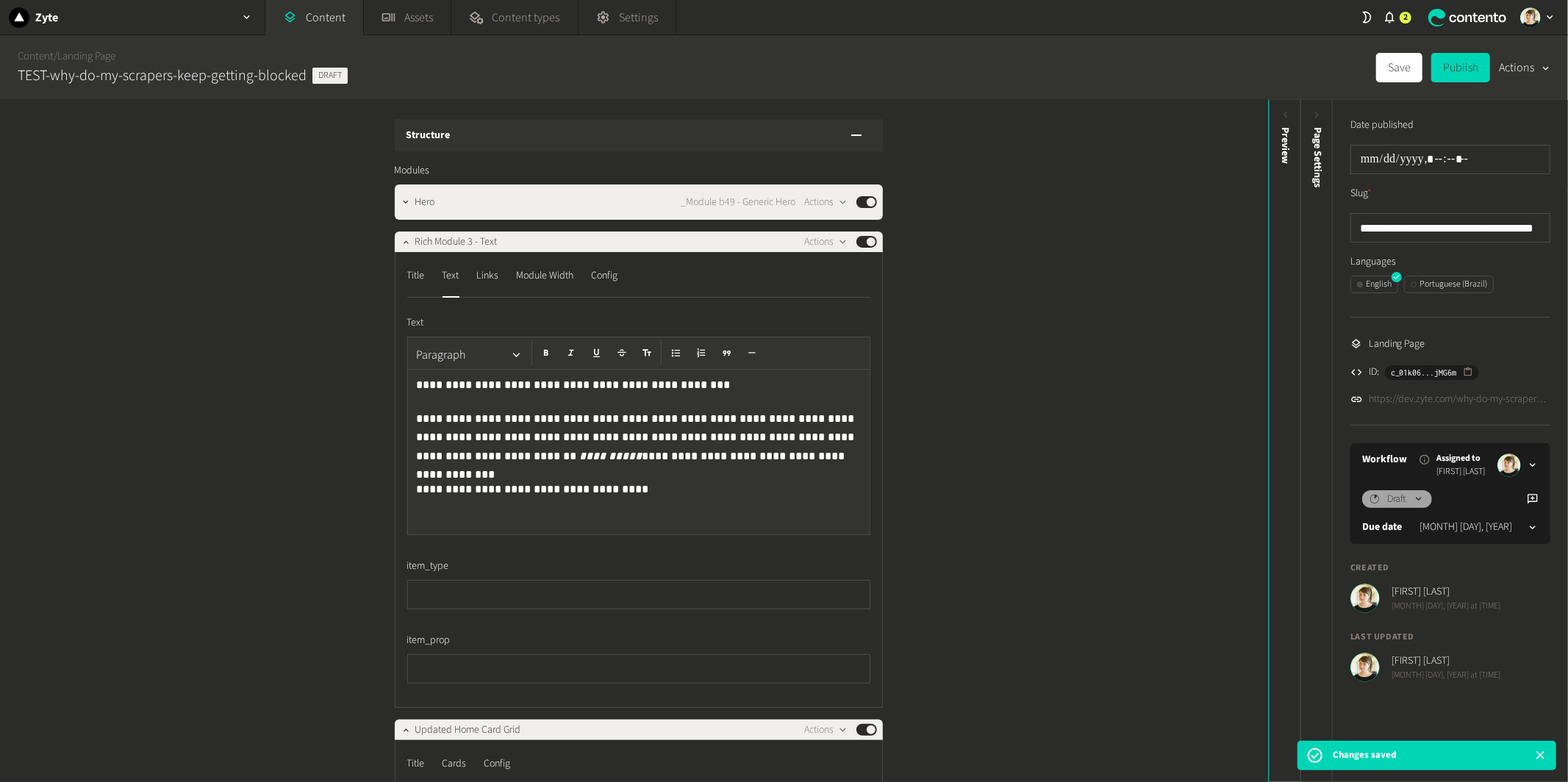 click on "Title  Text  Links  Module Width  Config" 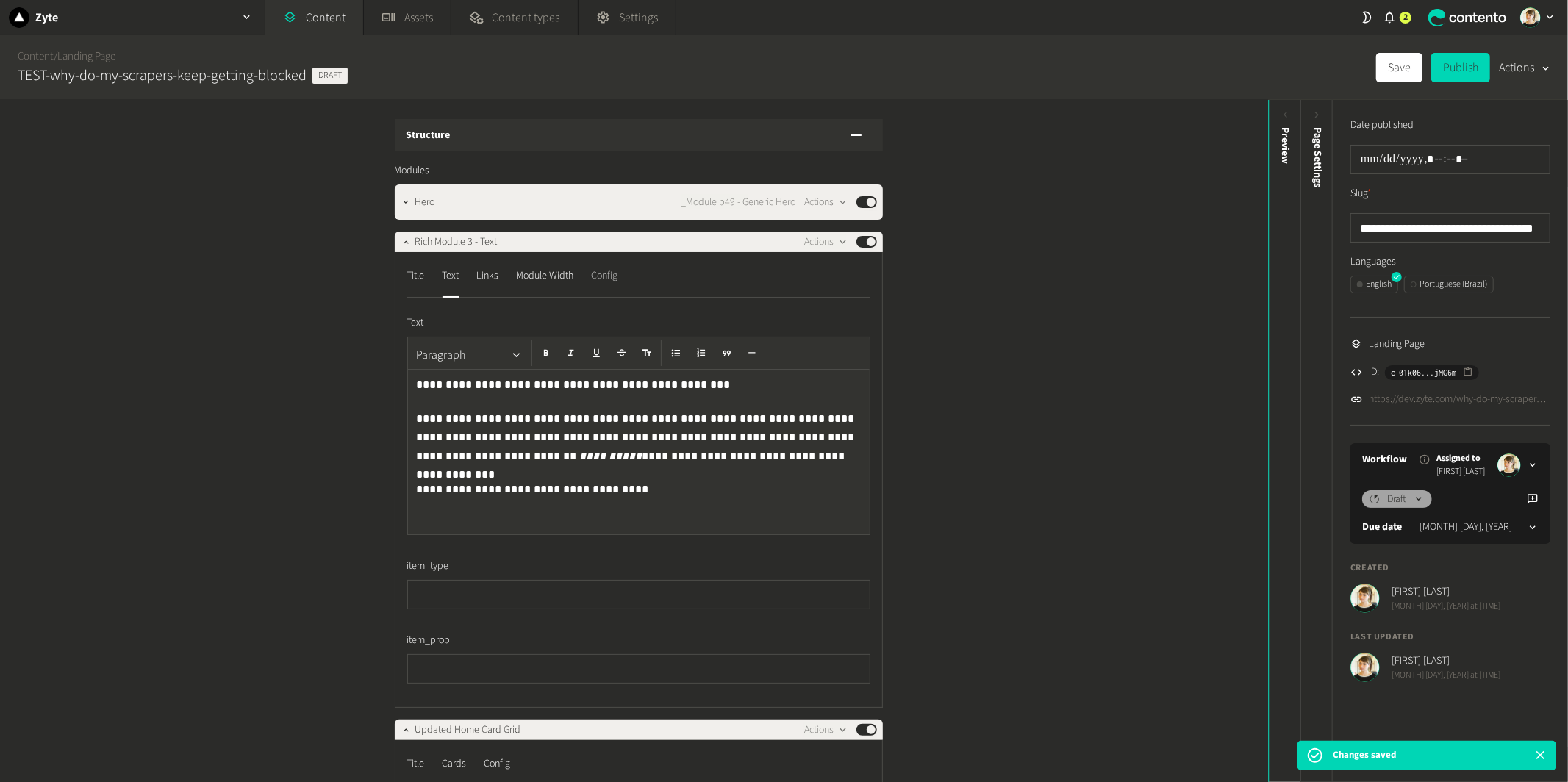 click on "Config" 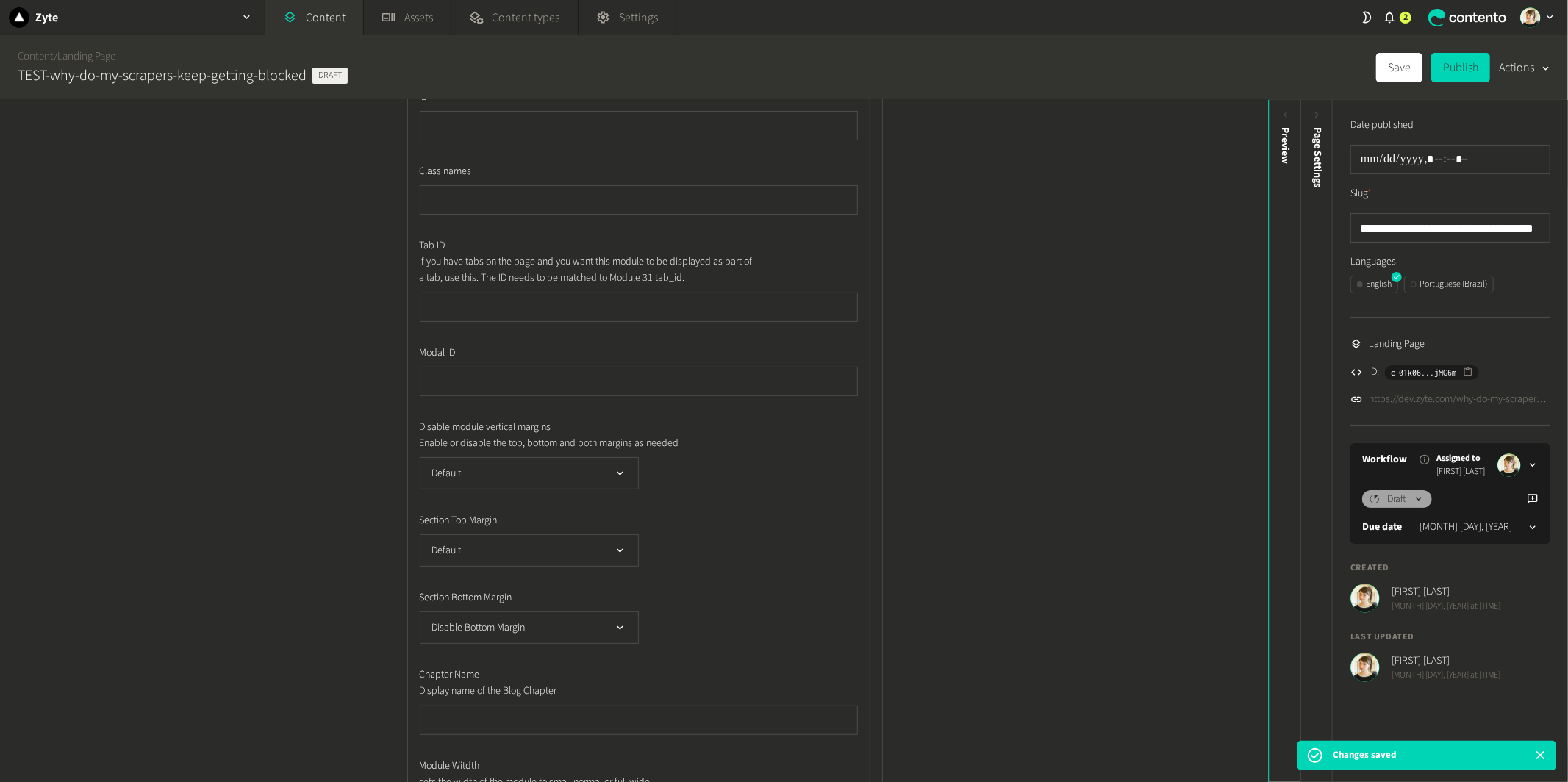 scroll, scrollTop: 311, scrollLeft: 0, axis: vertical 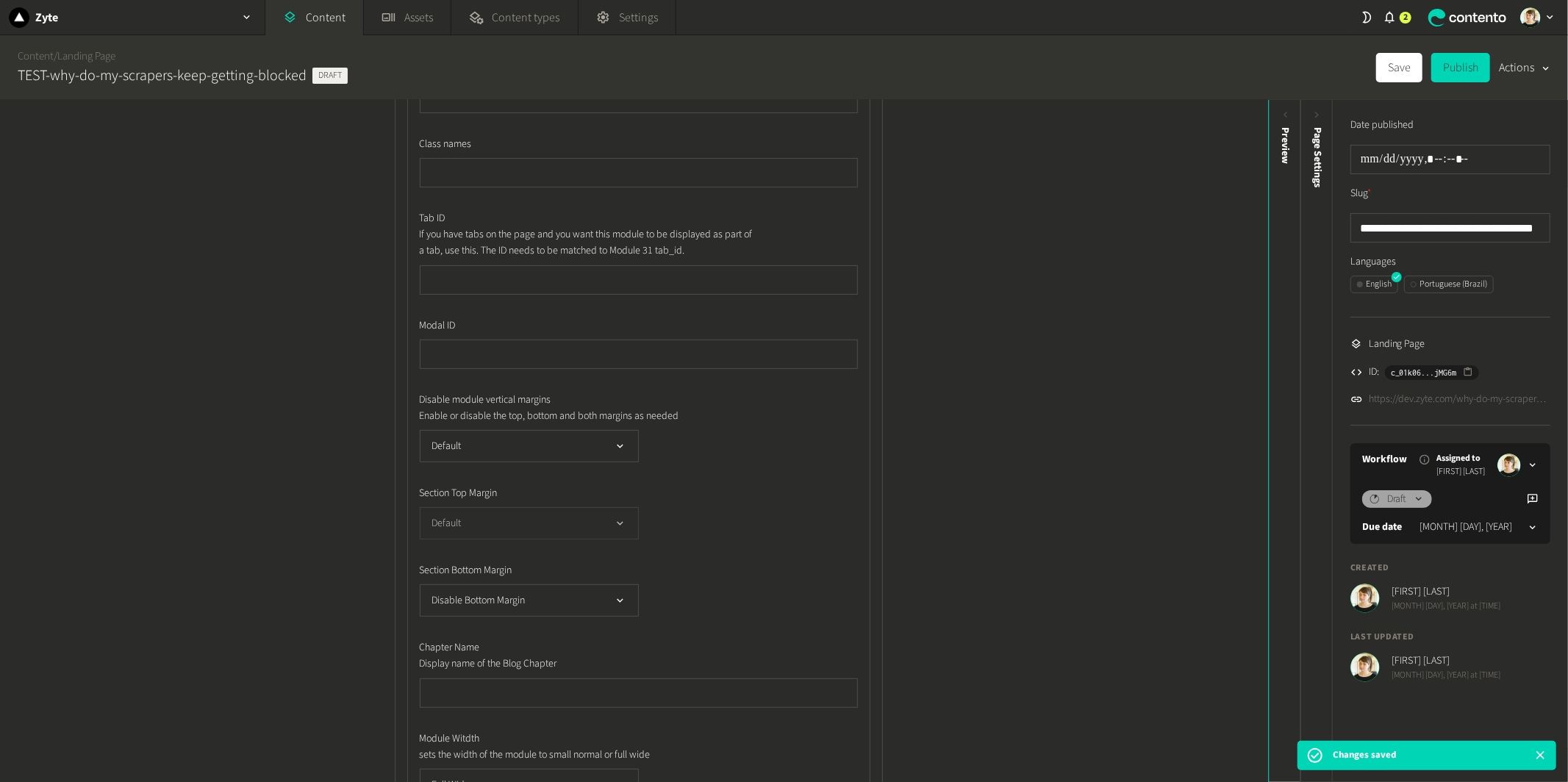 click on "Default" 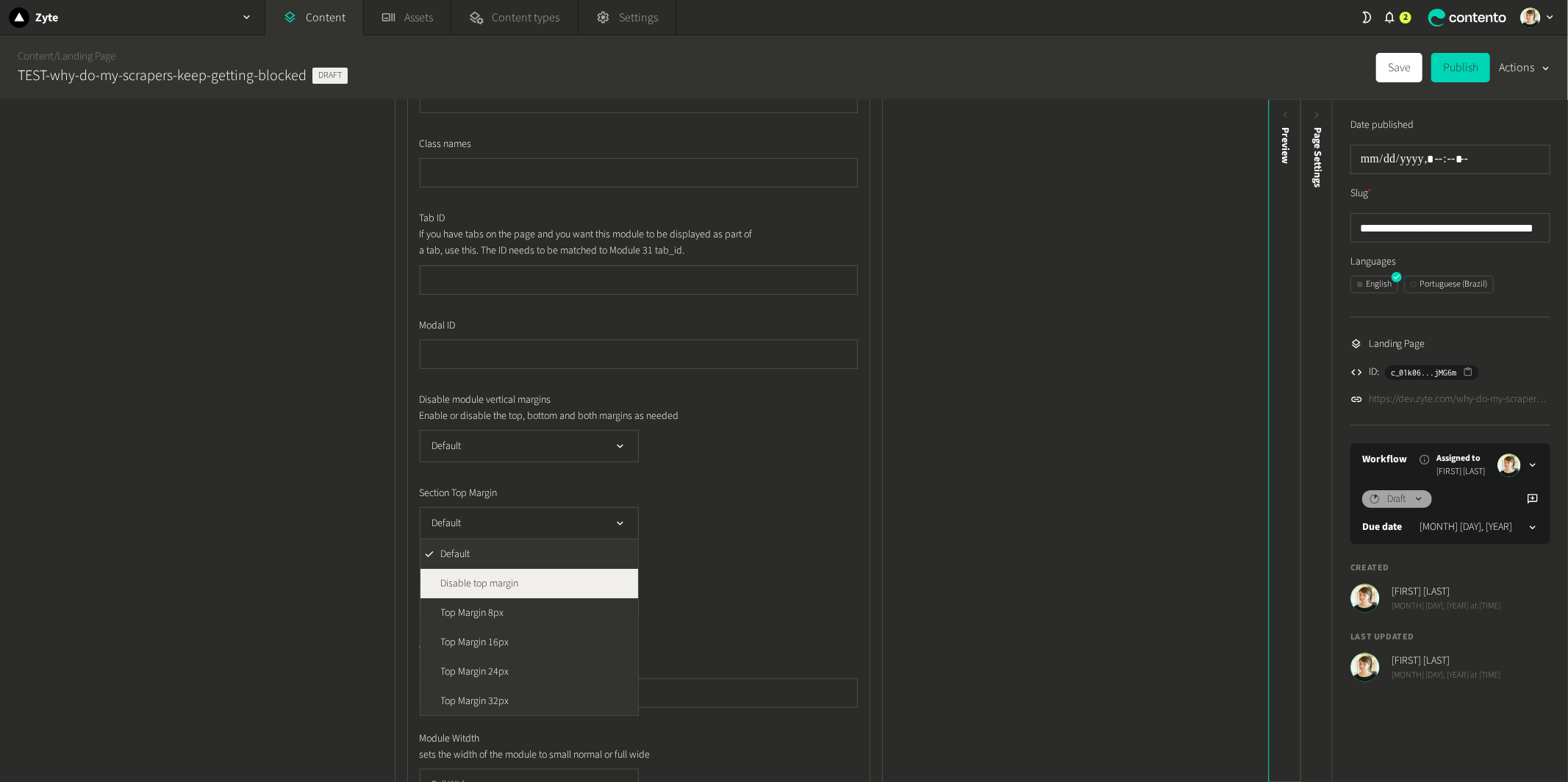 click on "Disable top margin" 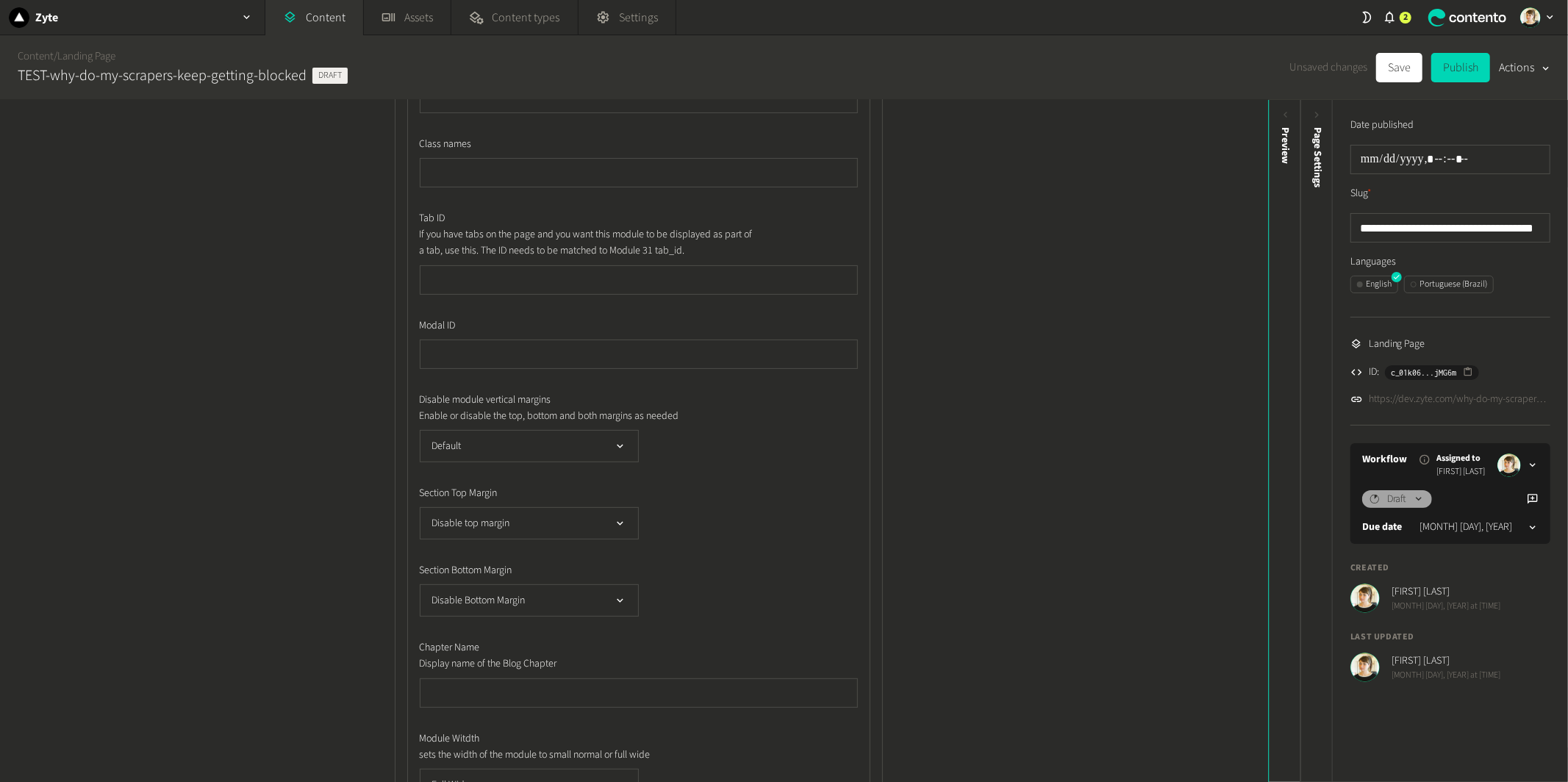 click on "Unsaved changes   Save   Publish   Actions" 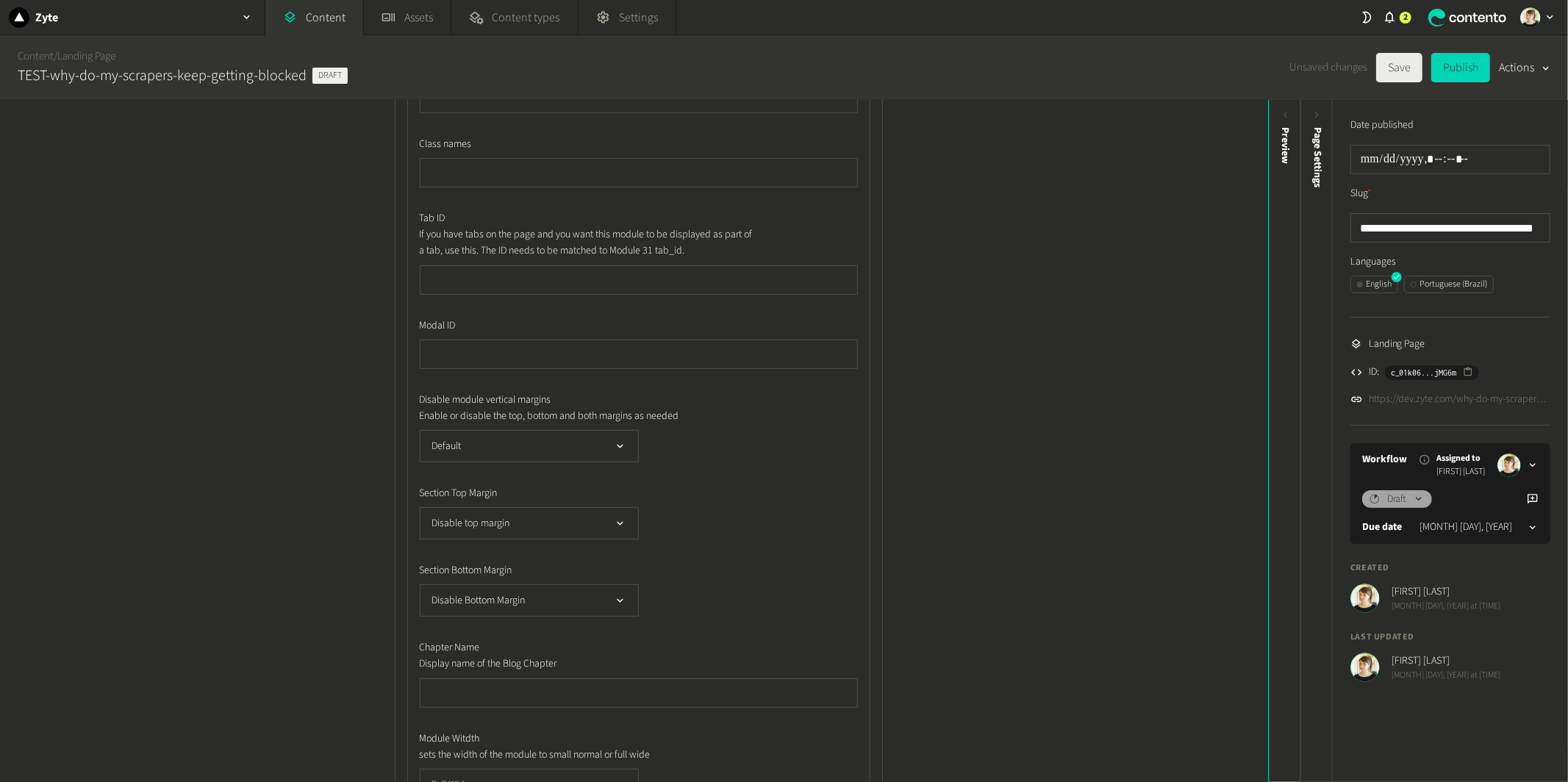 click on "Save" 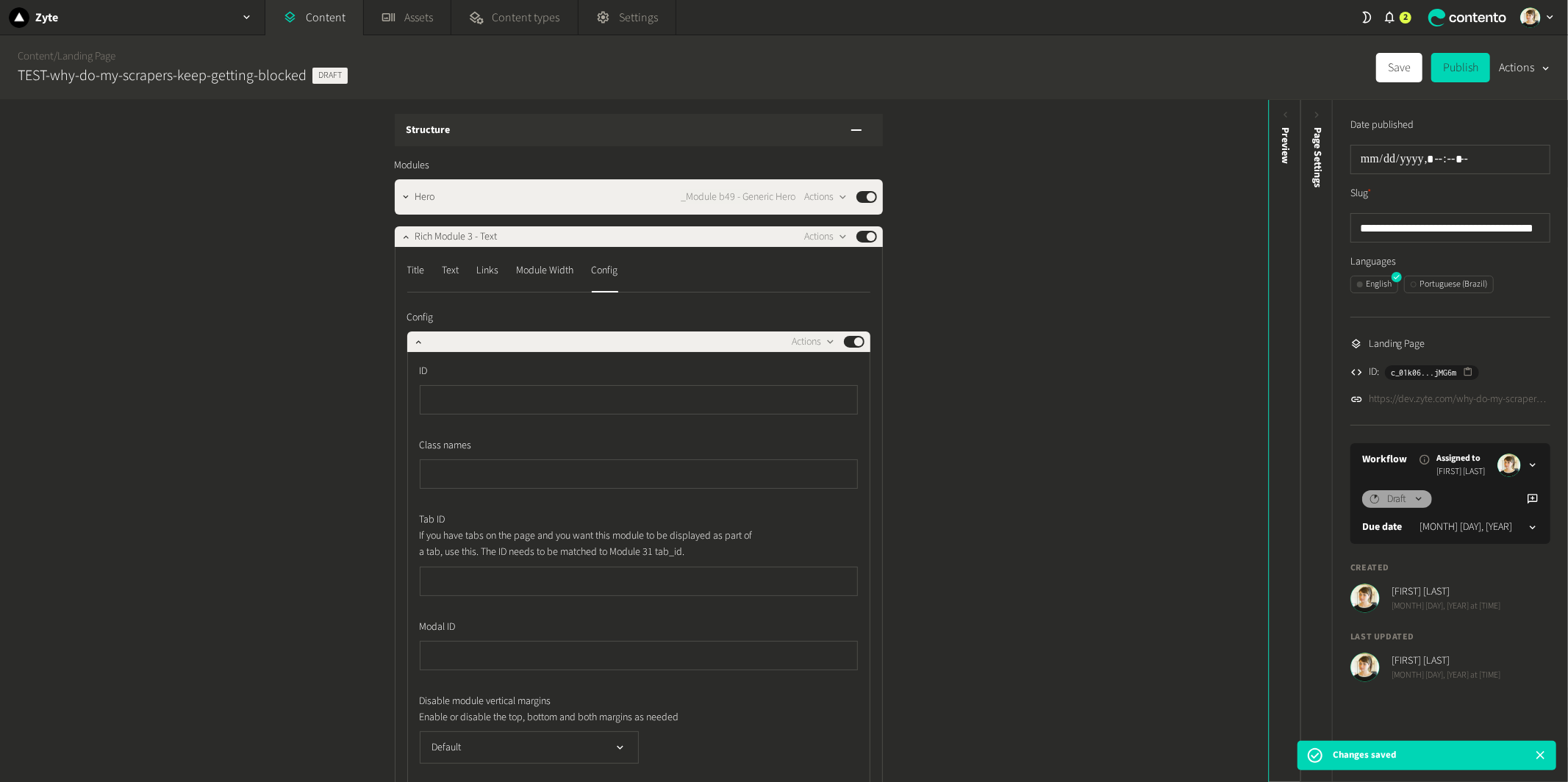 scroll, scrollTop: 9, scrollLeft: 0, axis: vertical 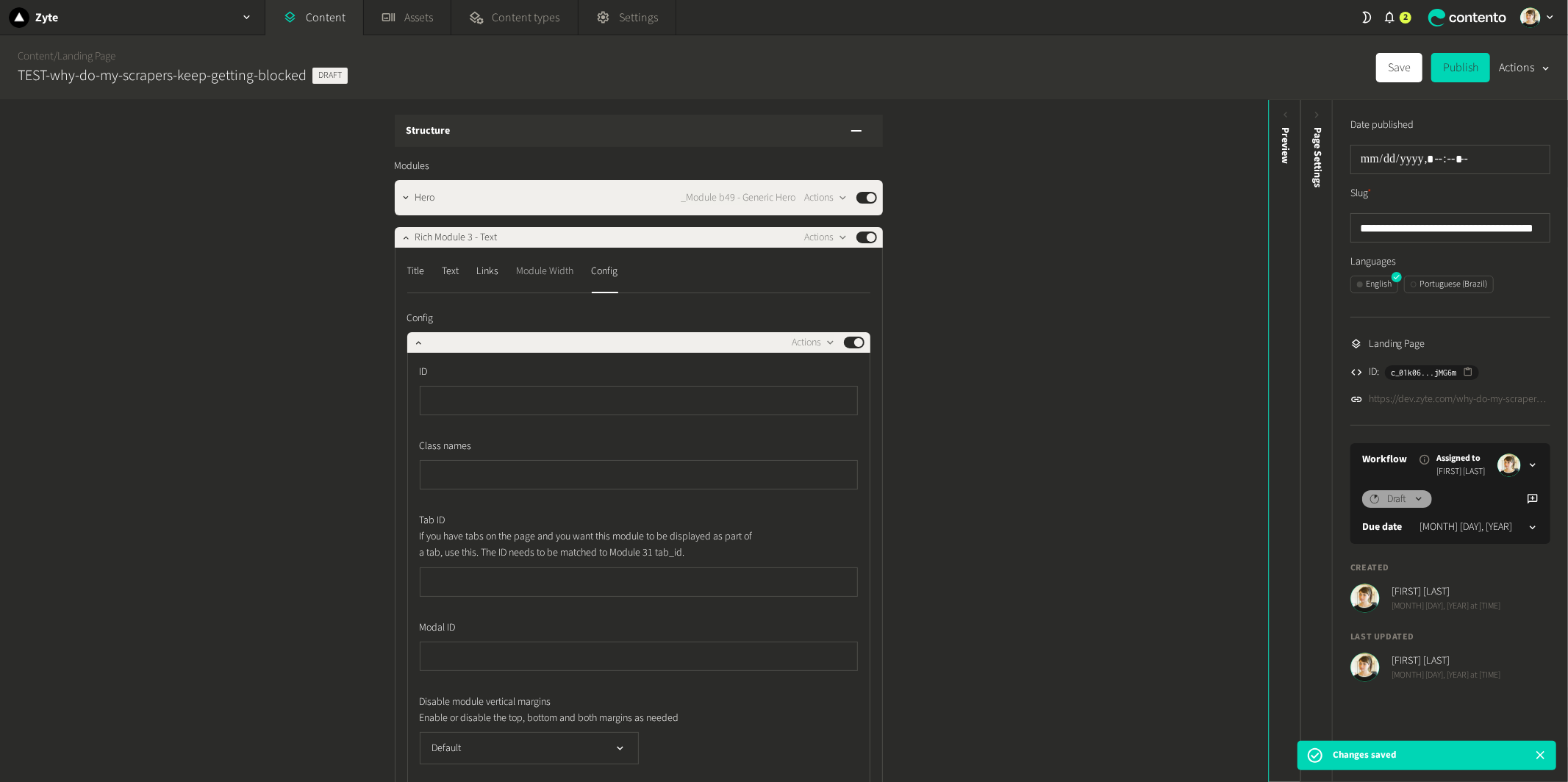 click on "Module Width" 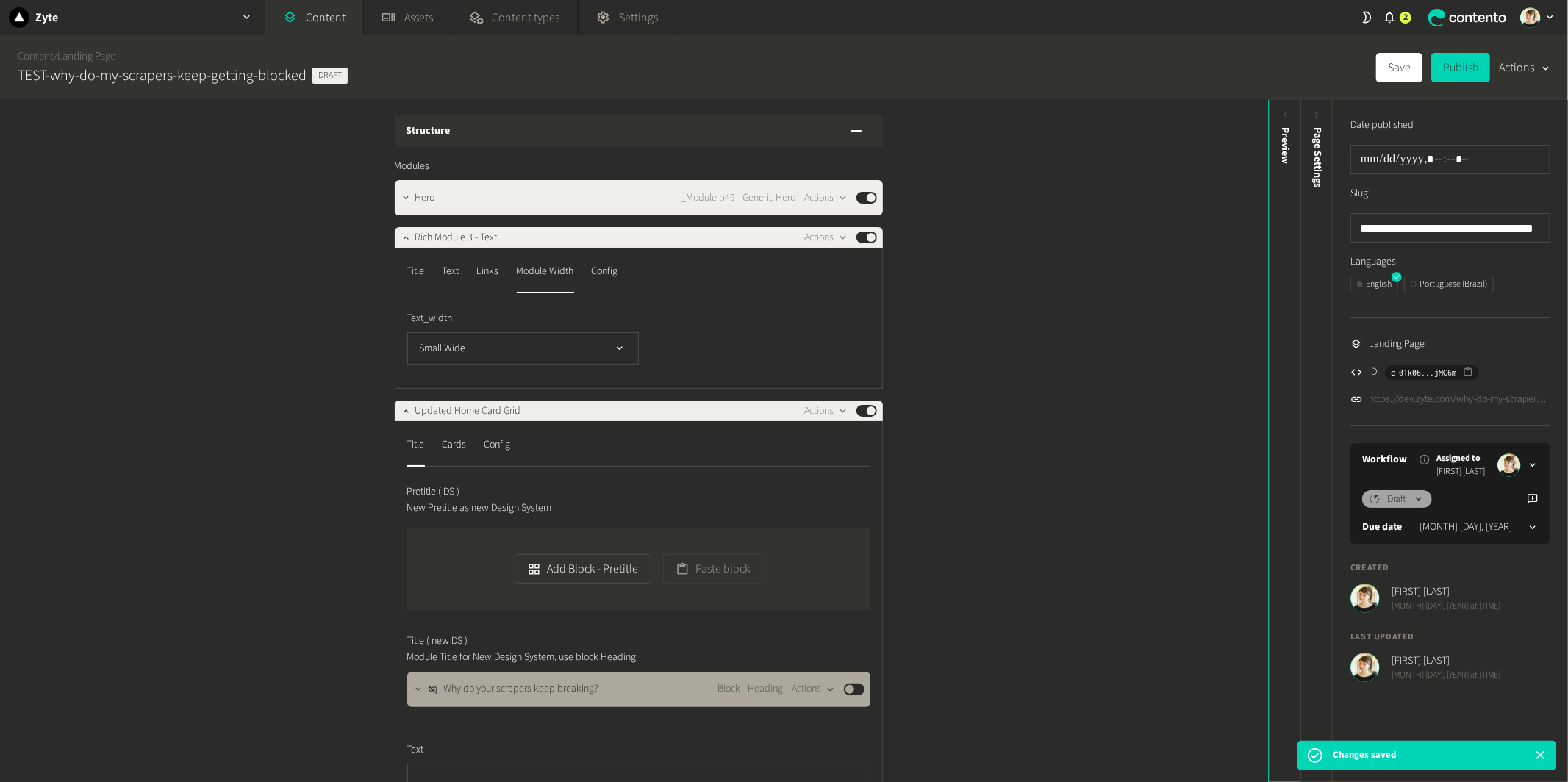 click on "Text_width Small Wide" 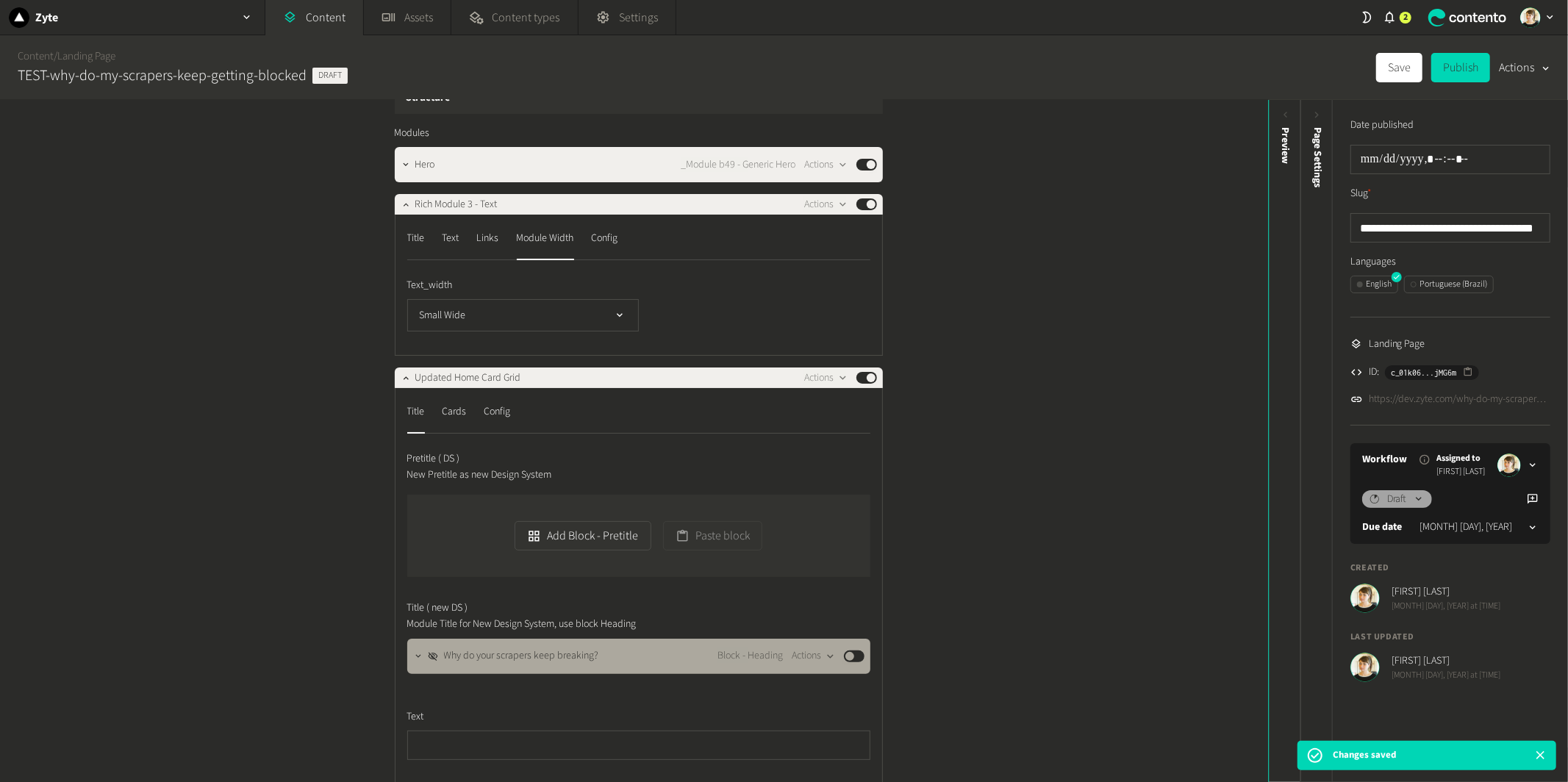 scroll, scrollTop: 43, scrollLeft: 0, axis: vertical 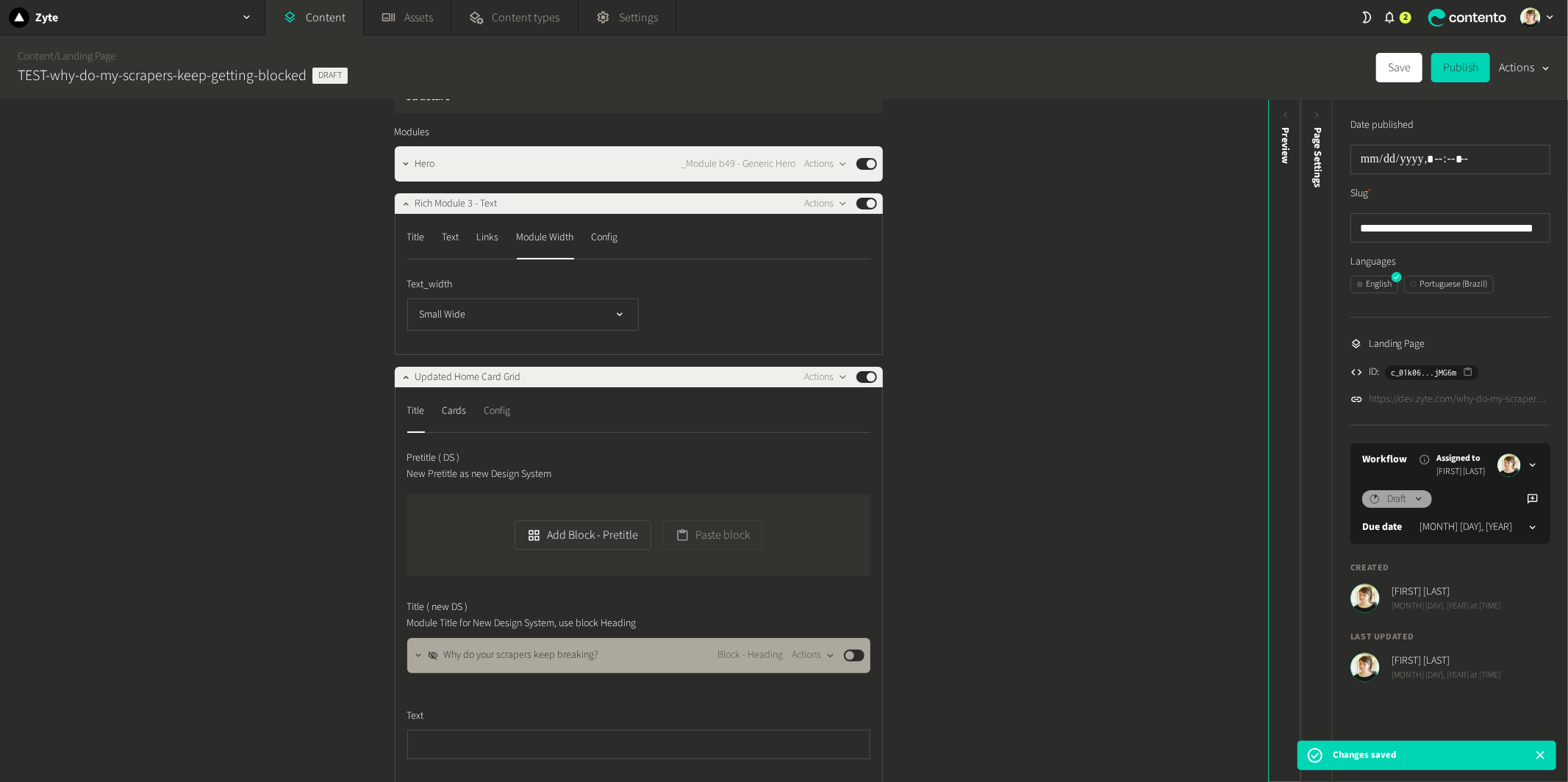 click on "Config" 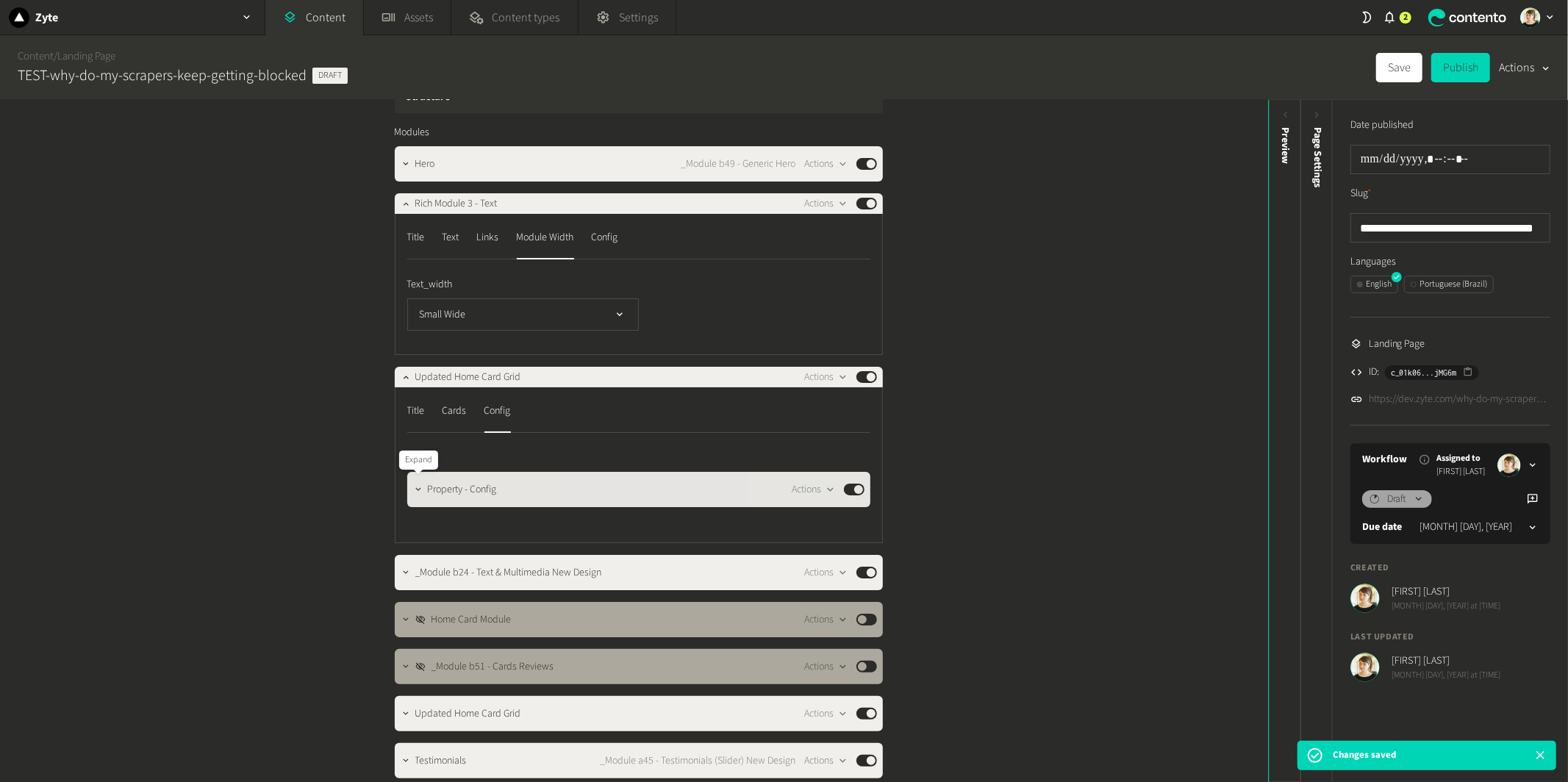 click 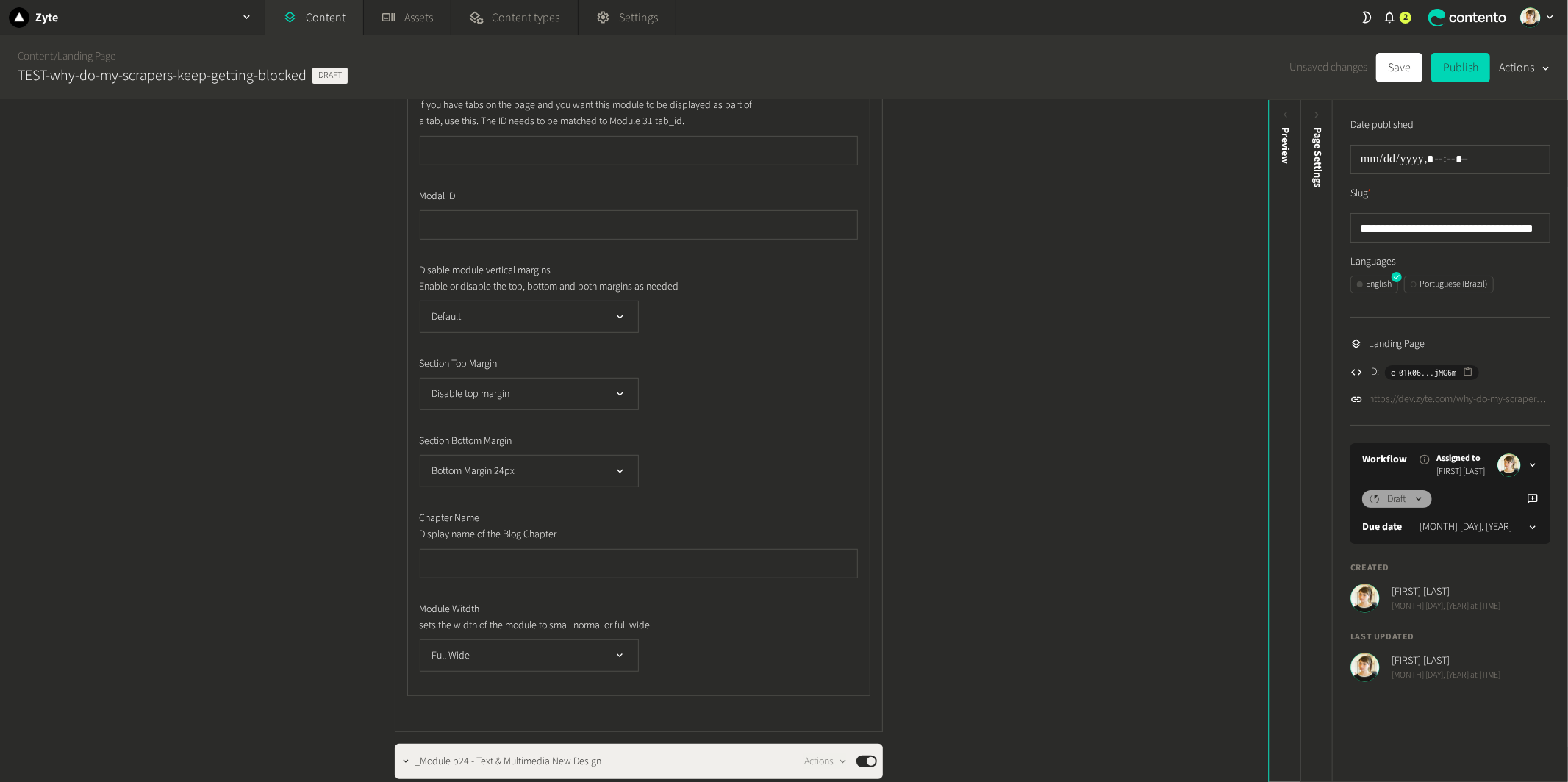 scroll, scrollTop: 618, scrollLeft: 0, axis: vertical 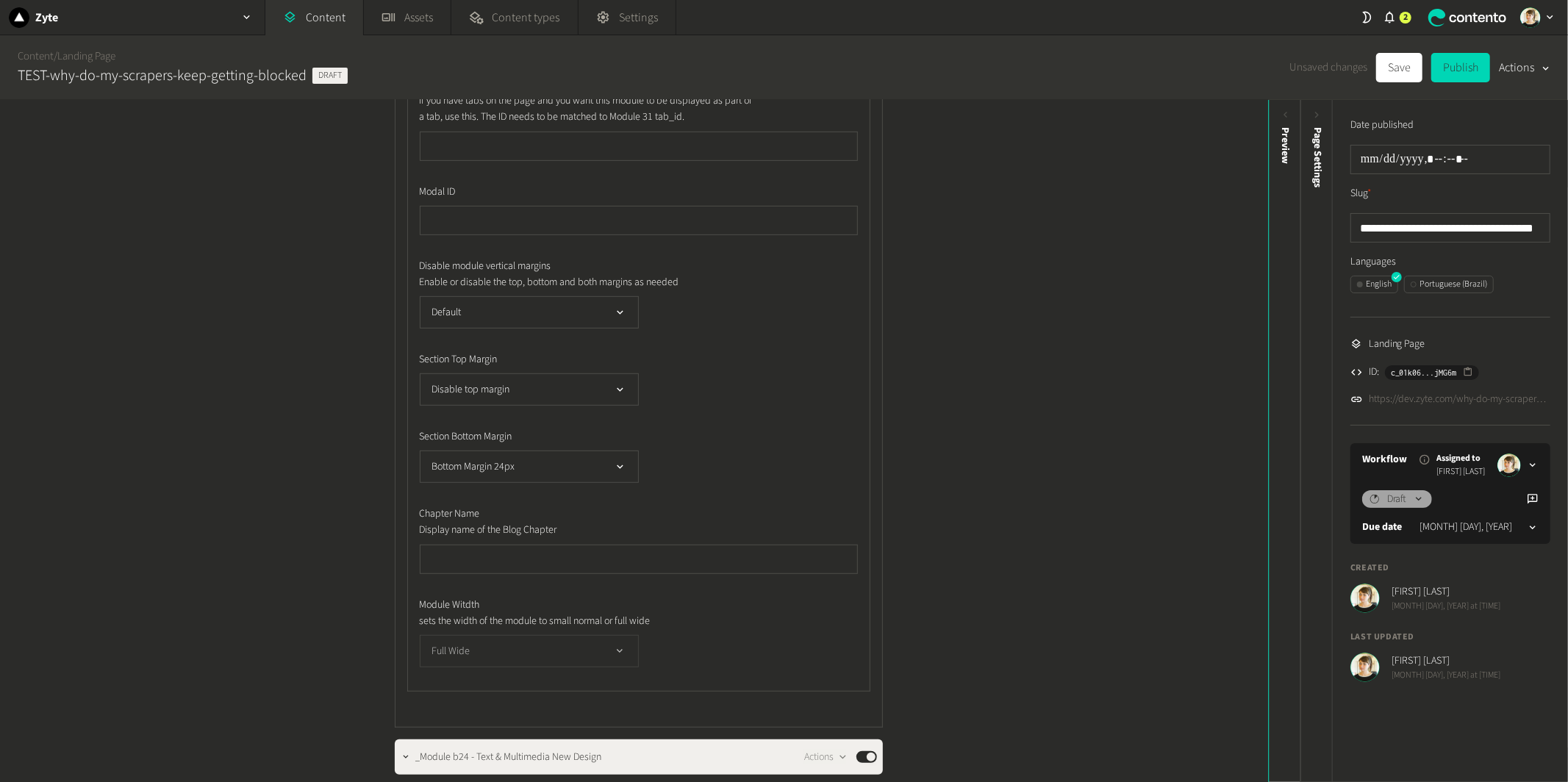 click on "Full Wide" 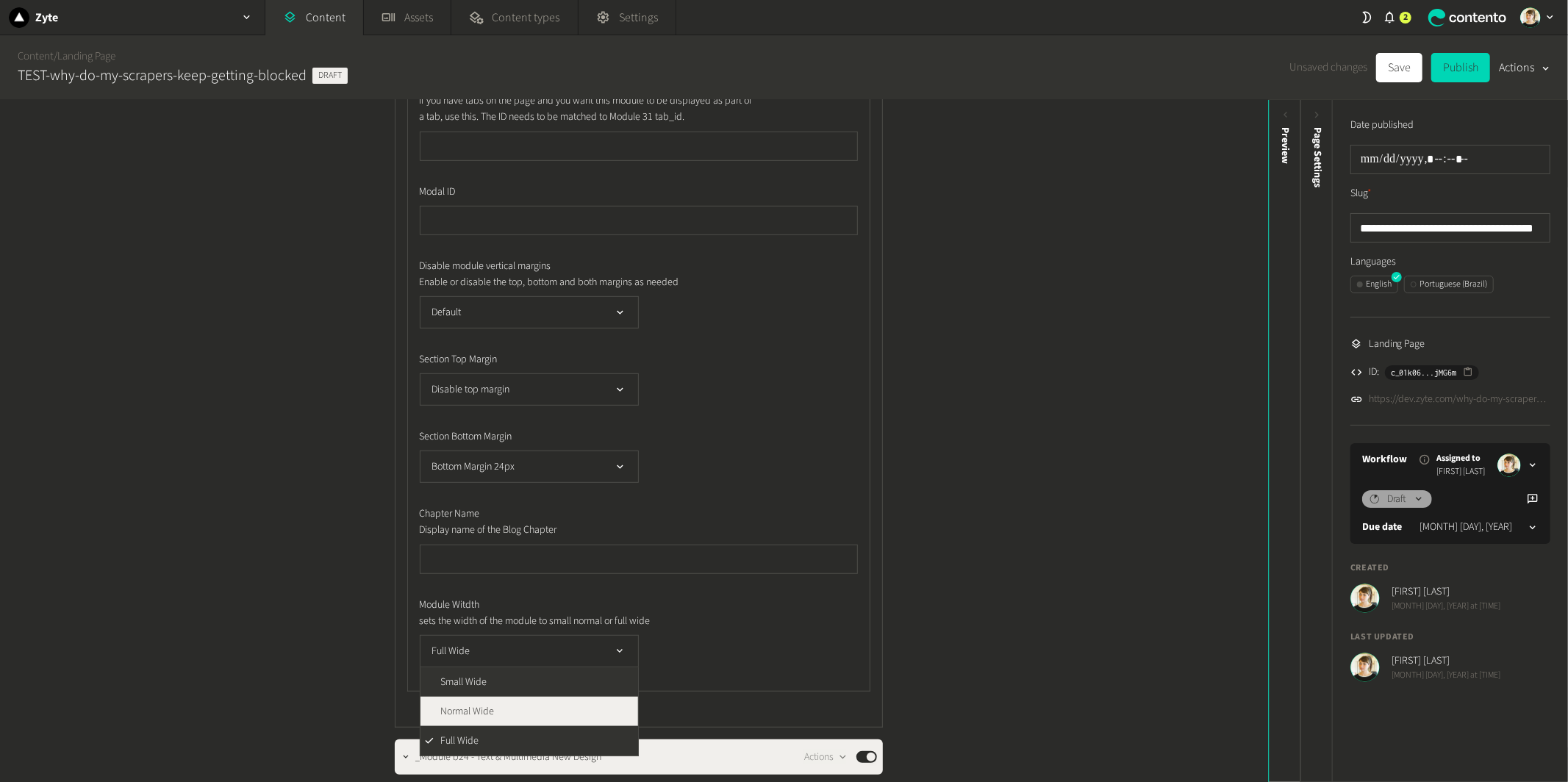 click on "Normal Wide" 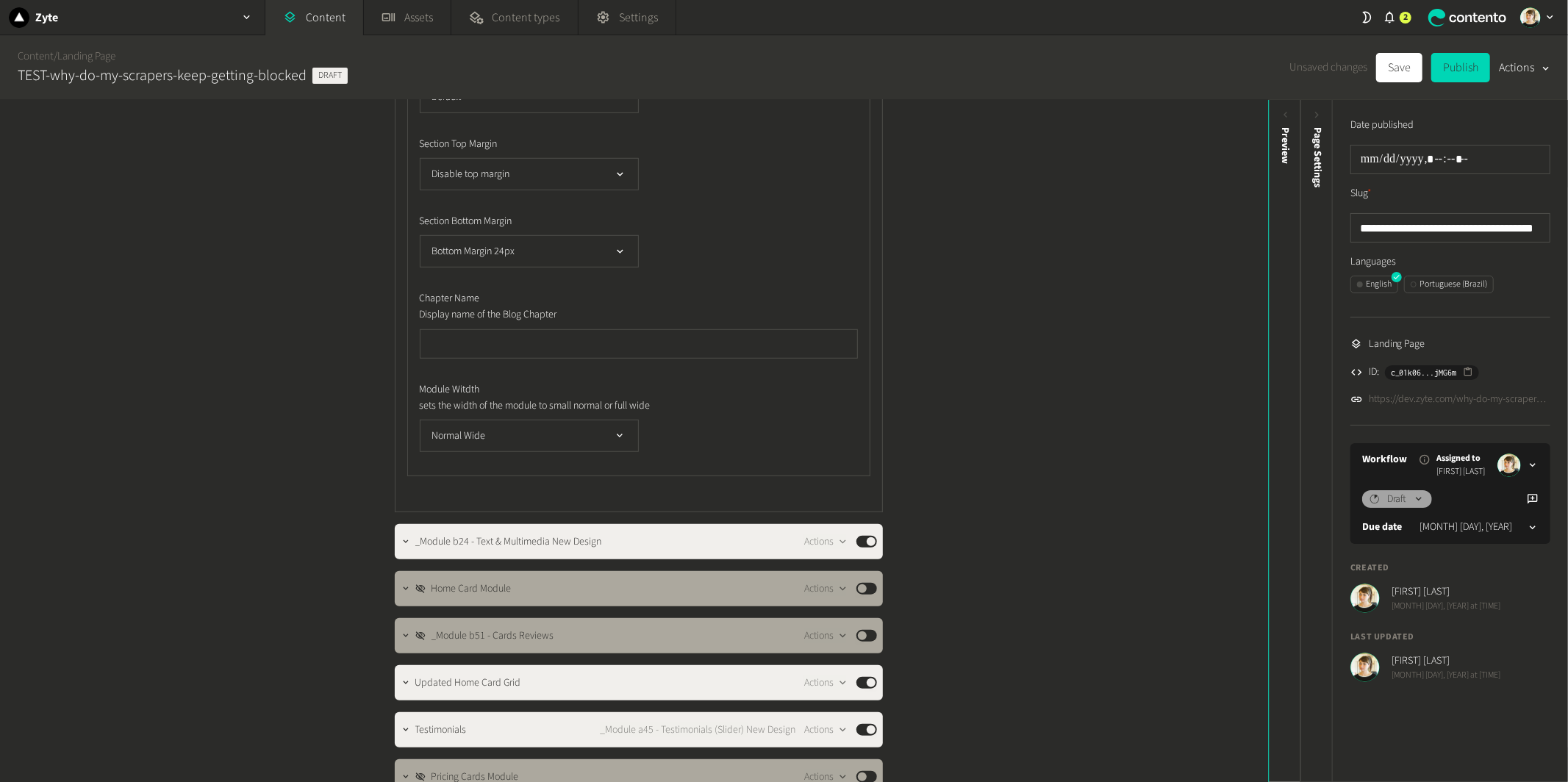 scroll, scrollTop: 866, scrollLeft: 0, axis: vertical 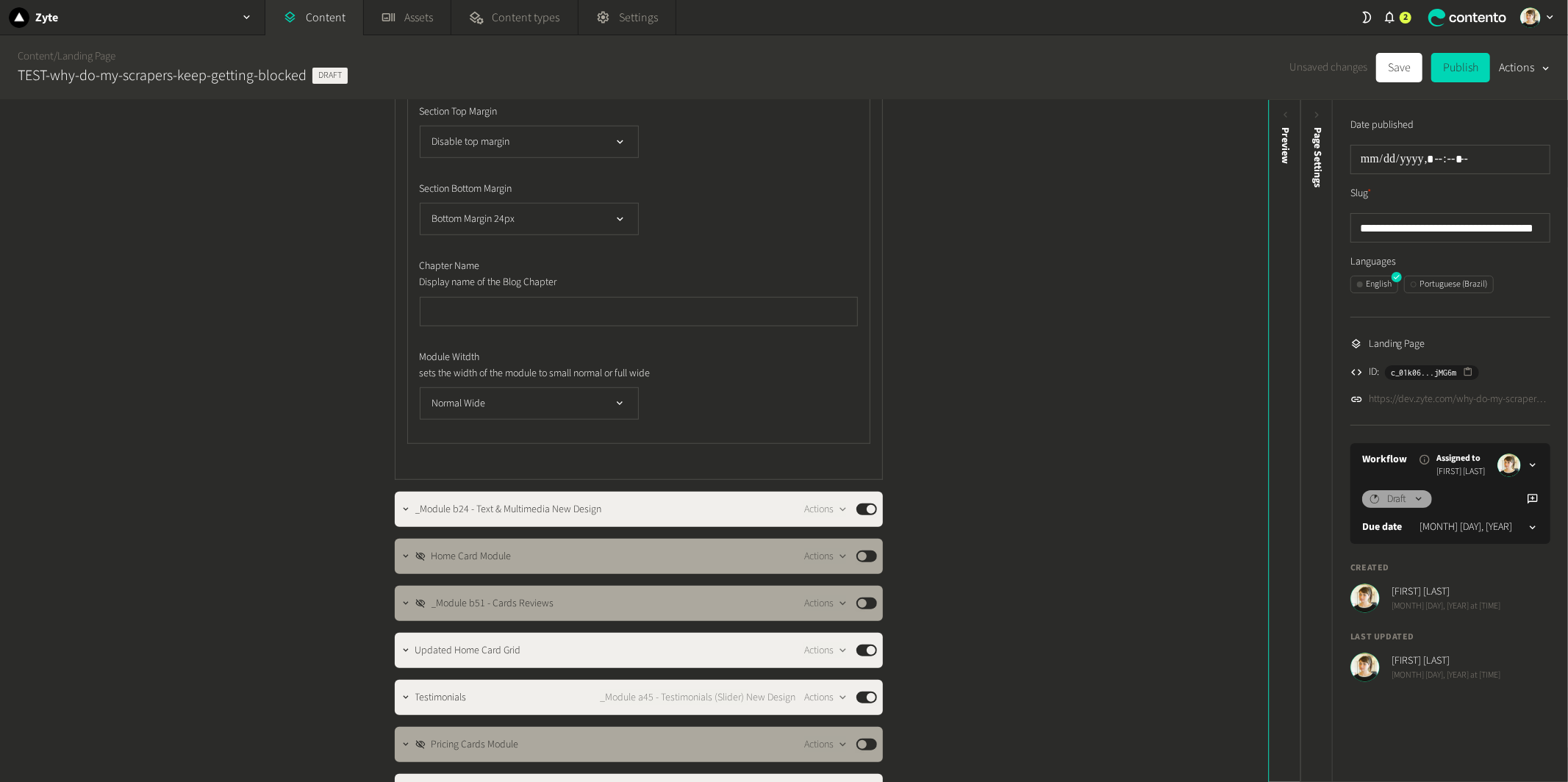 click on "Module Witdth sets the width of the module to small normal or full wide Normal Wide" 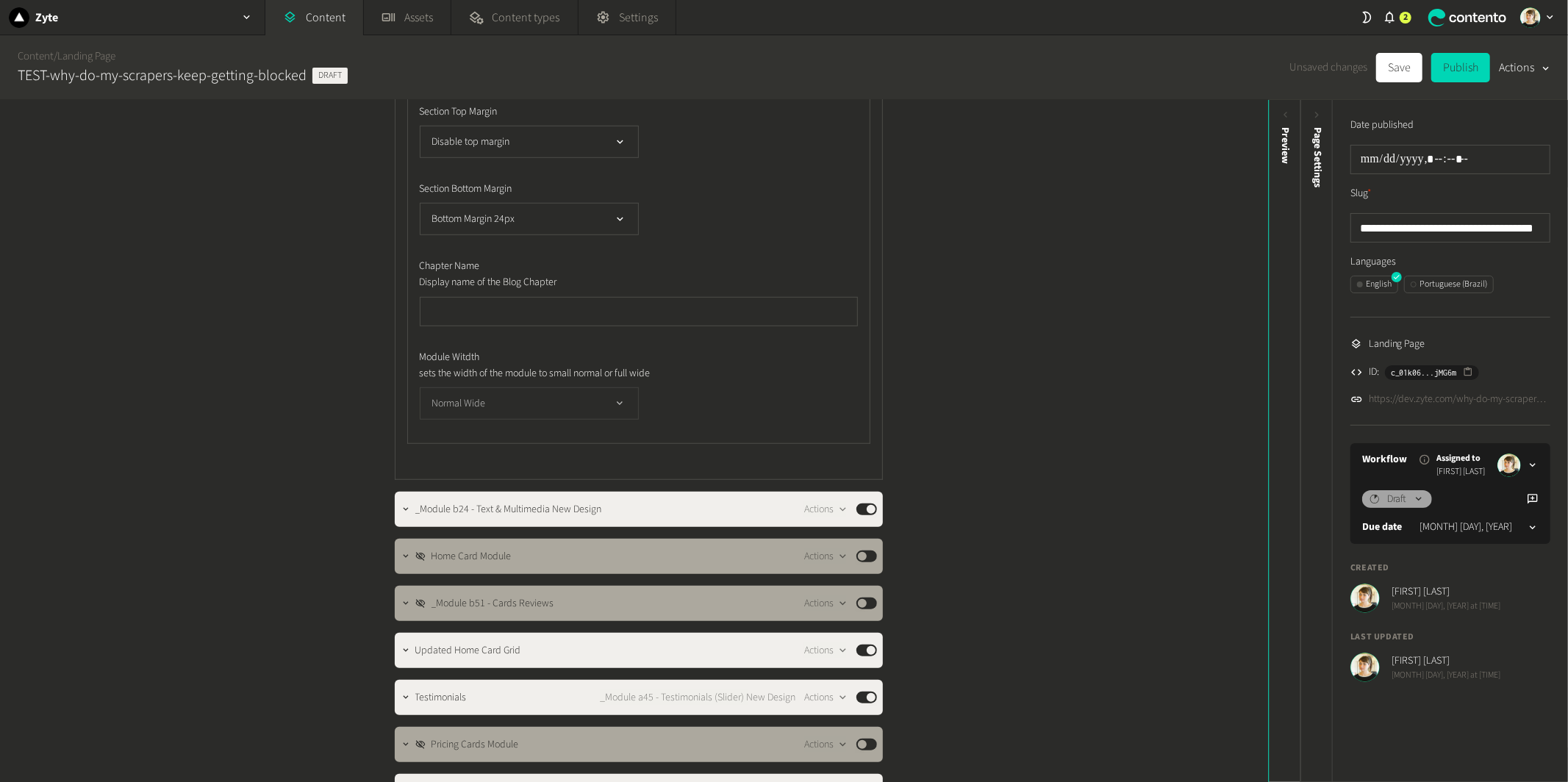 click on "Normal Wide" 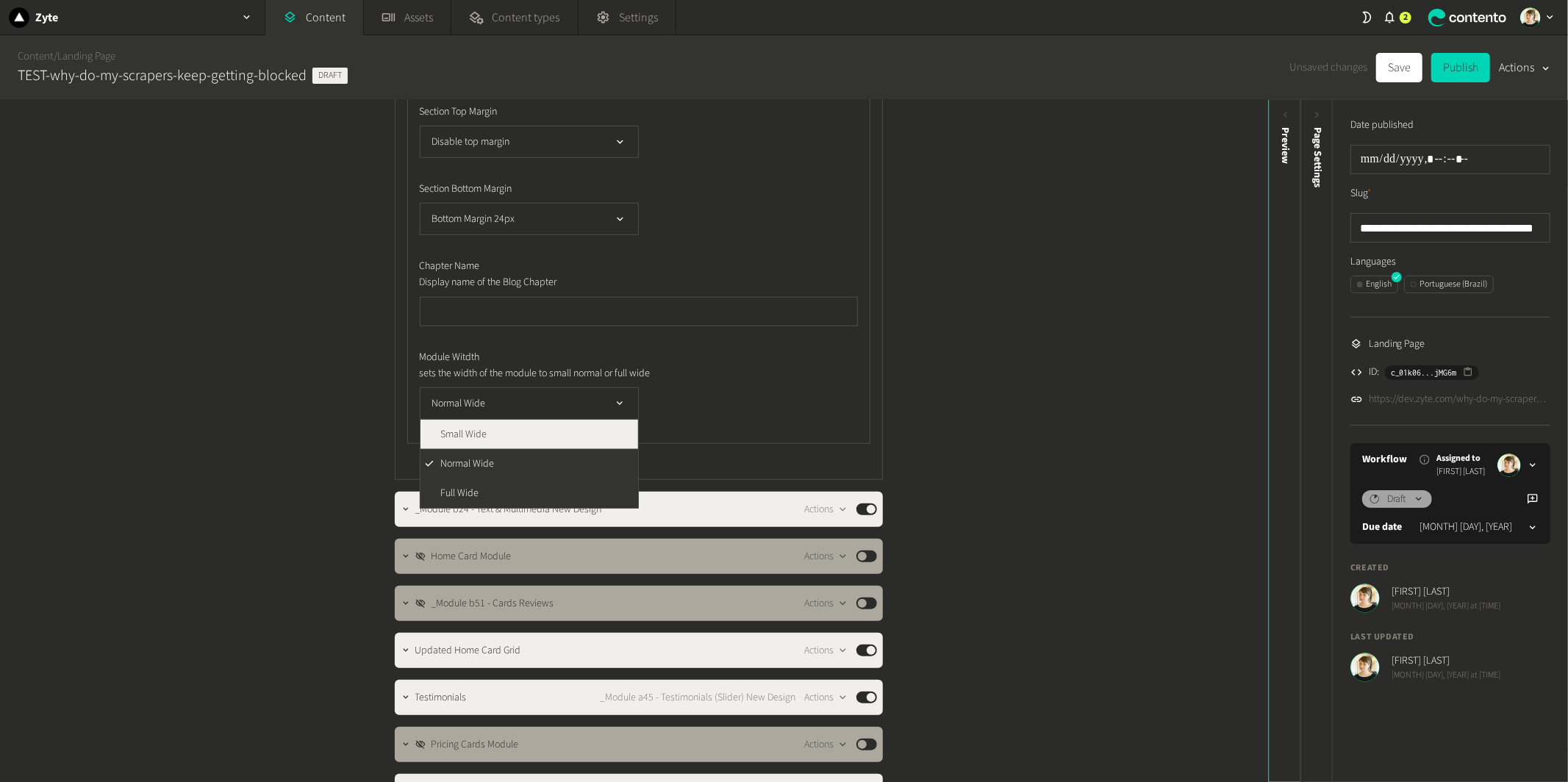 click on "Small Wide" 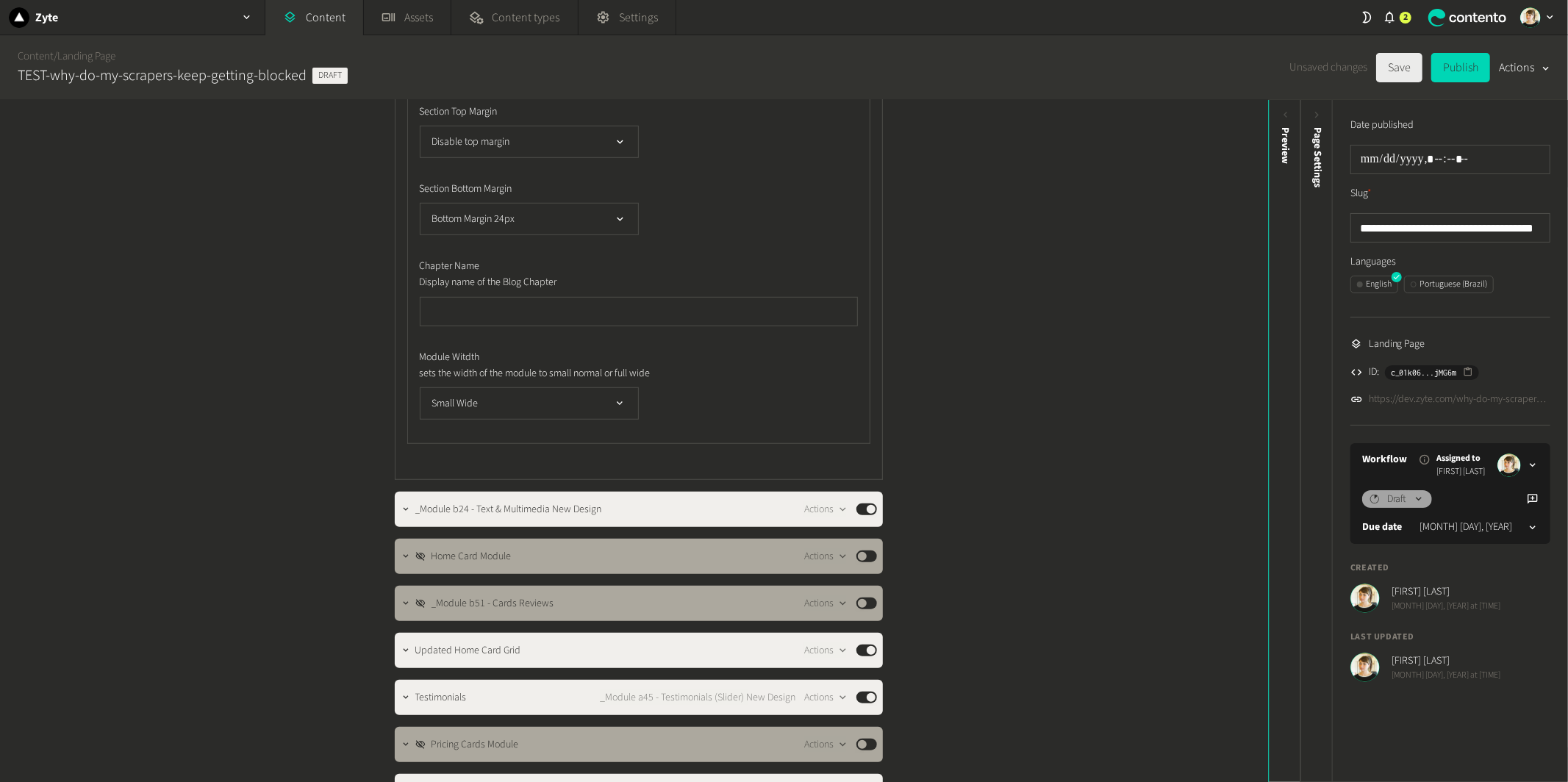 click on "Save" 